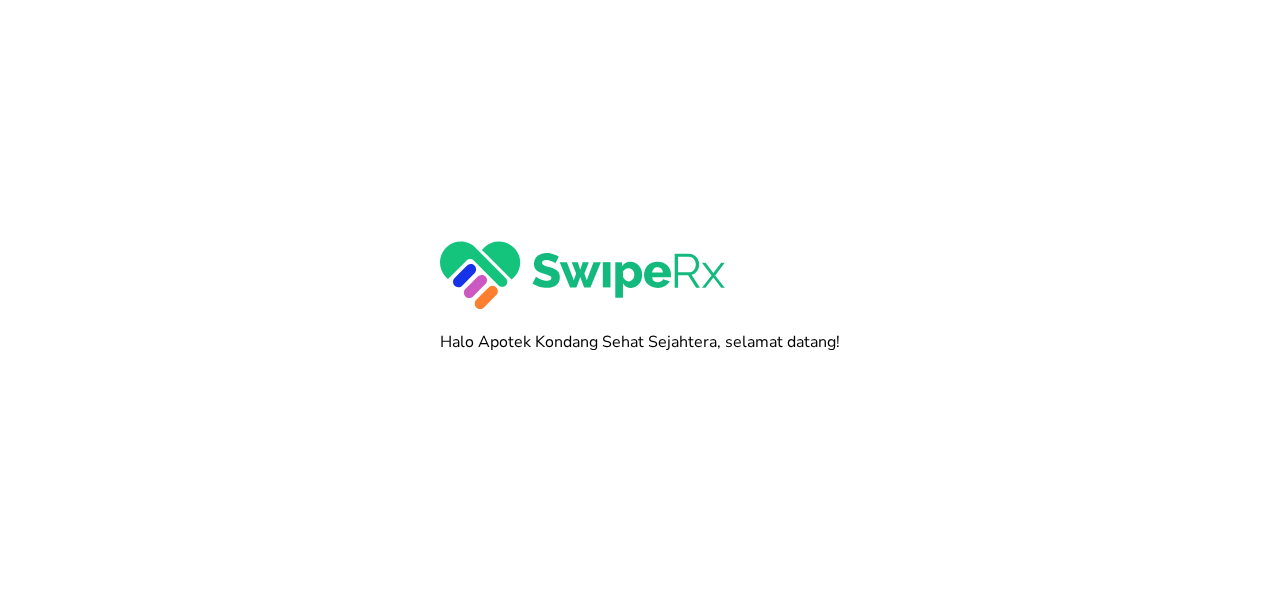 scroll, scrollTop: 0, scrollLeft: 0, axis: both 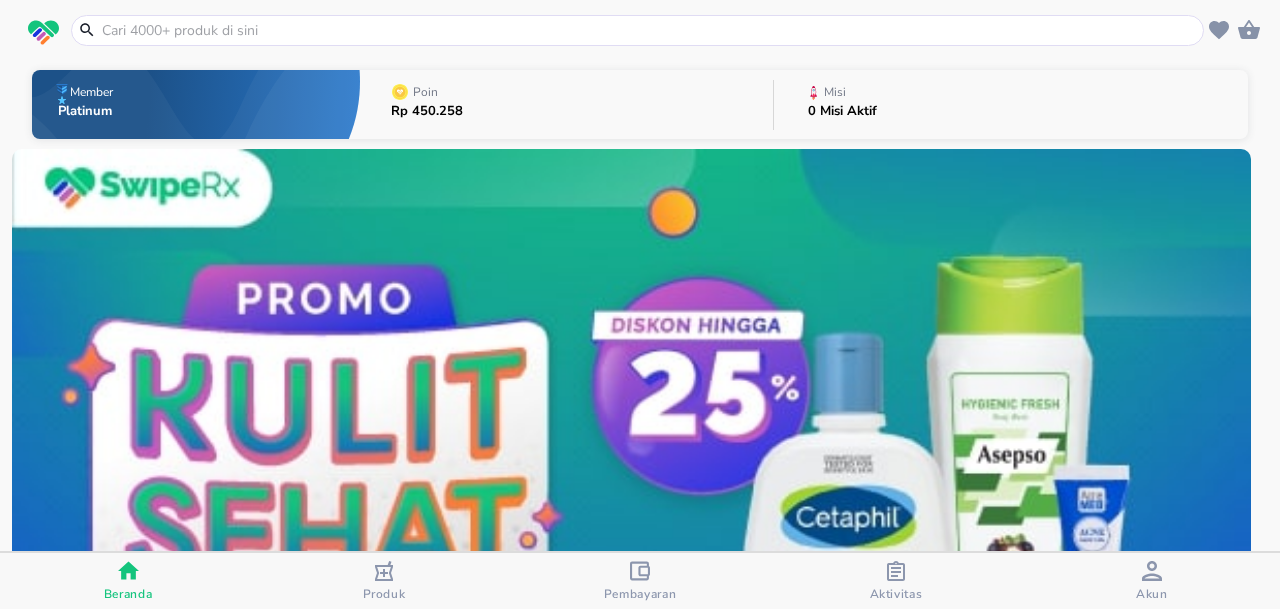 click on "Produk" at bounding box center (384, 594) 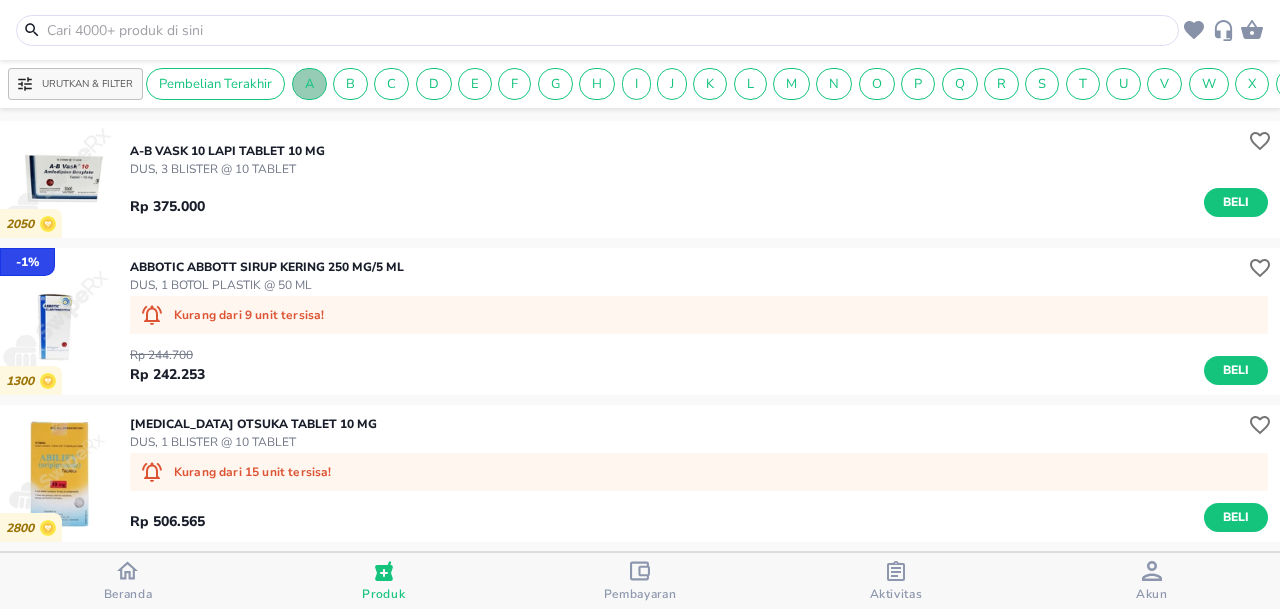 click on "A" at bounding box center (309, 84) 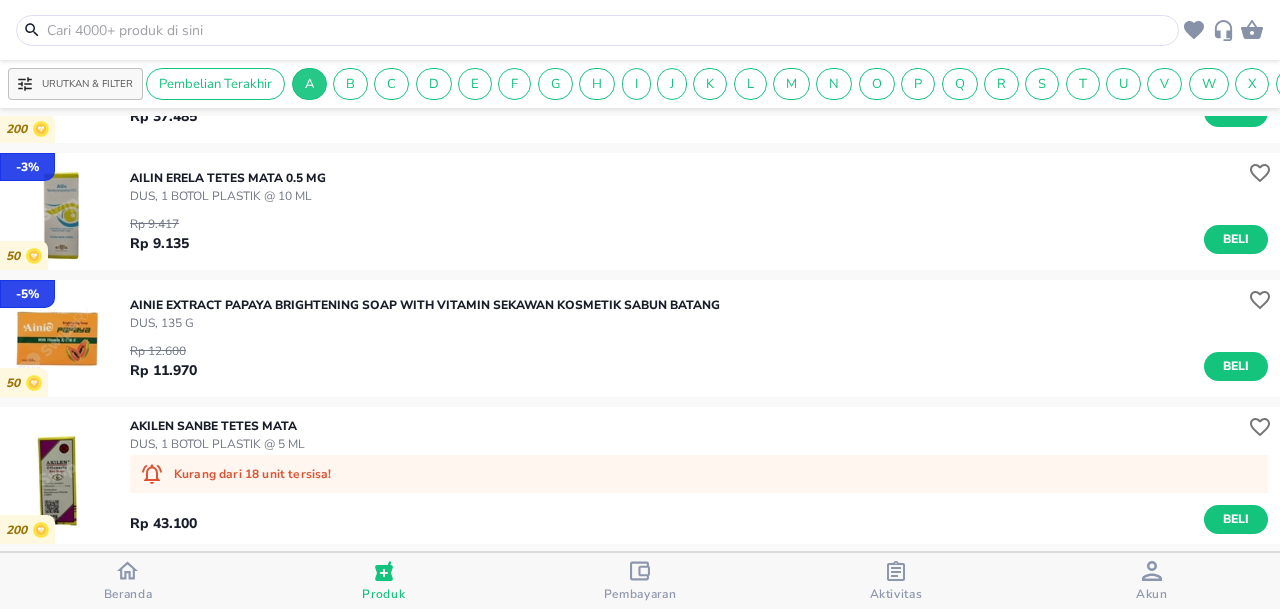 scroll, scrollTop: 5693, scrollLeft: 0, axis: vertical 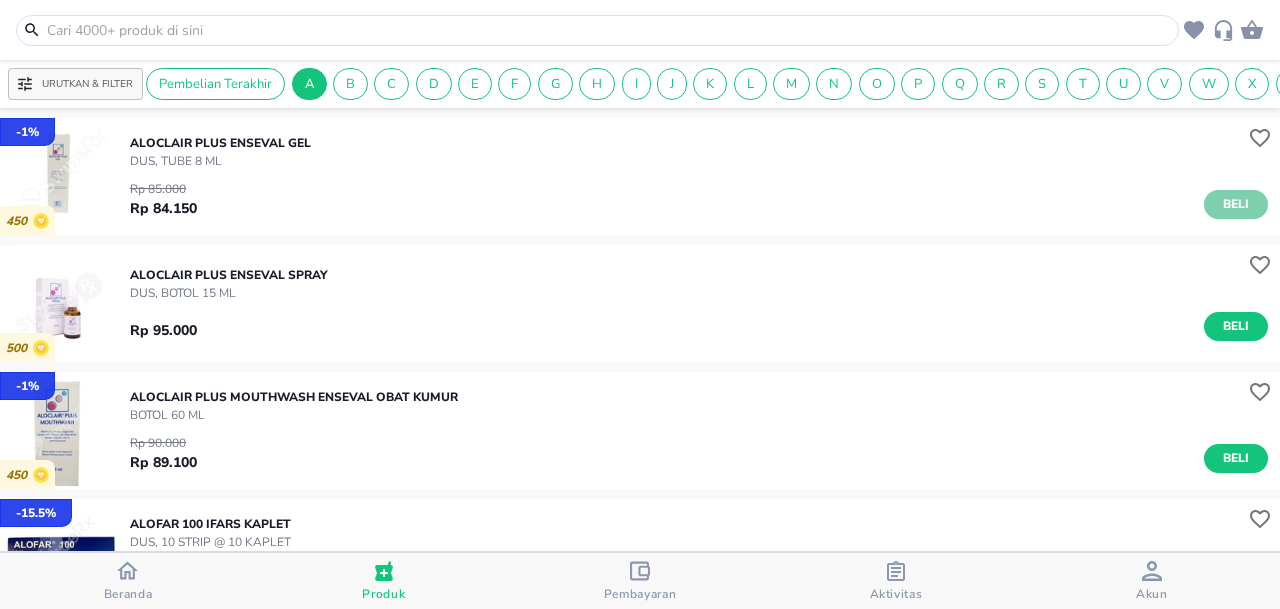 click on "Beli" at bounding box center (1236, 204) 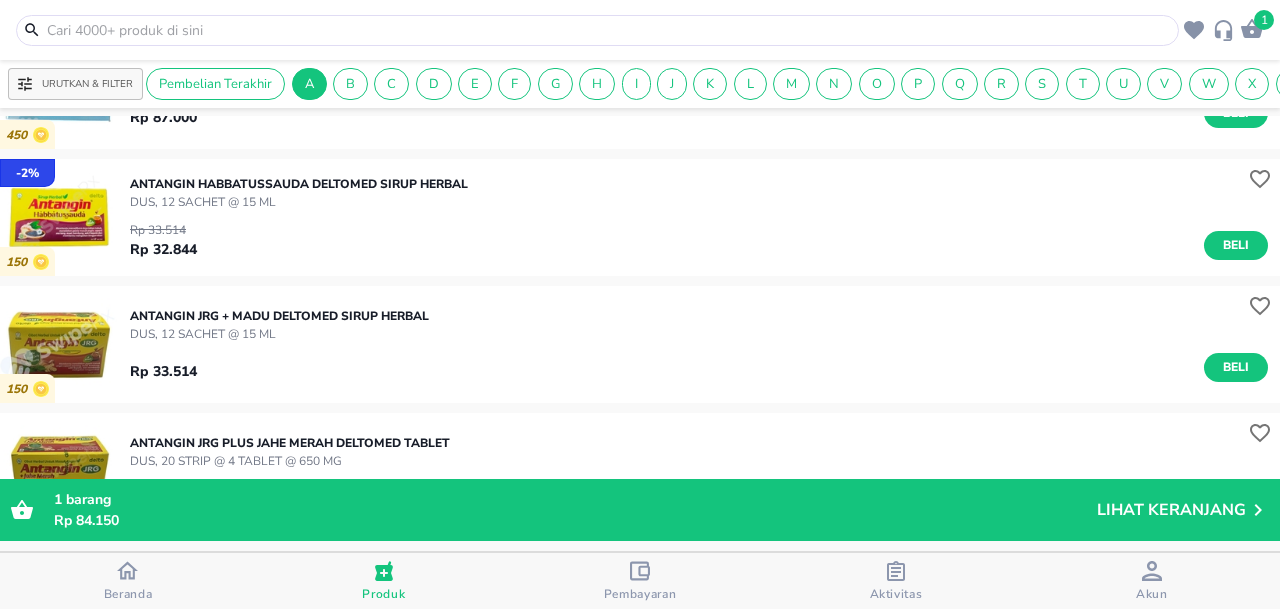 scroll, scrollTop: 23389, scrollLeft: 0, axis: vertical 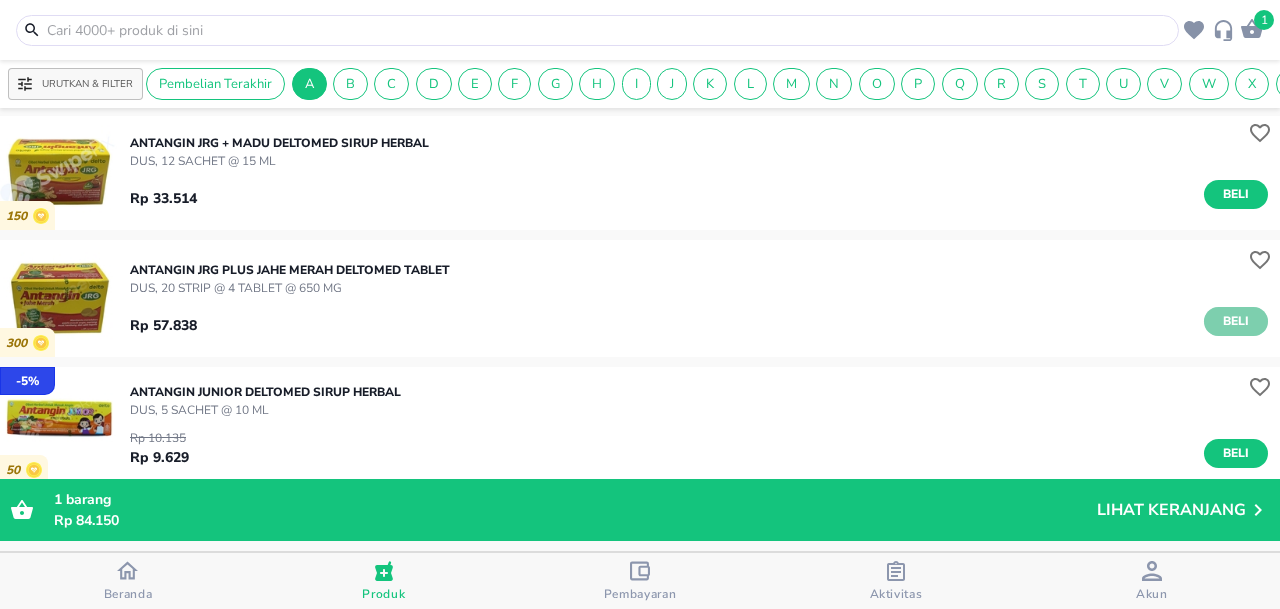 click on "Beli" at bounding box center (1236, 321) 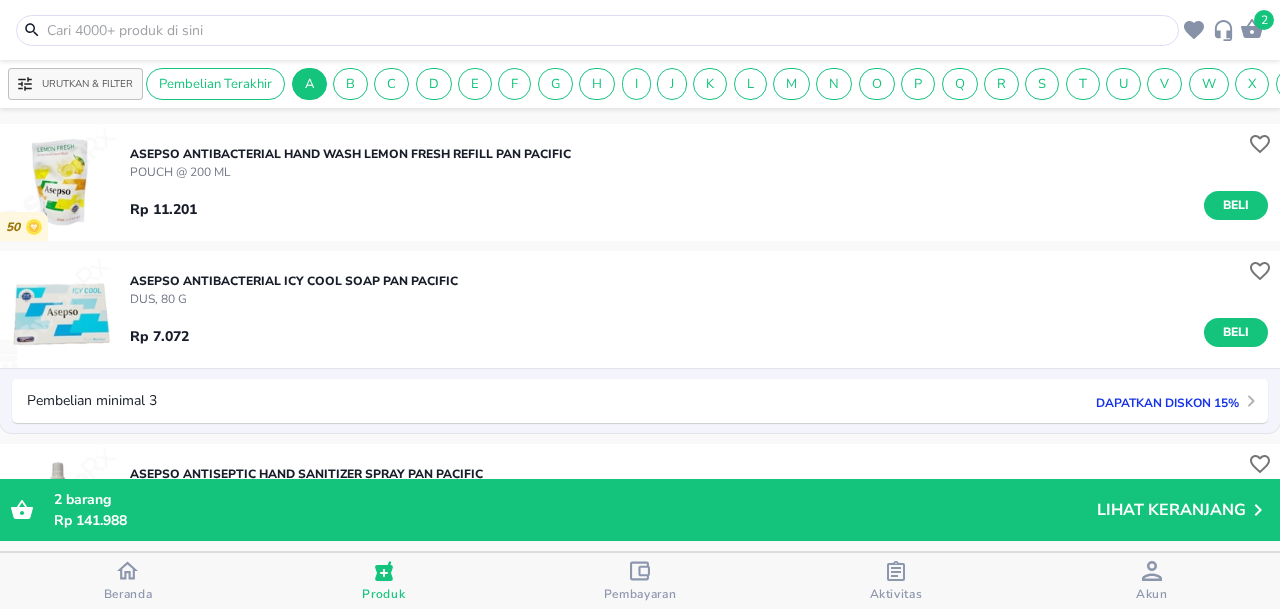 scroll, scrollTop: 28230, scrollLeft: 0, axis: vertical 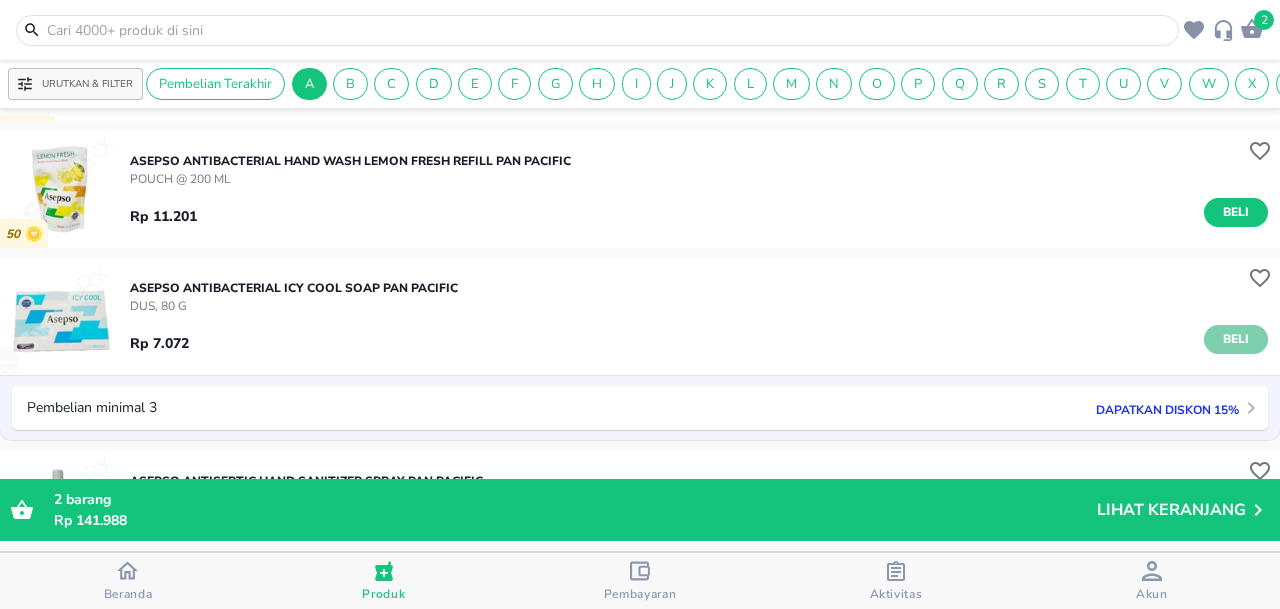 click on "Beli" at bounding box center [1236, 339] 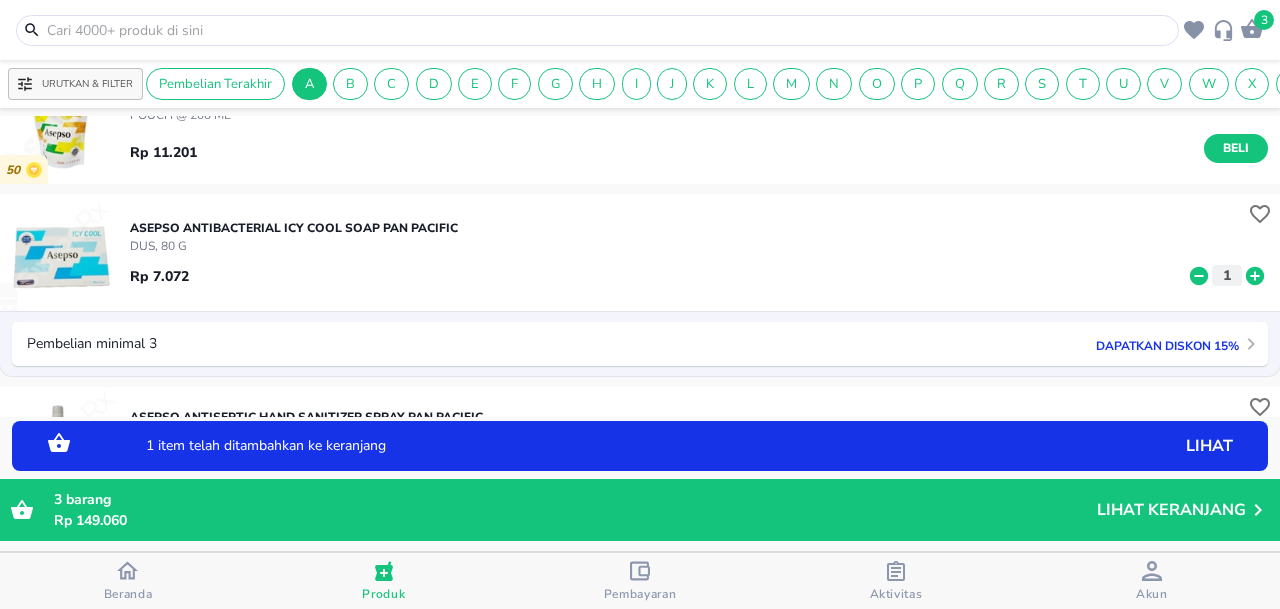 scroll, scrollTop: 28330, scrollLeft: 0, axis: vertical 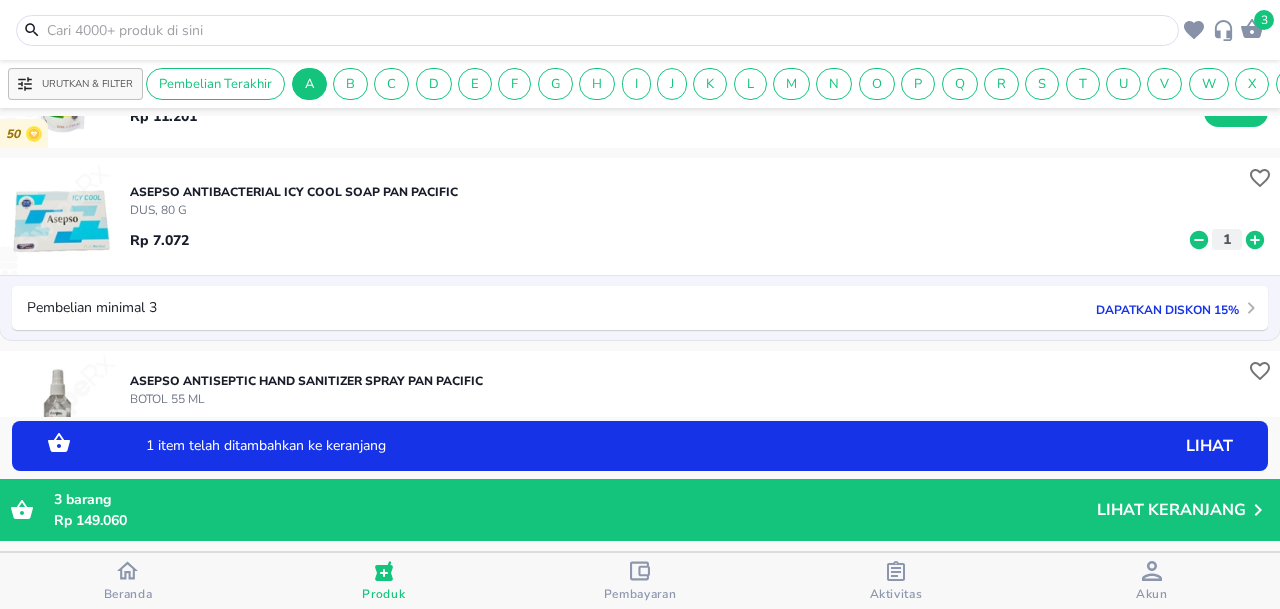click 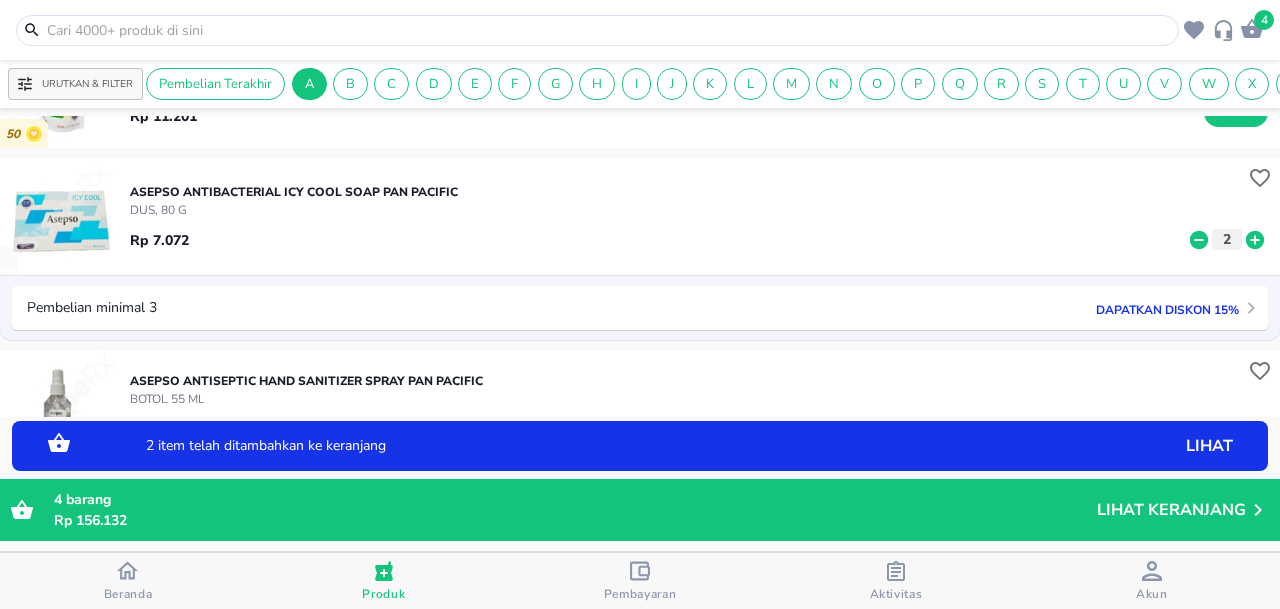 click 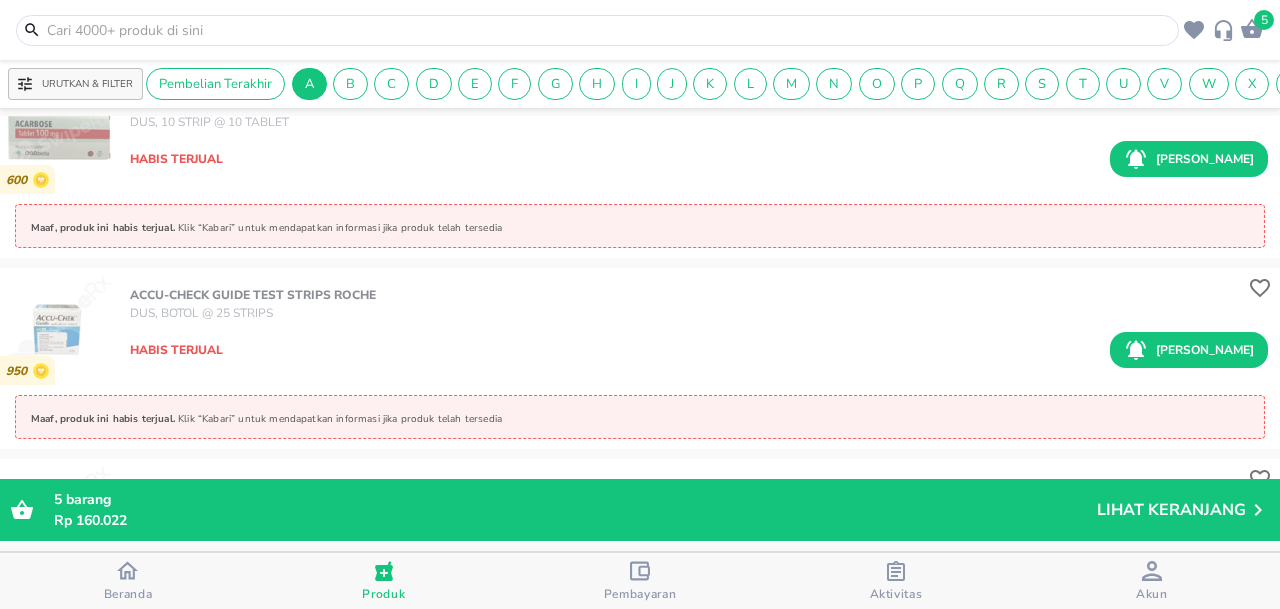 scroll, scrollTop: 35165, scrollLeft: 0, axis: vertical 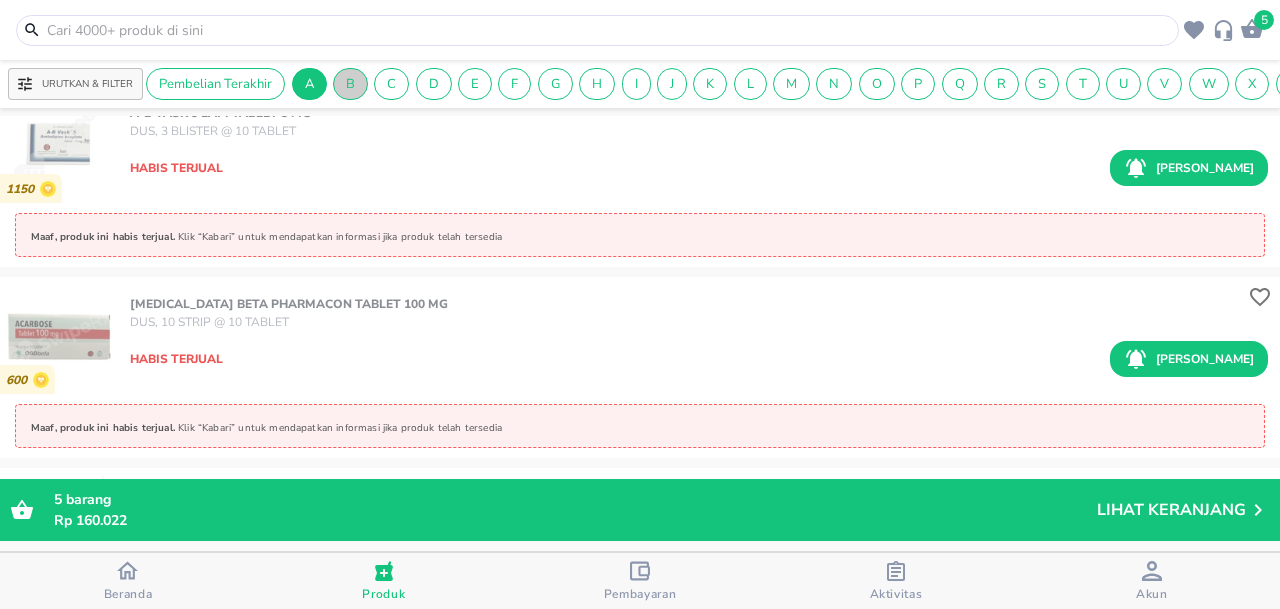 click on "B" at bounding box center [350, 84] 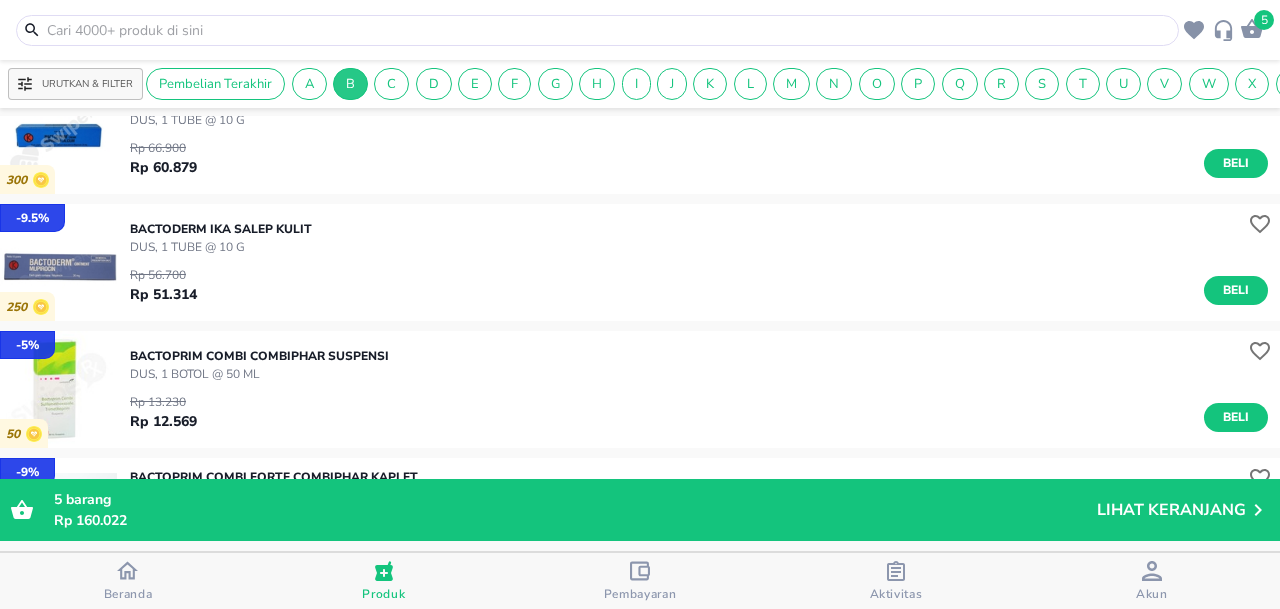 scroll, scrollTop: 2003, scrollLeft: 0, axis: vertical 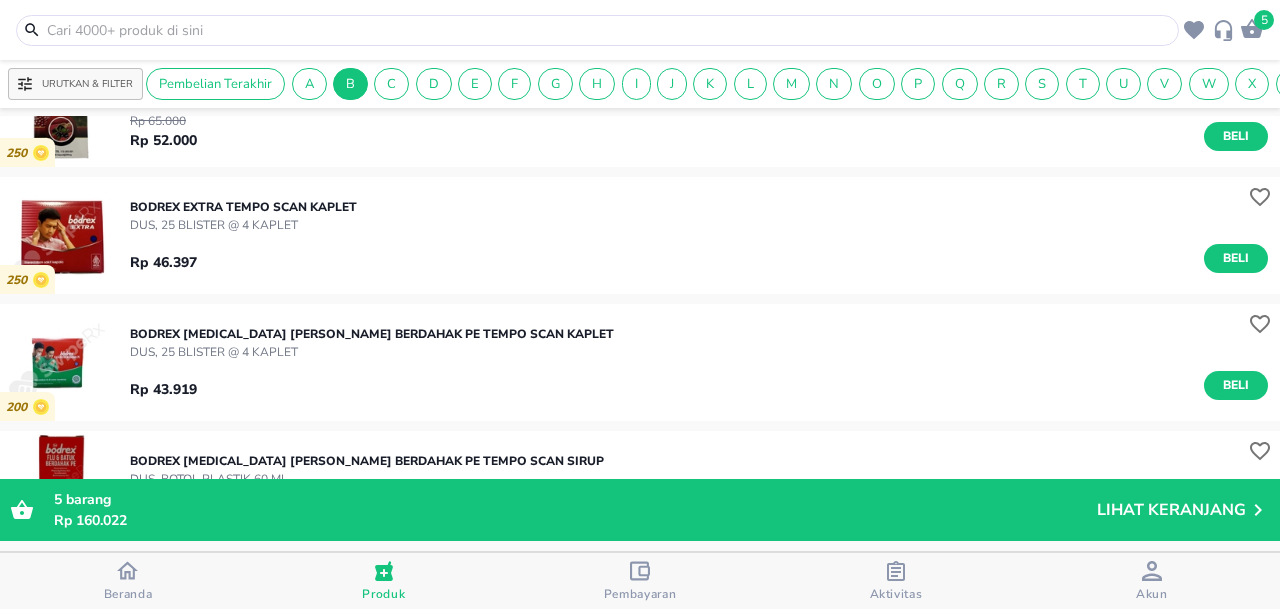 drag, startPoint x: 1219, startPoint y: 392, endPoint x: 788, endPoint y: 314, distance: 438.00113 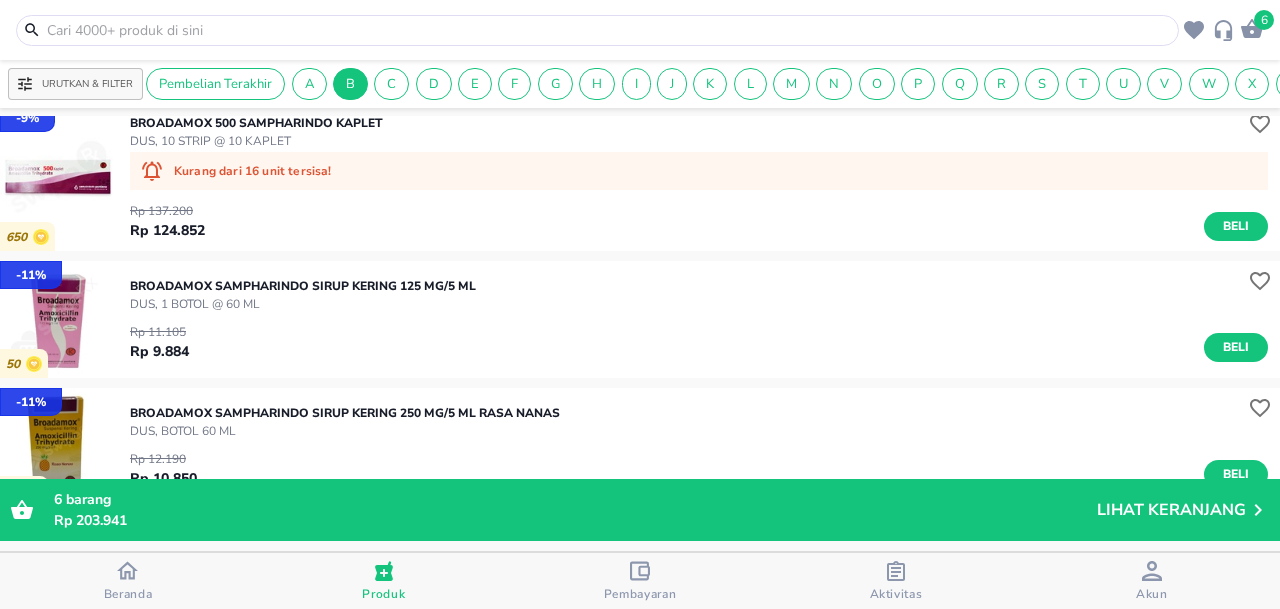 scroll, scrollTop: 27568, scrollLeft: 0, axis: vertical 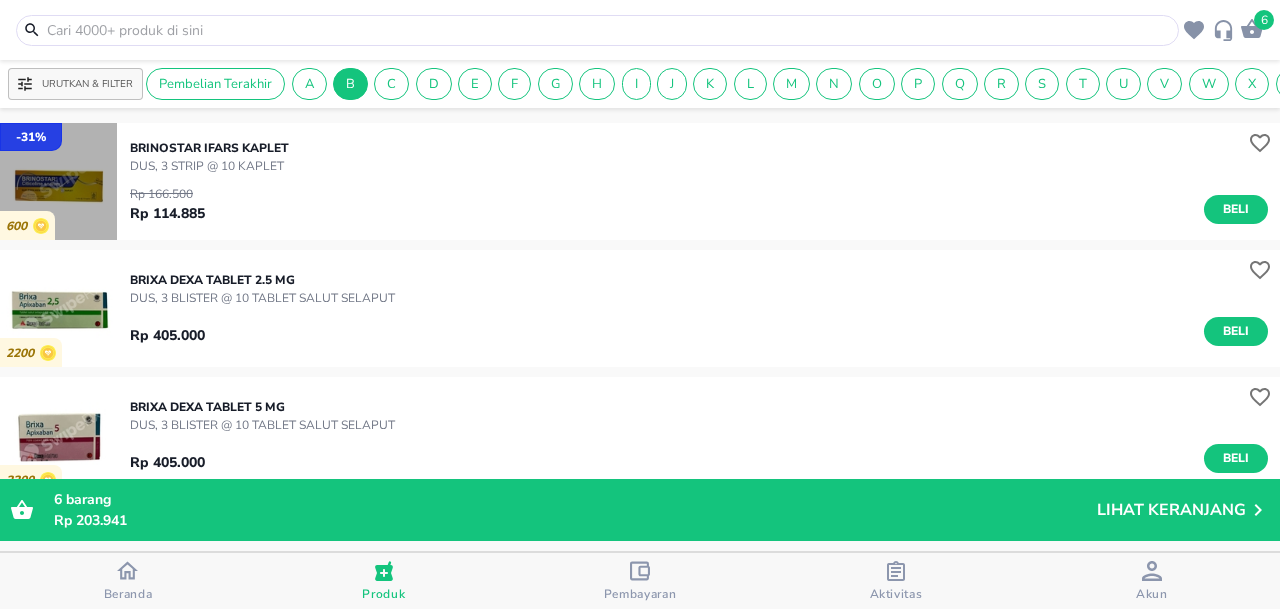 click at bounding box center [58, 181] 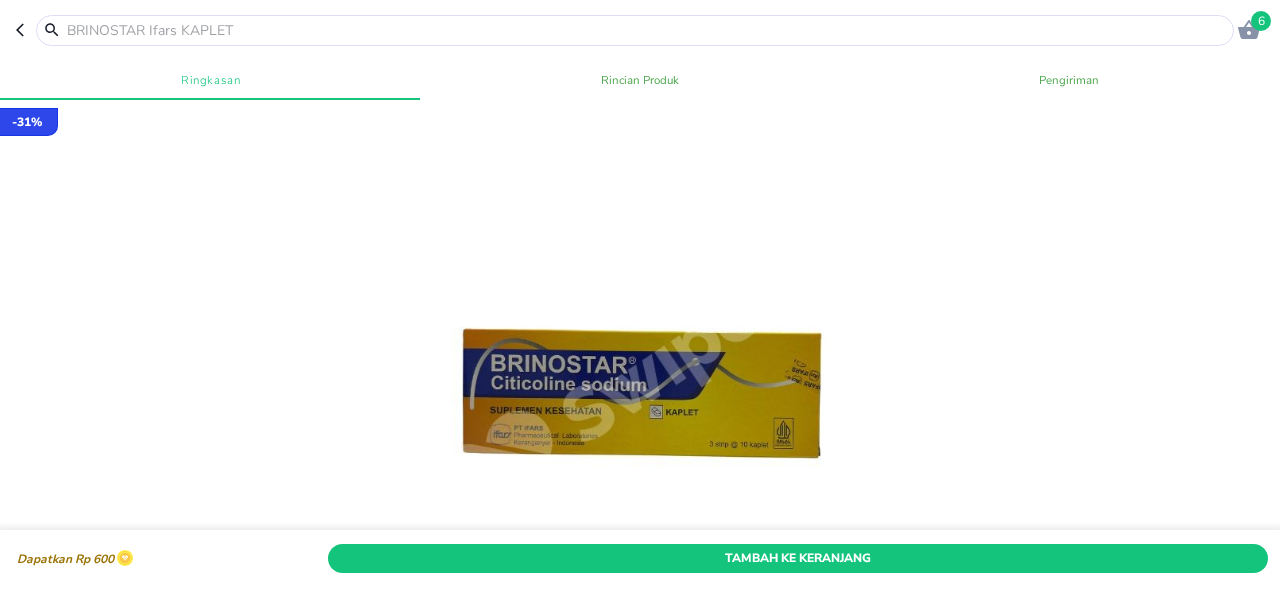 click 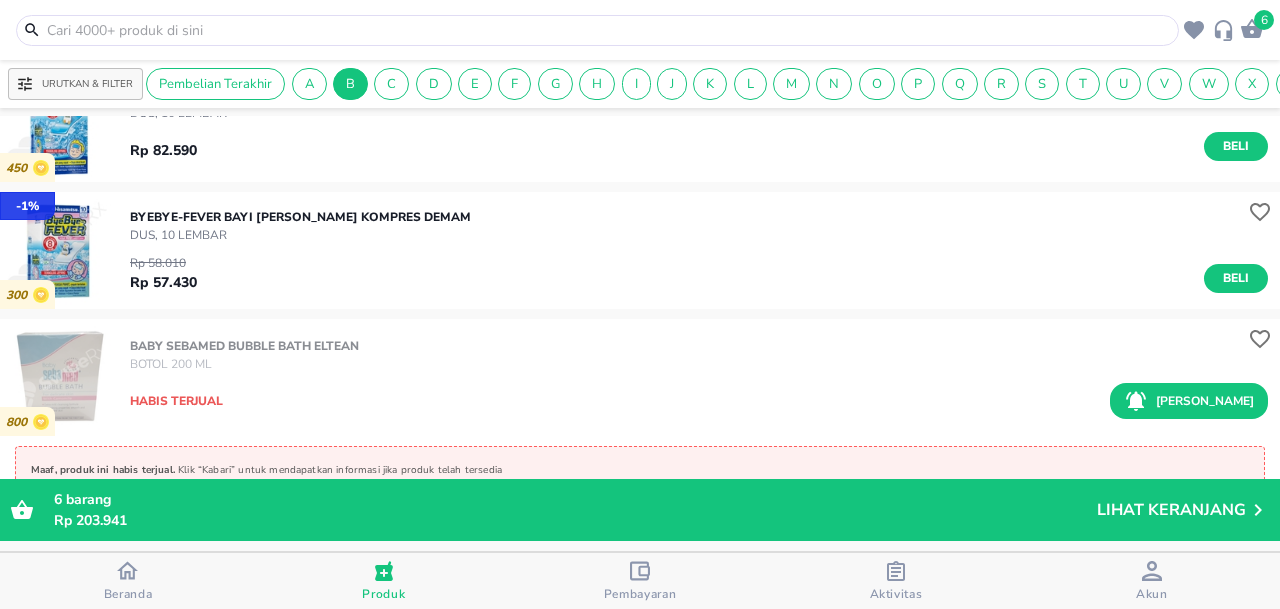 scroll, scrollTop: 31133, scrollLeft: 0, axis: vertical 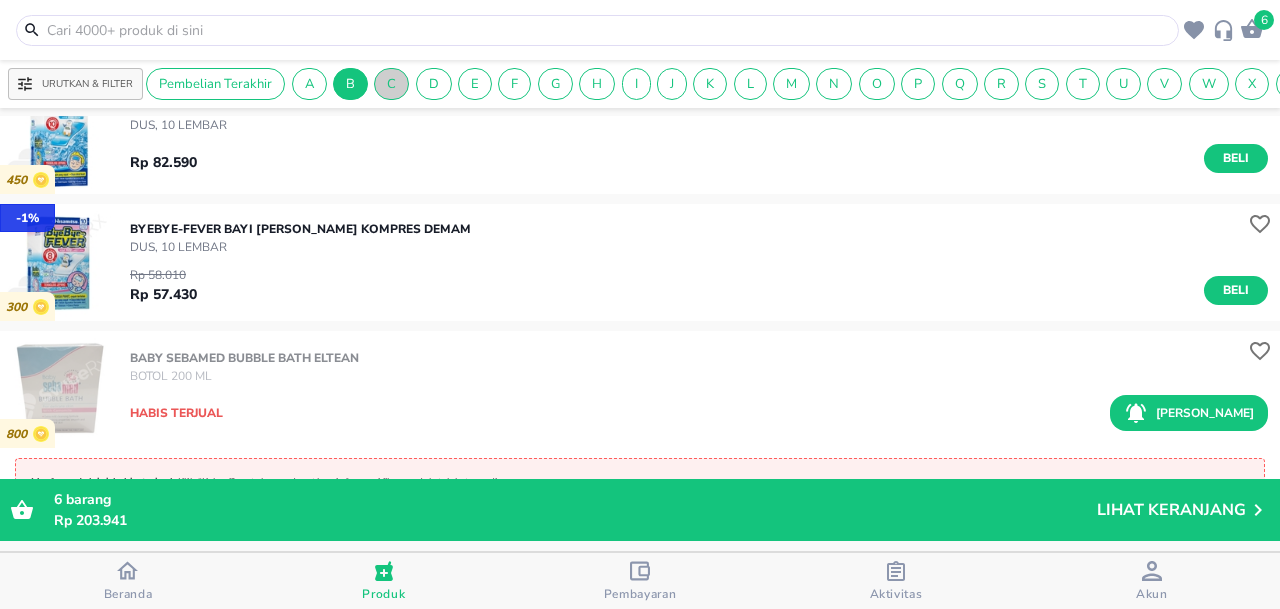 click on "C" at bounding box center [391, 84] 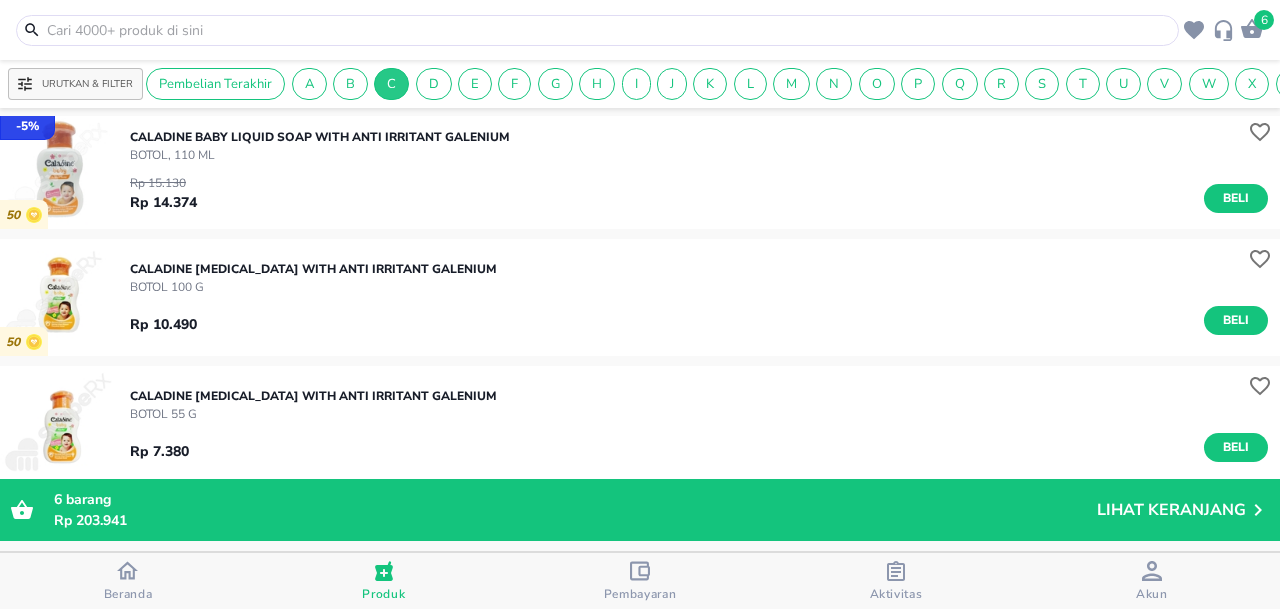 scroll, scrollTop: 800, scrollLeft: 0, axis: vertical 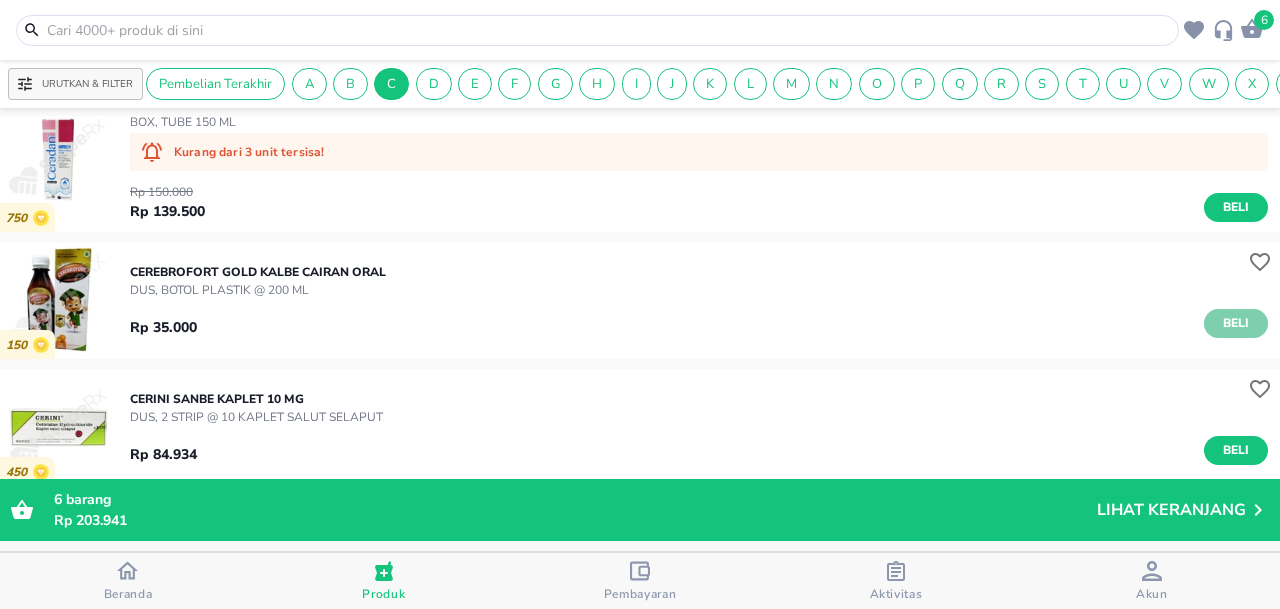 click on "Beli" at bounding box center [1236, 323] 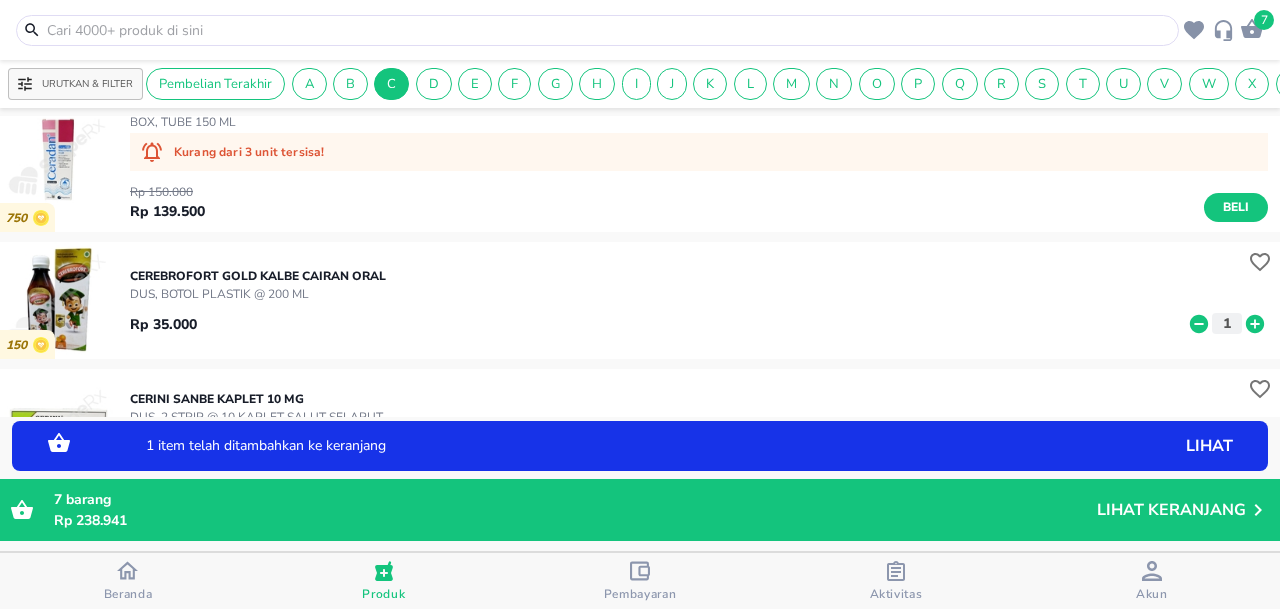 click 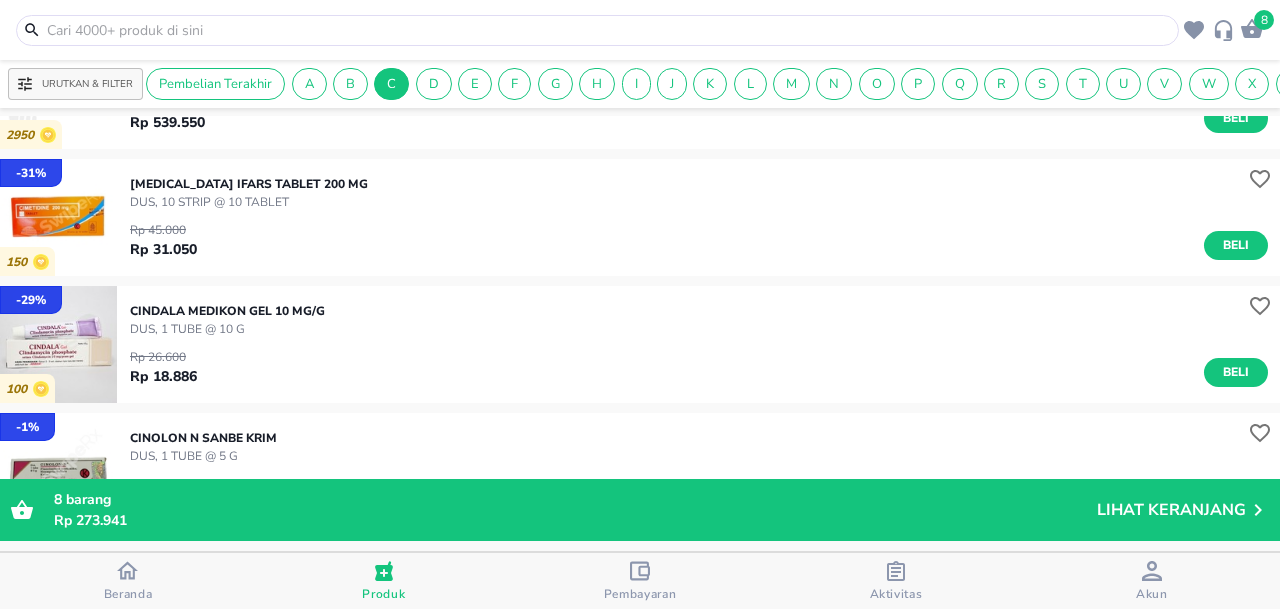 scroll, scrollTop: 26513, scrollLeft: 0, axis: vertical 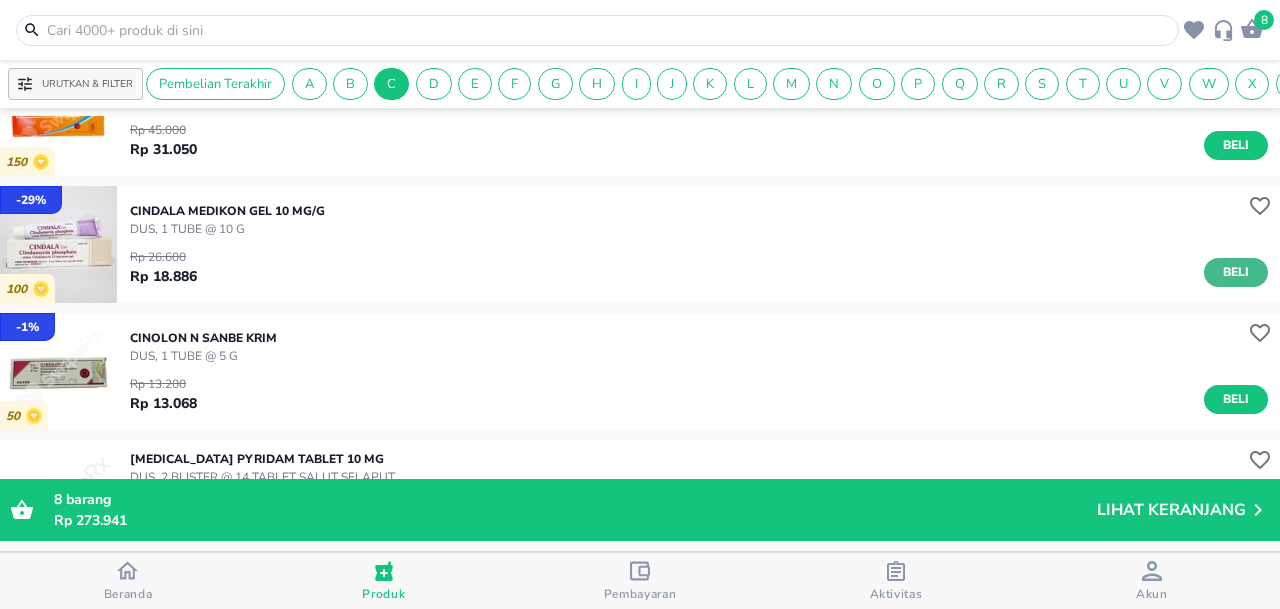 click on "Beli" at bounding box center [1236, 272] 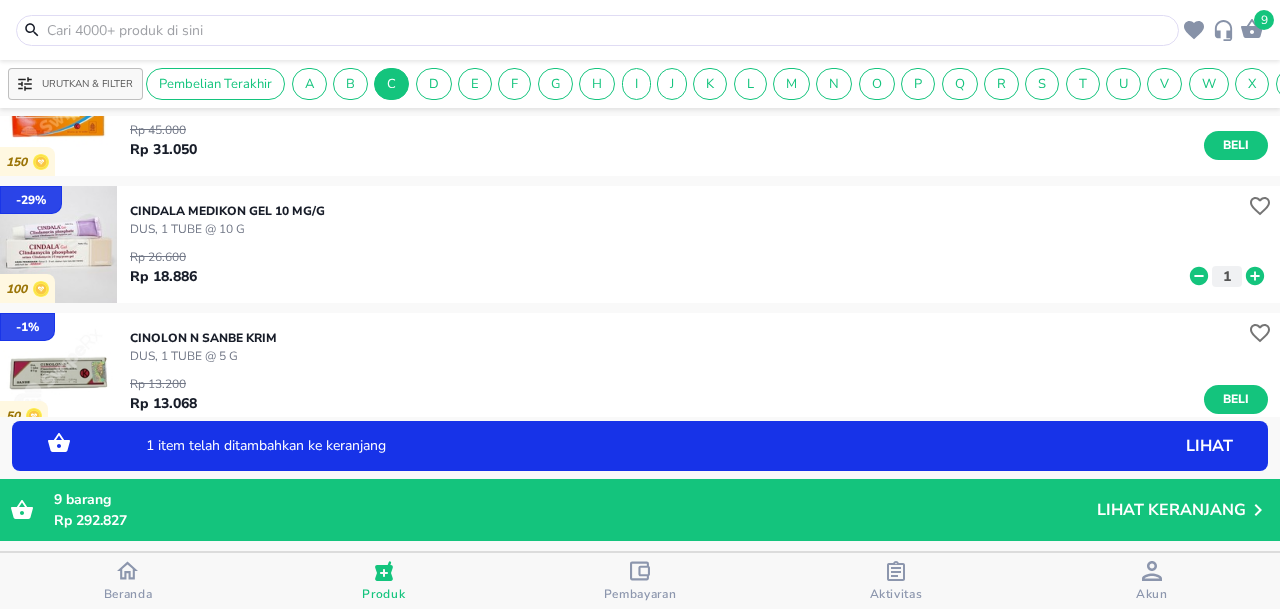 click 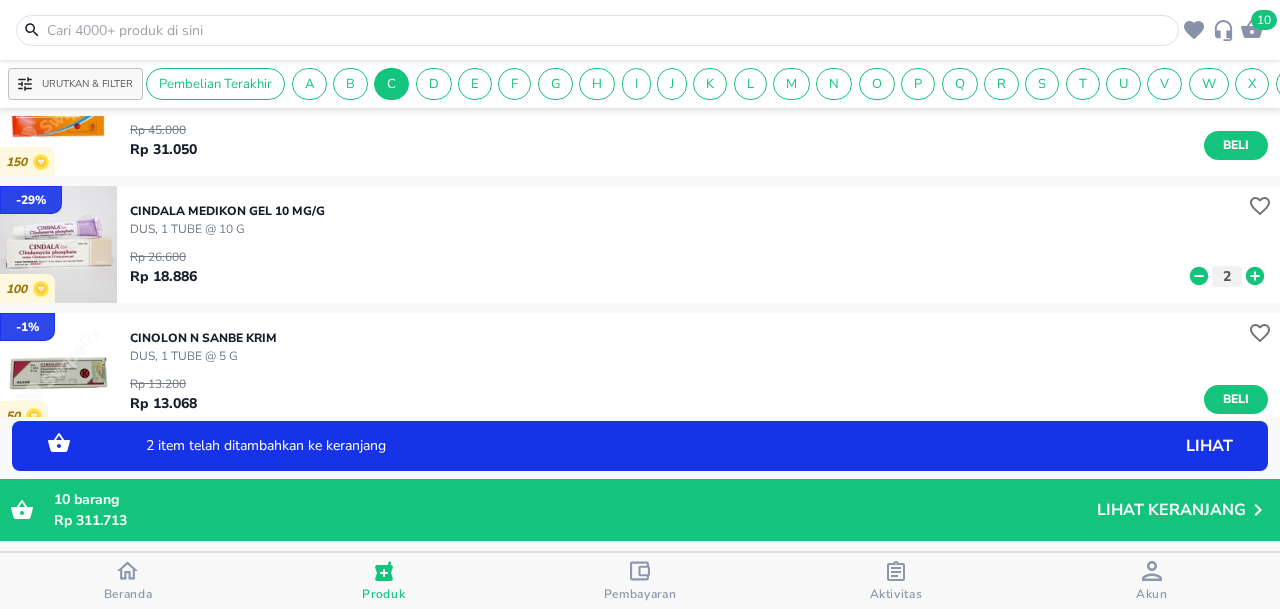 click 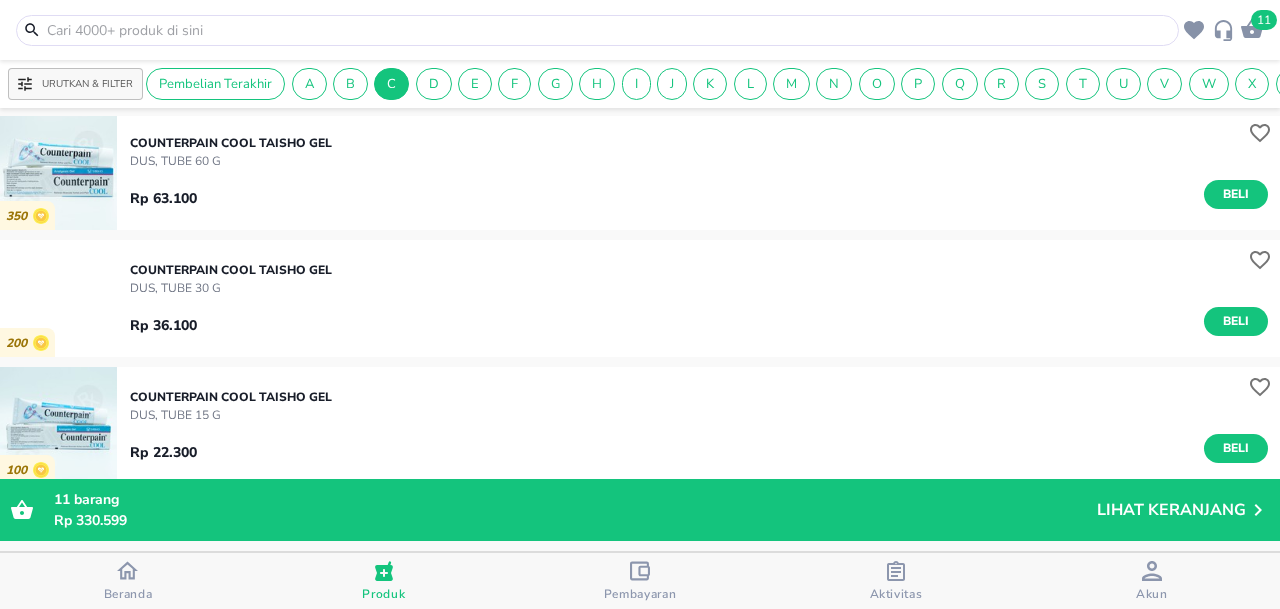 scroll, scrollTop: 40688, scrollLeft: 0, axis: vertical 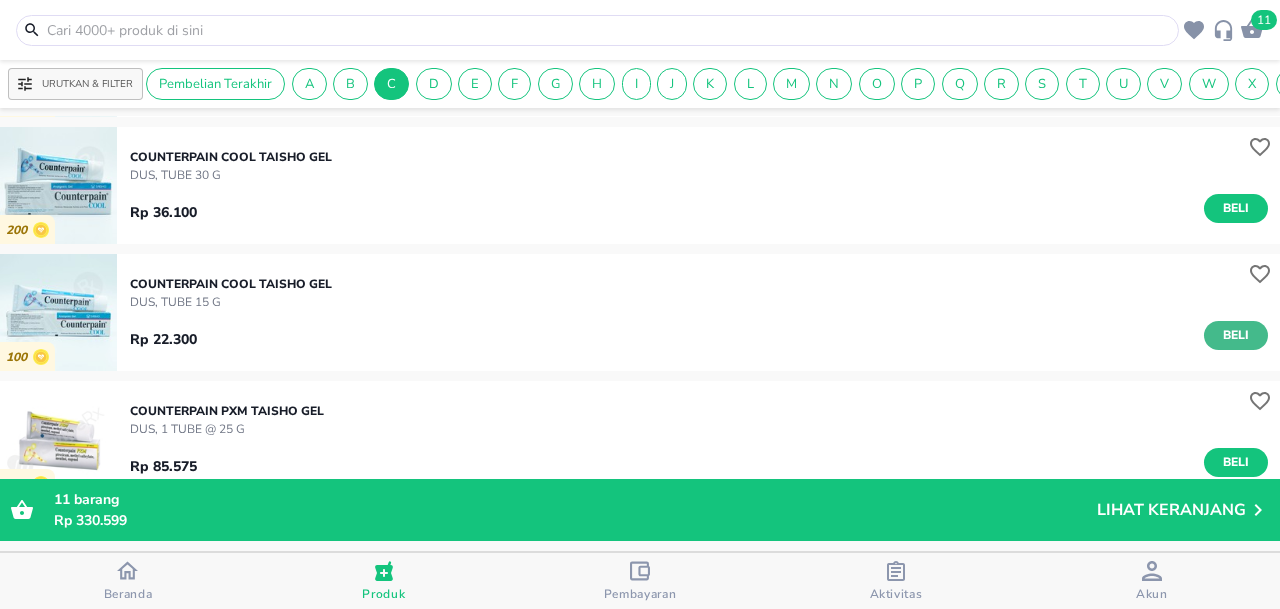 click on "Beli" at bounding box center [1236, 335] 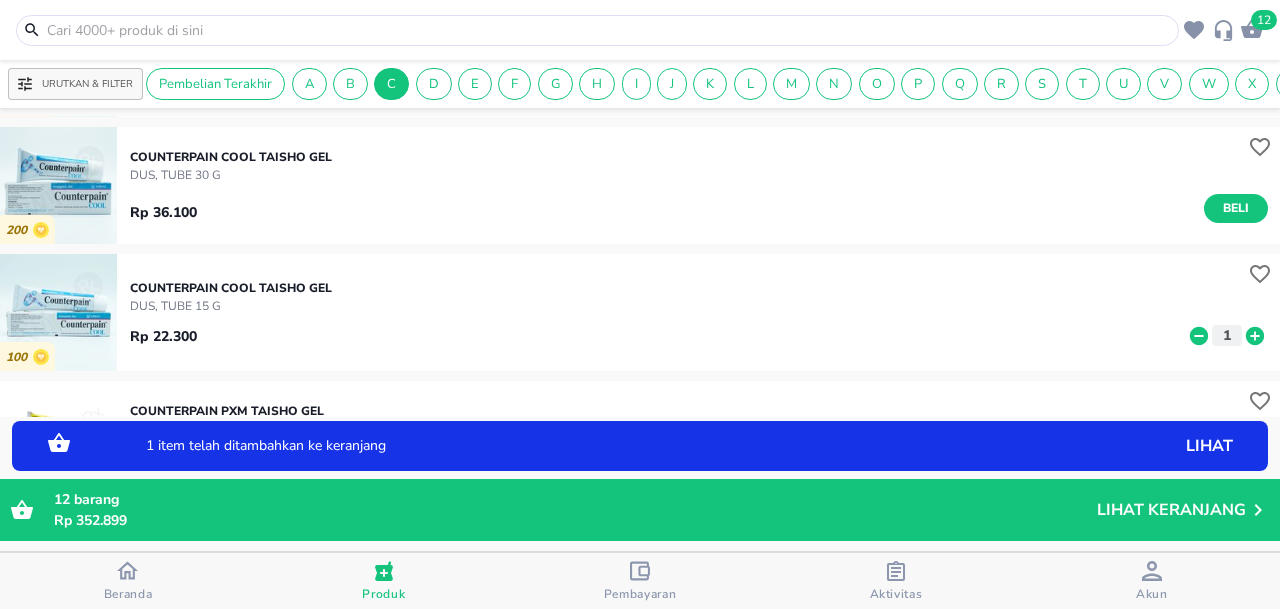 click 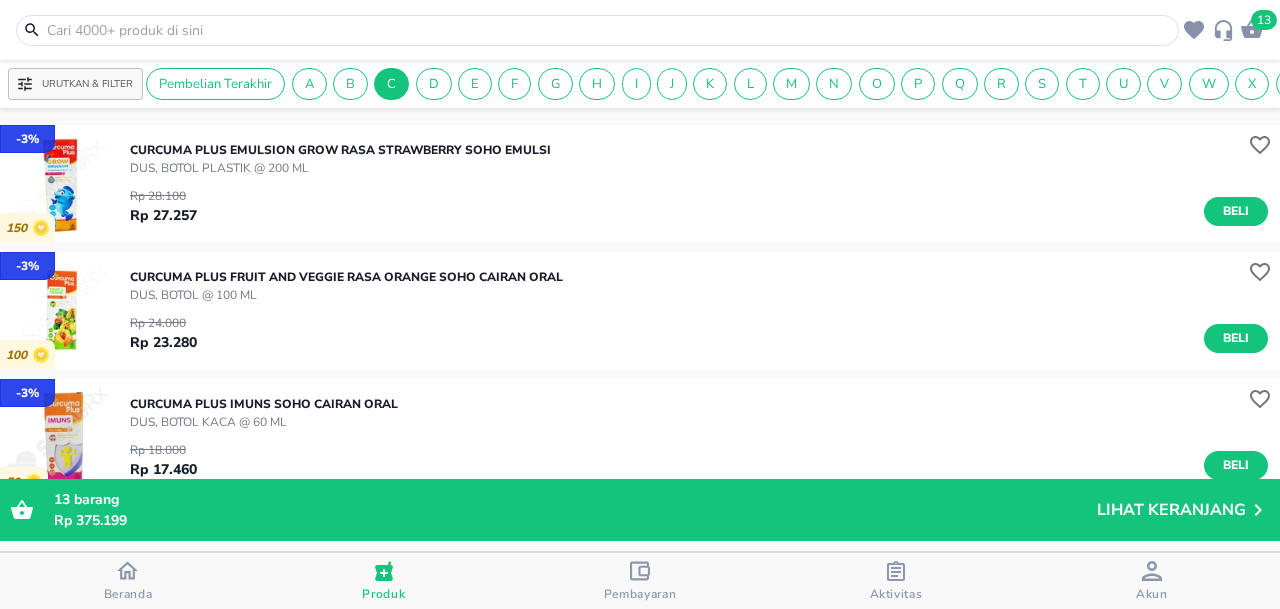 scroll, scrollTop: 43982, scrollLeft: 0, axis: vertical 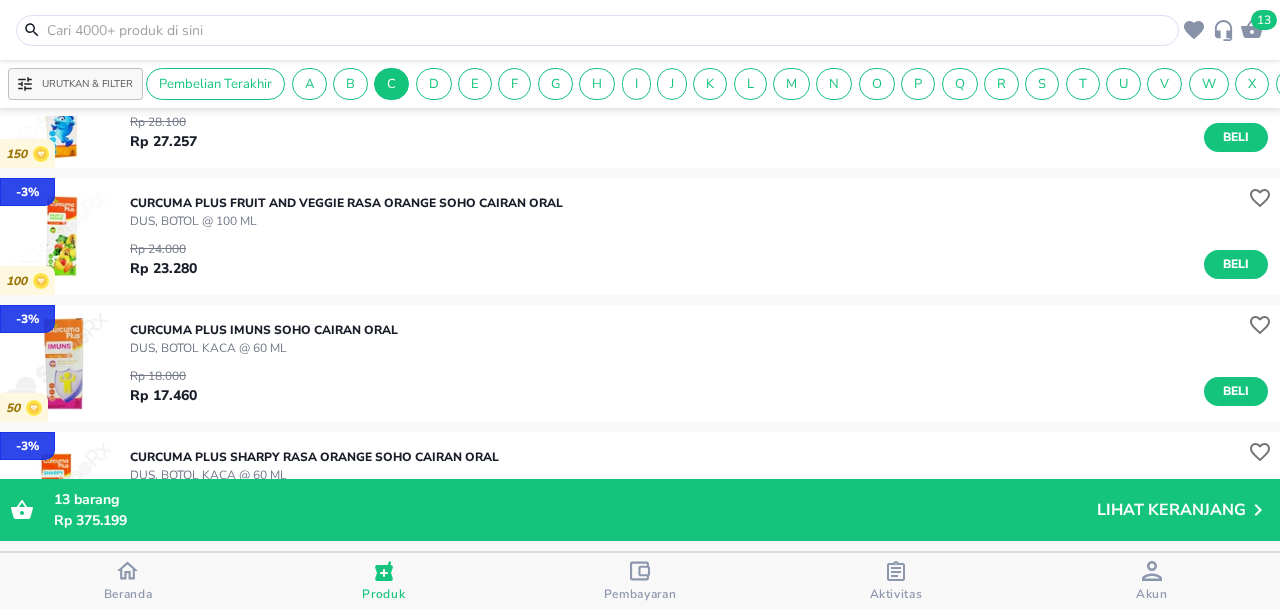 drag, startPoint x: 1223, startPoint y: 281, endPoint x: 1157, endPoint y: 285, distance: 66.1211 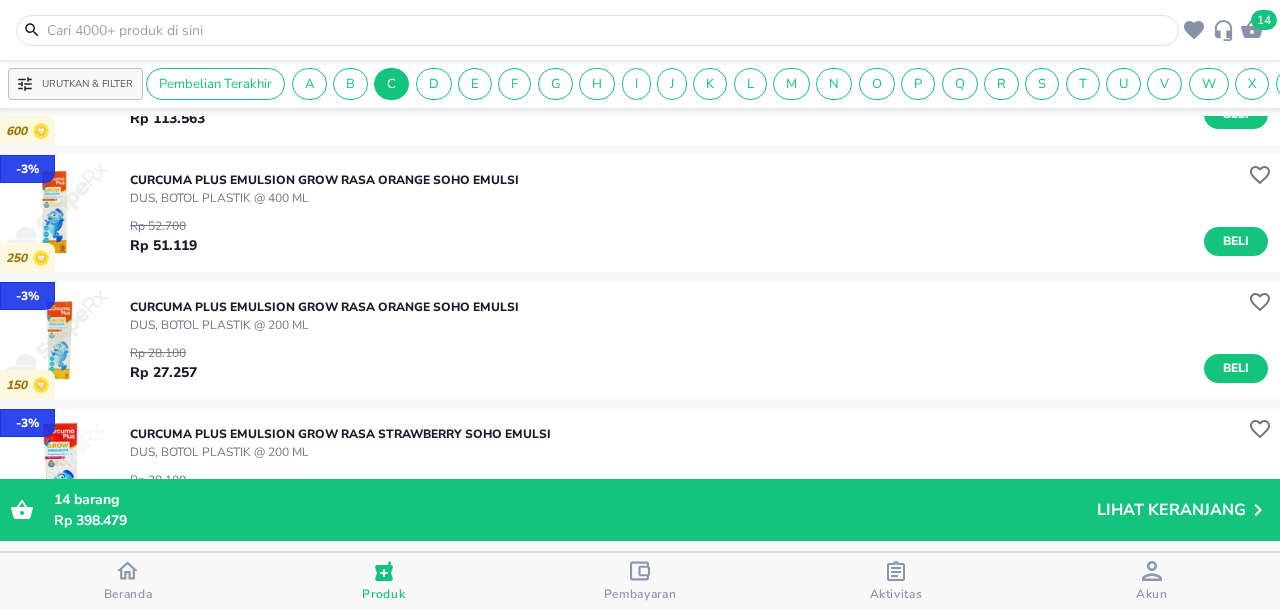 scroll, scrollTop: 43682, scrollLeft: 0, axis: vertical 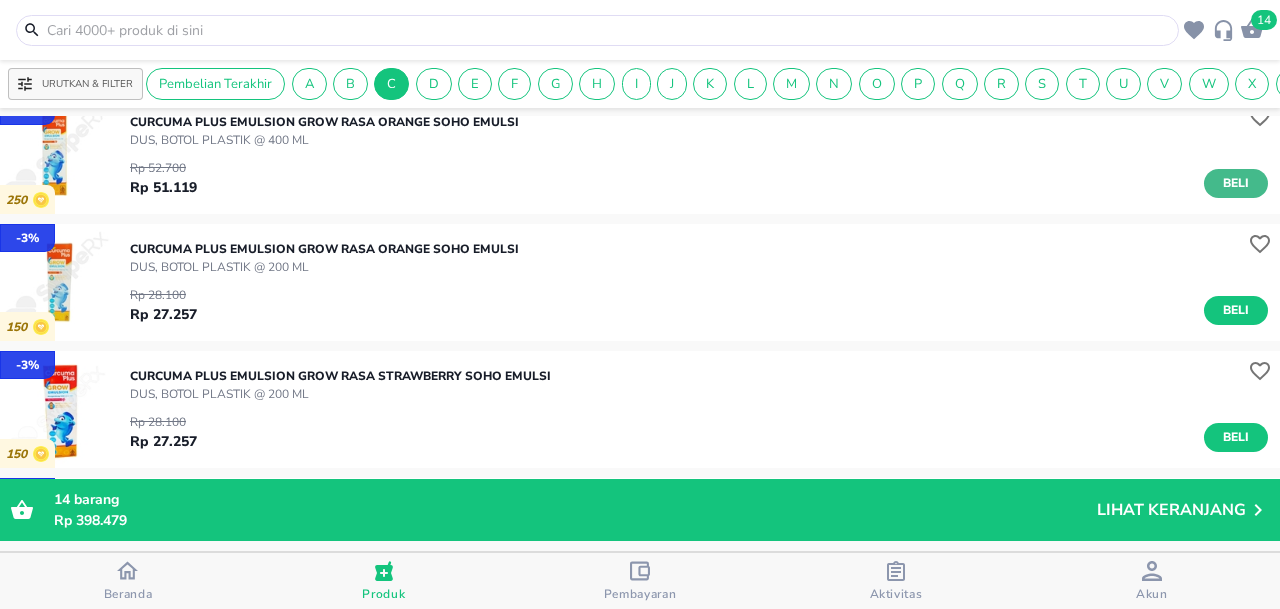 click on "Beli" at bounding box center [1236, 183] 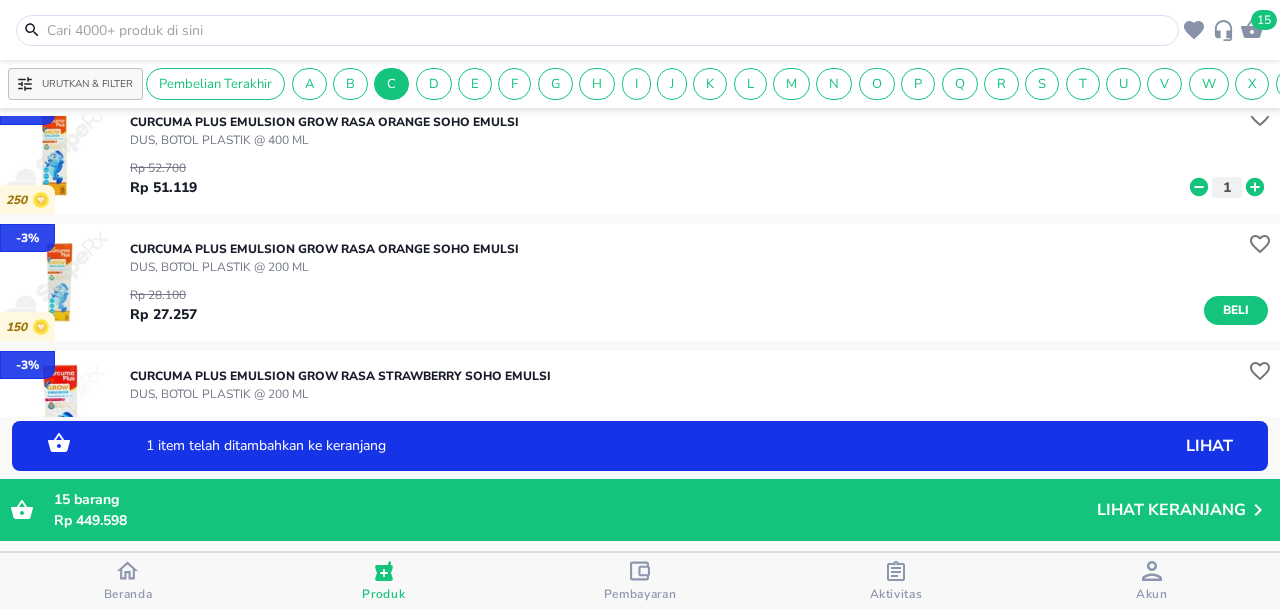 click 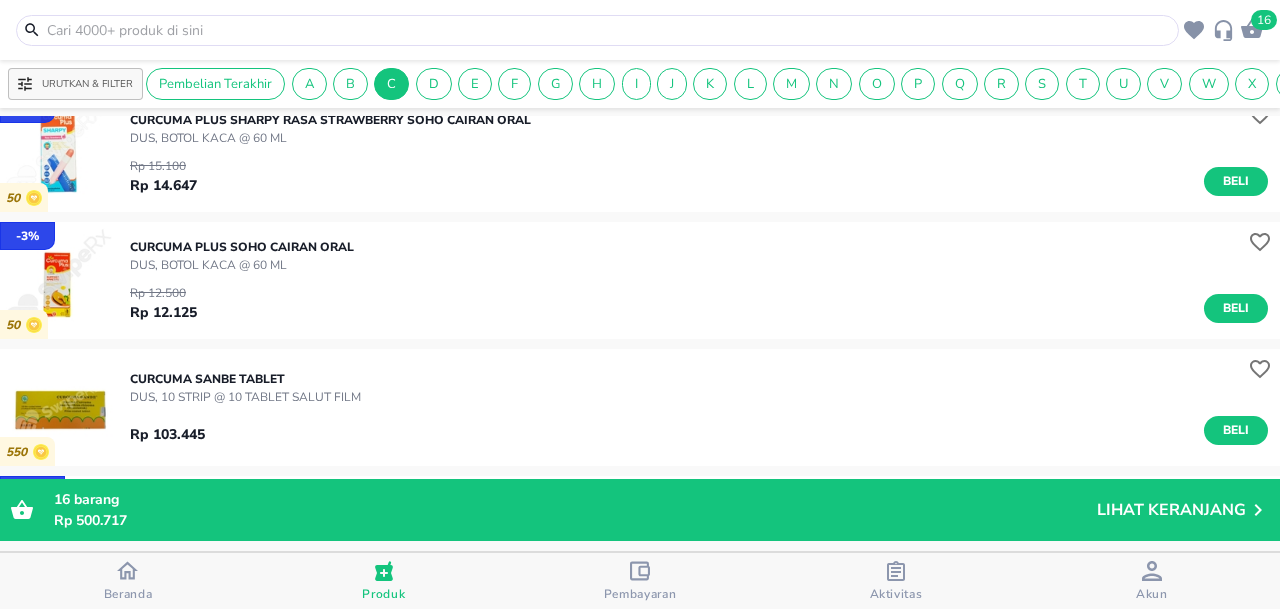 scroll, scrollTop: 44482, scrollLeft: 0, axis: vertical 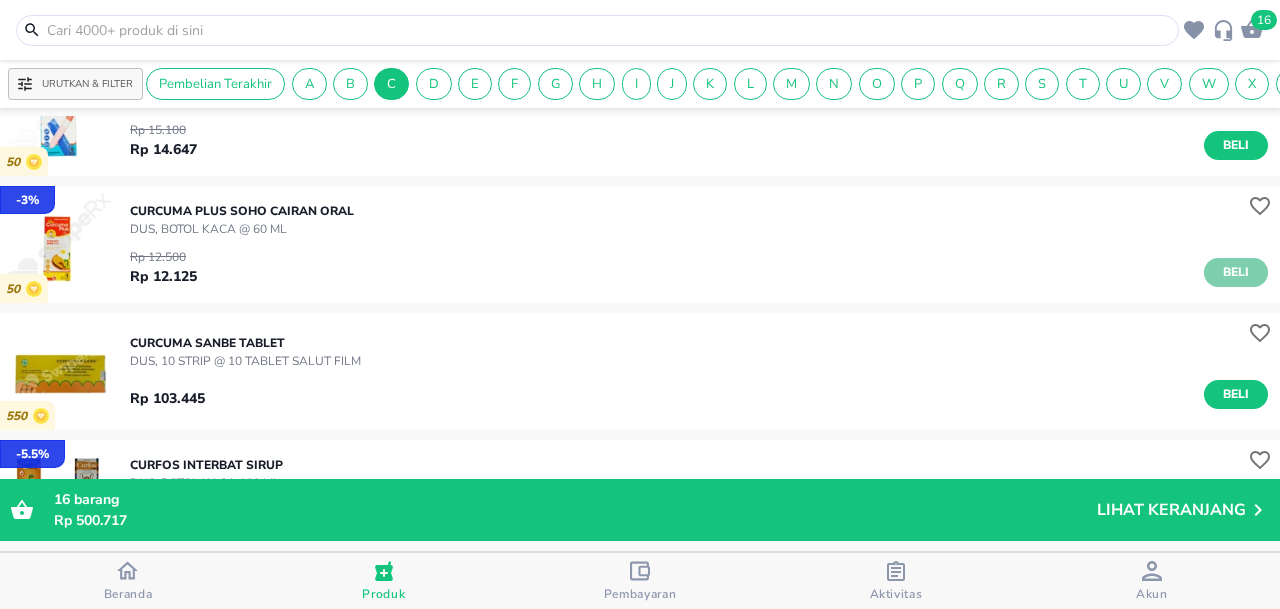 click on "Beli" at bounding box center [1236, 272] 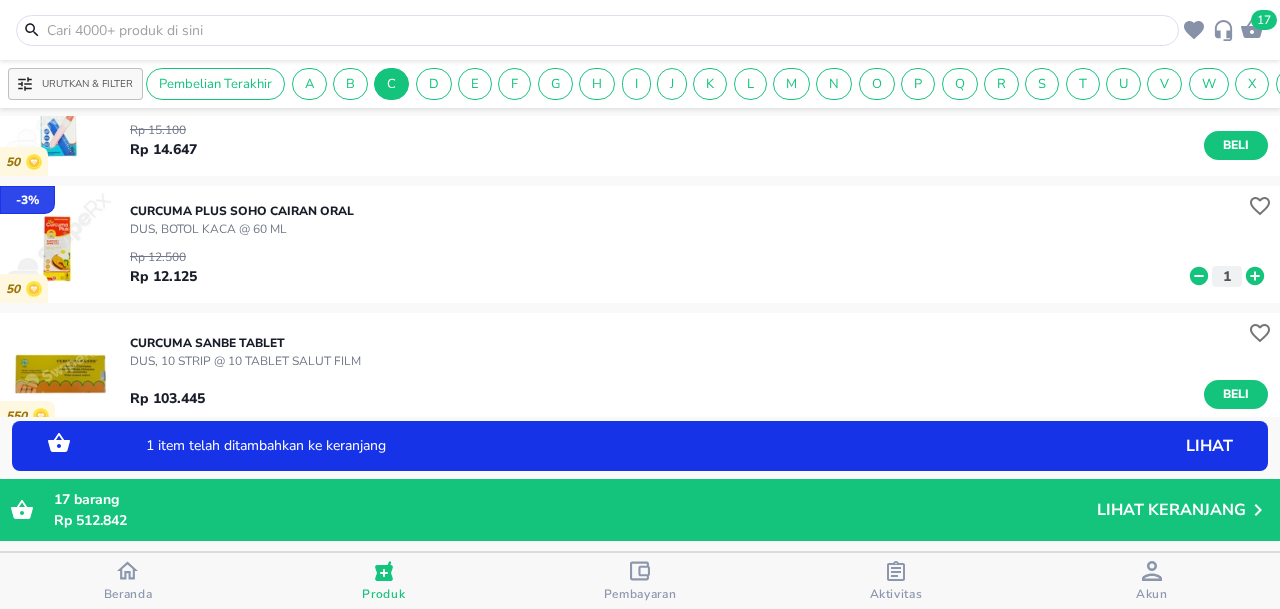 drag, startPoint x: 1236, startPoint y: 288, endPoint x: 1218, endPoint y: 299, distance: 21.095022 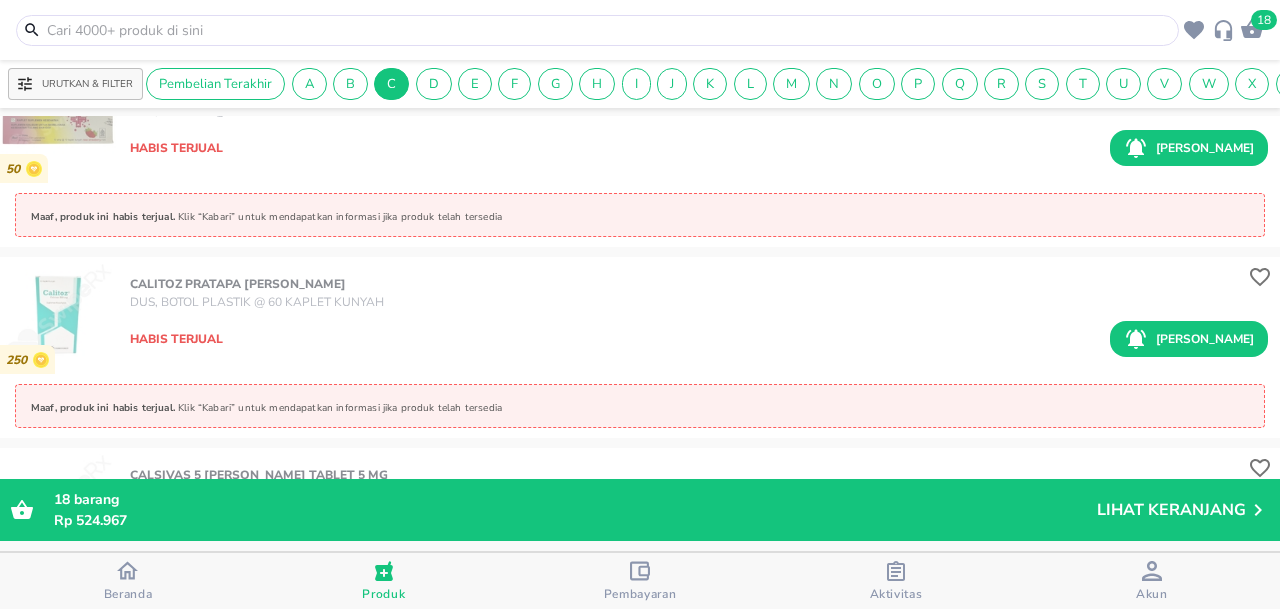 scroll, scrollTop: 46357, scrollLeft: 0, axis: vertical 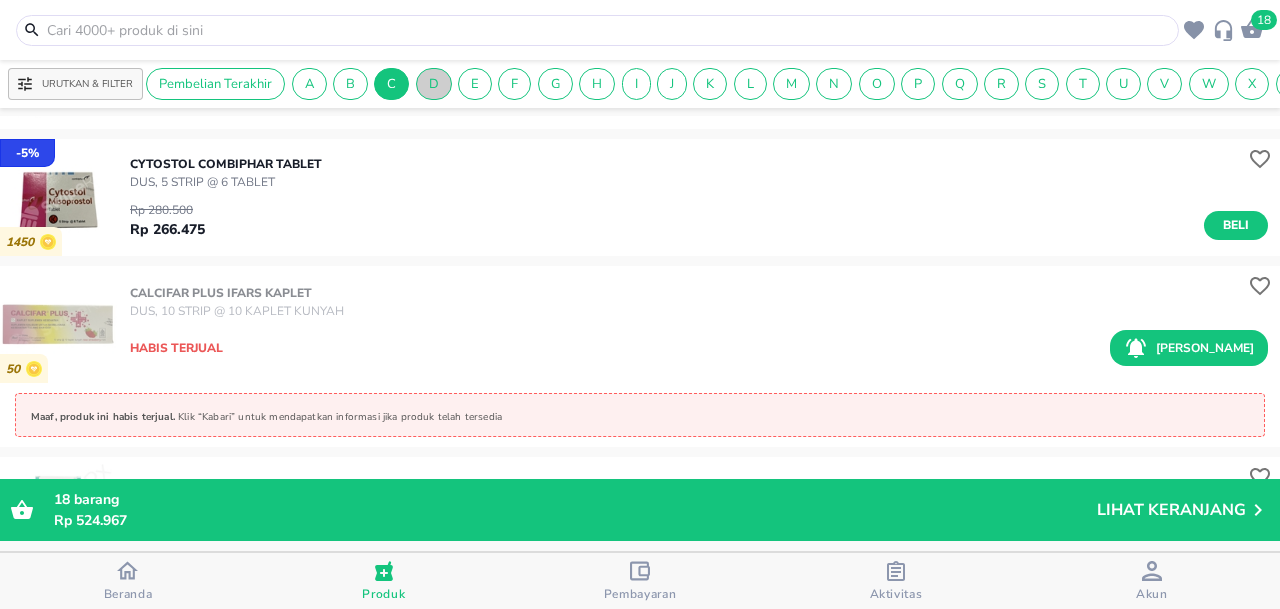click on "D" at bounding box center (434, 84) 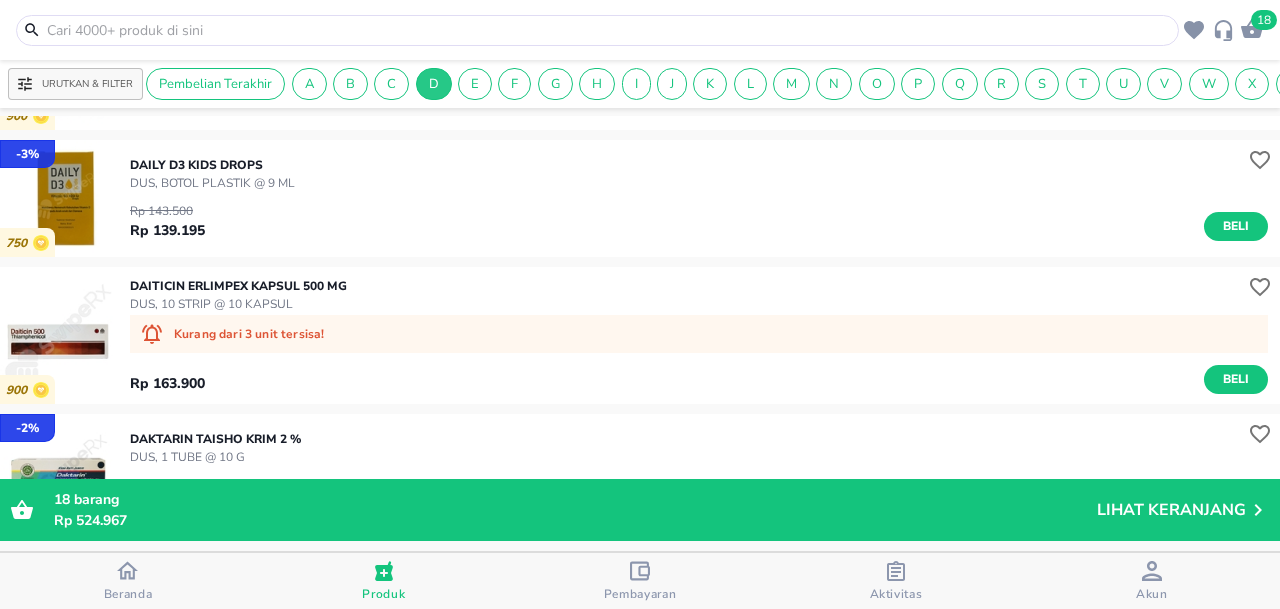 scroll, scrollTop: 1100, scrollLeft: 0, axis: vertical 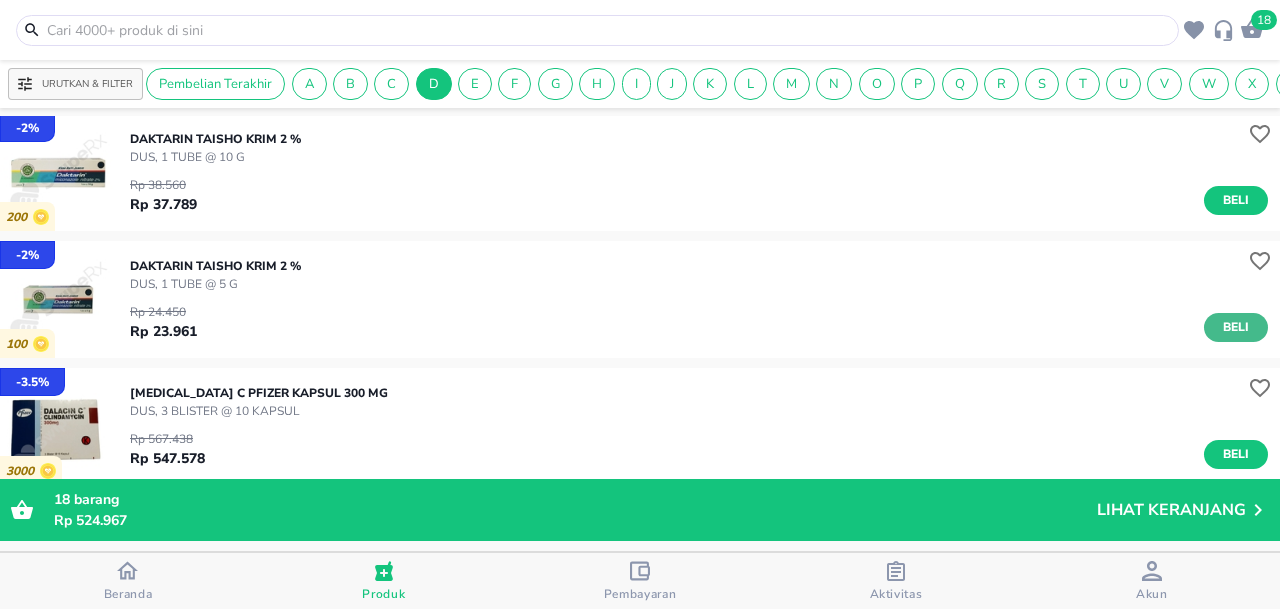 click on "Beli" at bounding box center [1236, 327] 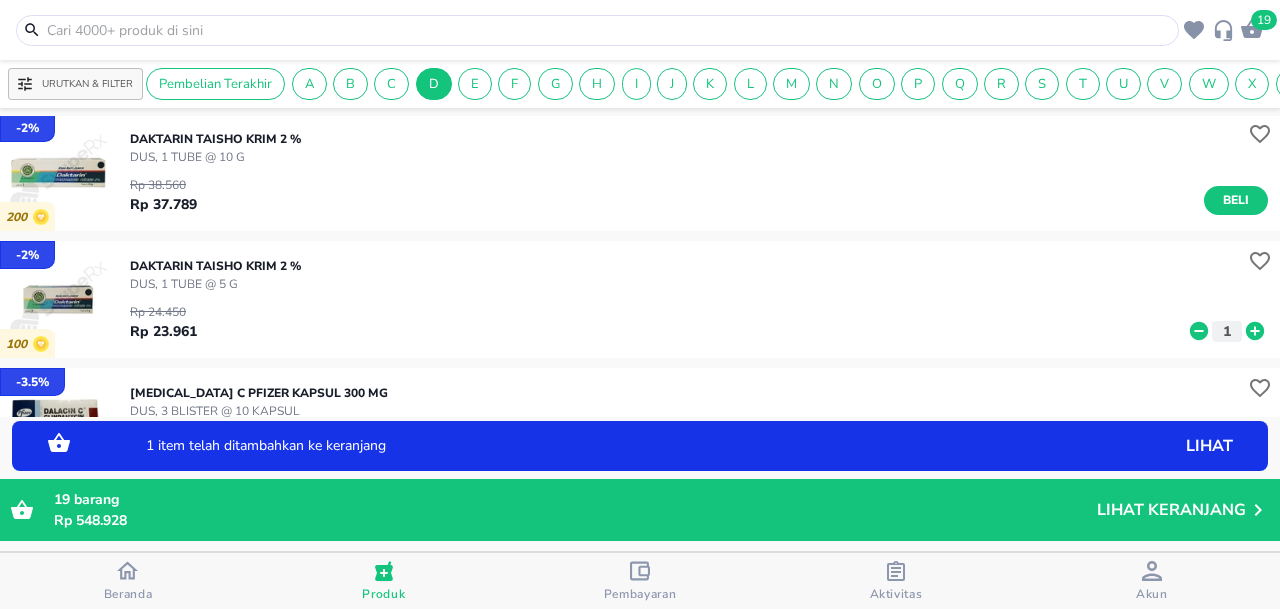 click 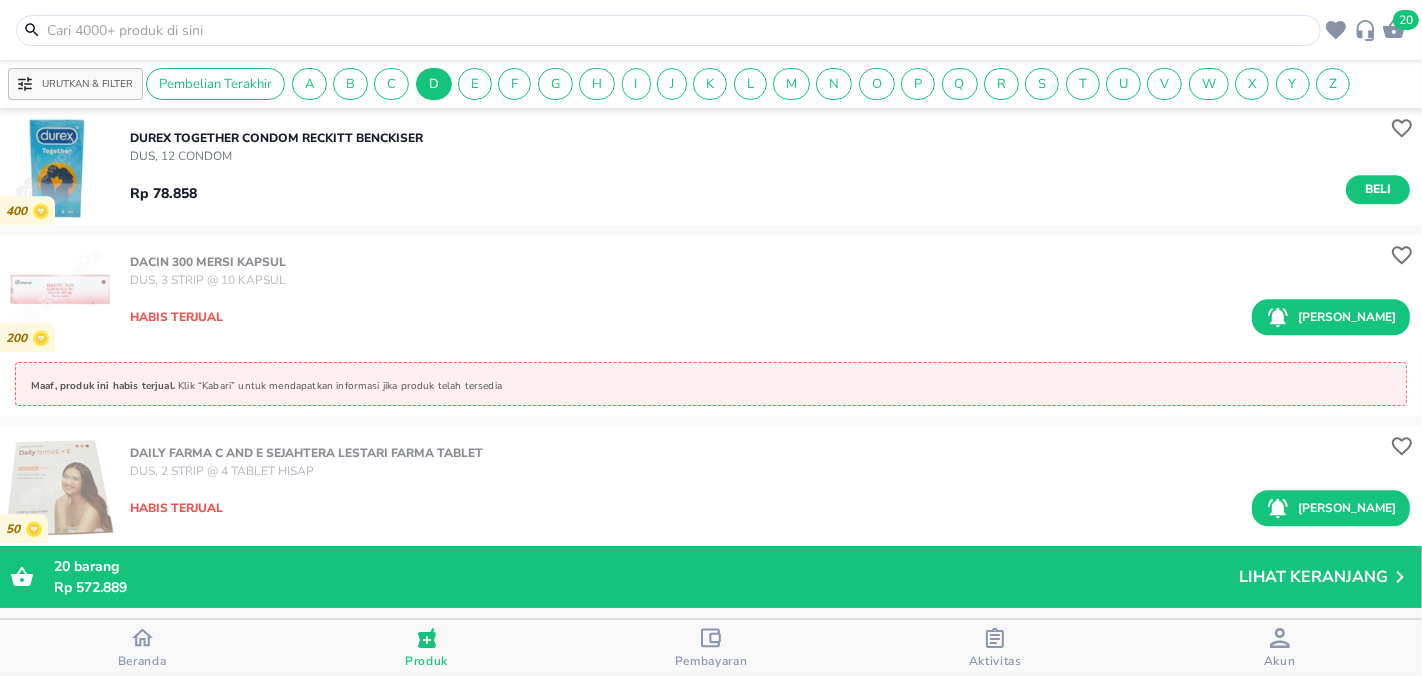 scroll, scrollTop: 23940, scrollLeft: 0, axis: vertical 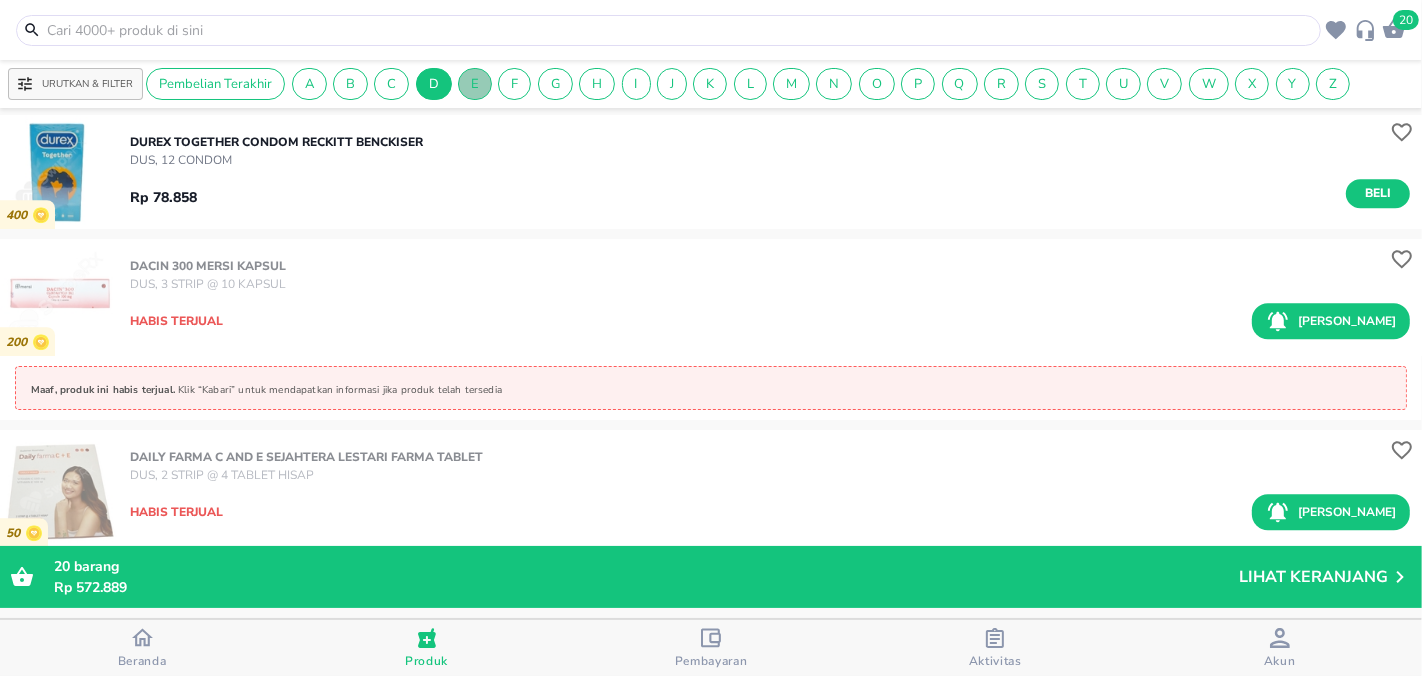 click on "E" at bounding box center (475, 84) 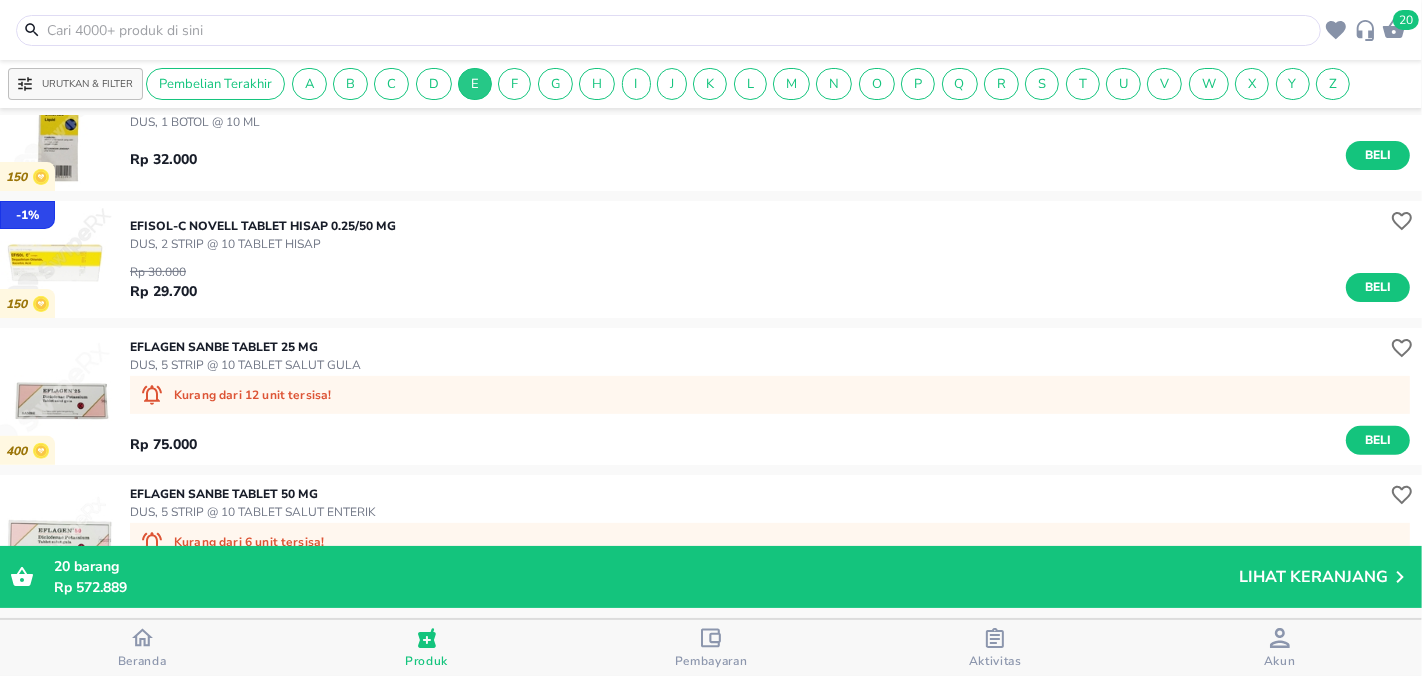scroll, scrollTop: 666, scrollLeft: 0, axis: vertical 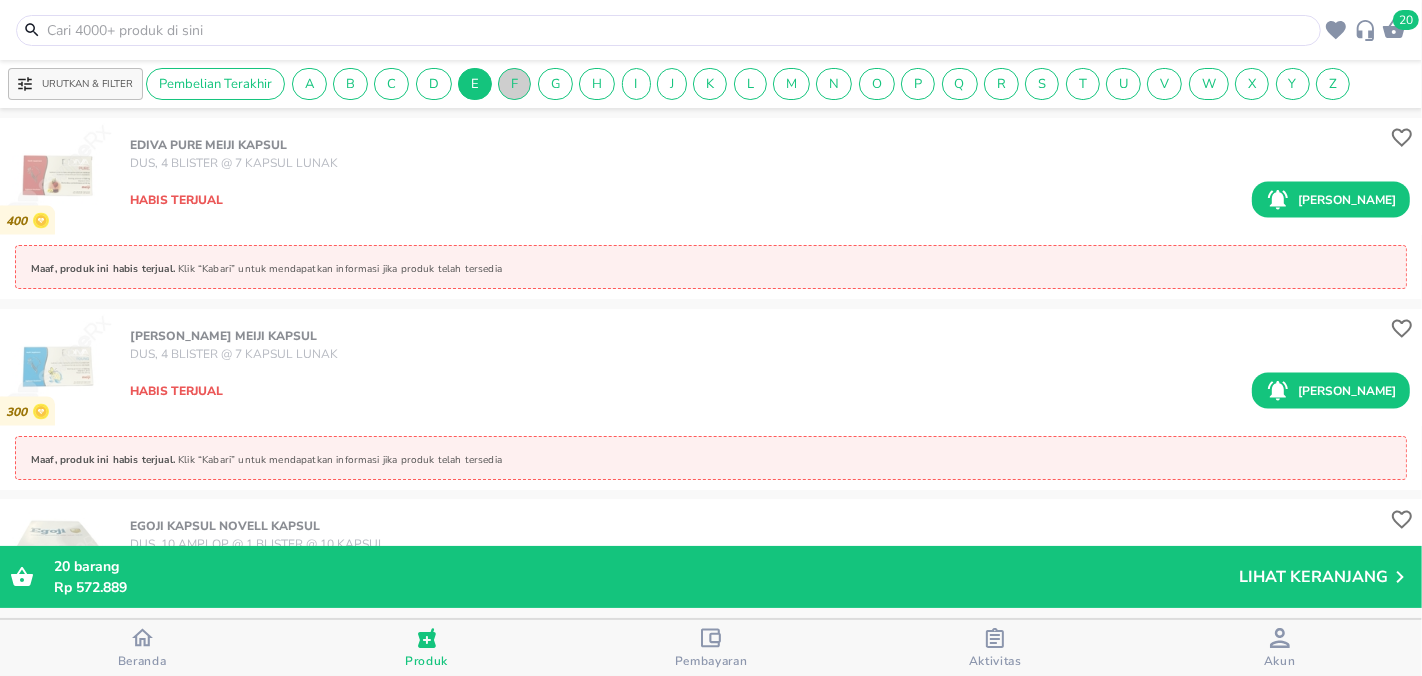 click on "F" at bounding box center [514, 84] 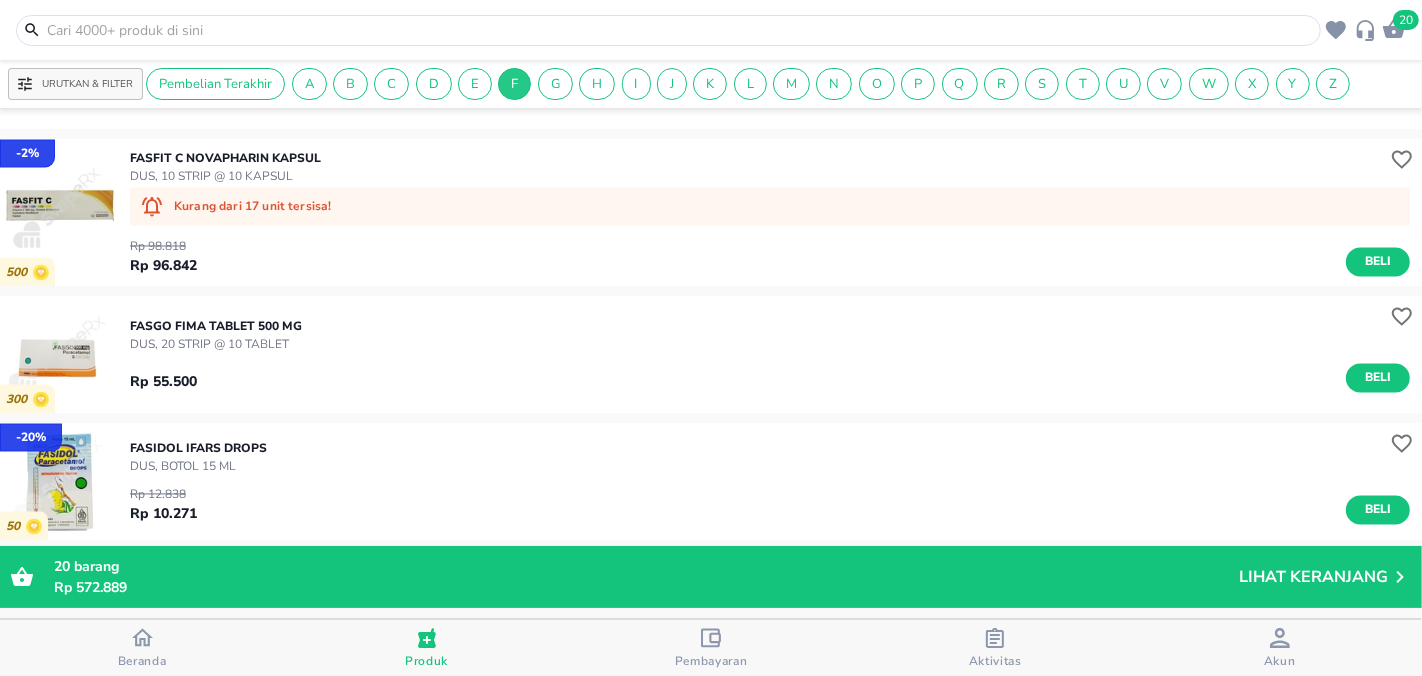 scroll, scrollTop: 3552, scrollLeft: 0, axis: vertical 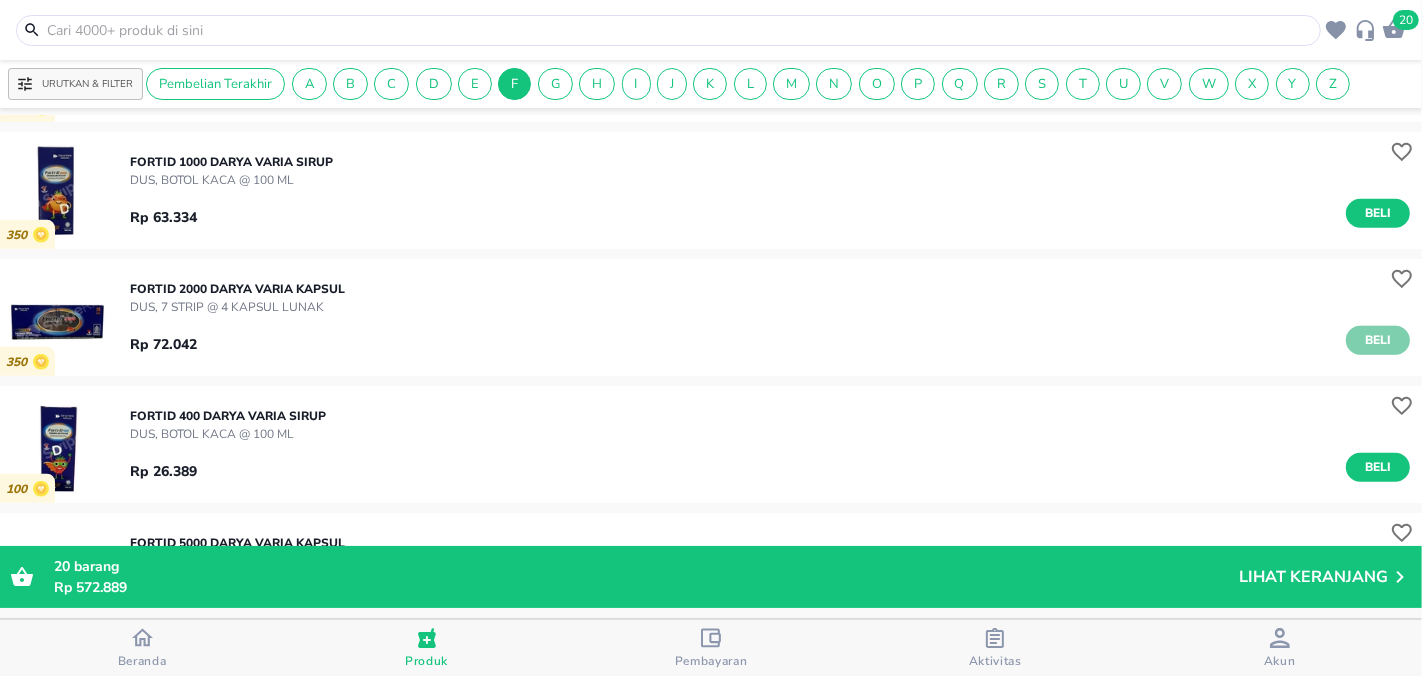 click on "Beli" at bounding box center [1378, 340] 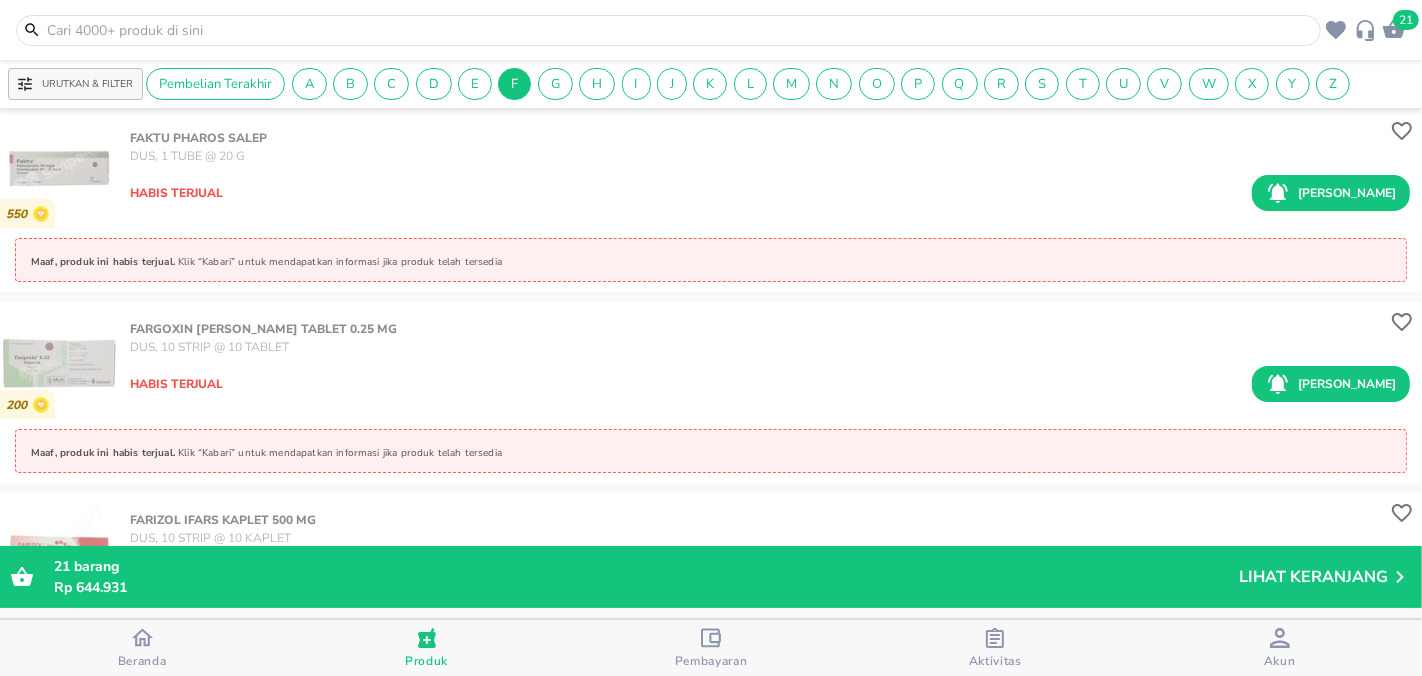 scroll, scrollTop: 25625, scrollLeft: 0, axis: vertical 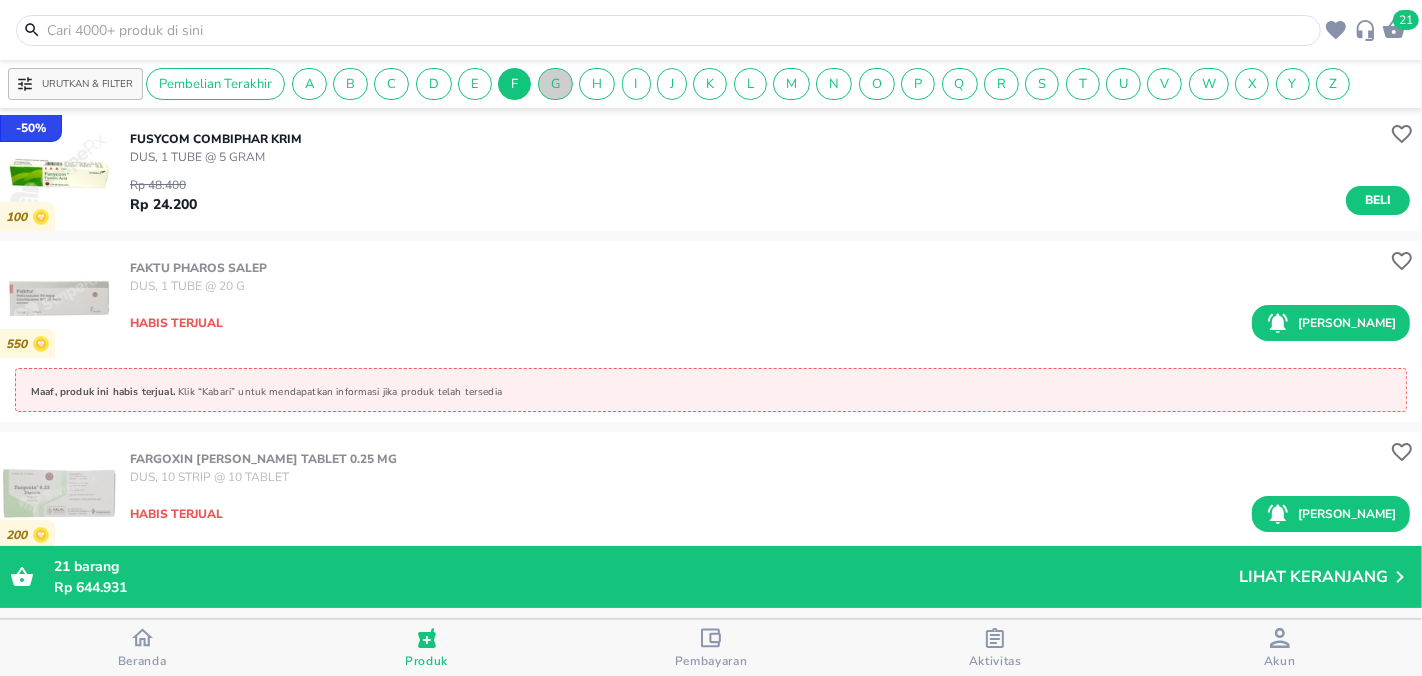 click on "G" at bounding box center (555, 84) 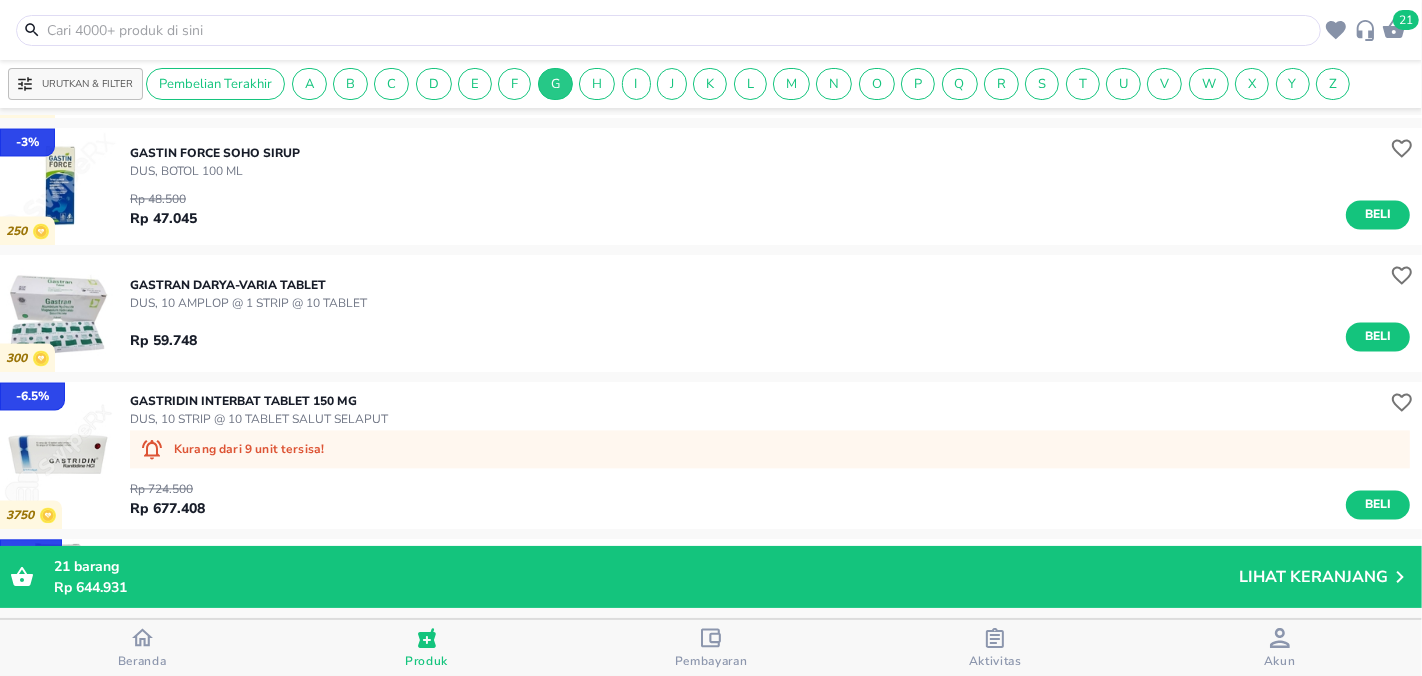 scroll, scrollTop: 3370, scrollLeft: 0, axis: vertical 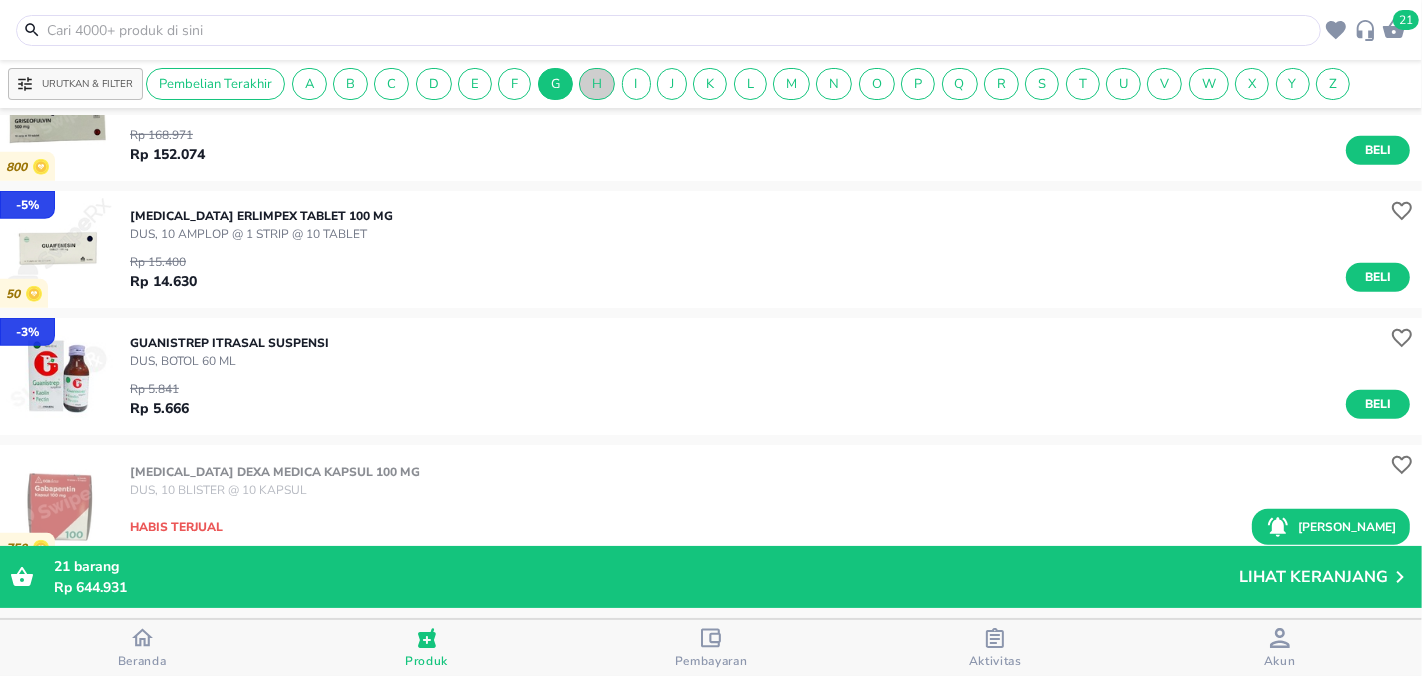click on "H" at bounding box center (597, 84) 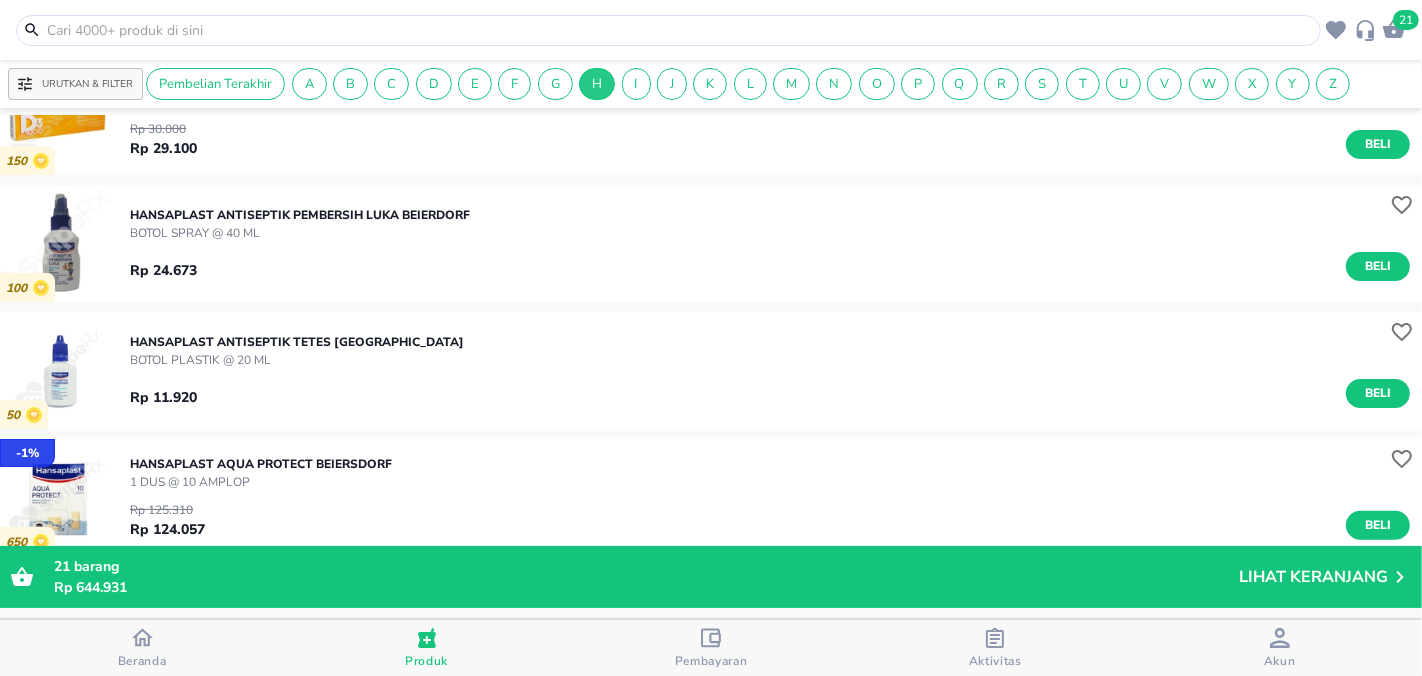 scroll, scrollTop: 555, scrollLeft: 0, axis: vertical 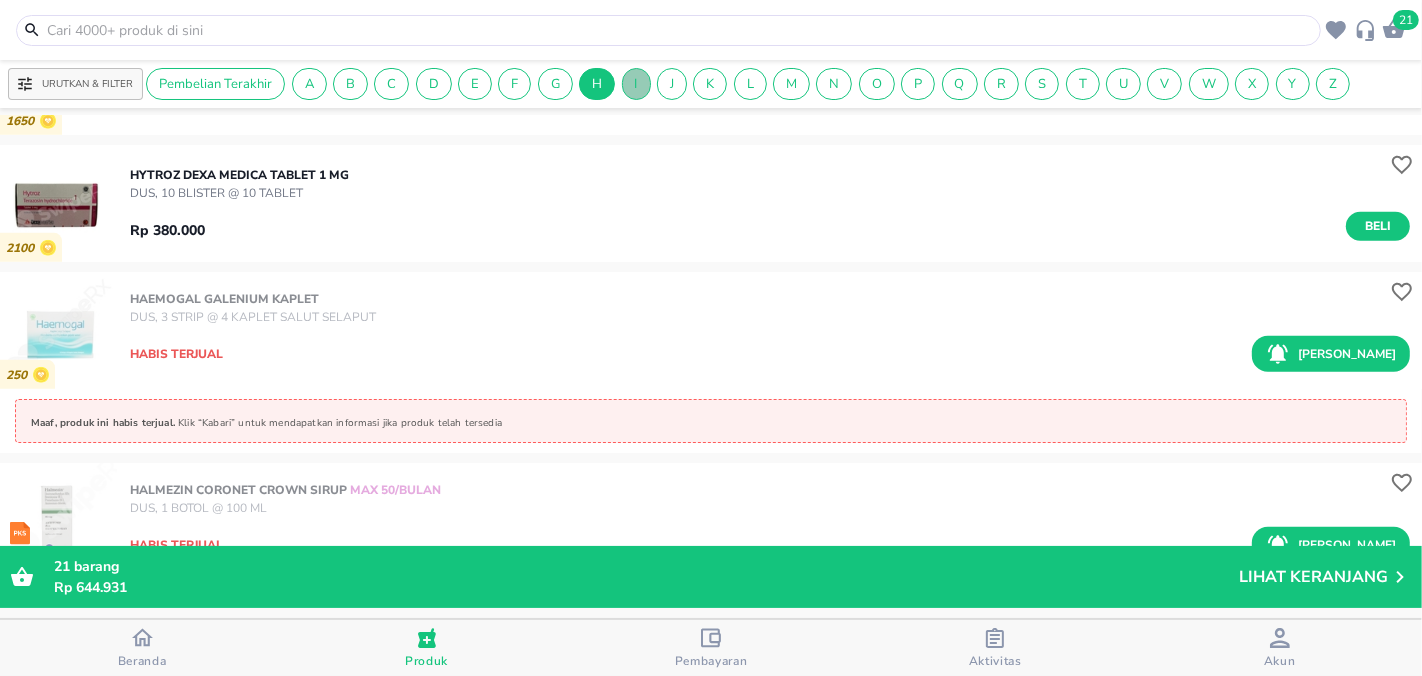 click on "I" at bounding box center (636, 84) 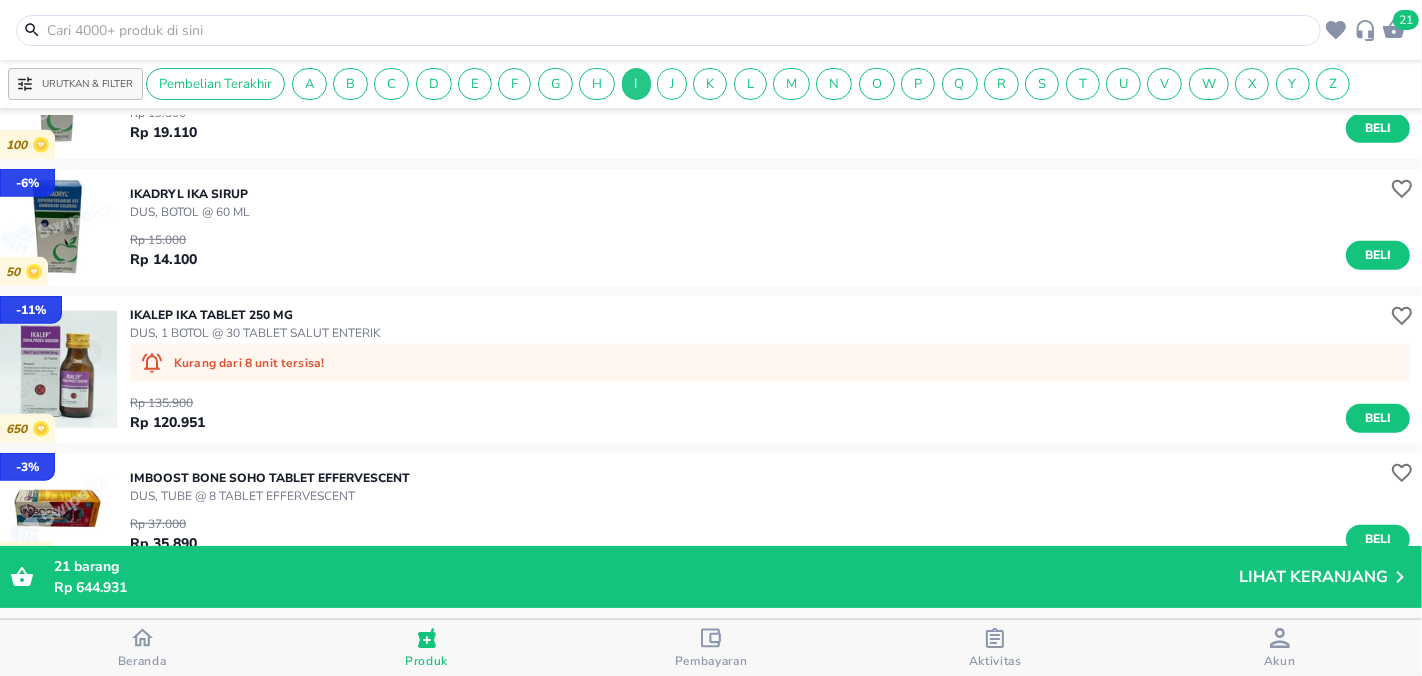 scroll, scrollTop: 1444, scrollLeft: 0, axis: vertical 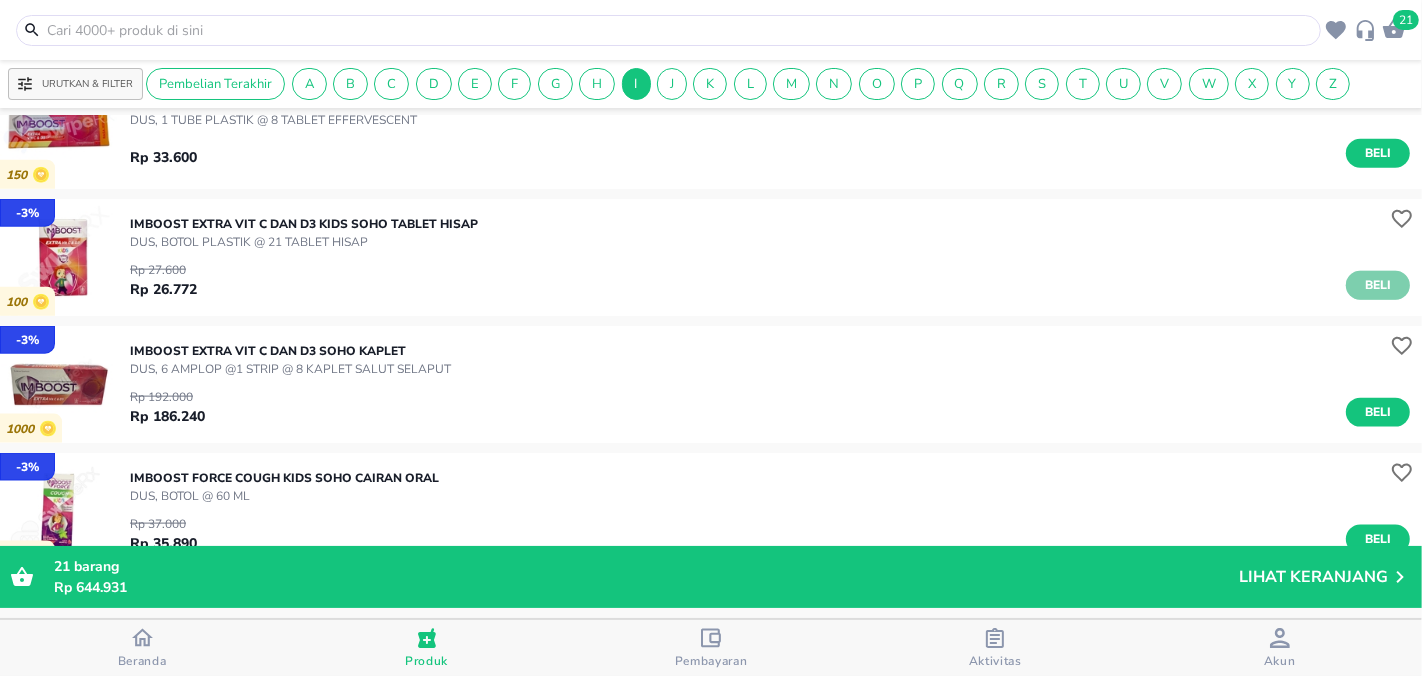 click on "Beli" at bounding box center (1378, 285) 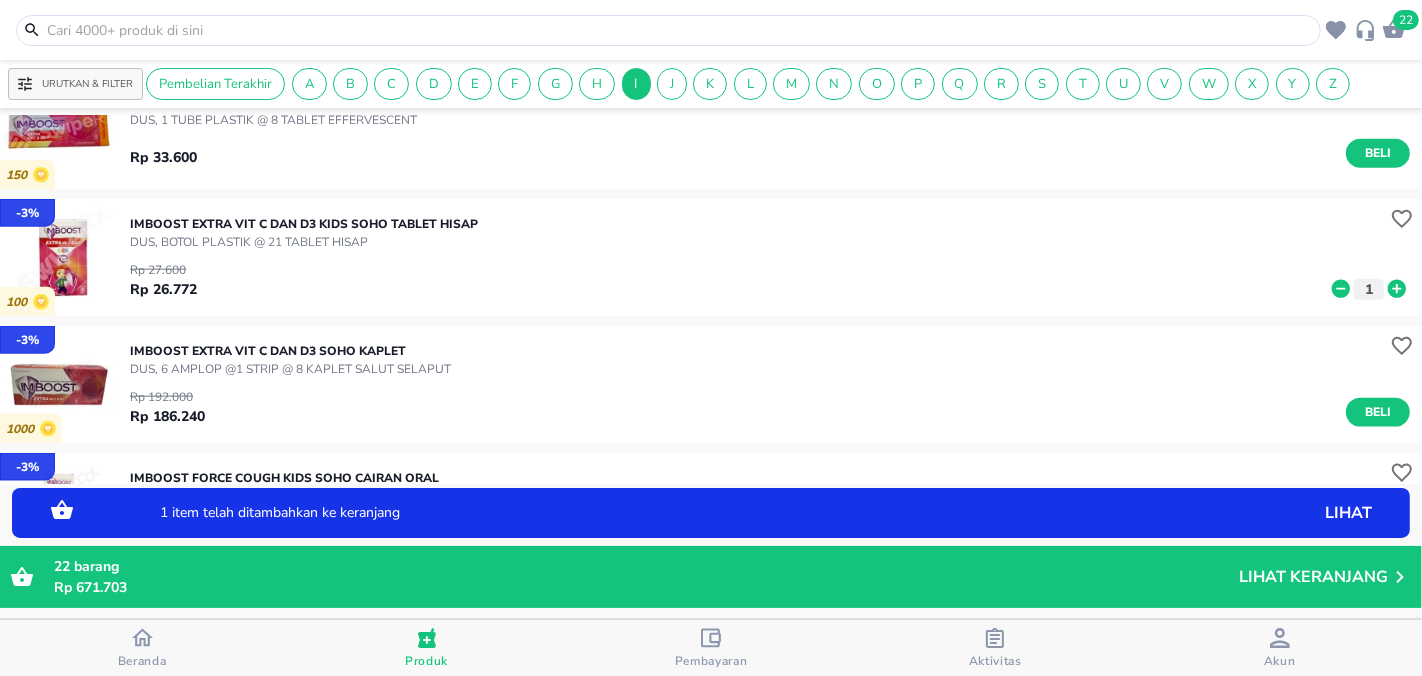 click 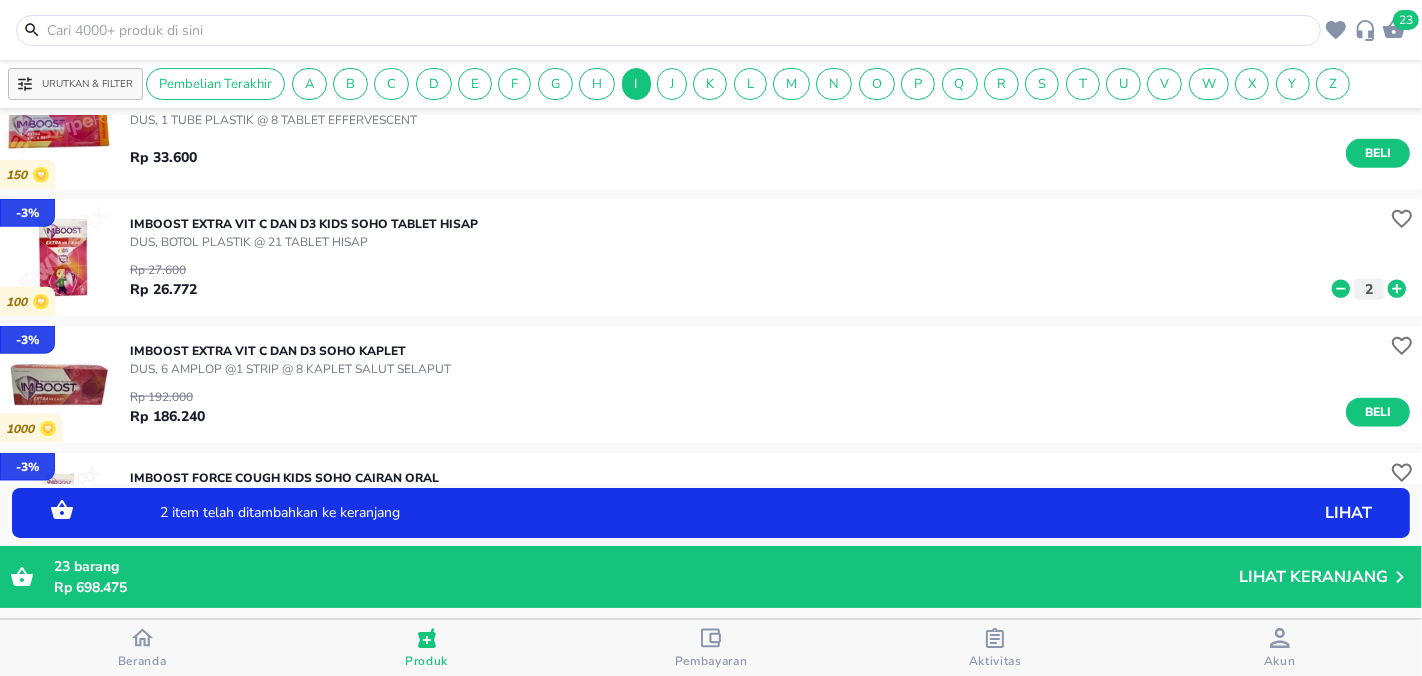 click 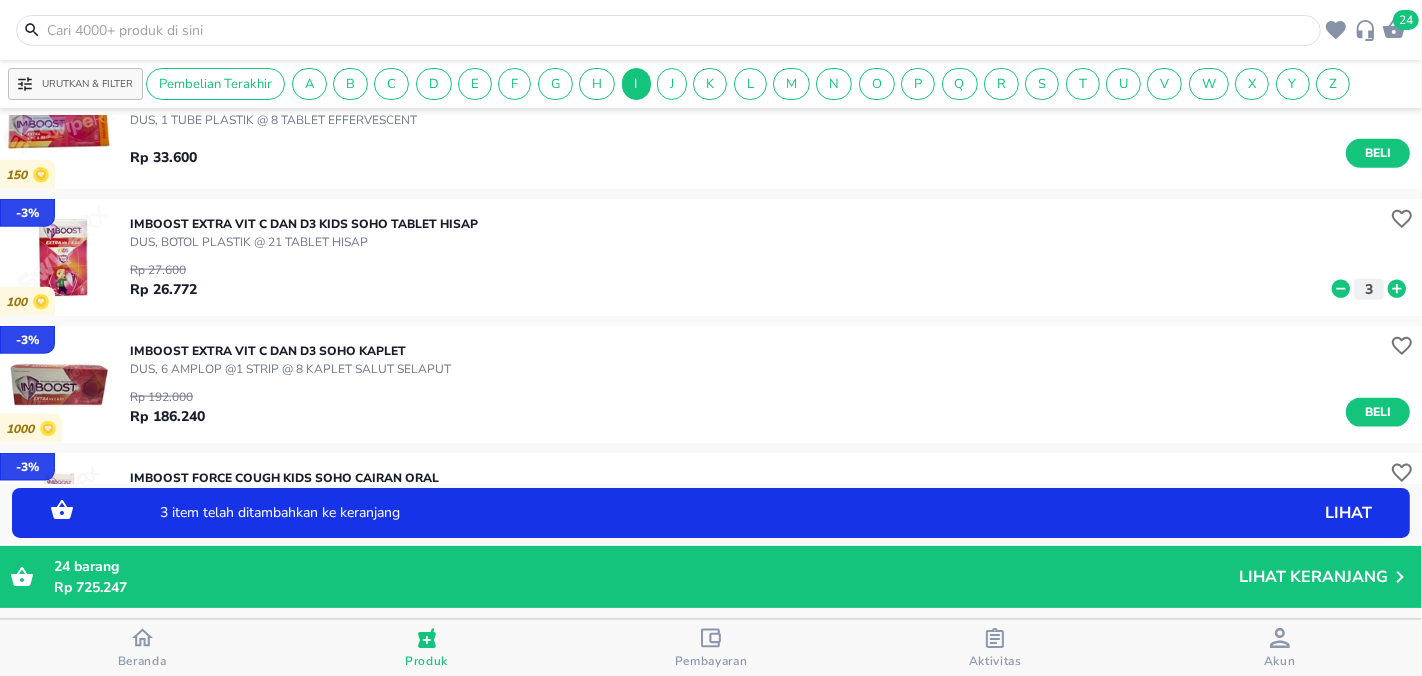 click 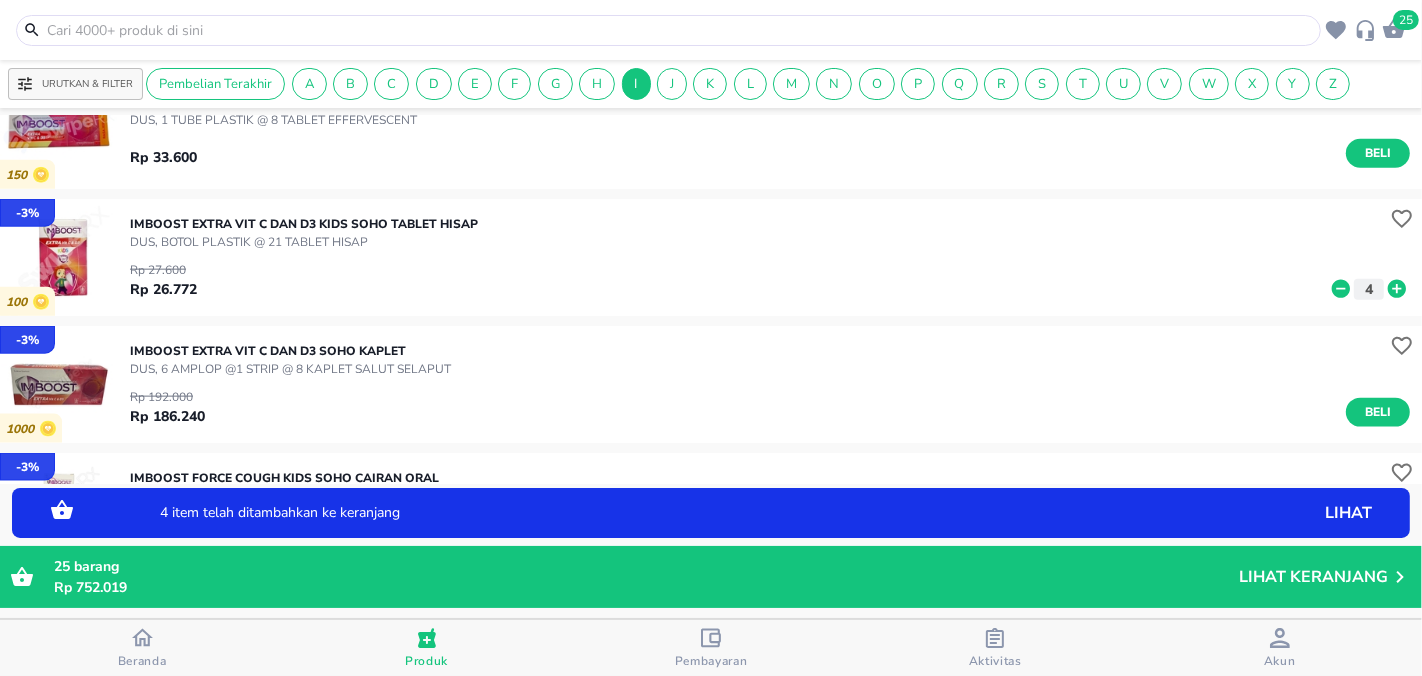 click 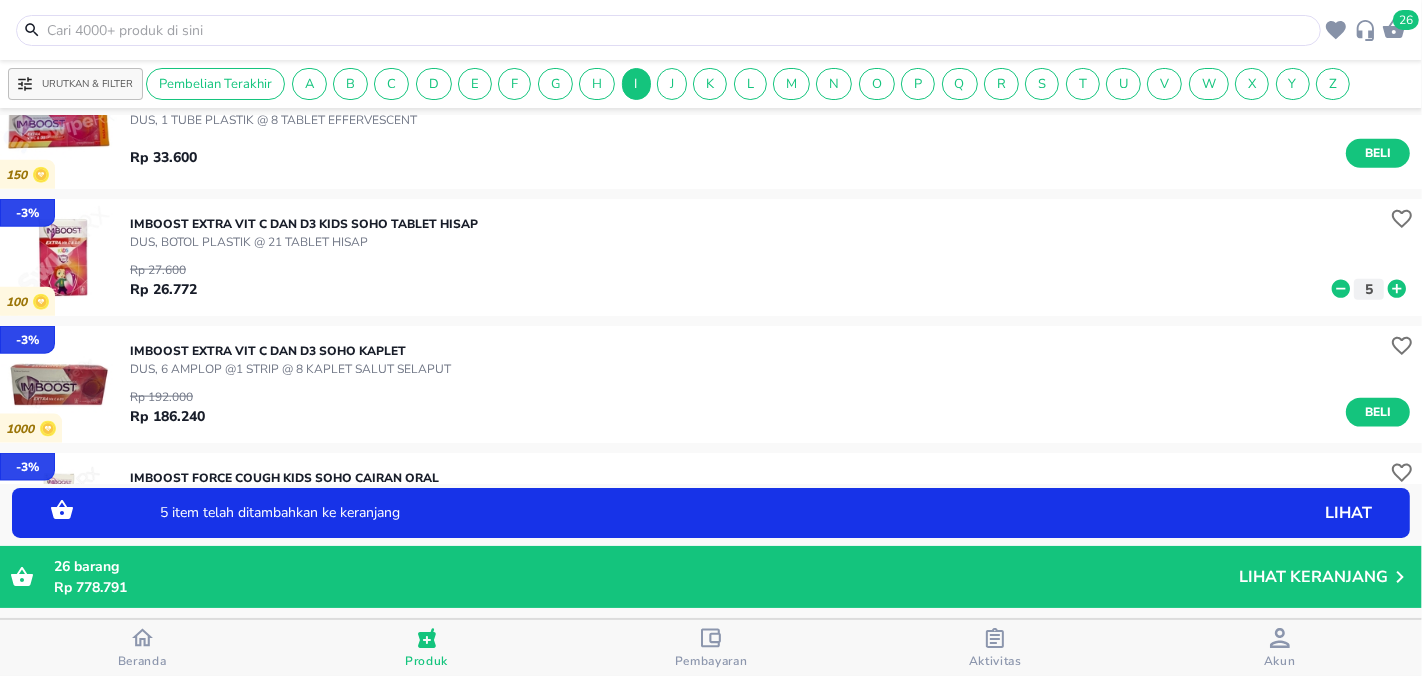 click 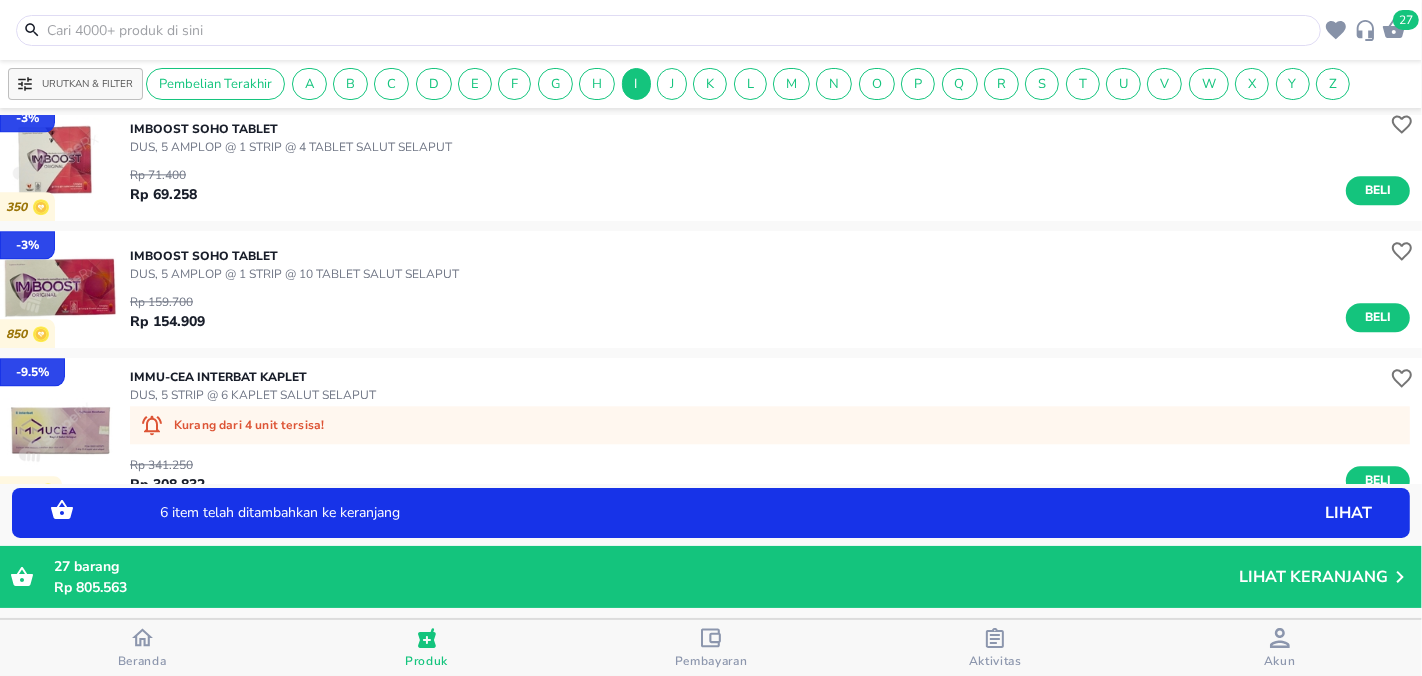 scroll, scrollTop: 3971, scrollLeft: 0, axis: vertical 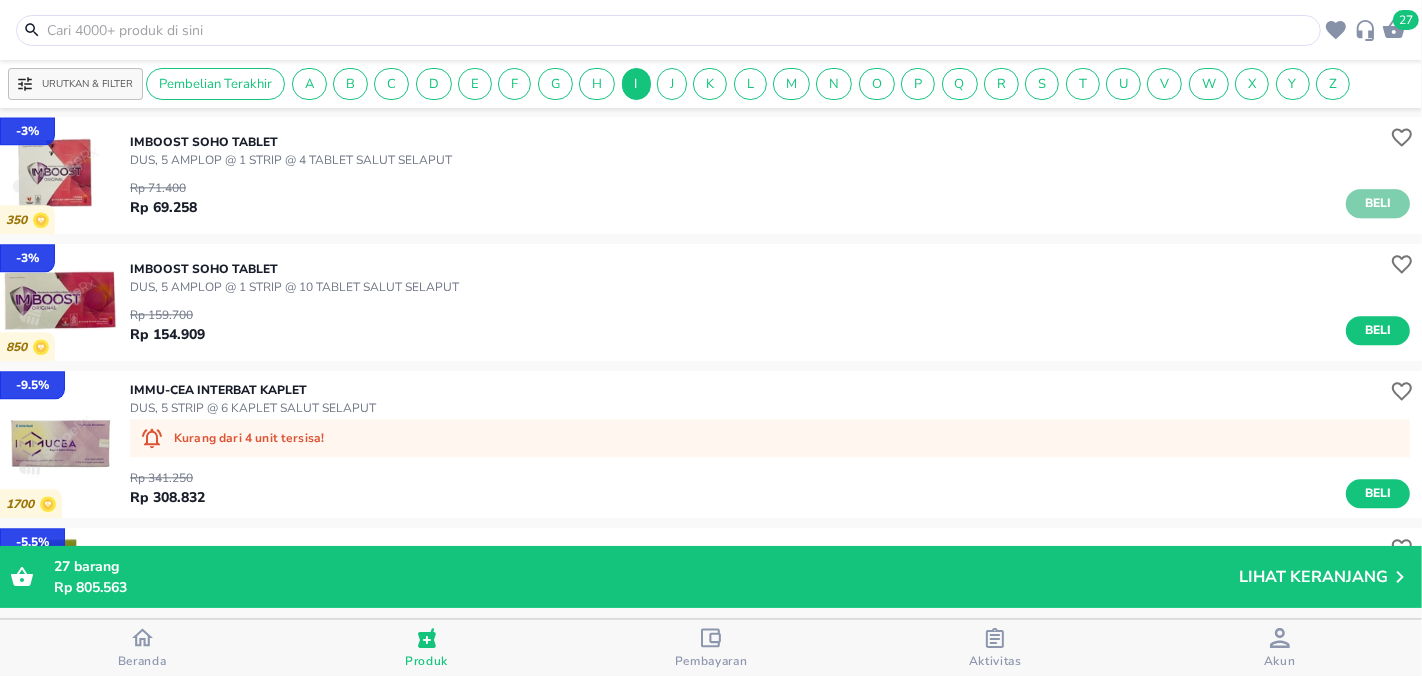 click on "Beli" at bounding box center (1378, 203) 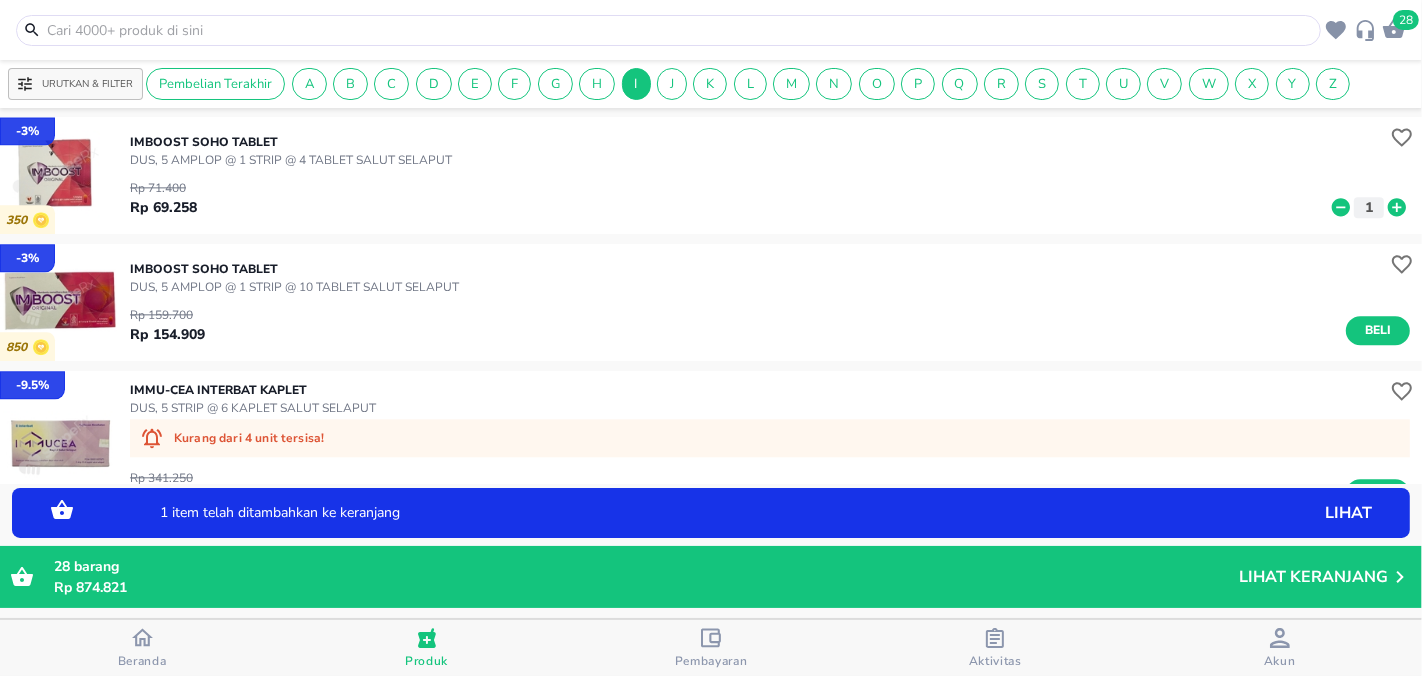 click 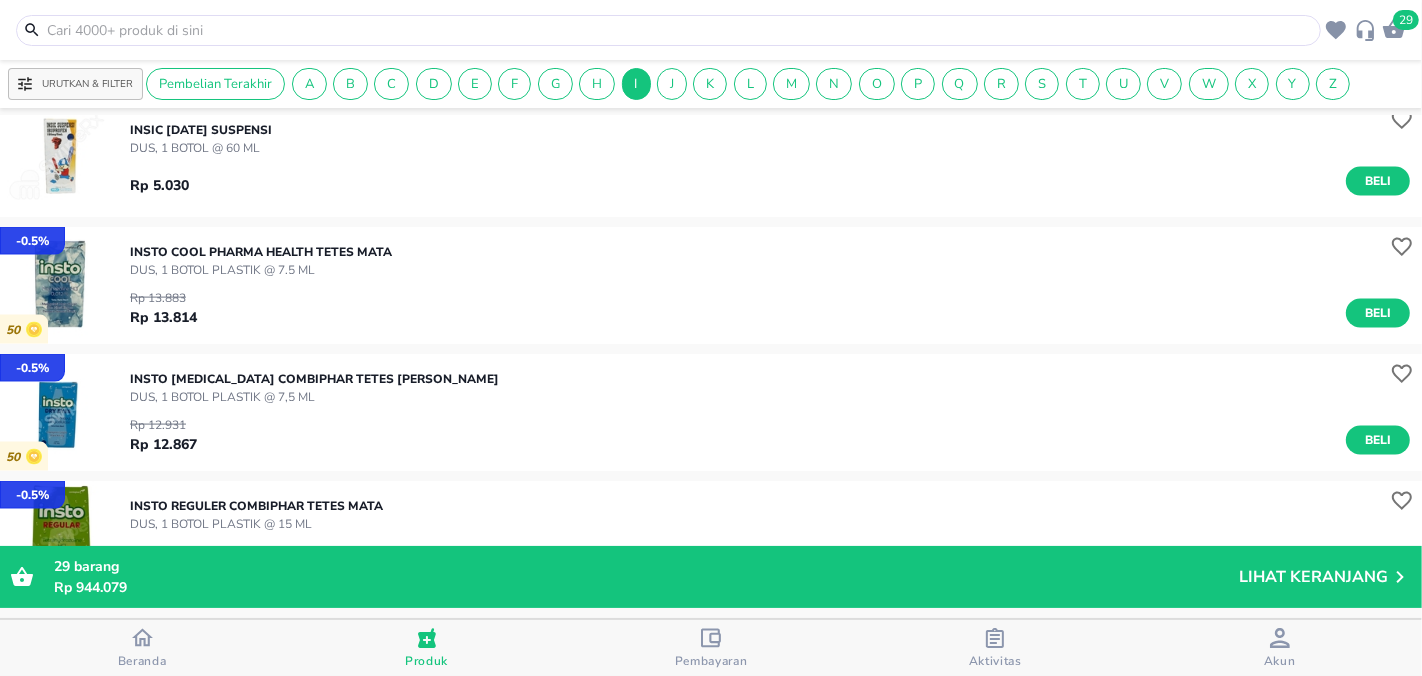 scroll, scrollTop: 8891, scrollLeft: 0, axis: vertical 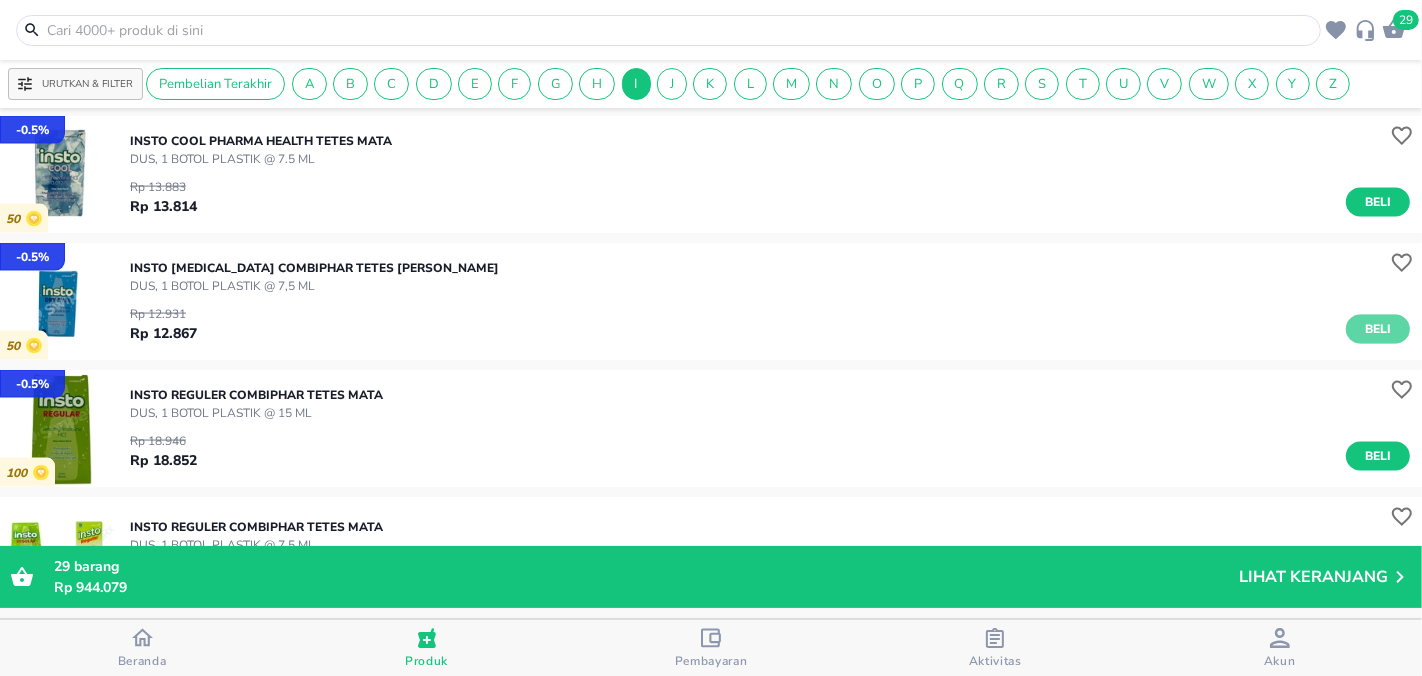 click on "Beli" at bounding box center (1378, 329) 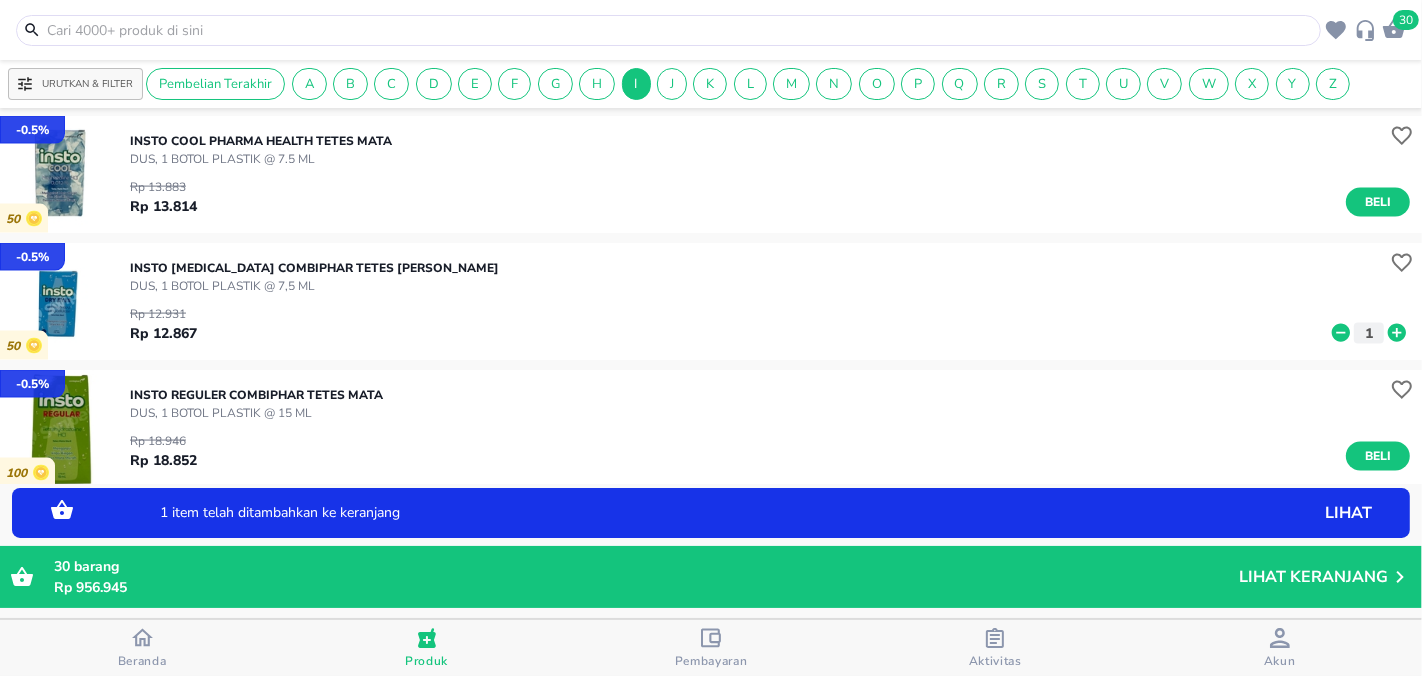 click 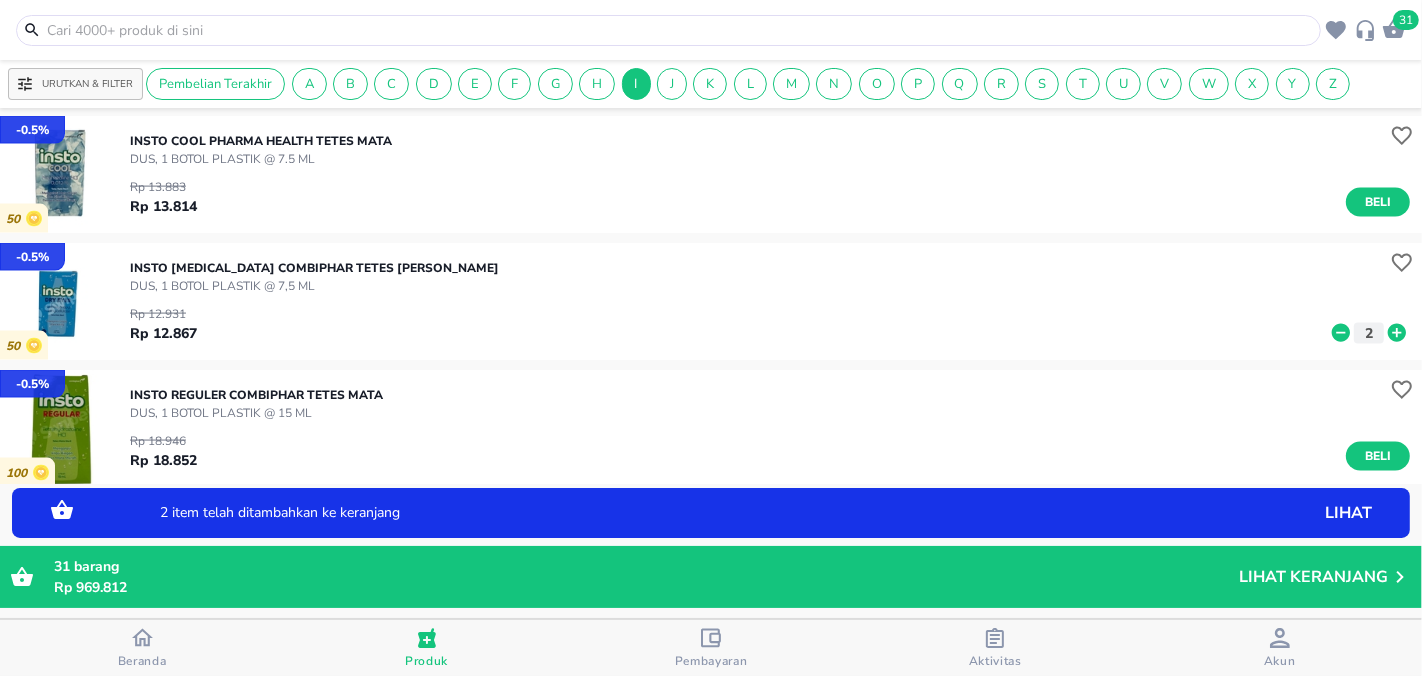 click 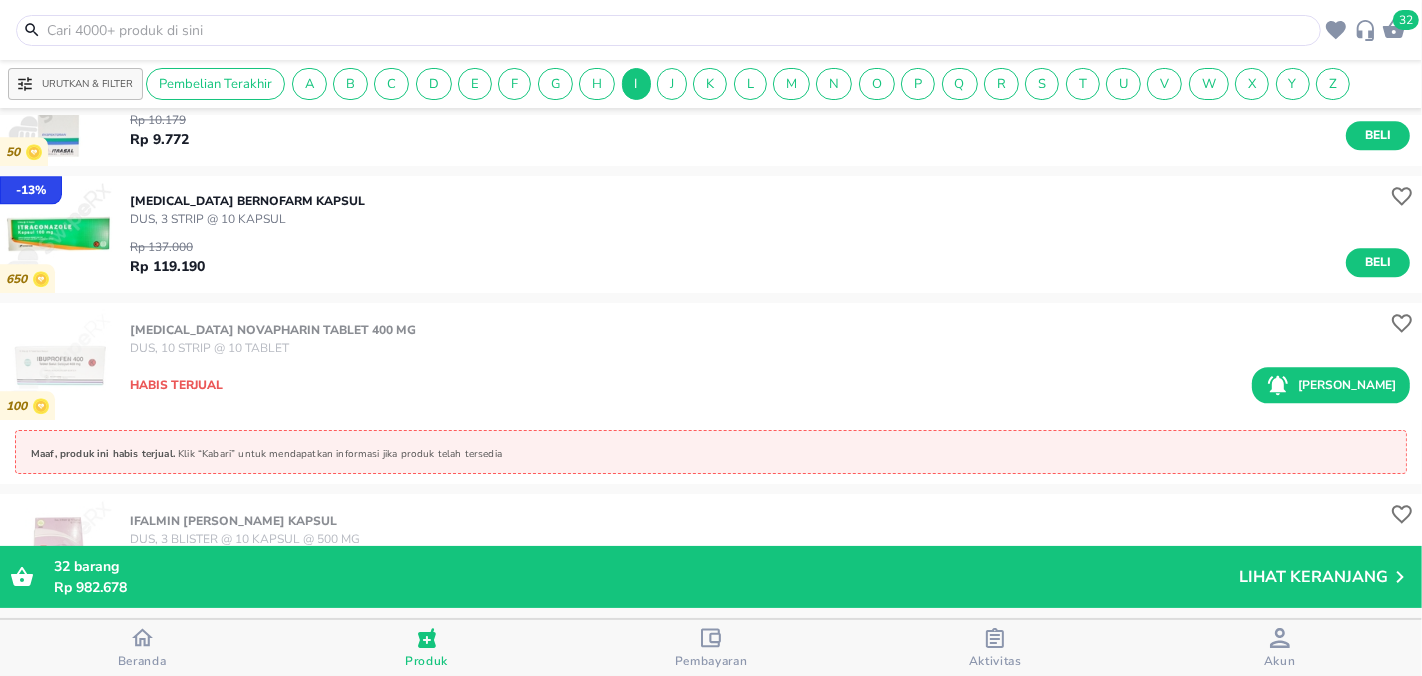 scroll, scrollTop: 16718, scrollLeft: 0, axis: vertical 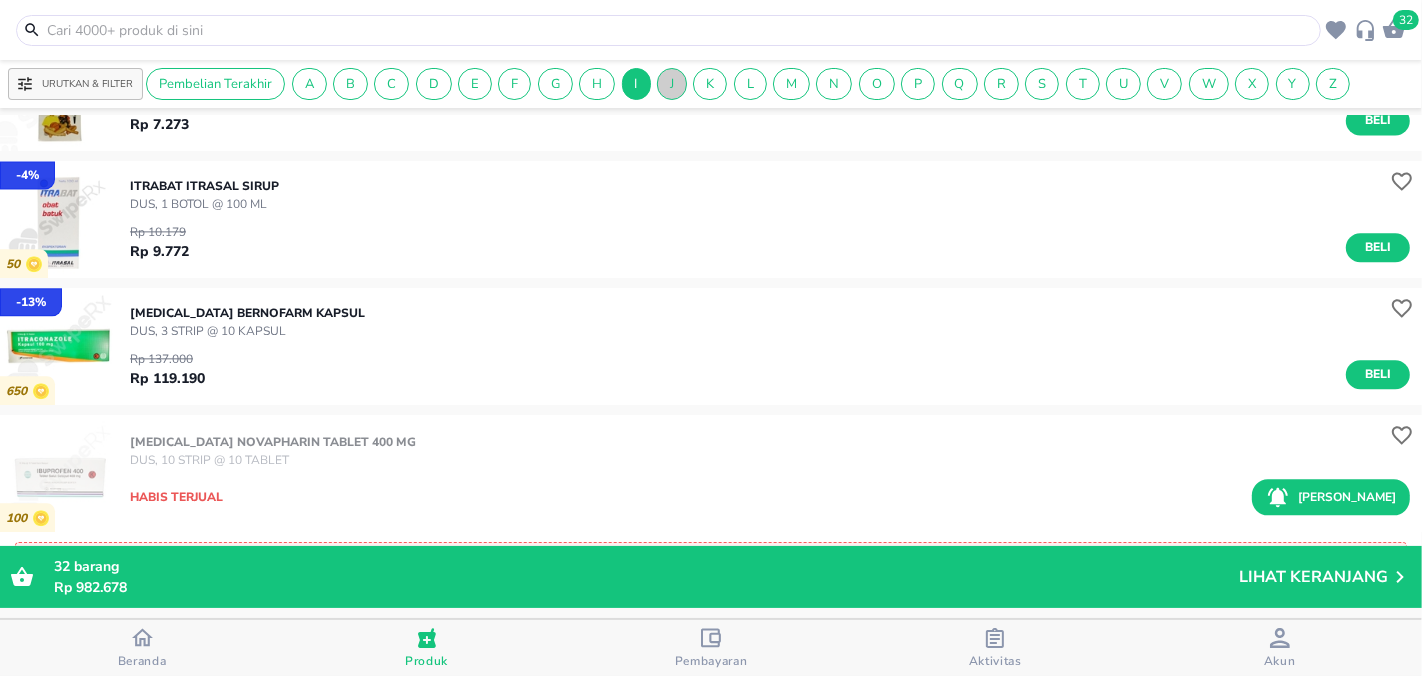 click on "J" at bounding box center [672, 84] 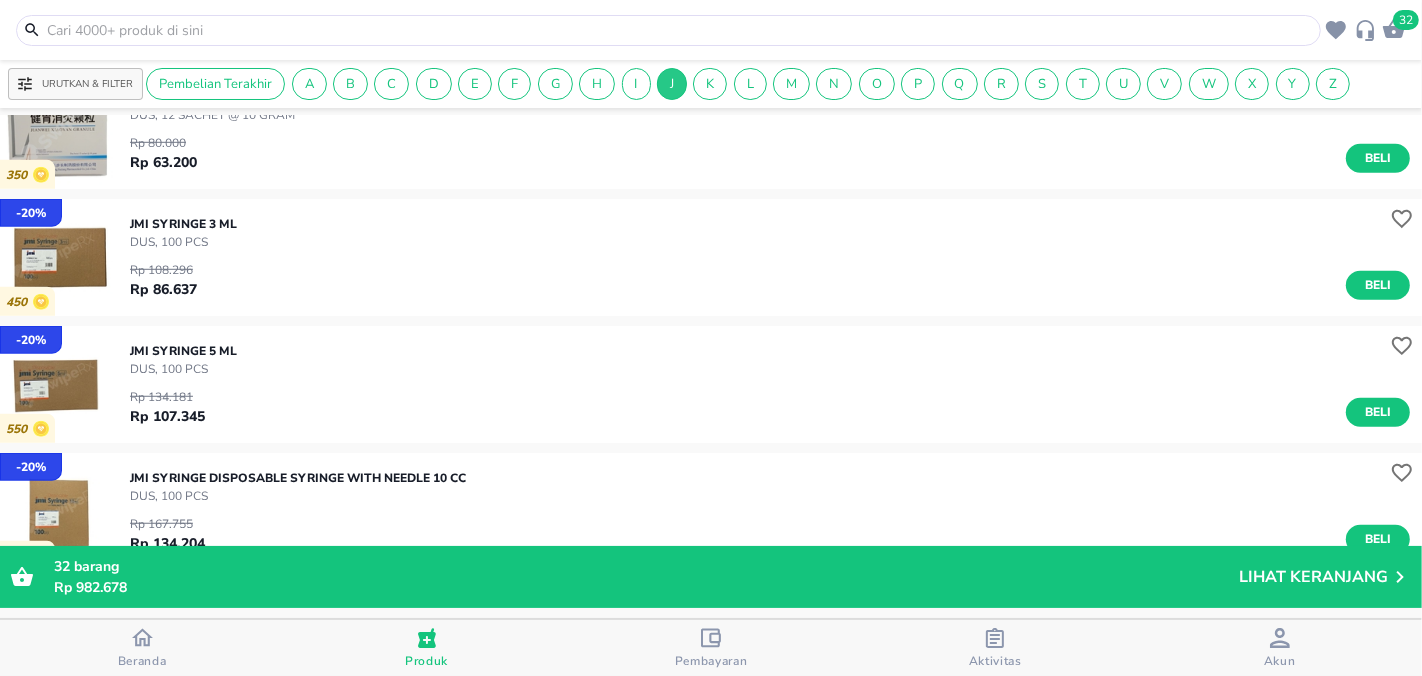 scroll, scrollTop: 1546, scrollLeft: 0, axis: vertical 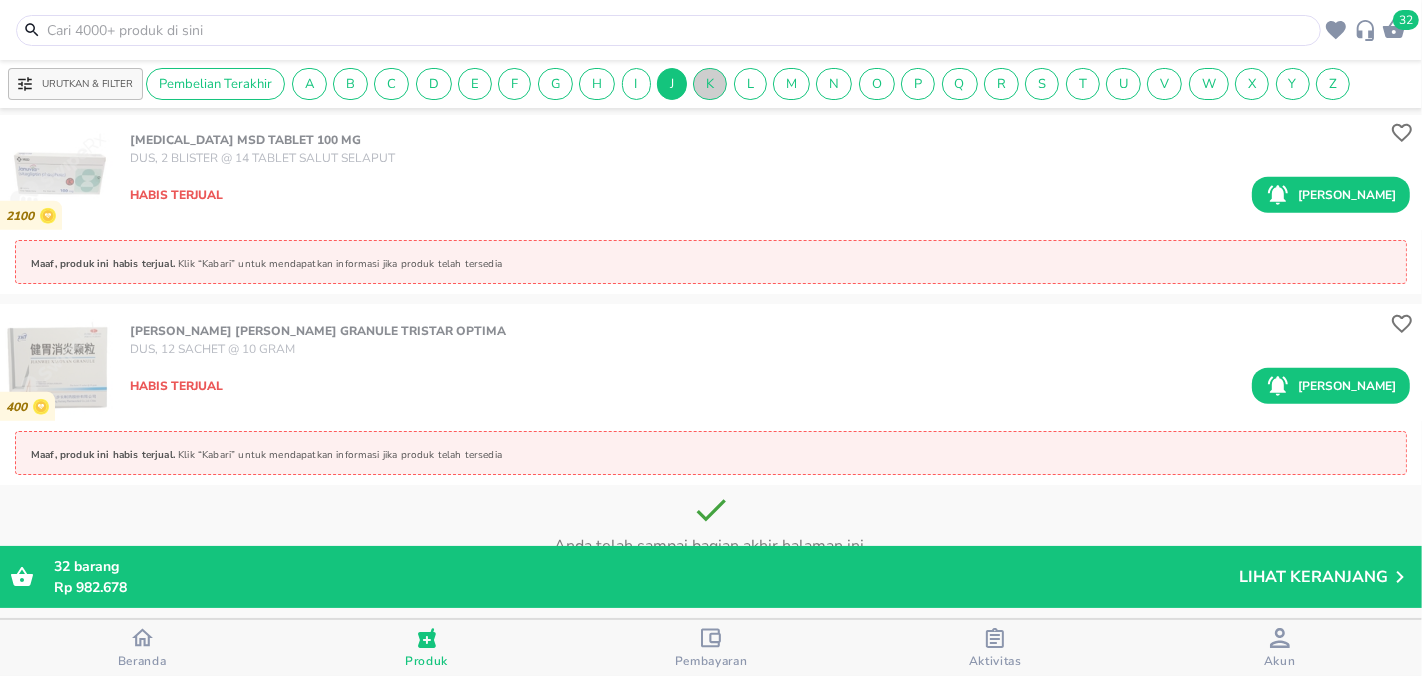 click on "K" at bounding box center (710, 84) 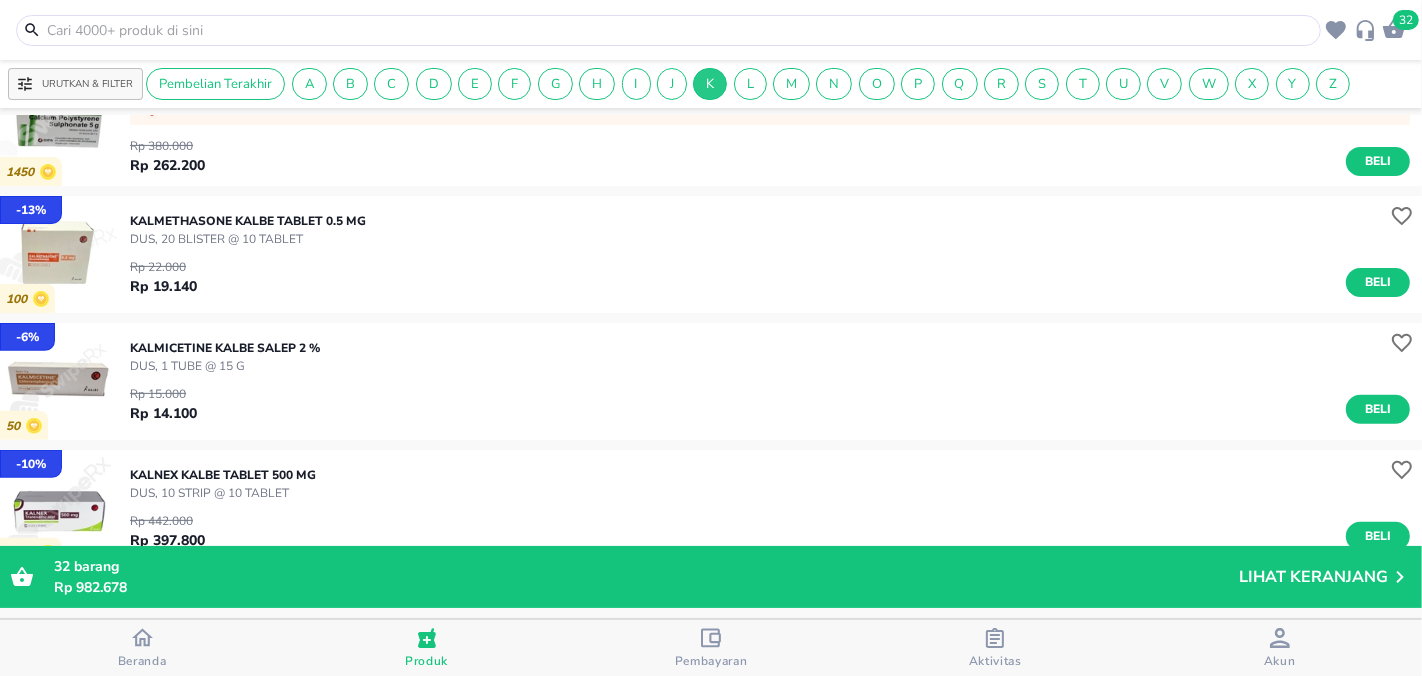 scroll, scrollTop: 555, scrollLeft: 0, axis: vertical 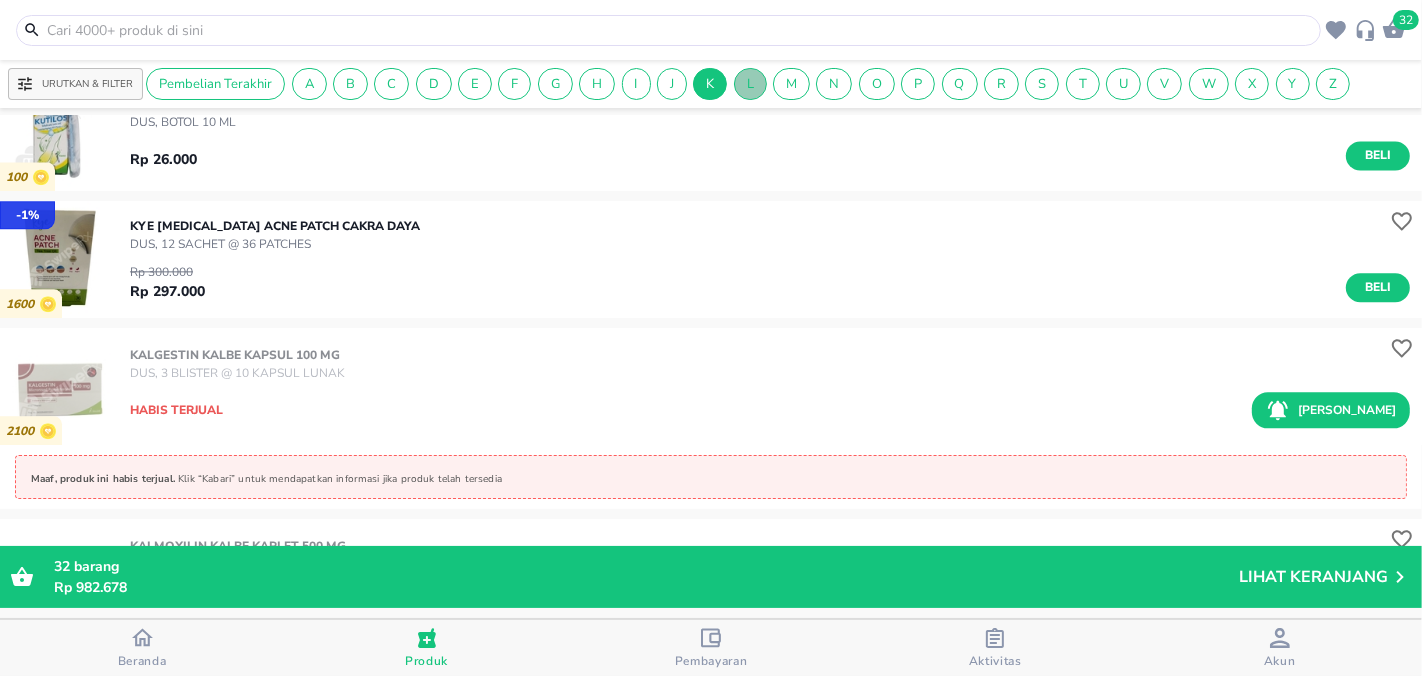 click on "L" at bounding box center (750, 84) 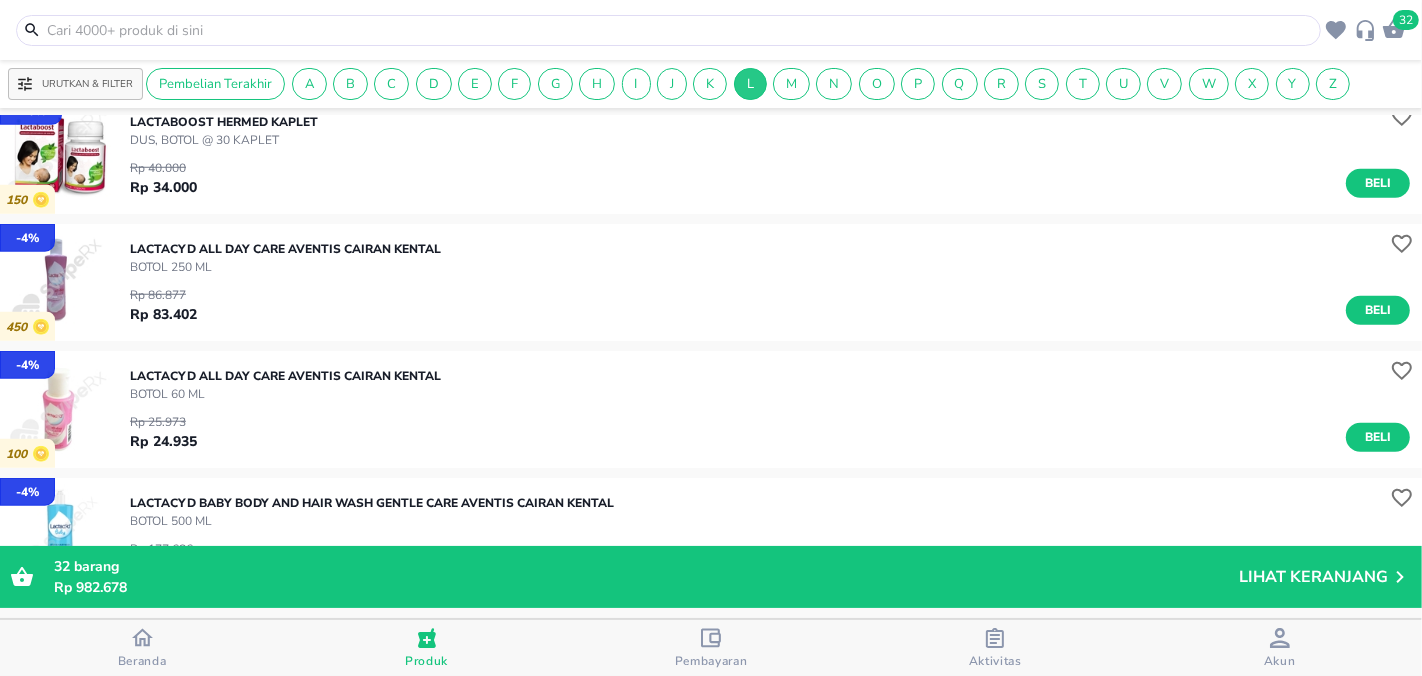 scroll, scrollTop: 1666, scrollLeft: 0, axis: vertical 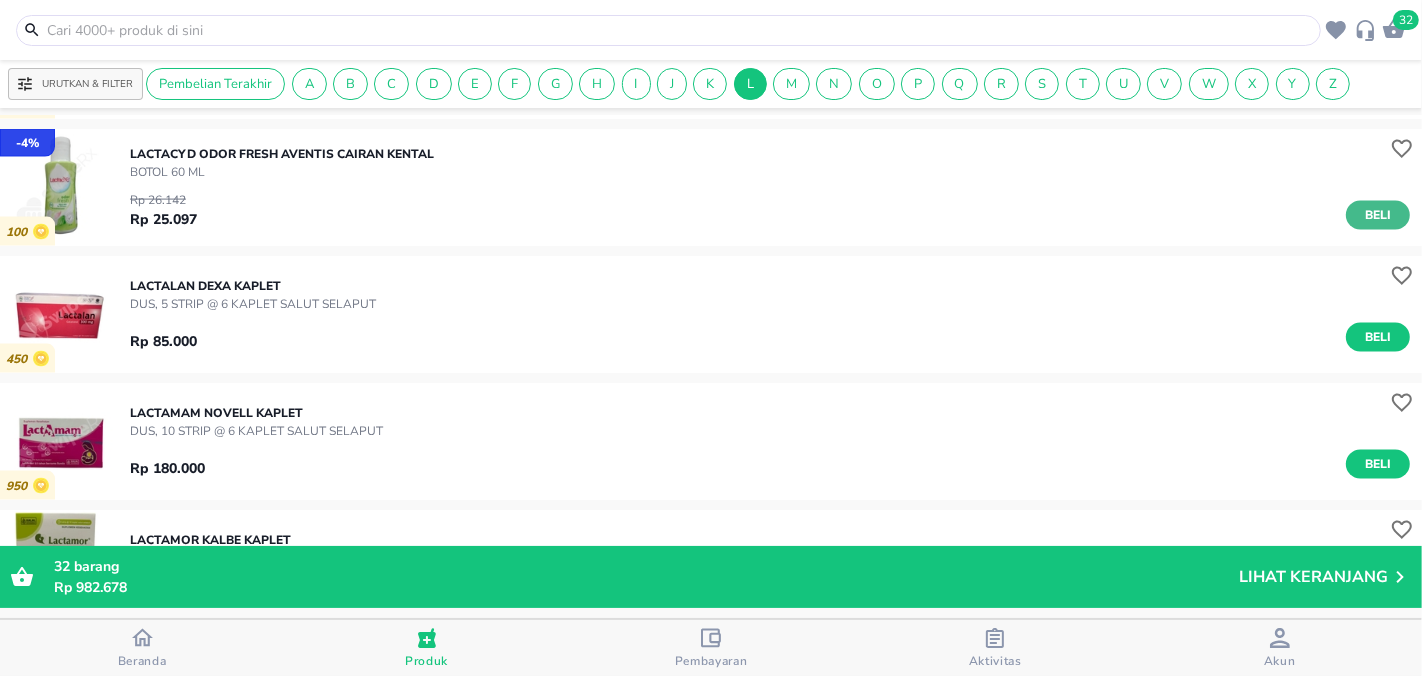 click on "Beli" at bounding box center [1378, 215] 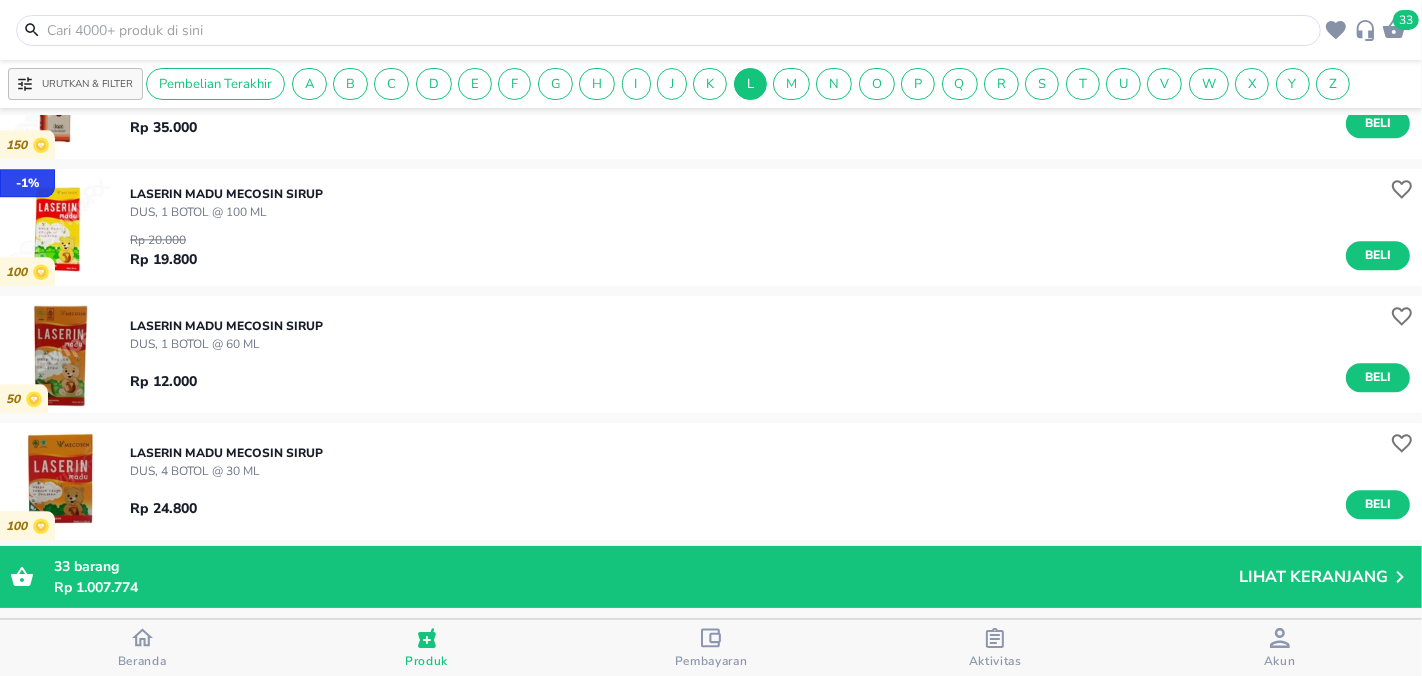 scroll, scrollTop: 10546, scrollLeft: 0, axis: vertical 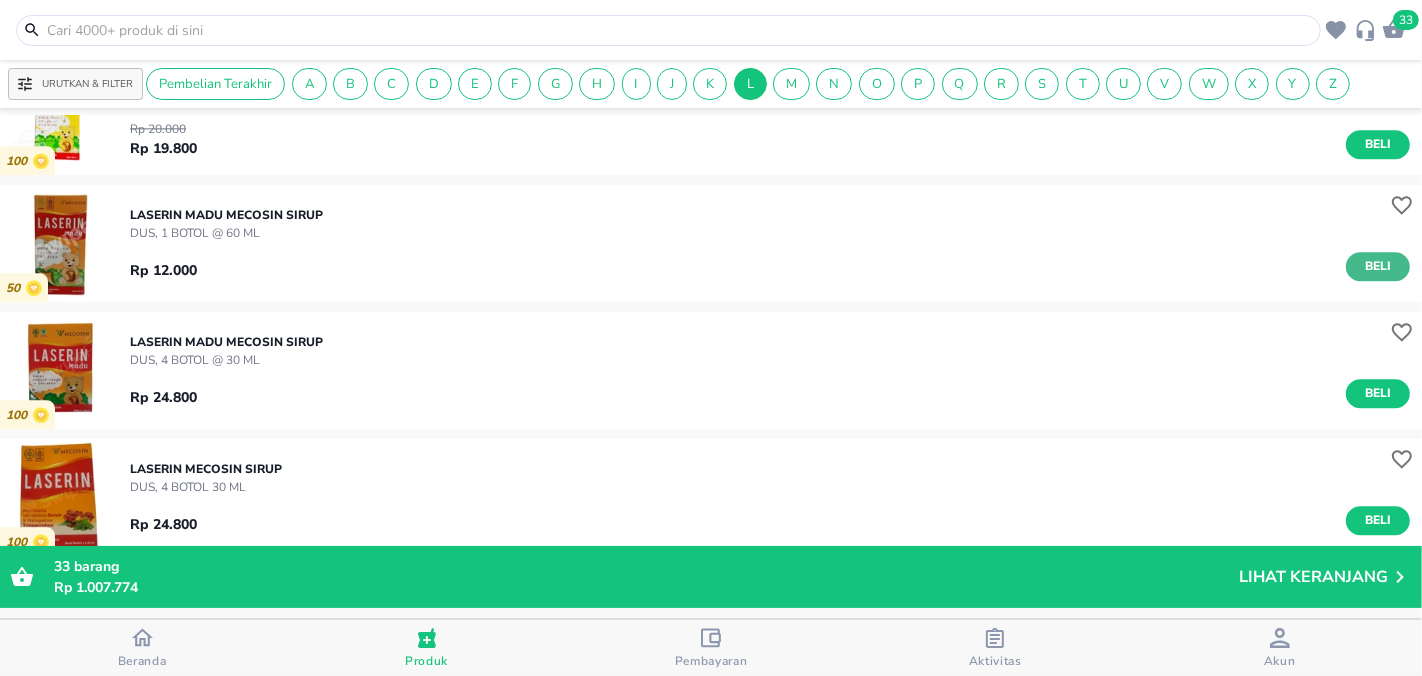 click on "Beli" at bounding box center [1378, 266] 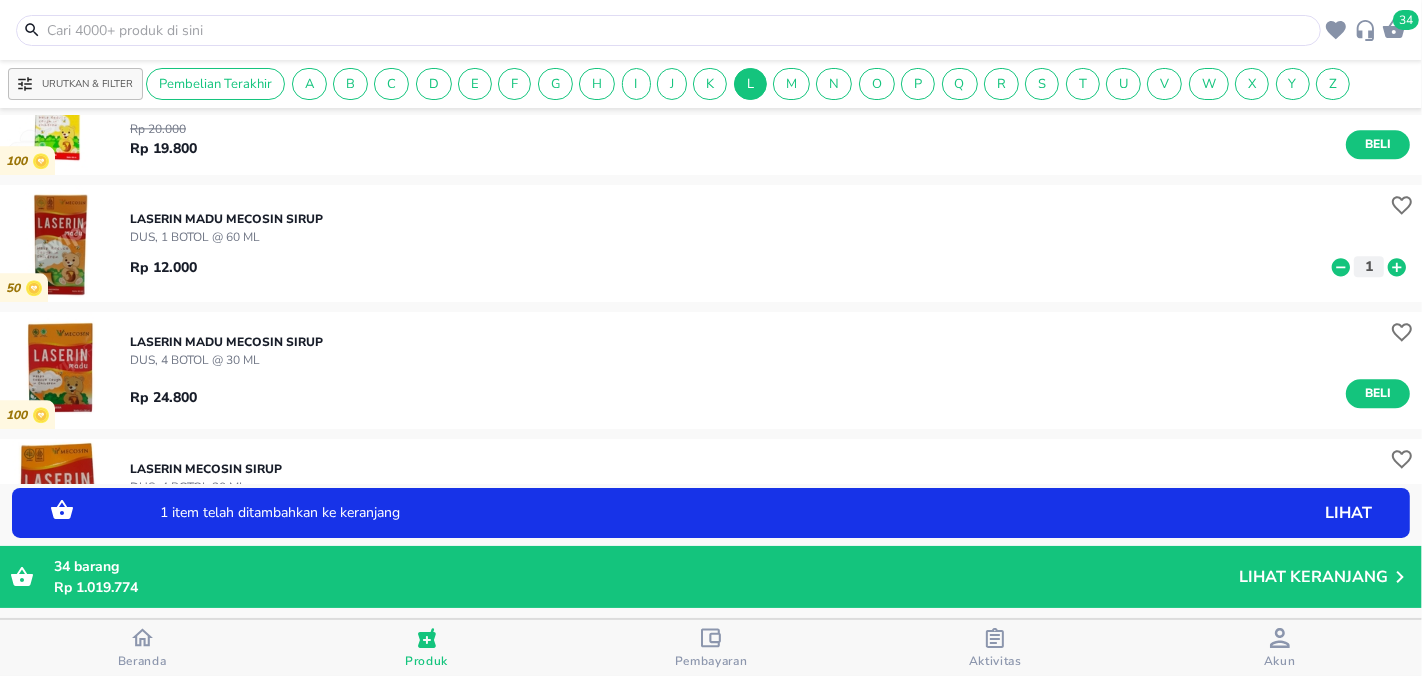 click on "LASERIN MADU Mecosin SIRUP DUS, 1 BOTOL @ 60 ML Rp 12.000 1" at bounding box center [776, 244] 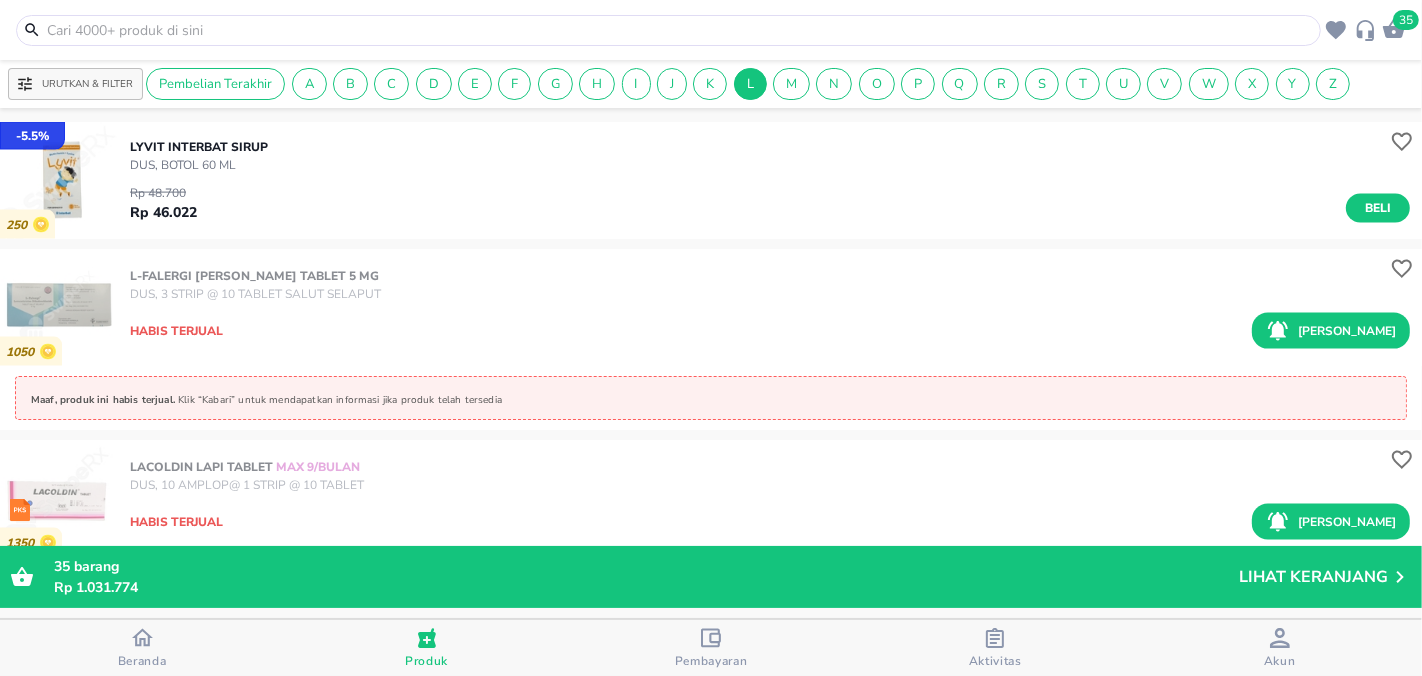 scroll, scrollTop: 28070, scrollLeft: 0, axis: vertical 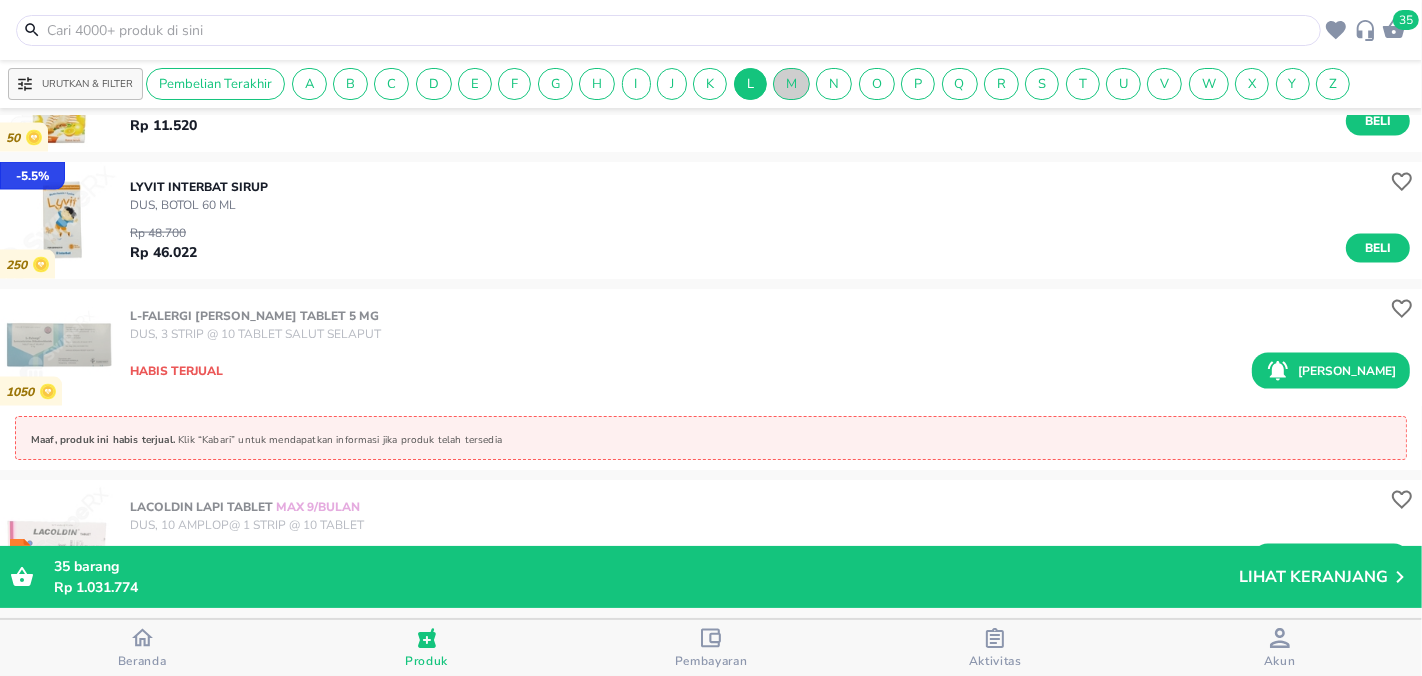 click on "M" at bounding box center (791, 84) 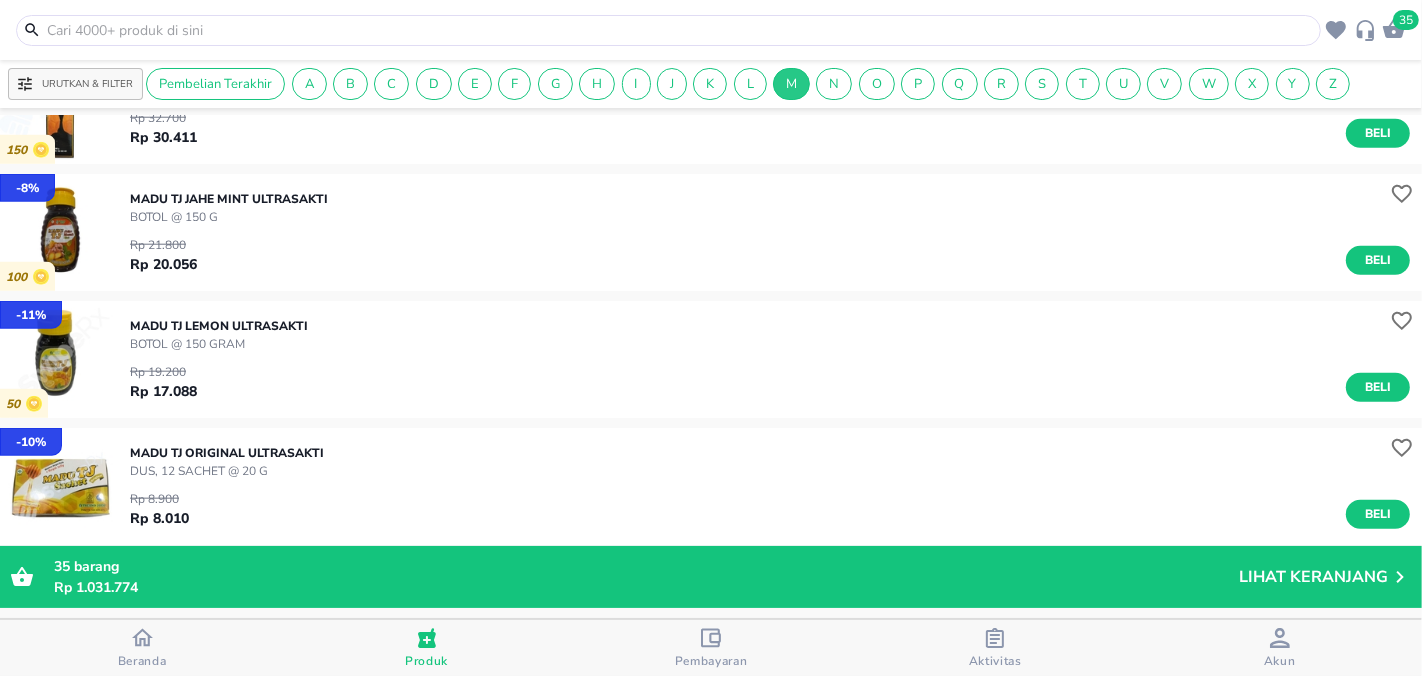scroll, scrollTop: 1961, scrollLeft: 0, axis: vertical 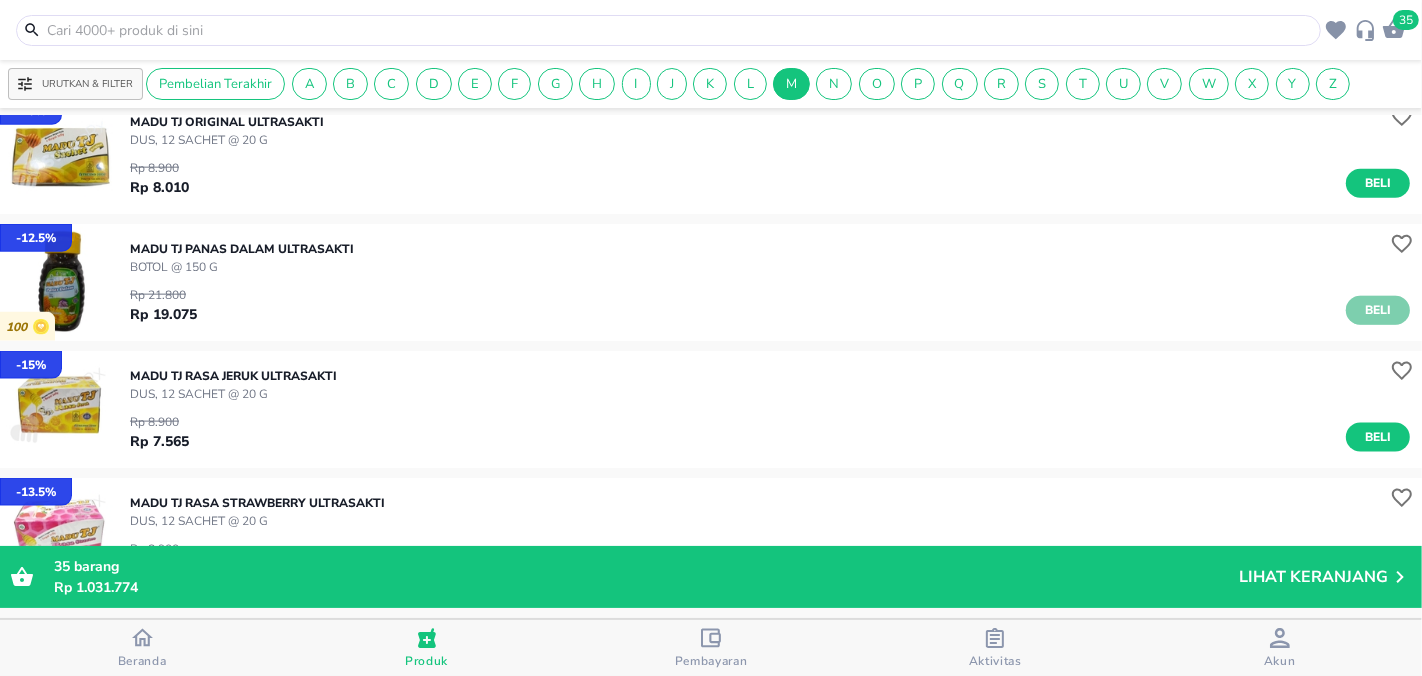 click on "Beli" at bounding box center (1378, 310) 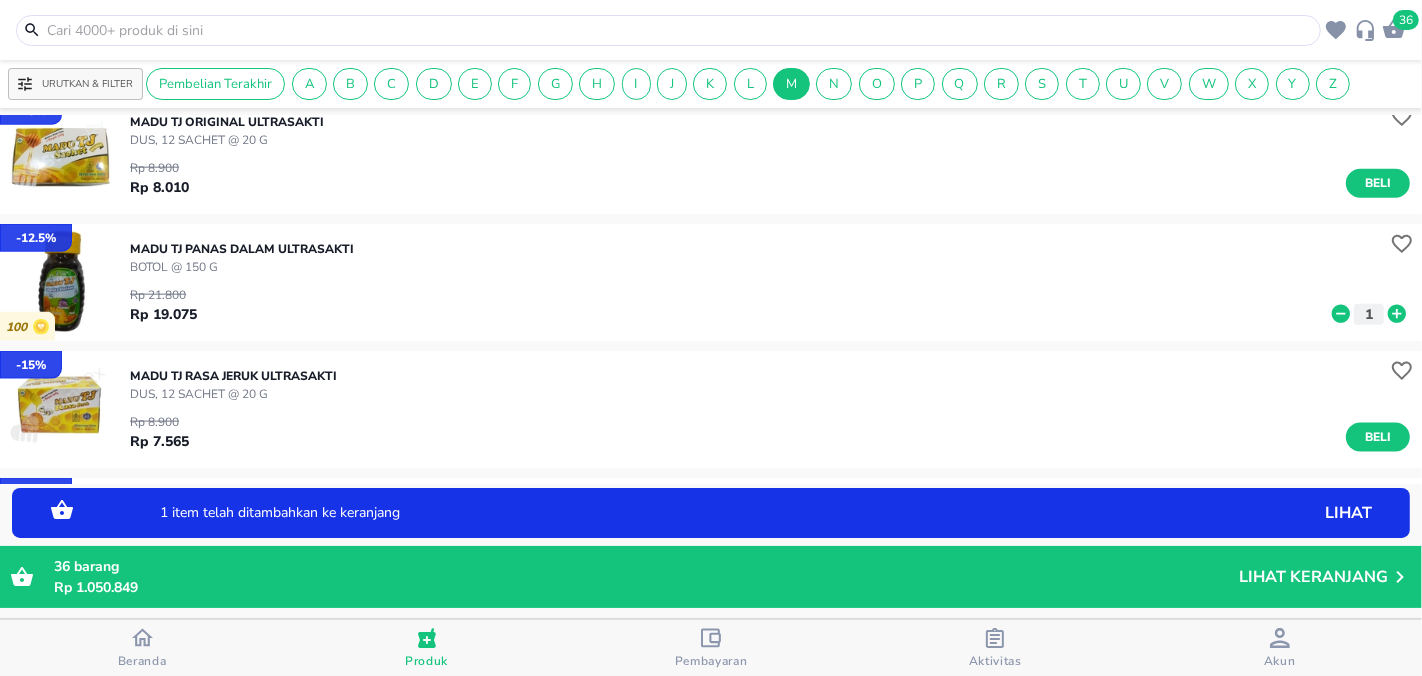 click 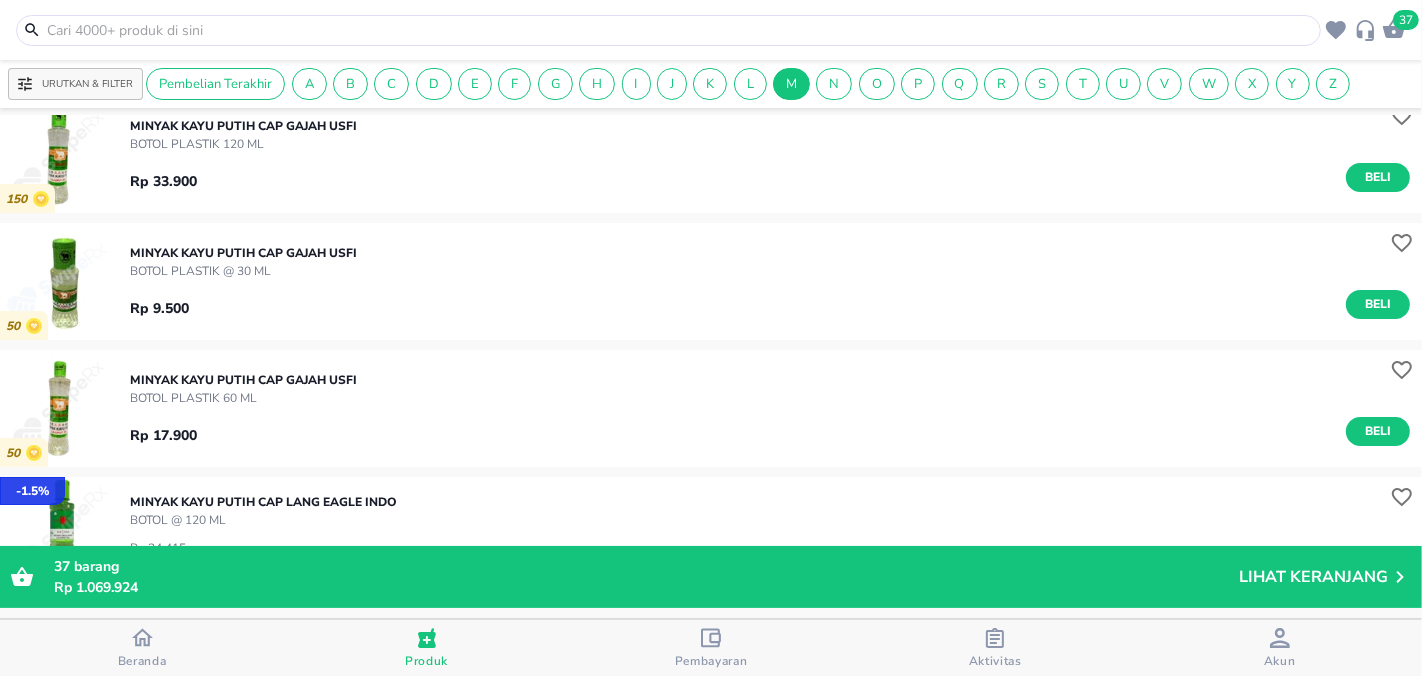 scroll, scrollTop: 25815, scrollLeft: 0, axis: vertical 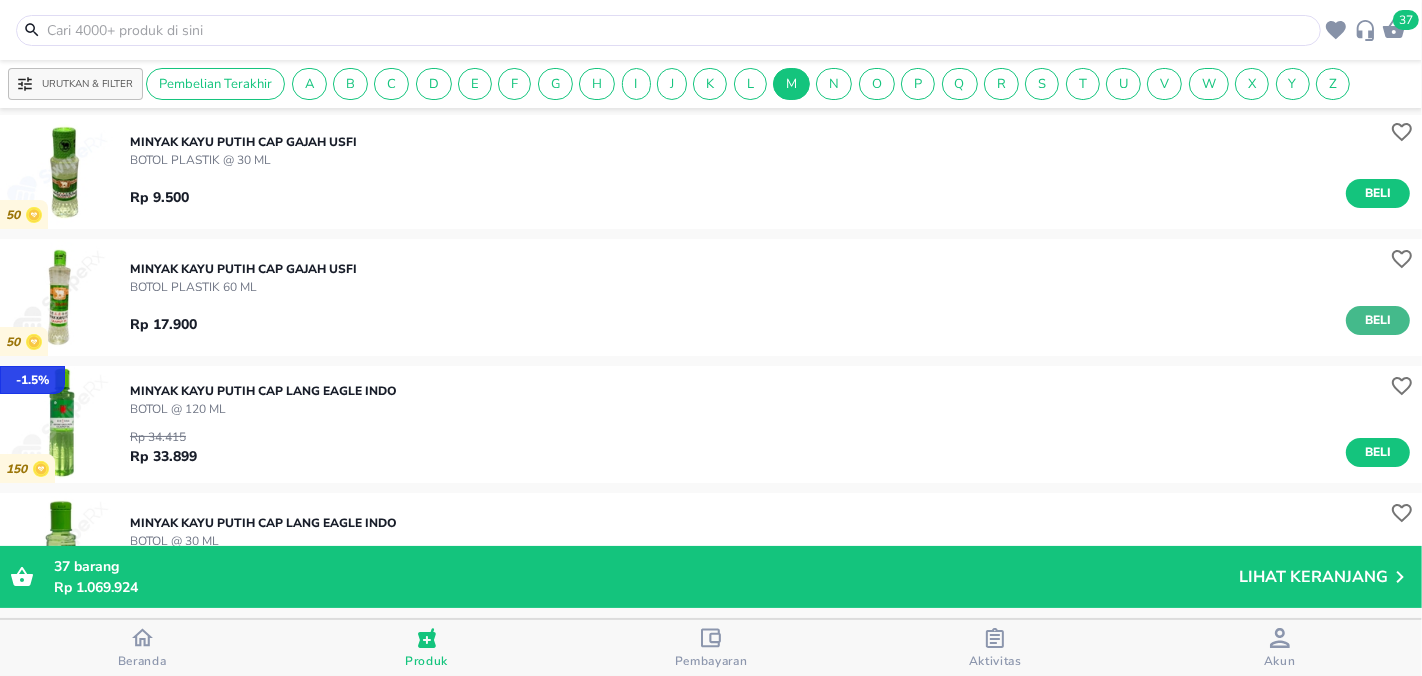 click on "Beli" at bounding box center (1378, 320) 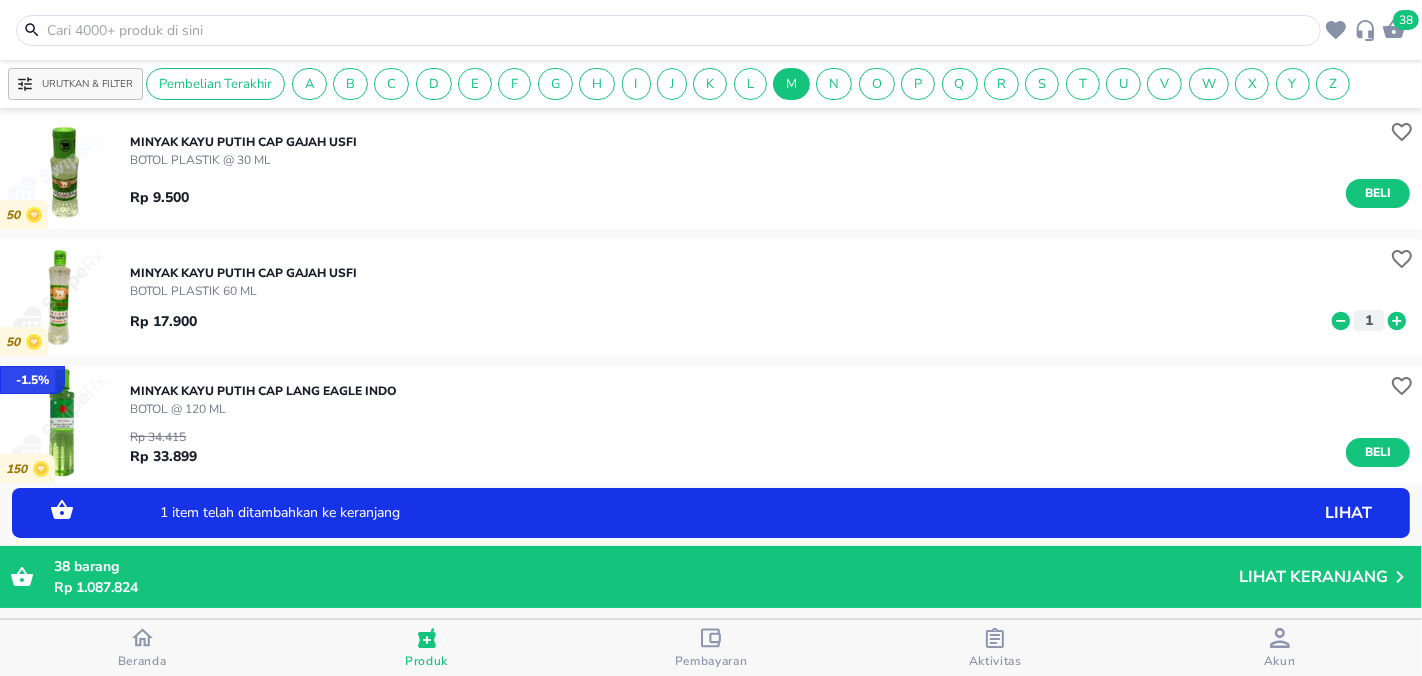 click 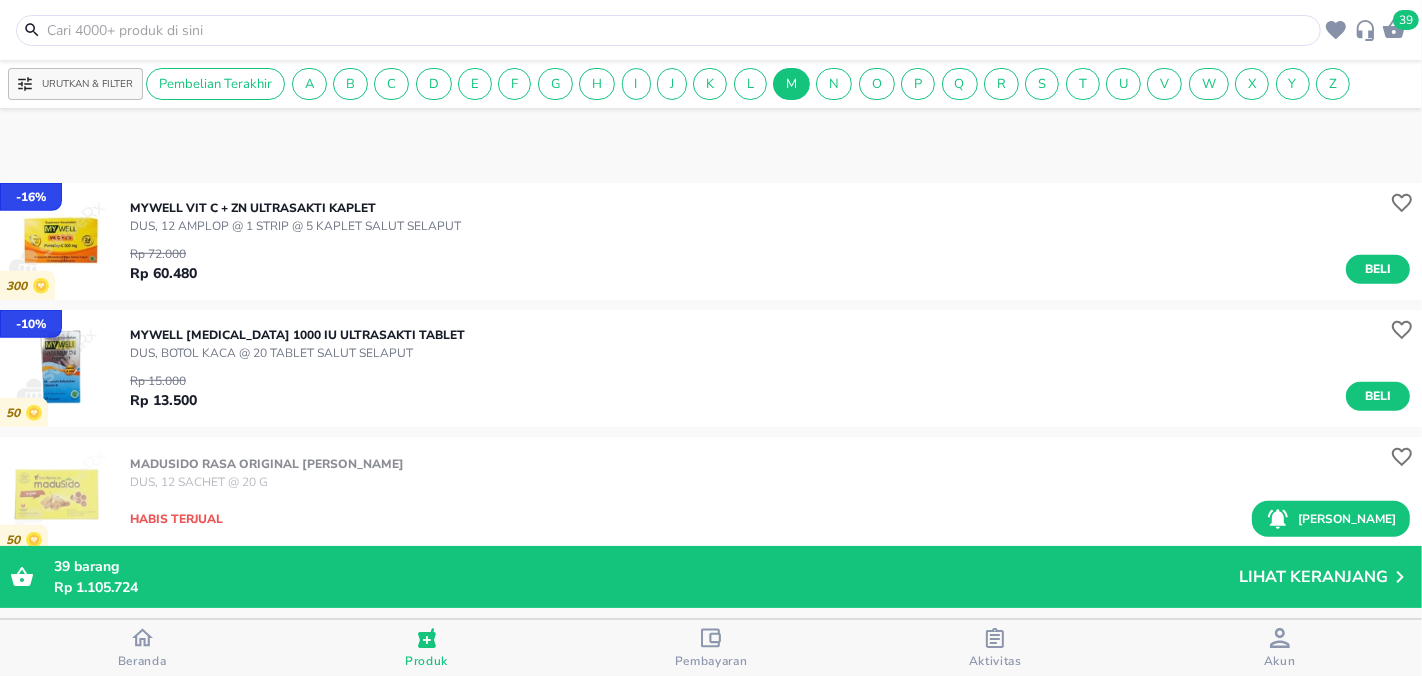 scroll, scrollTop: 39230, scrollLeft: 0, axis: vertical 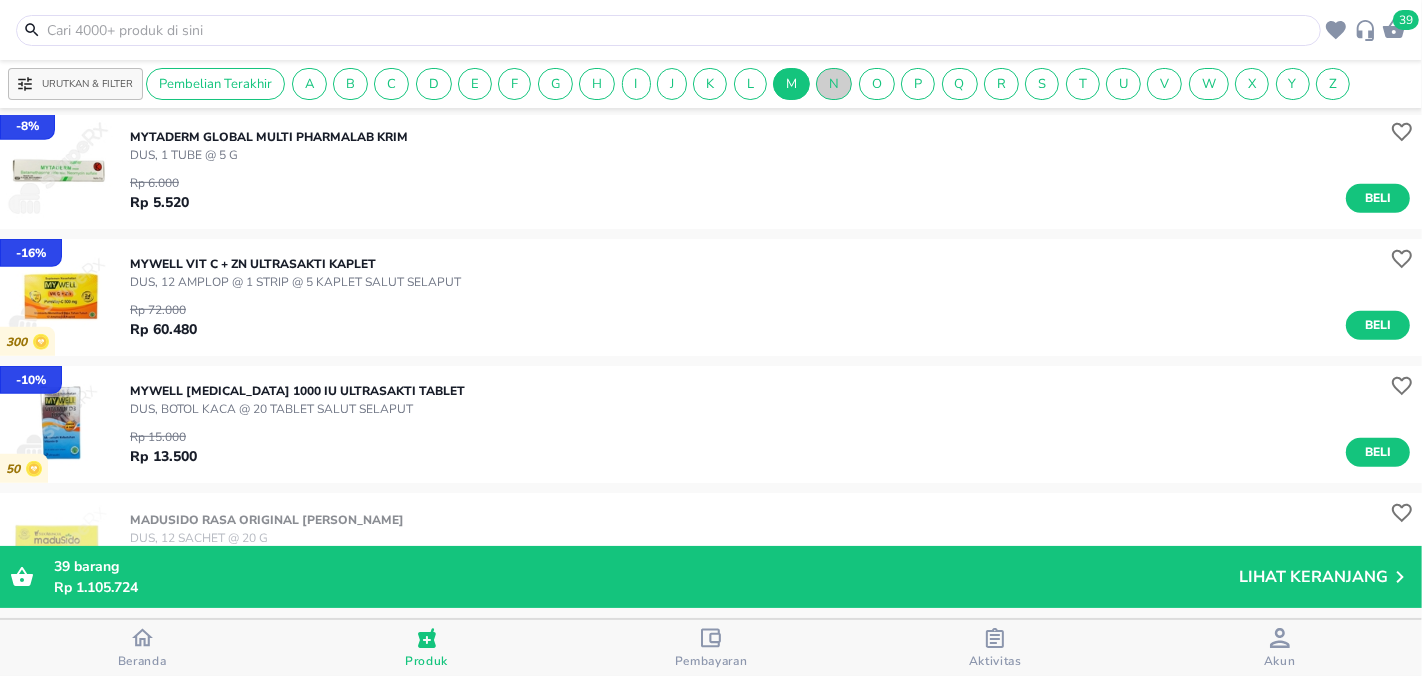 click on "N" at bounding box center [834, 84] 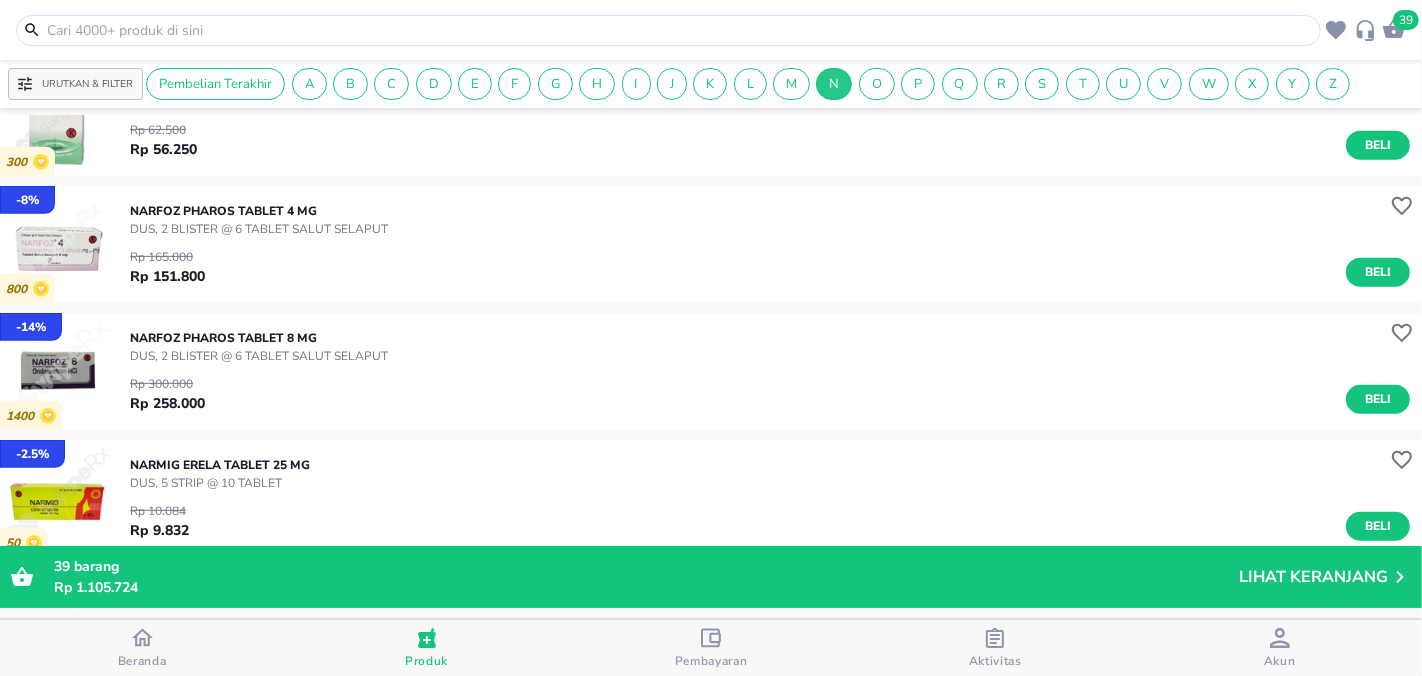 scroll, scrollTop: 888, scrollLeft: 0, axis: vertical 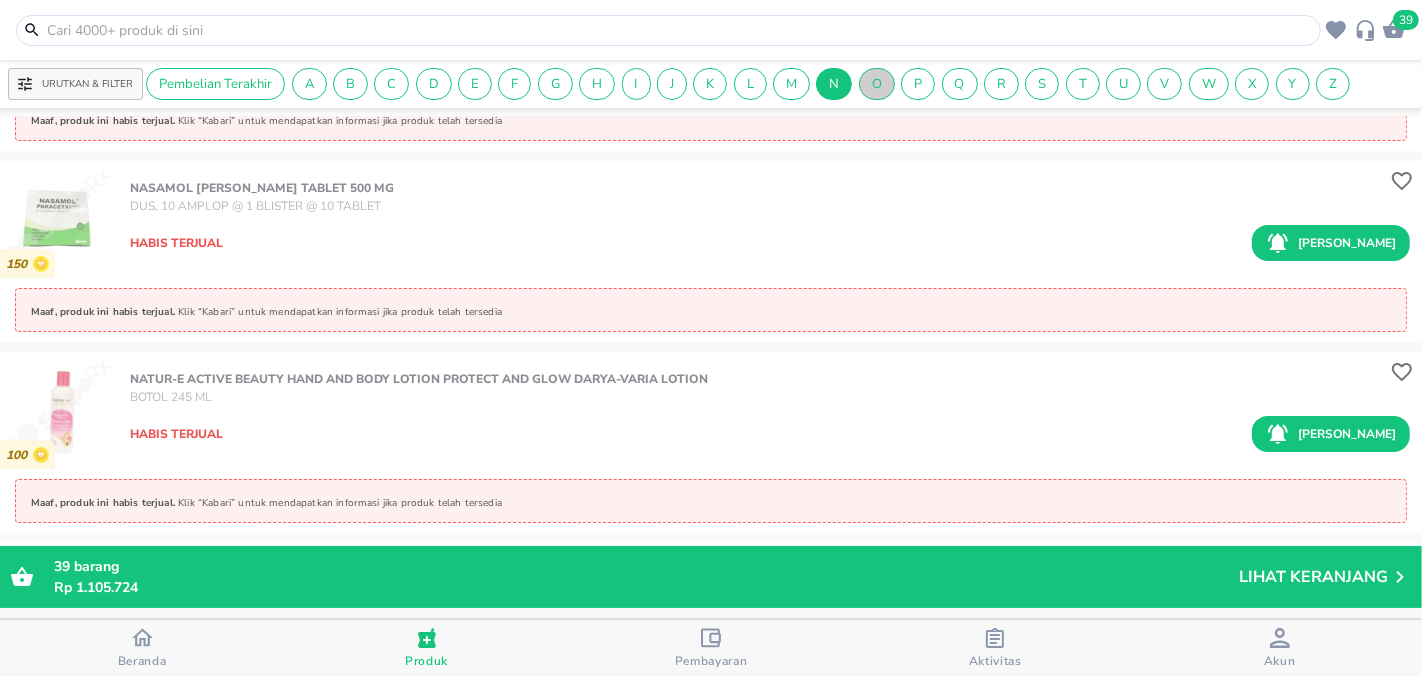 click on "O" at bounding box center [877, 84] 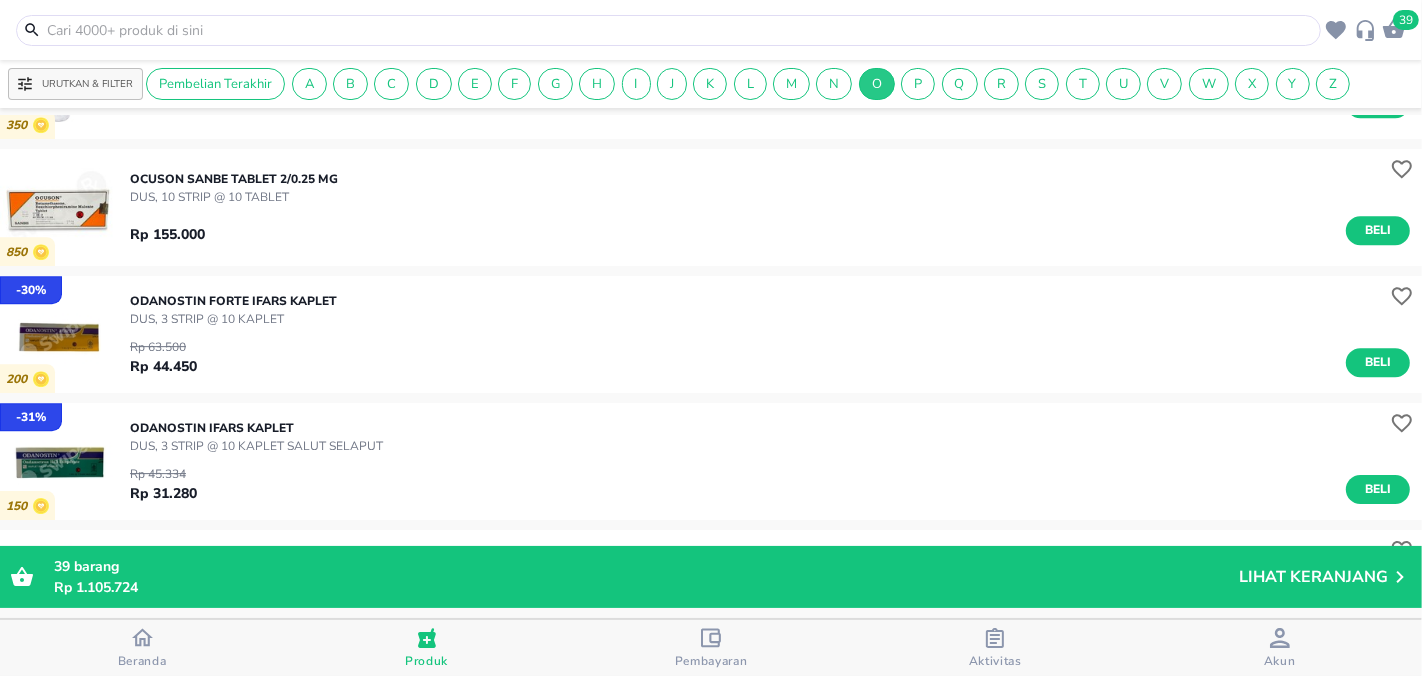 scroll, scrollTop: 5043, scrollLeft: 0, axis: vertical 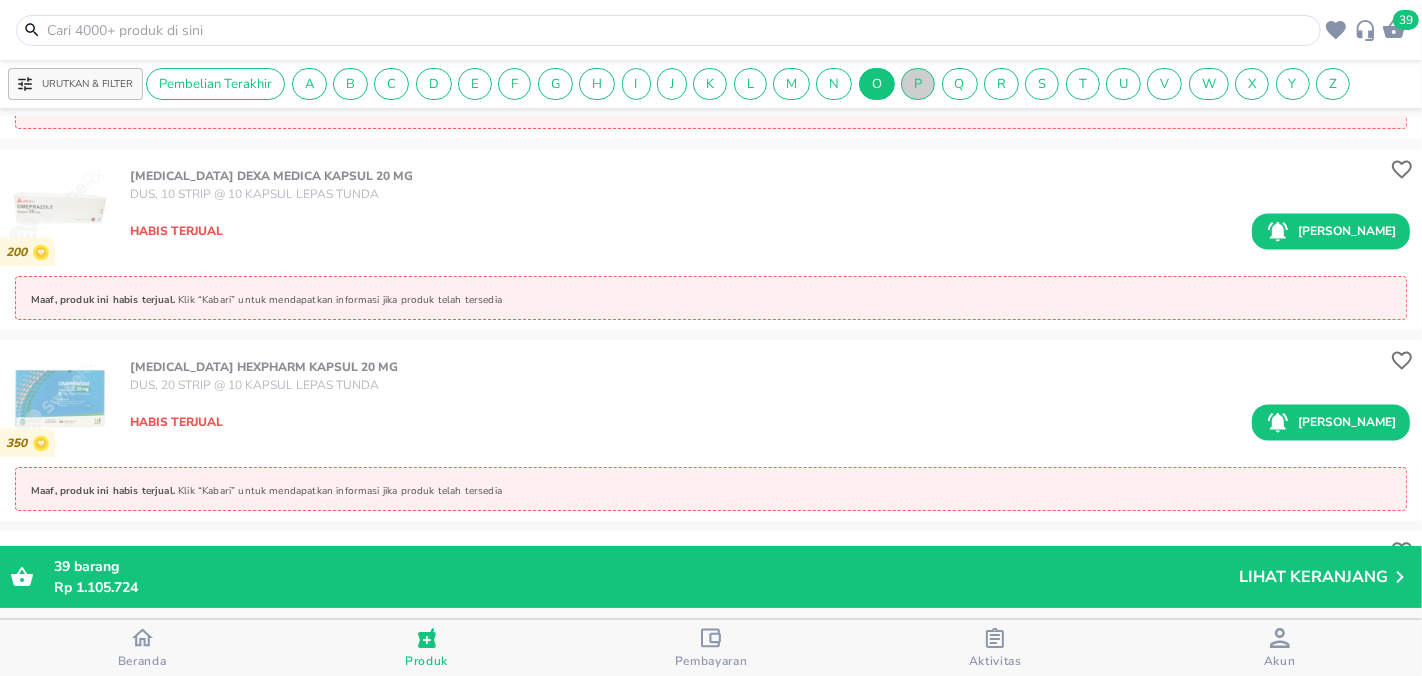 click on "P" at bounding box center (918, 84) 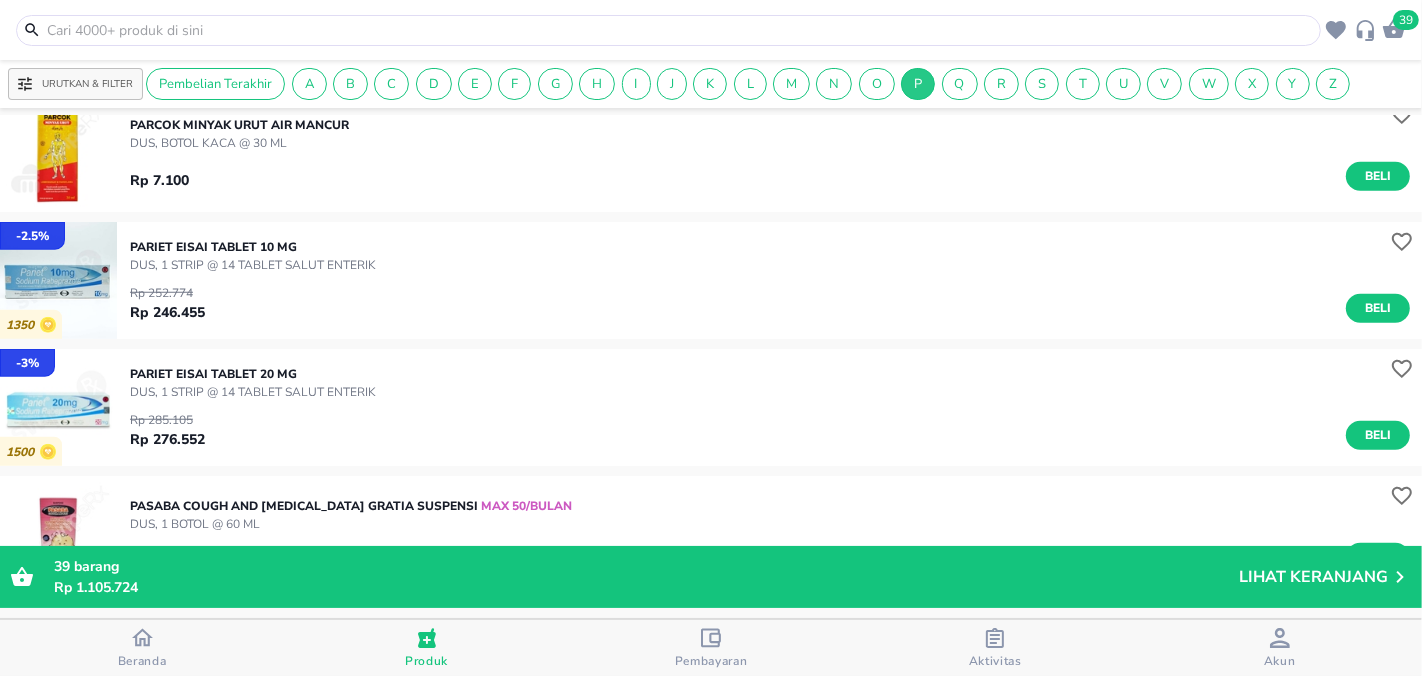 scroll, scrollTop: 7847, scrollLeft: 0, axis: vertical 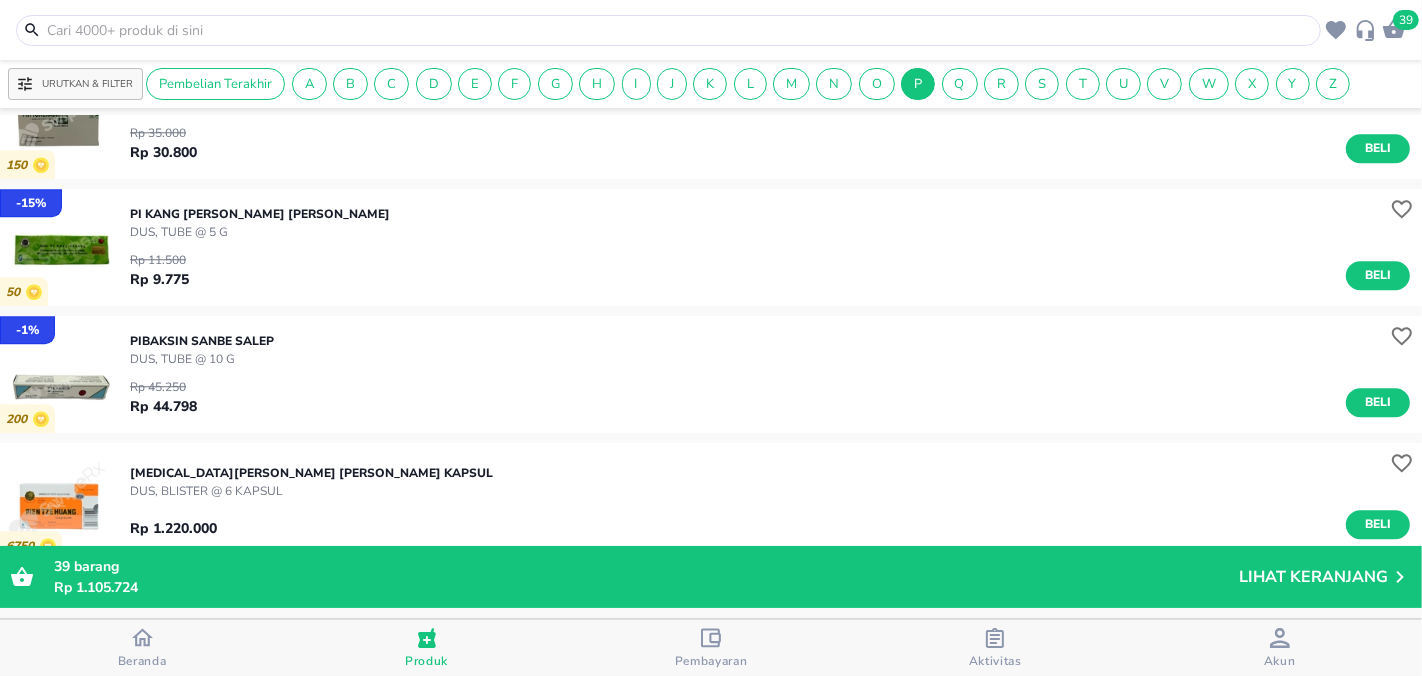 click on "Rp 11.500 Rp 9.775 Beli" at bounding box center [770, 265] 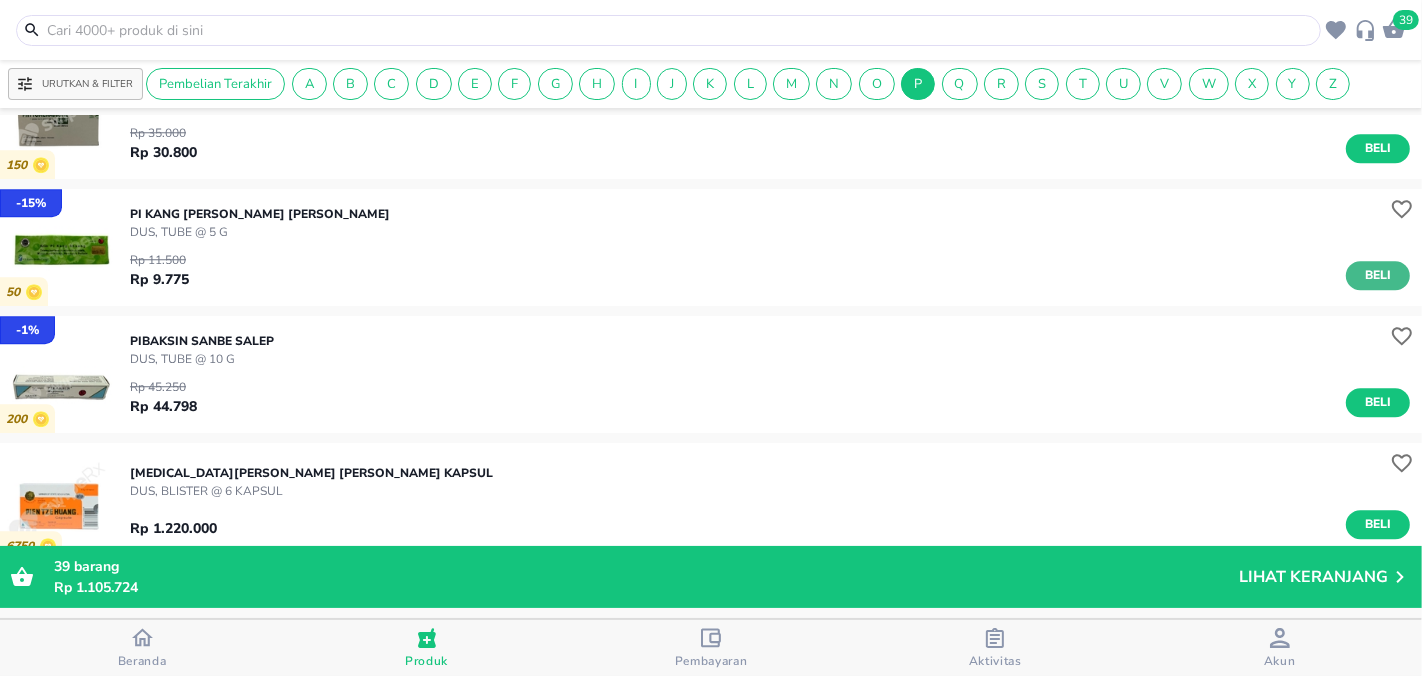 click on "Beli" at bounding box center (1378, 275) 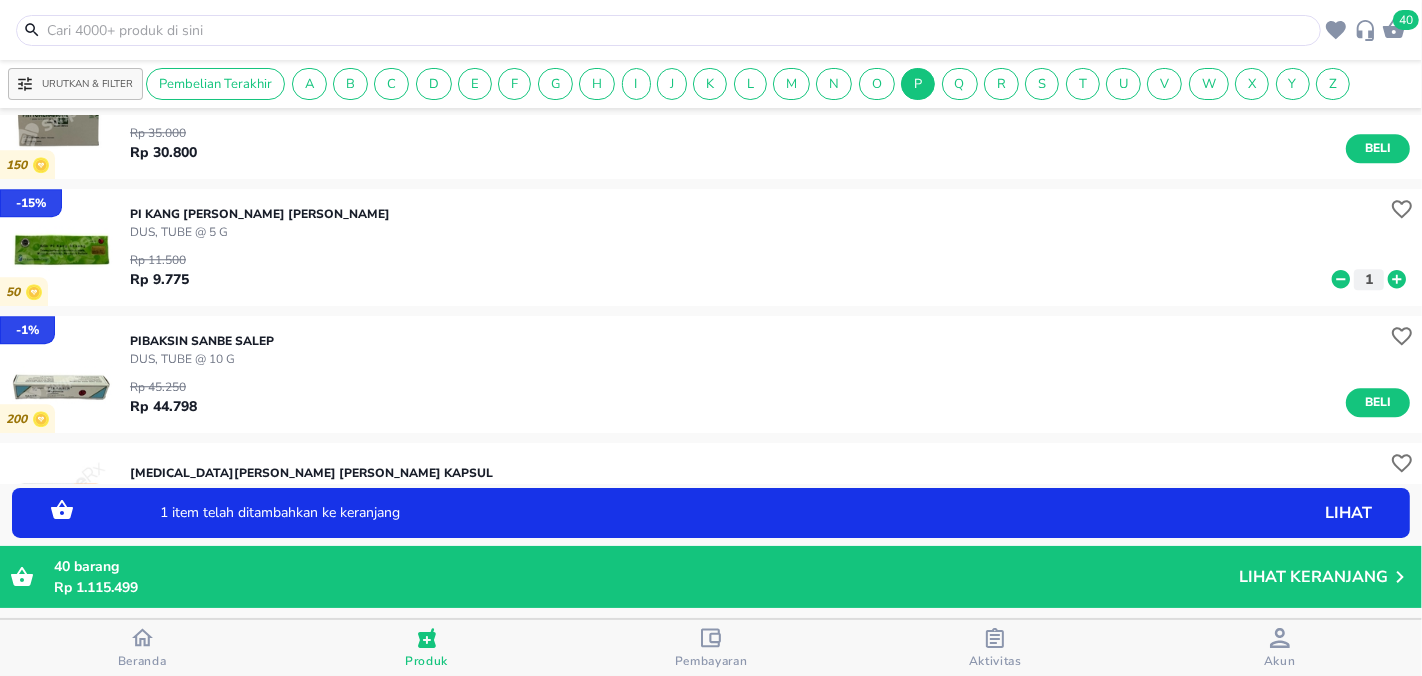click 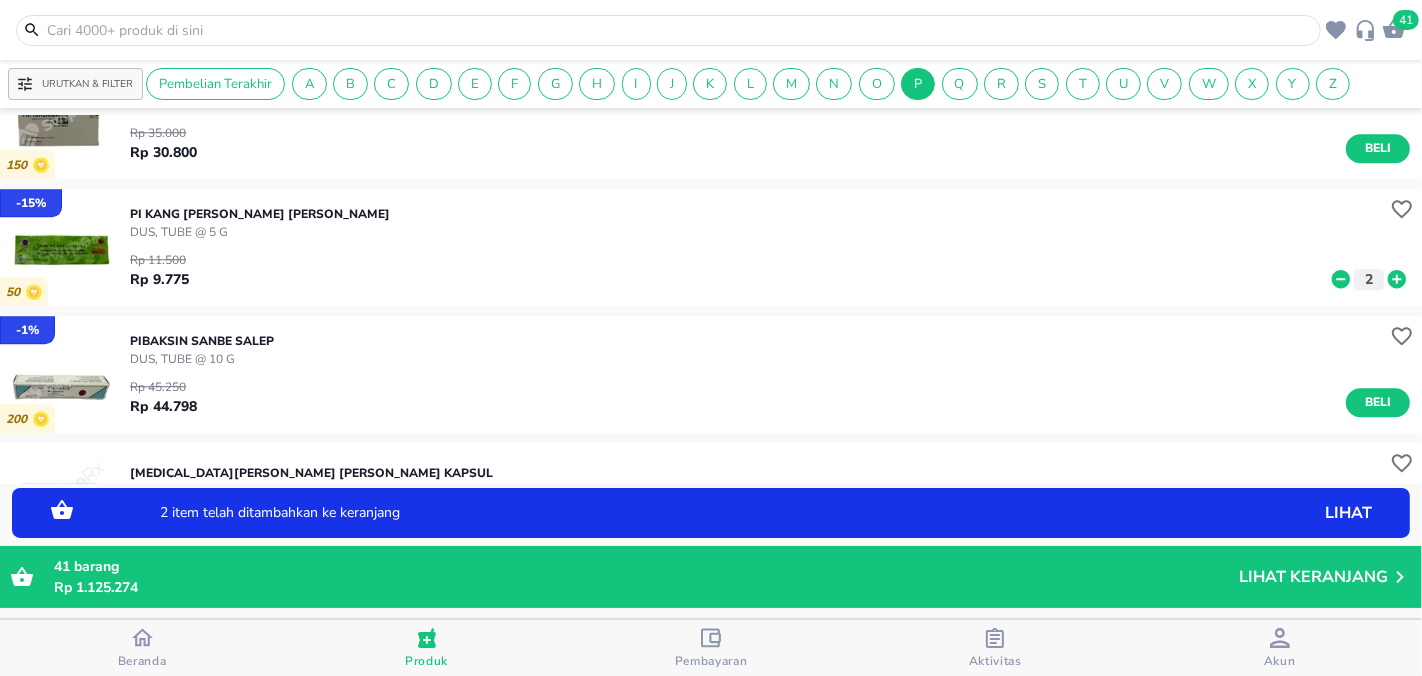 click 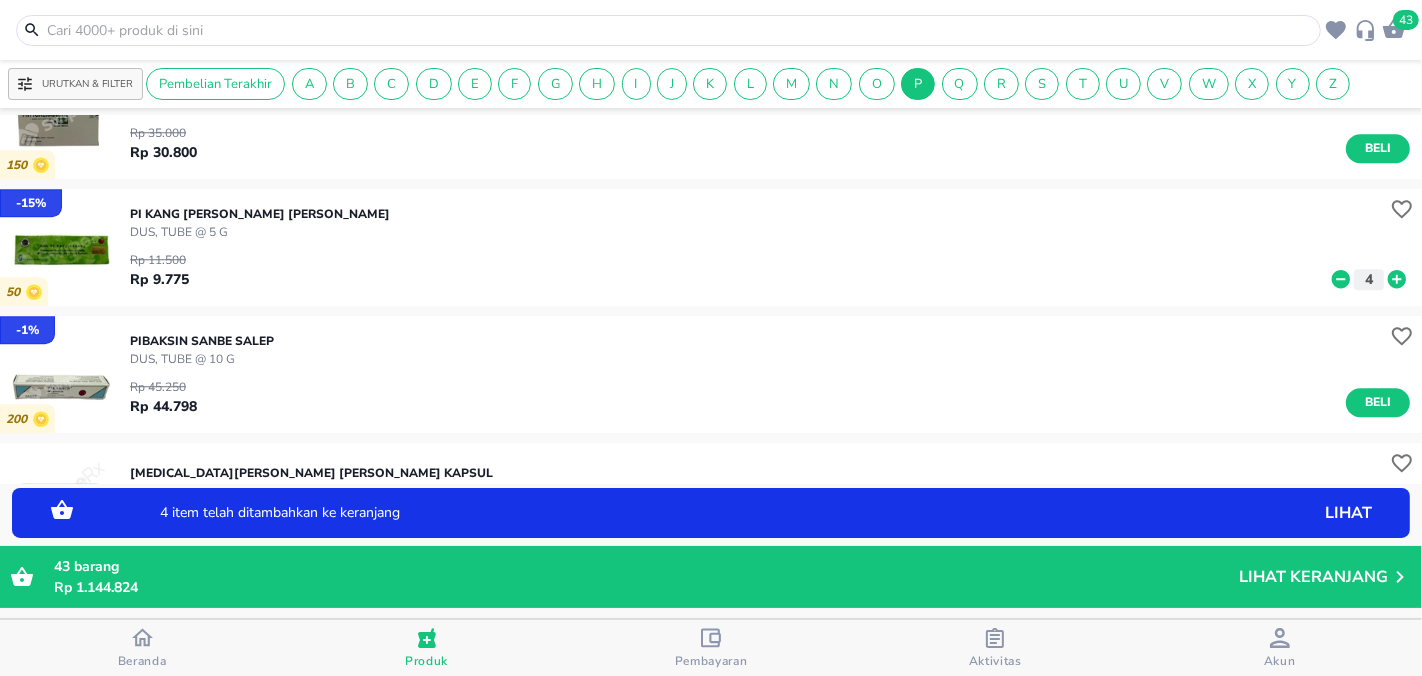 click 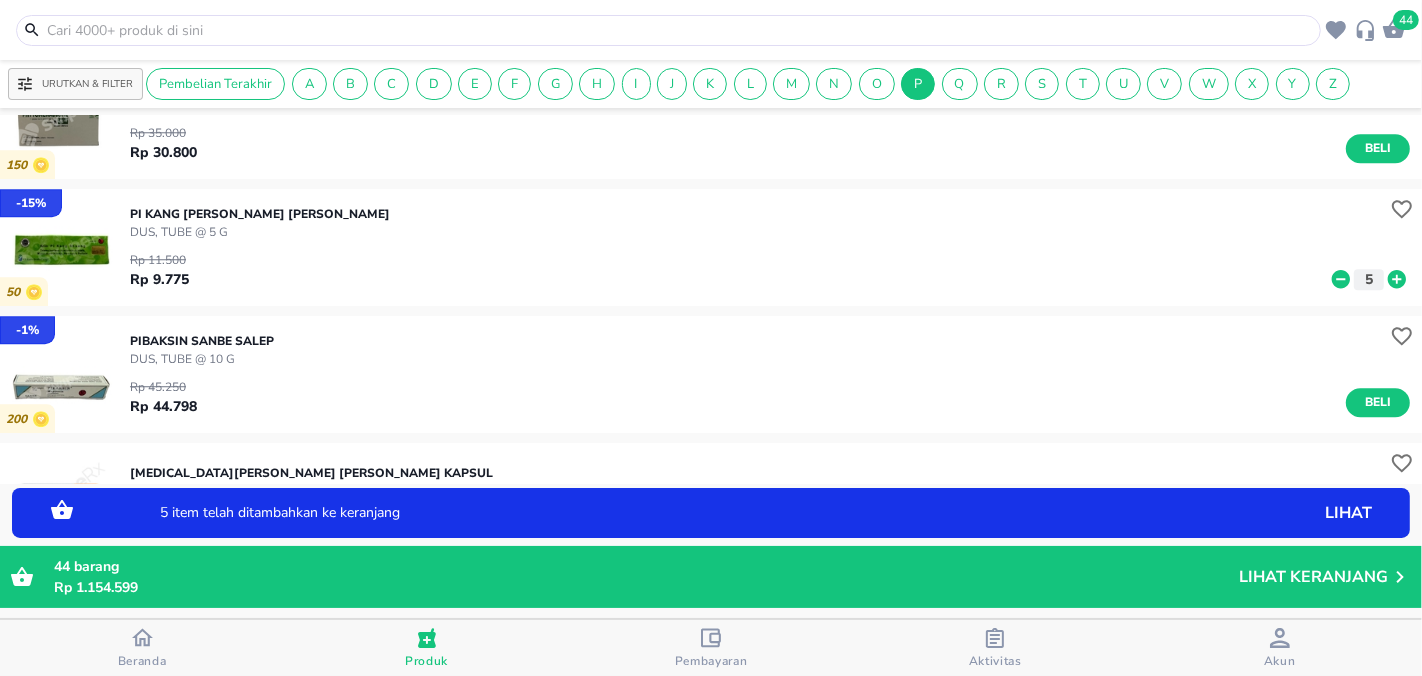 click 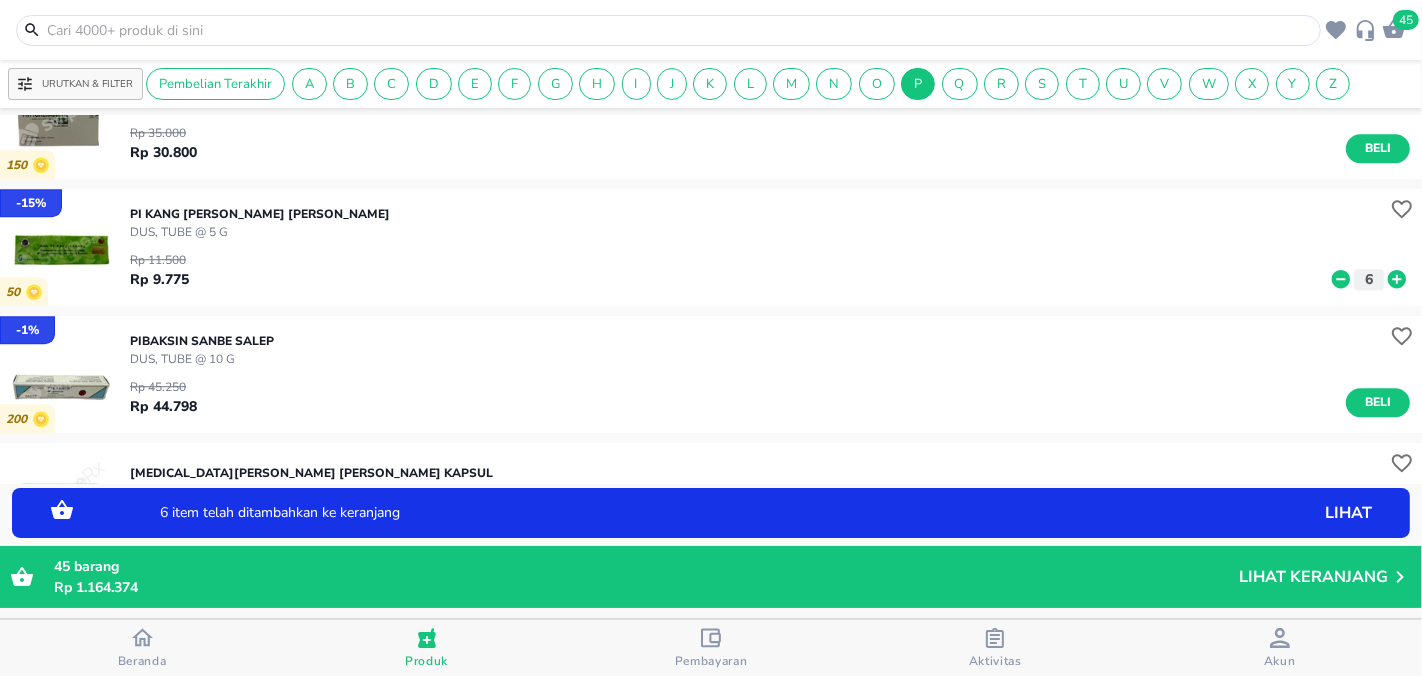 click 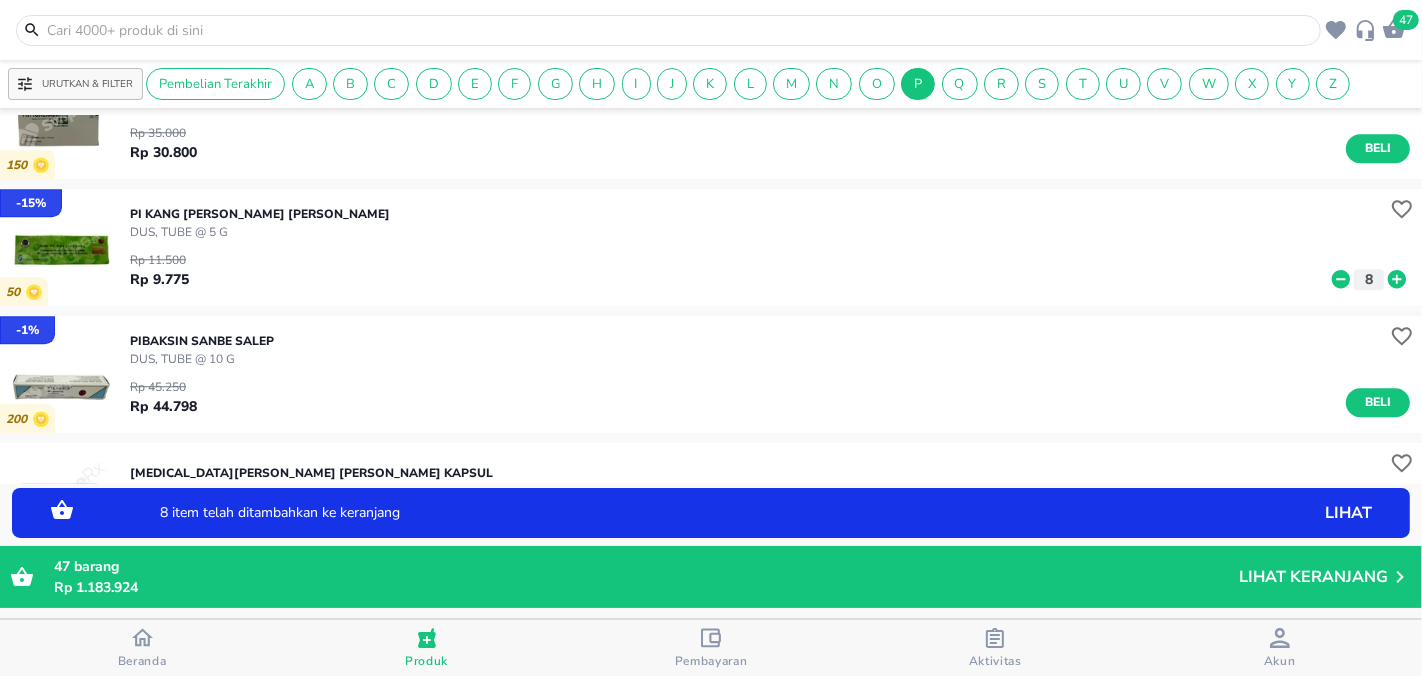 click 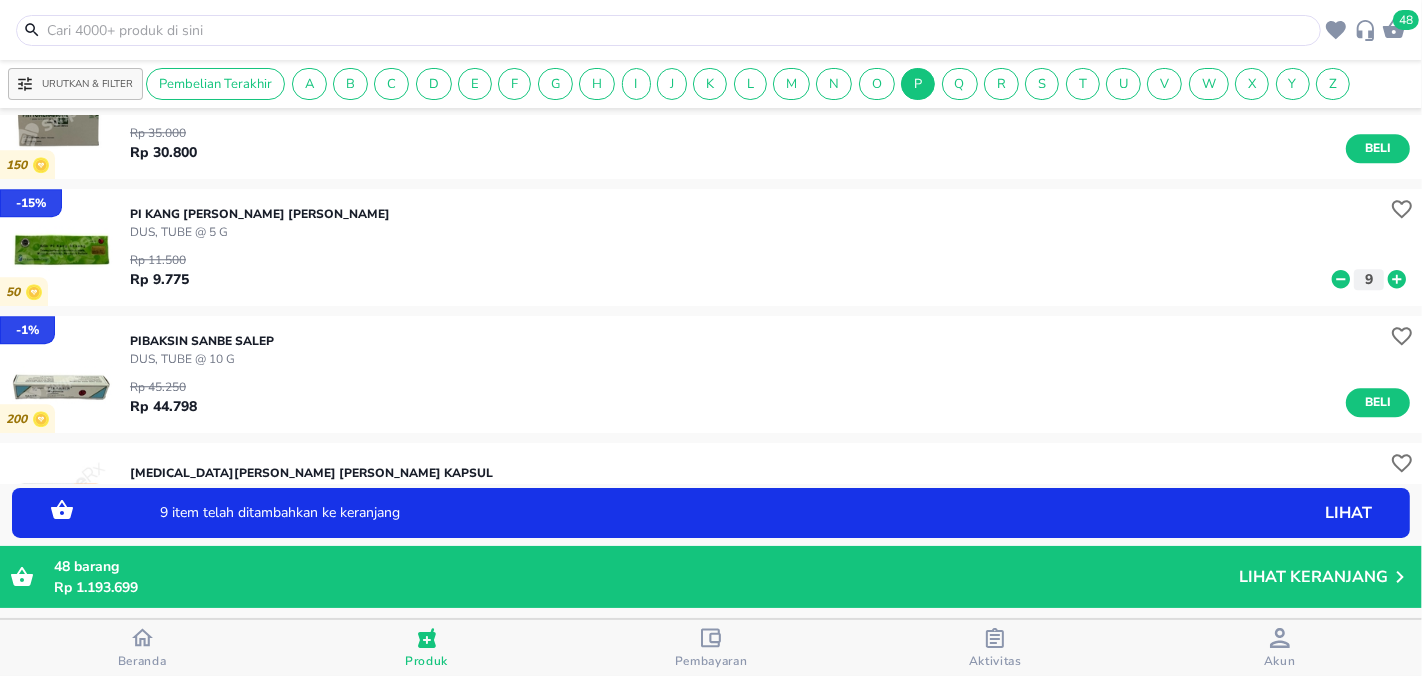 click 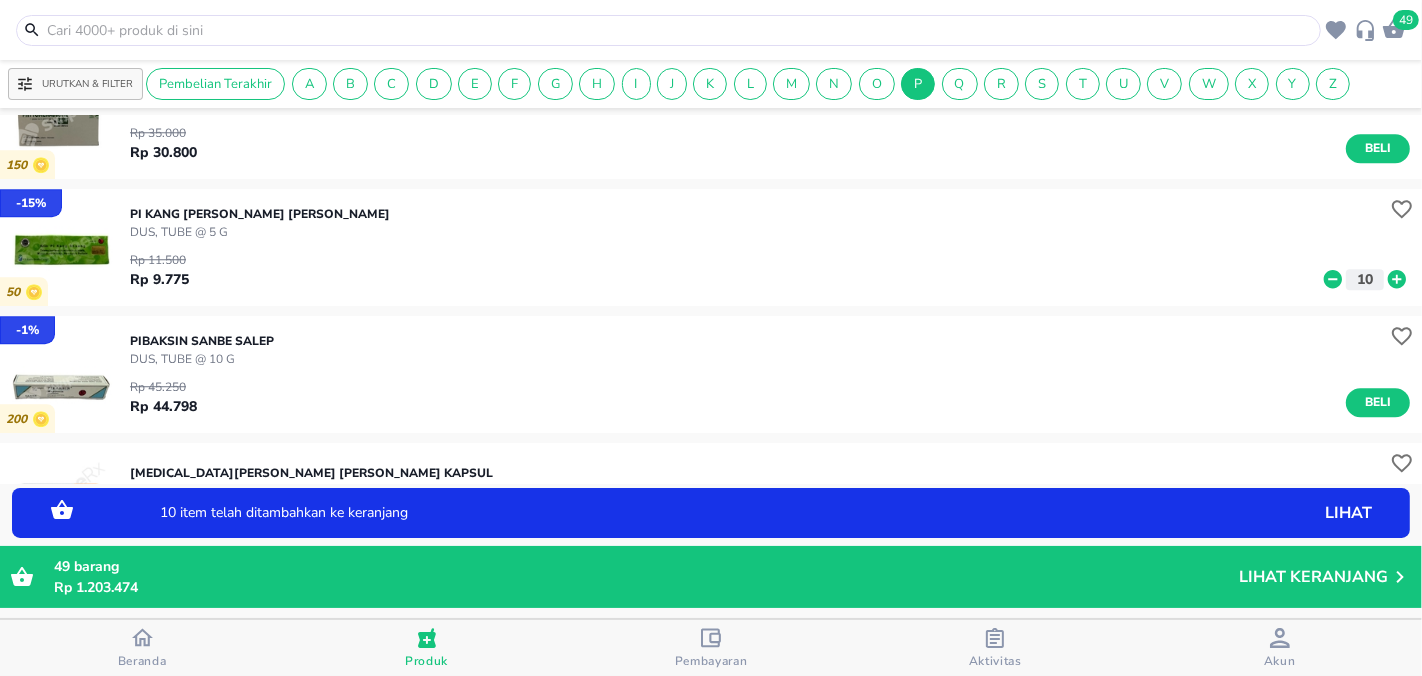 click 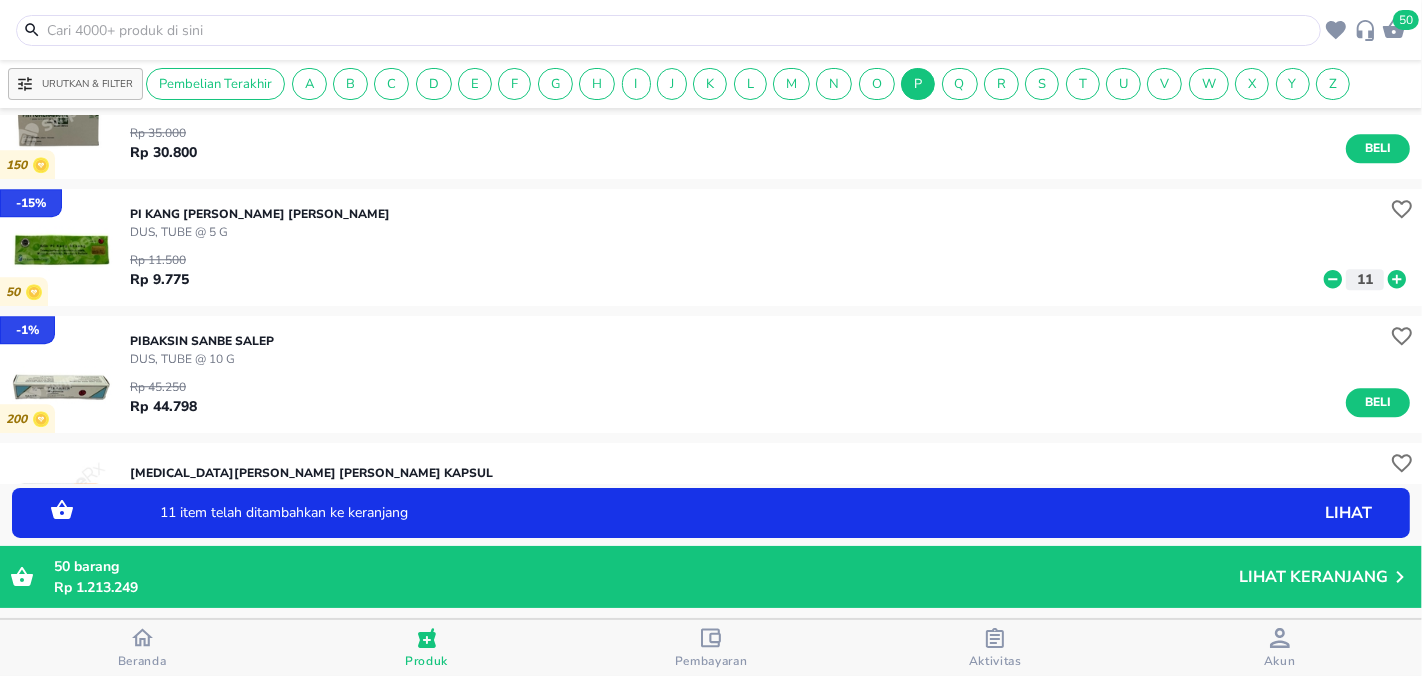 click 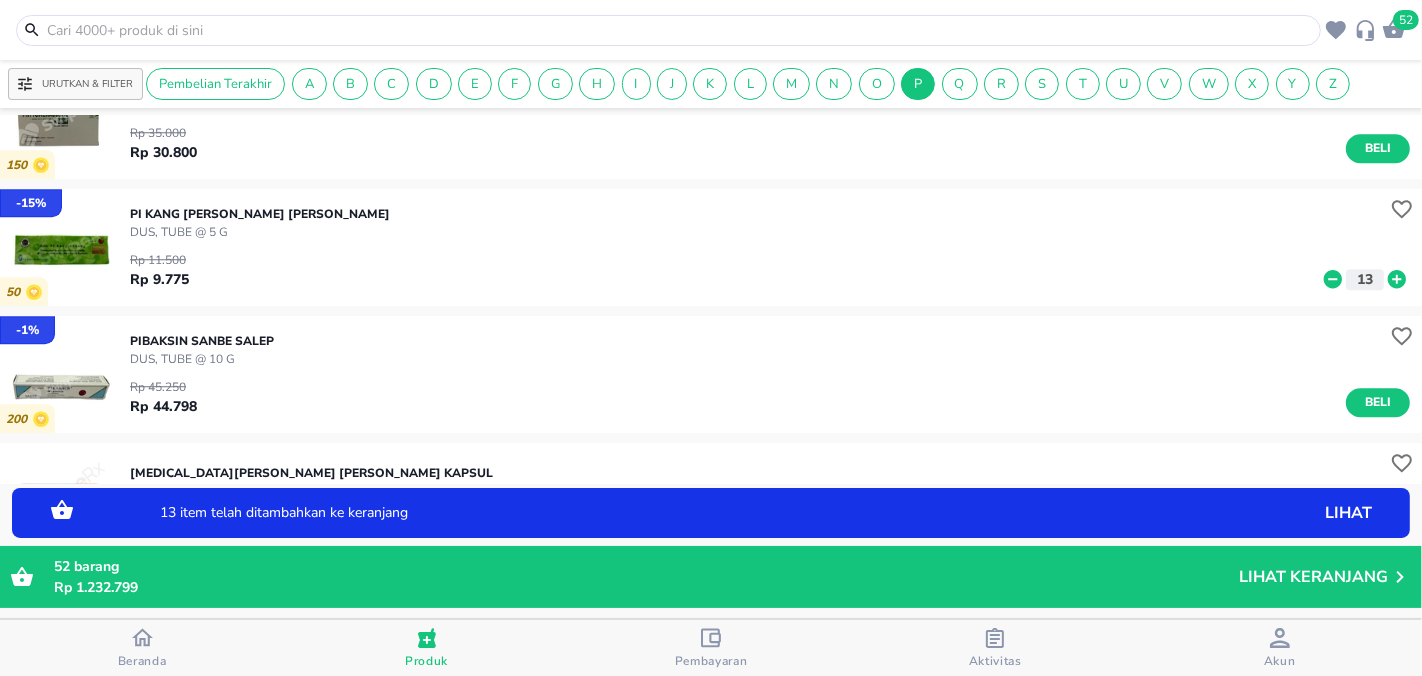 click 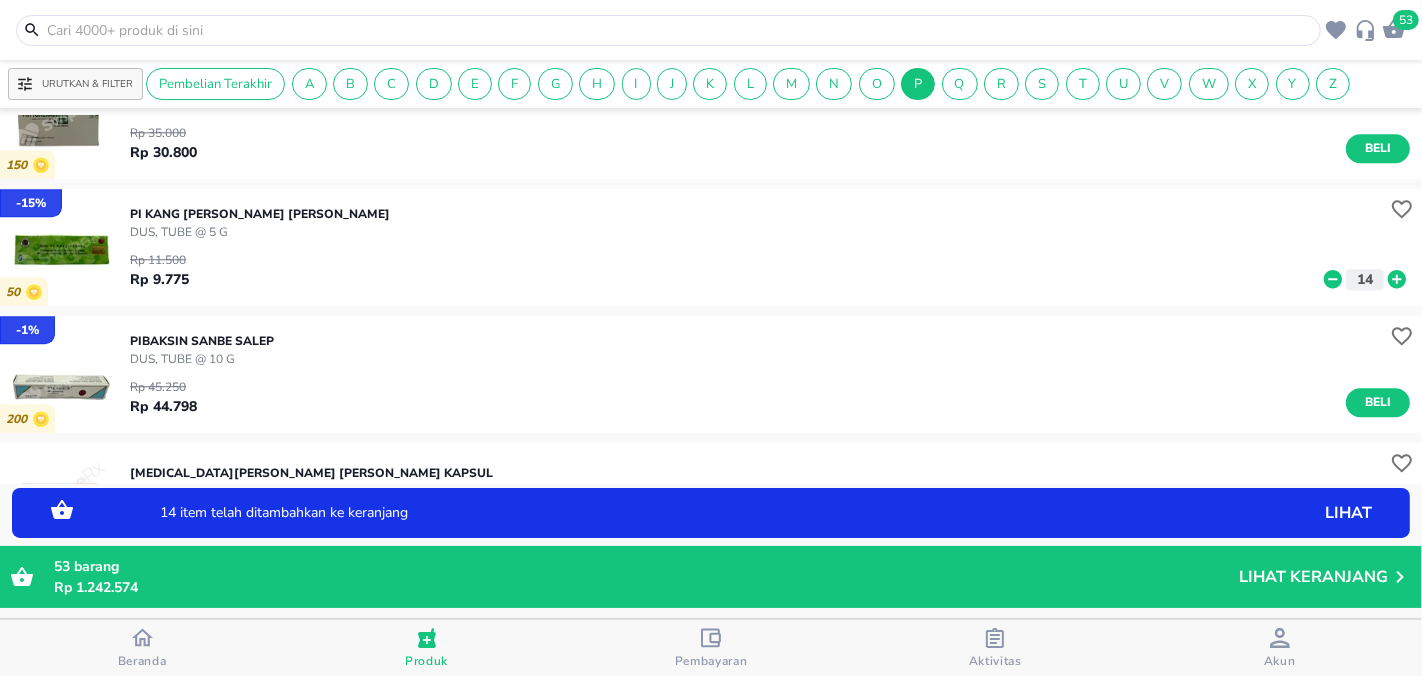 click 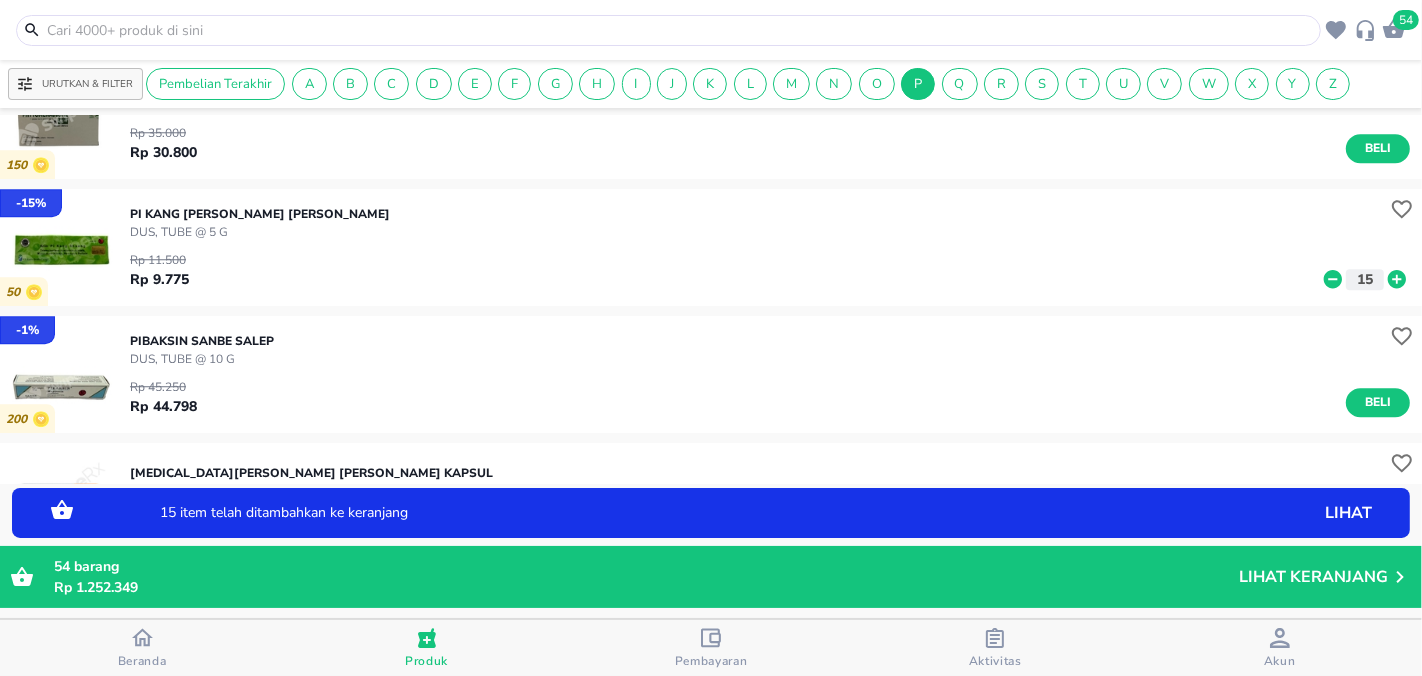 click 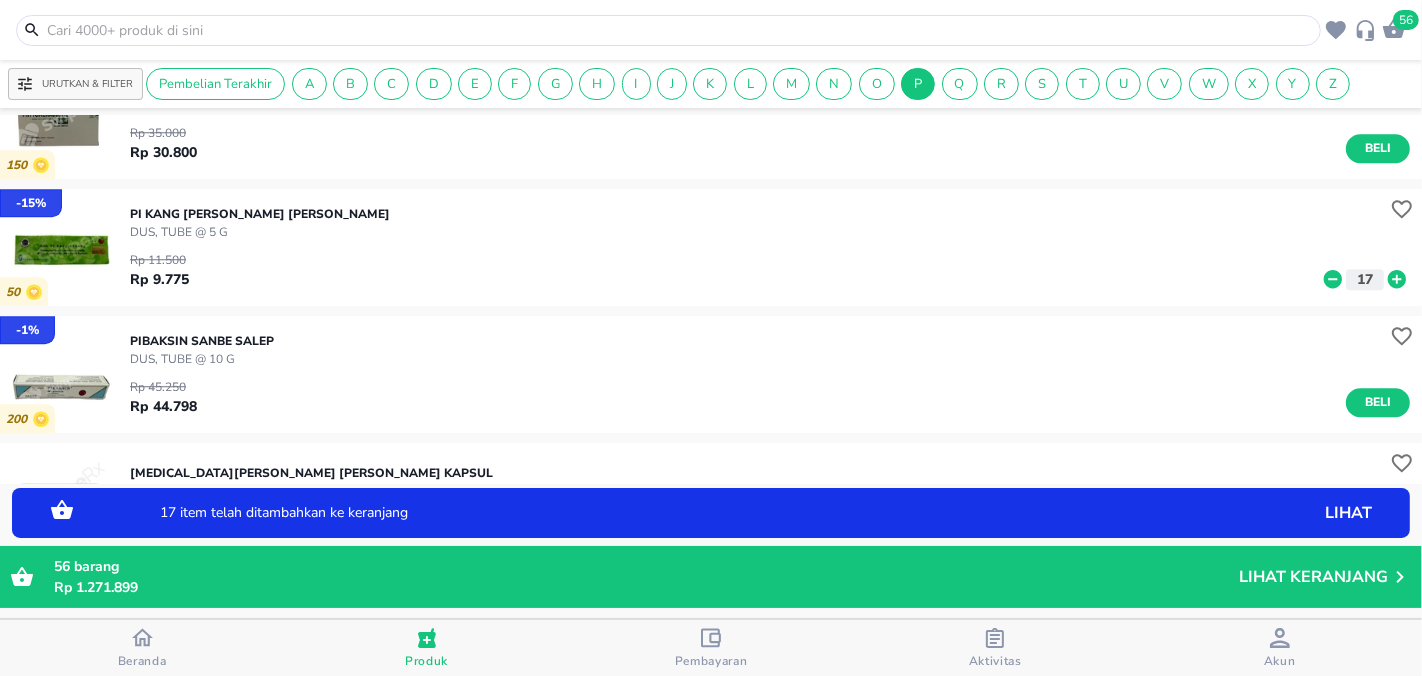 click 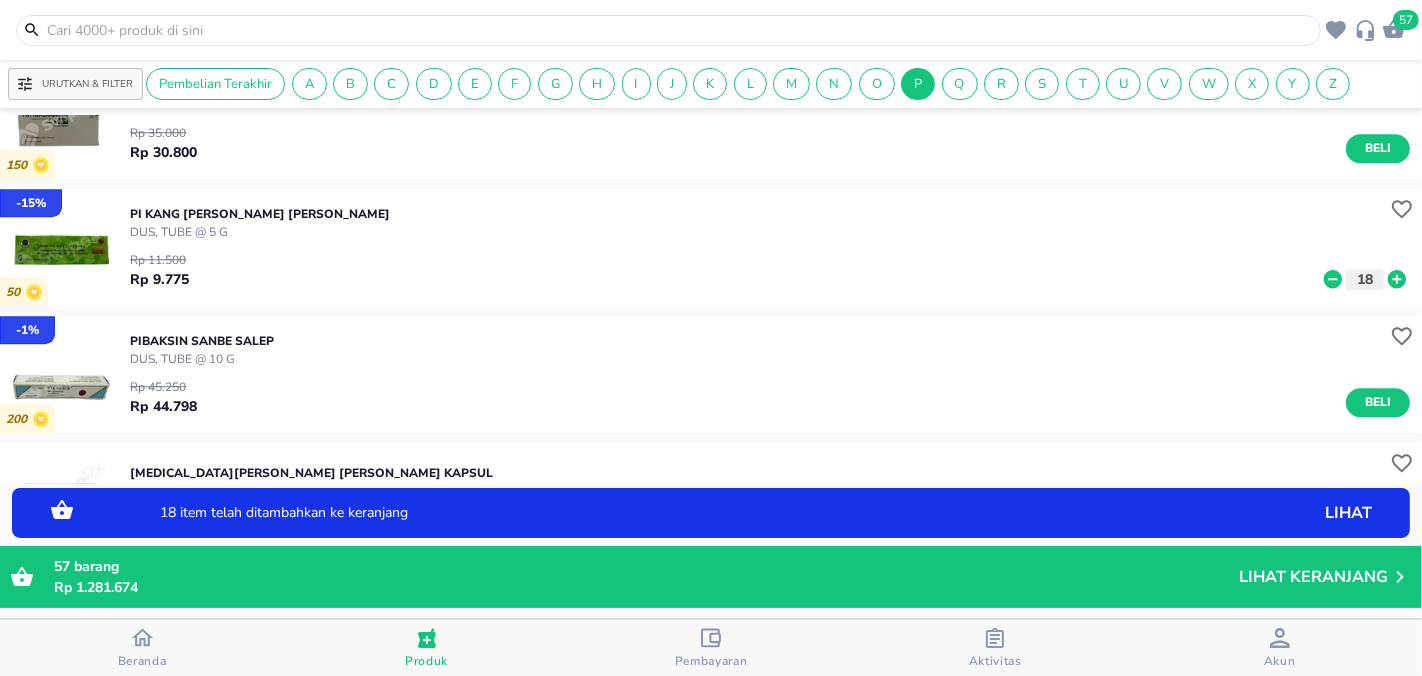 click 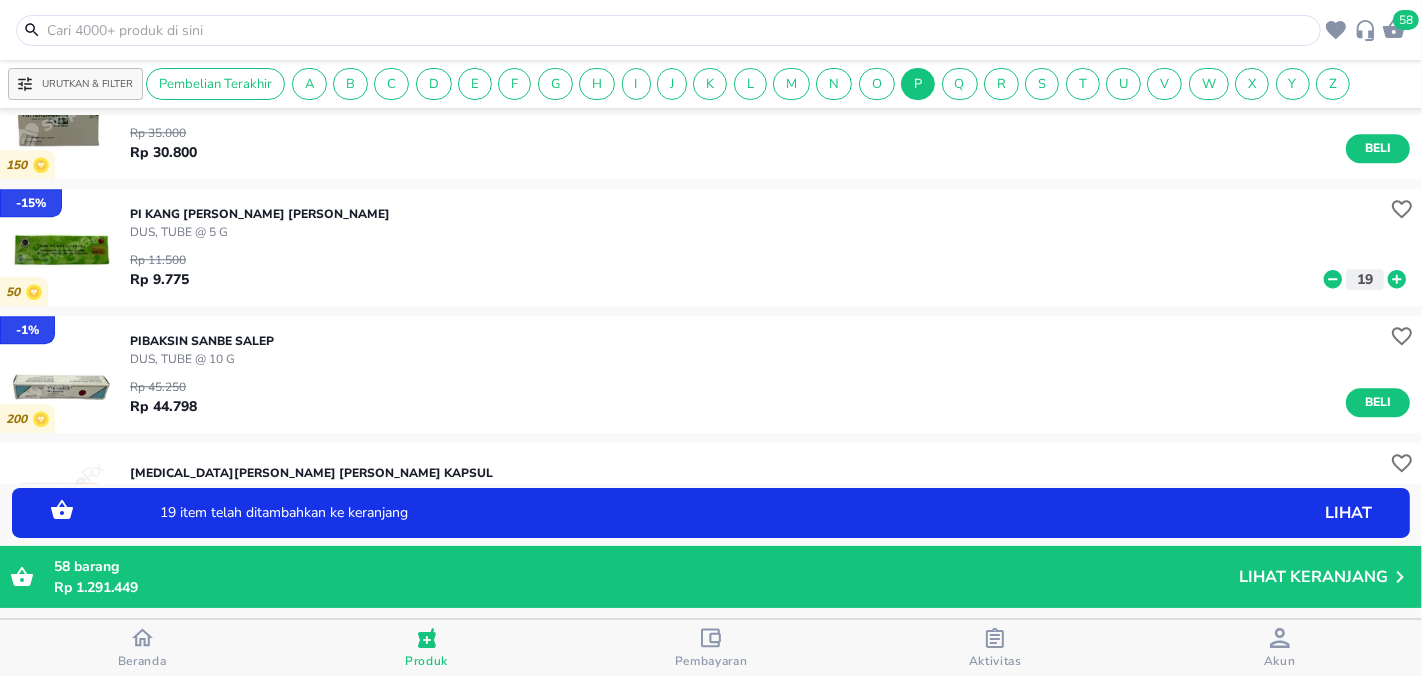 click 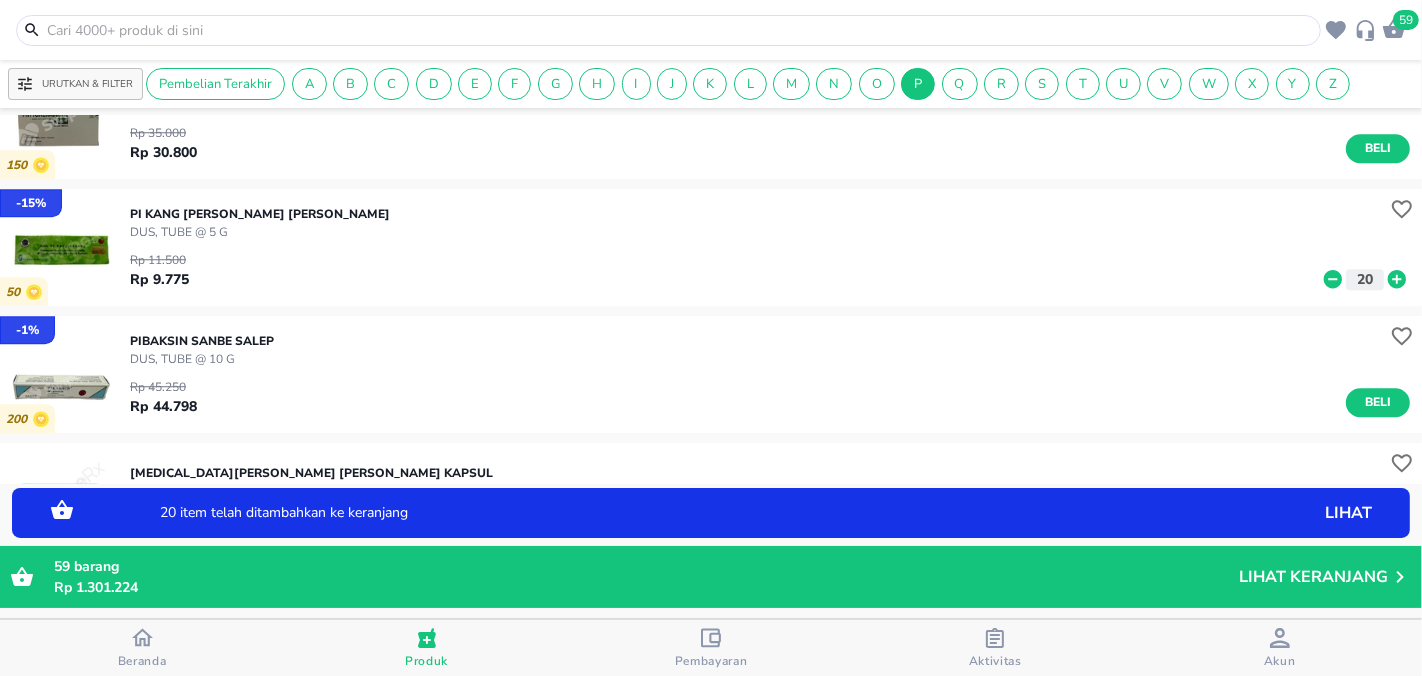 click 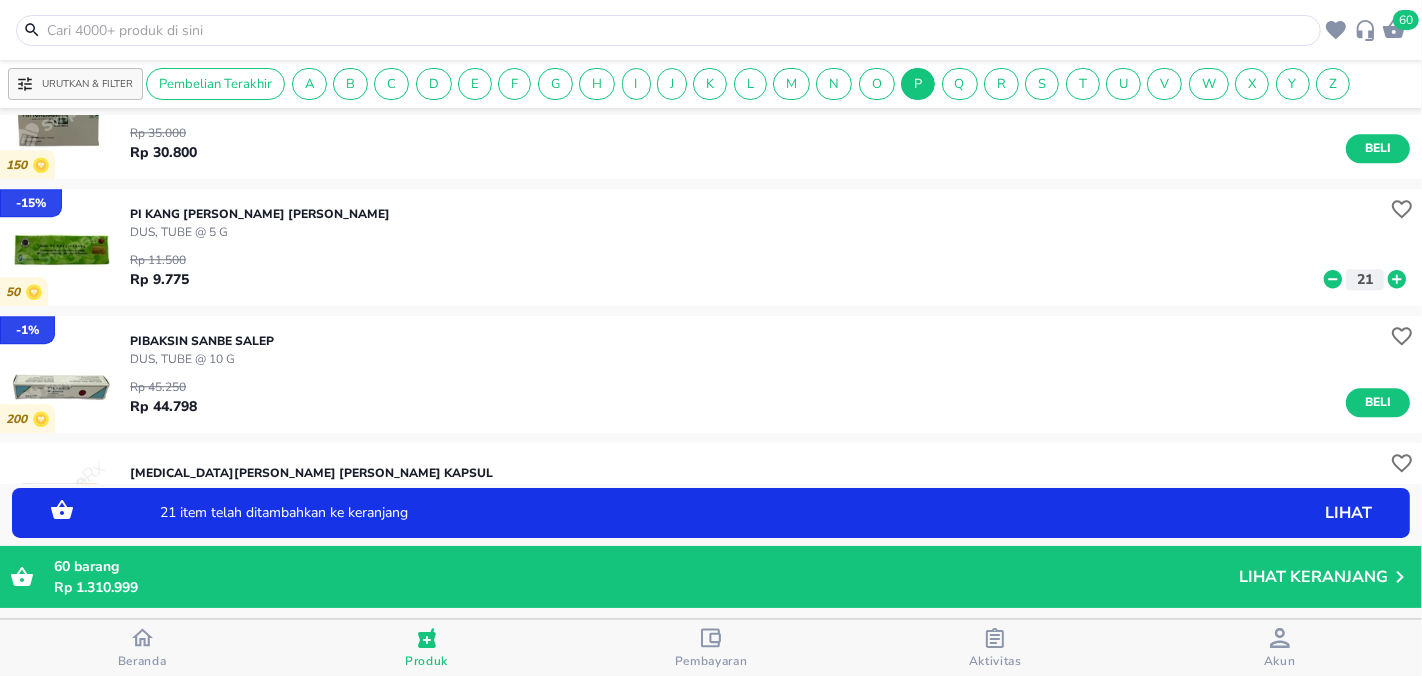 click 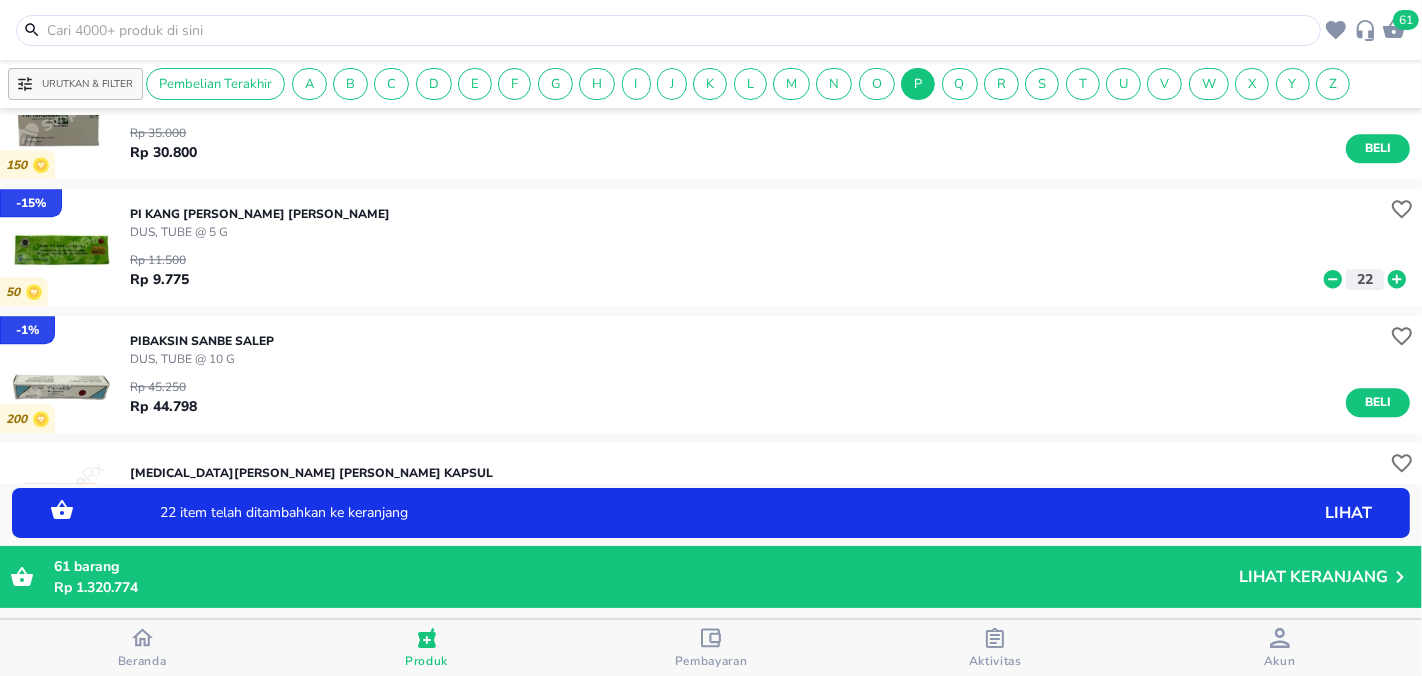 click 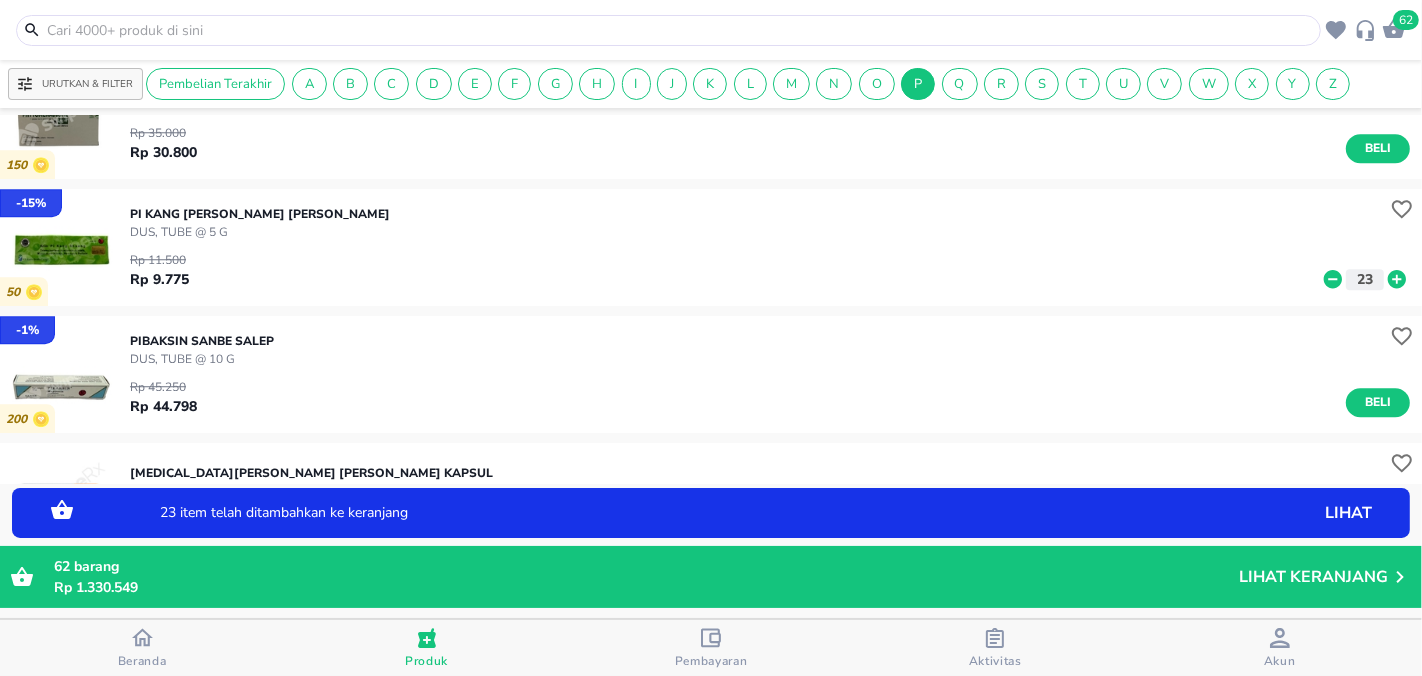 click 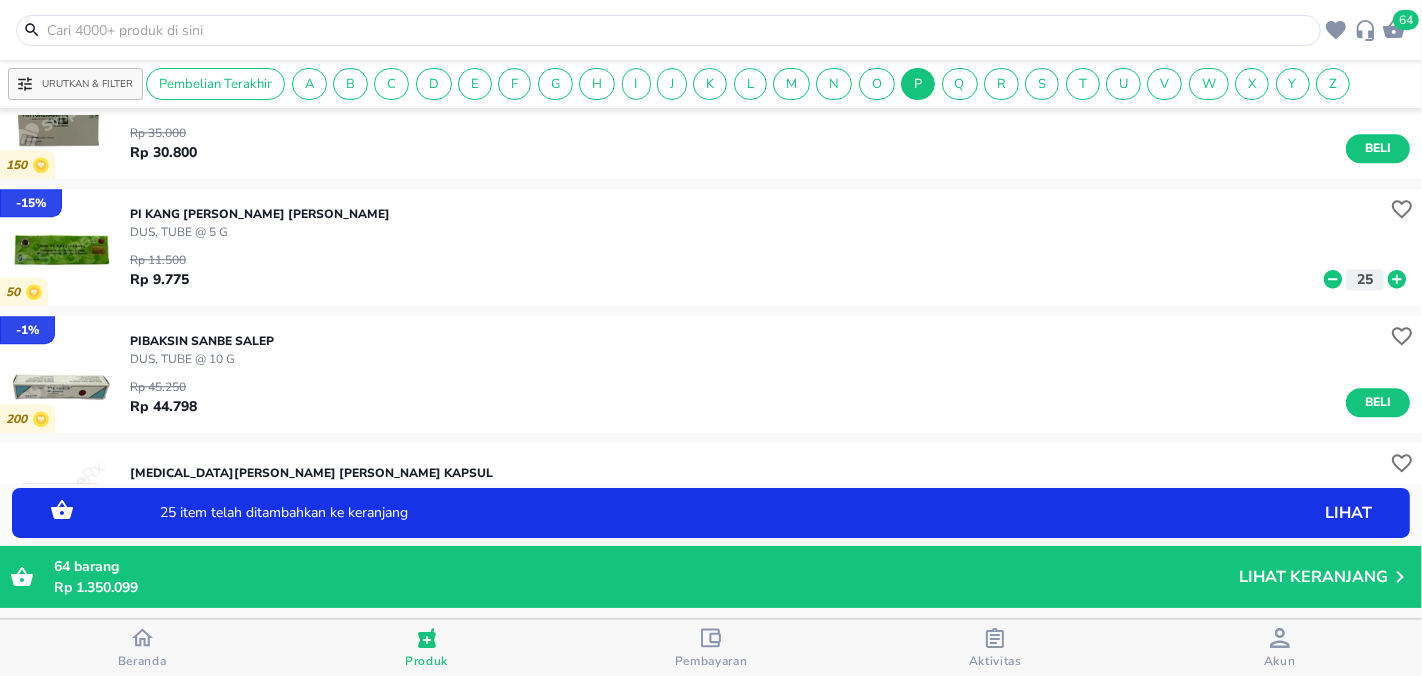 click 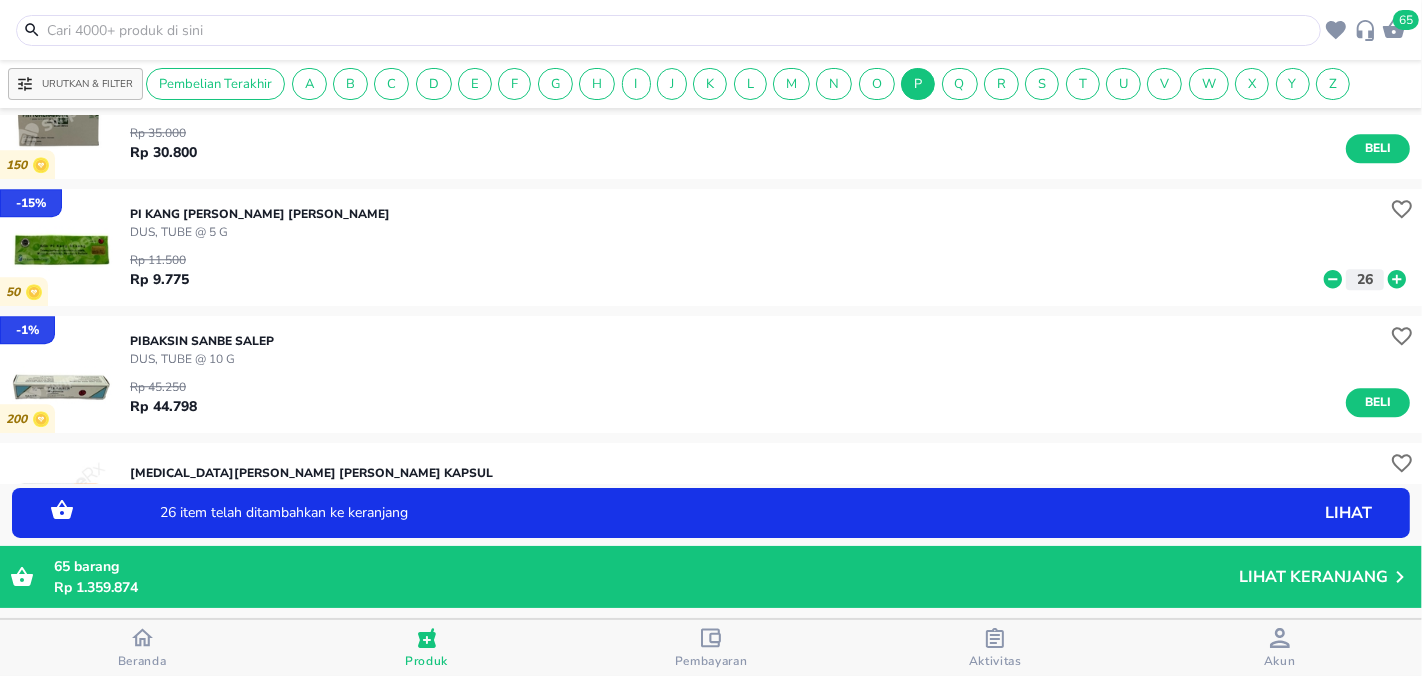 click 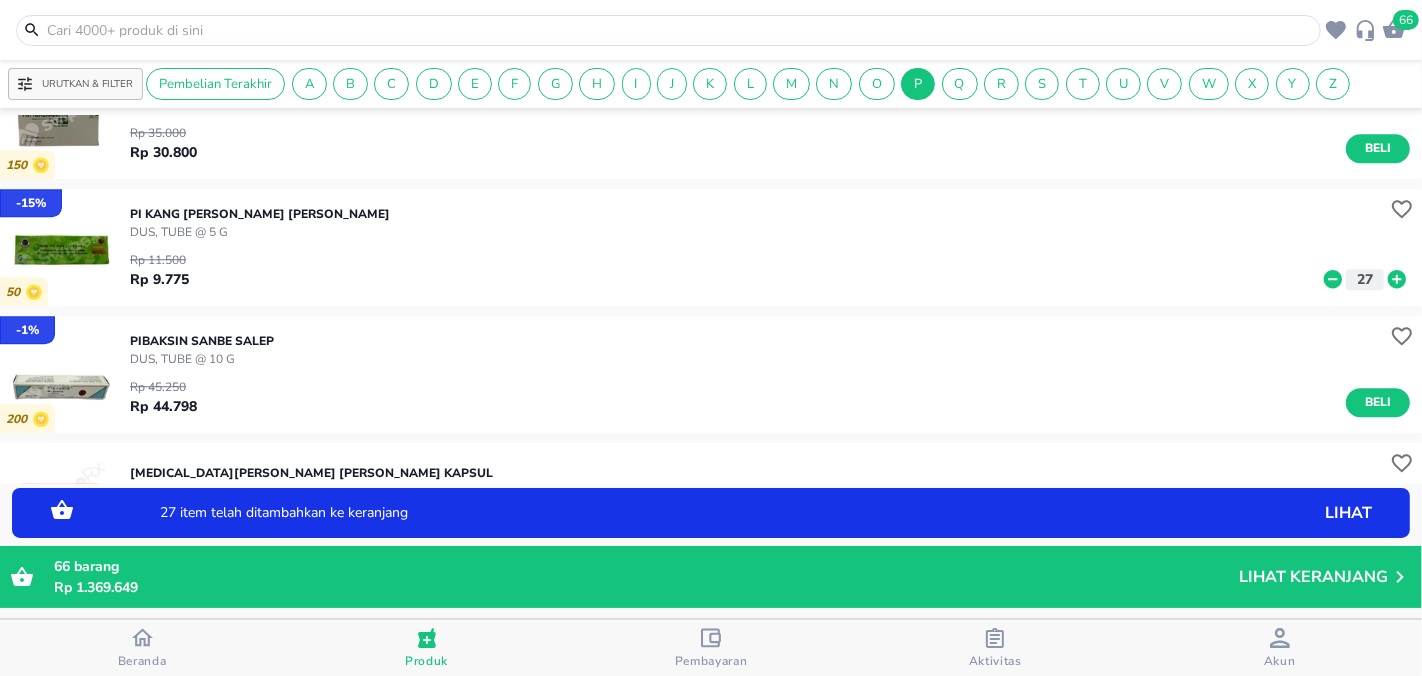 click 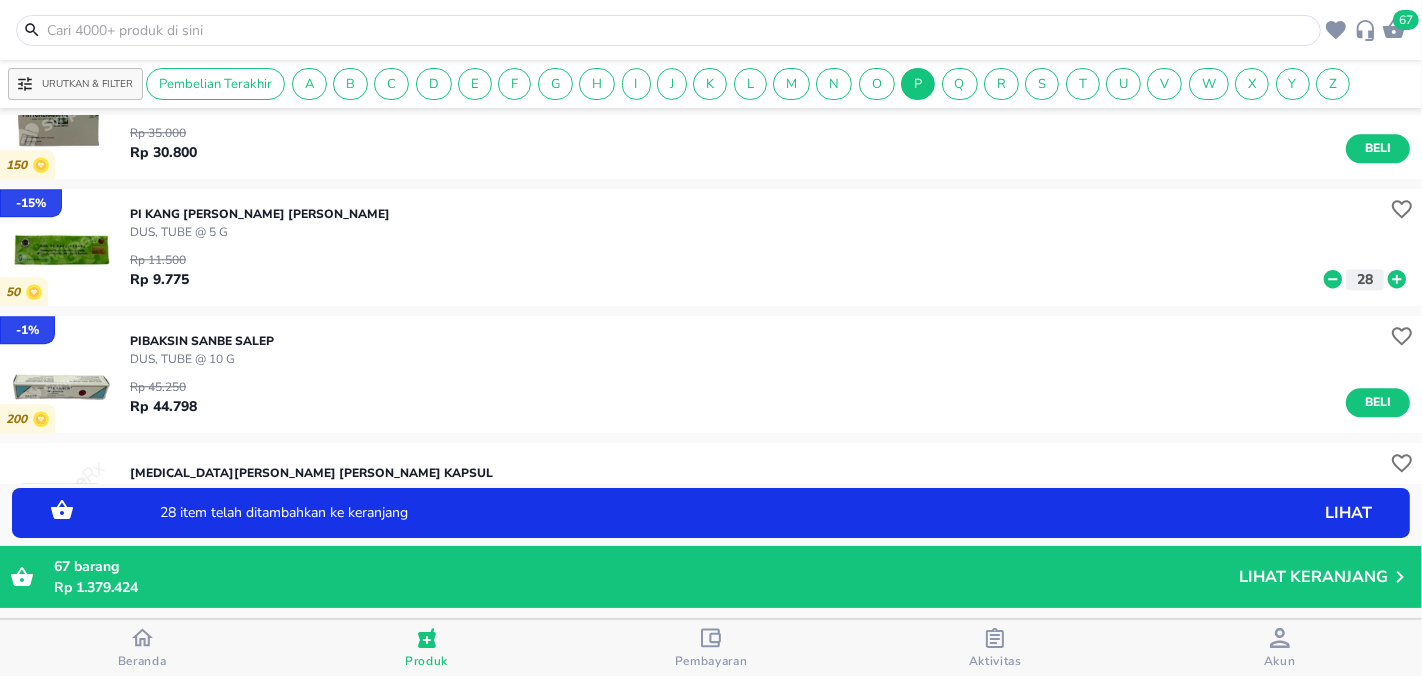 click 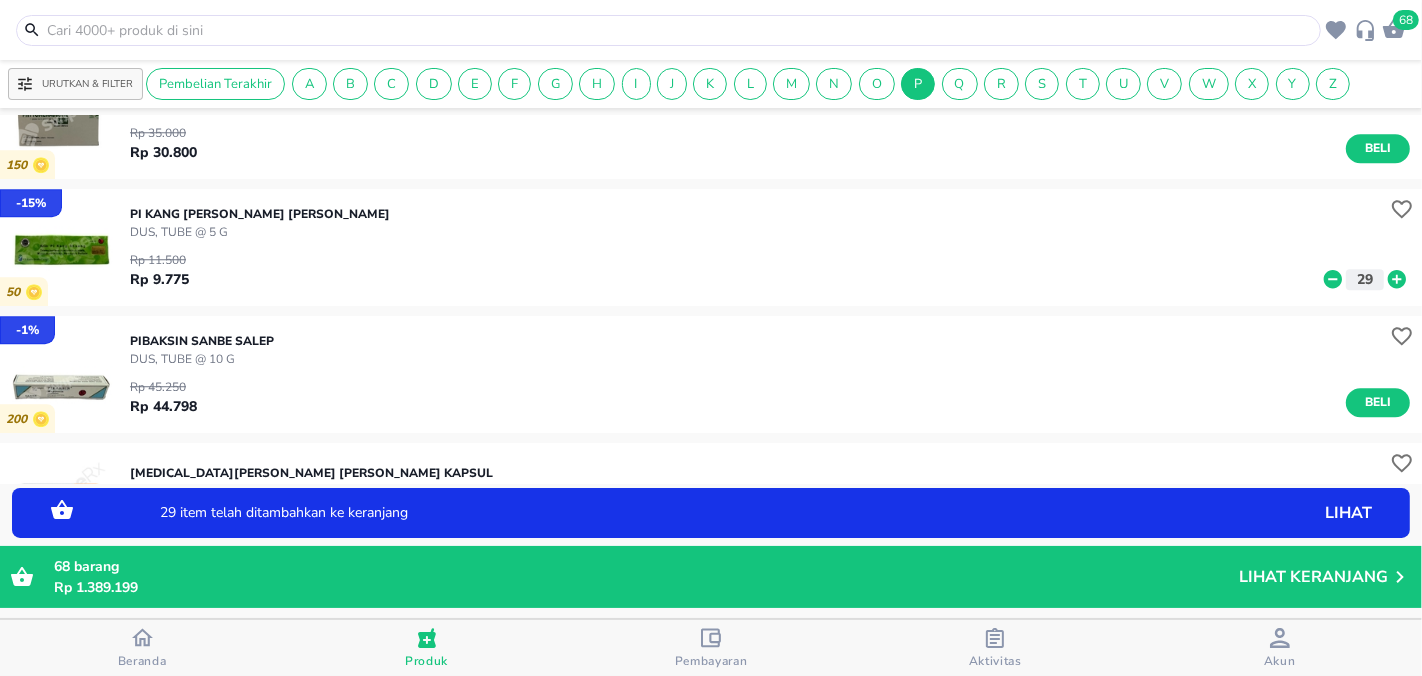 click 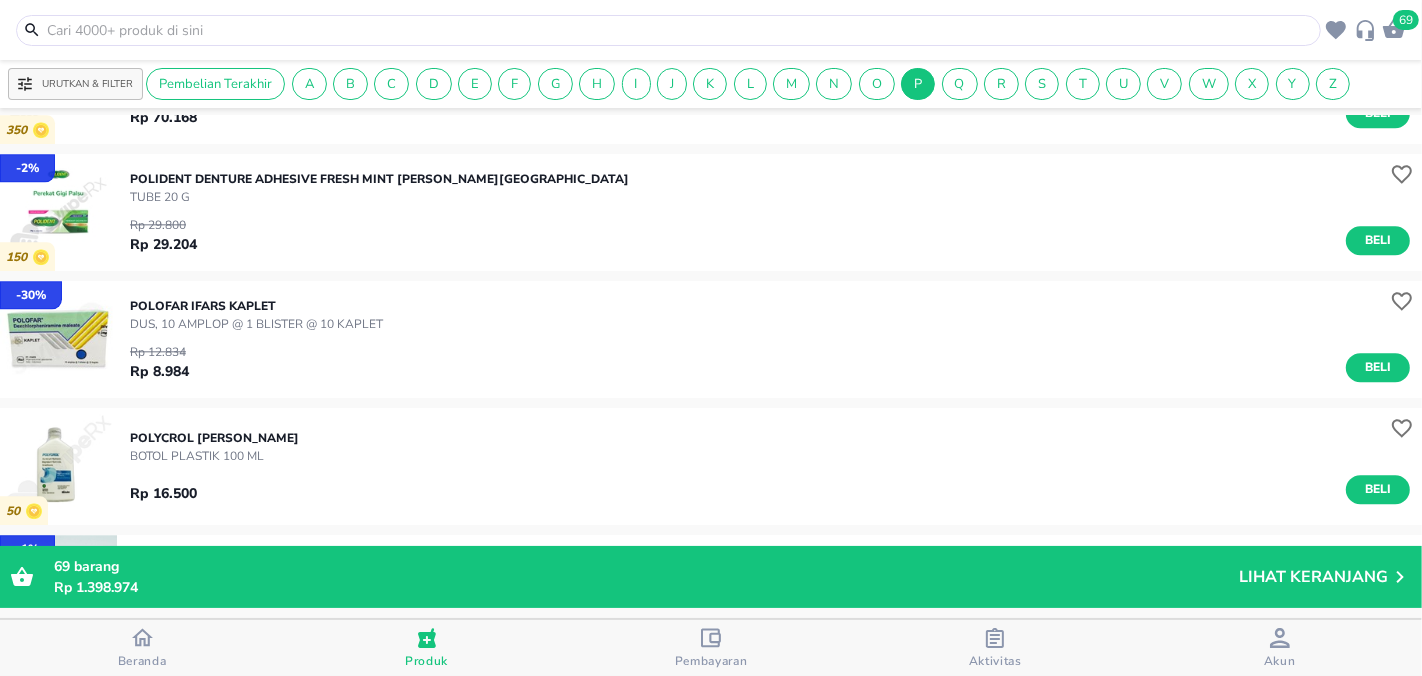 scroll, scrollTop: 16793, scrollLeft: 0, axis: vertical 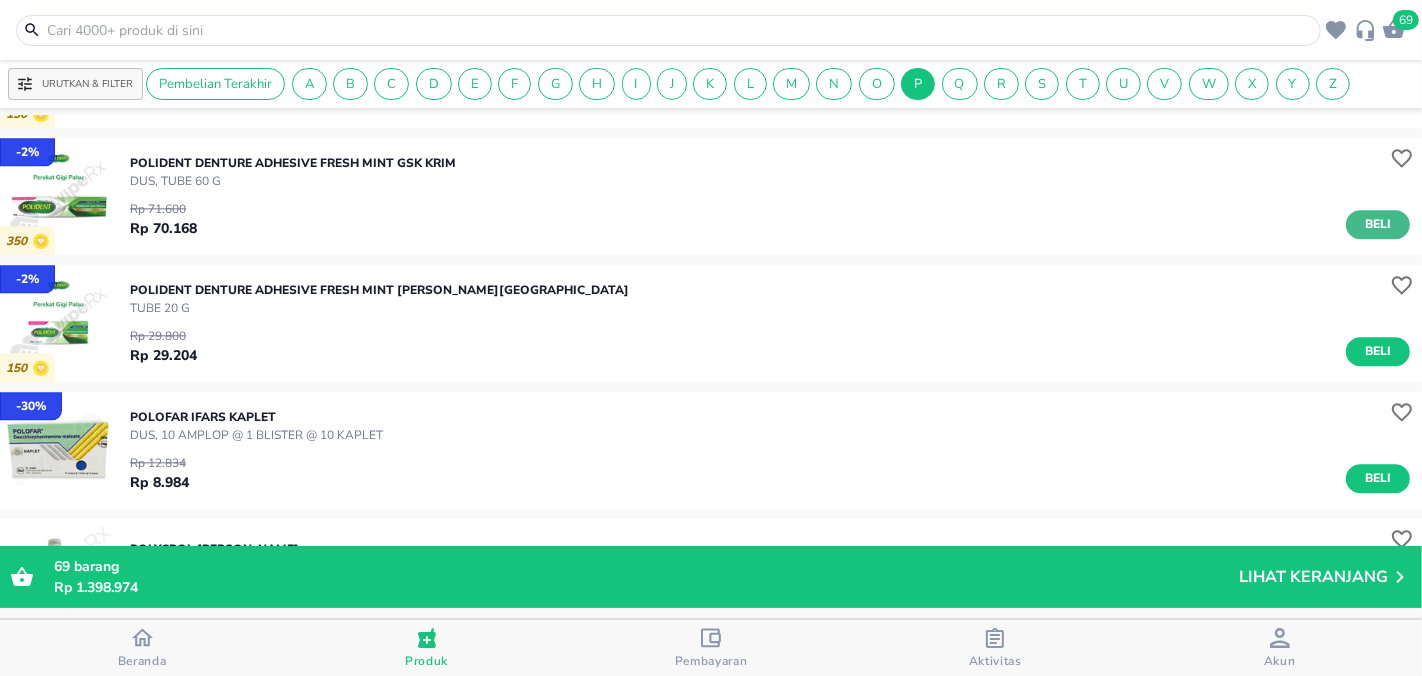 click on "Beli" at bounding box center (1378, 224) 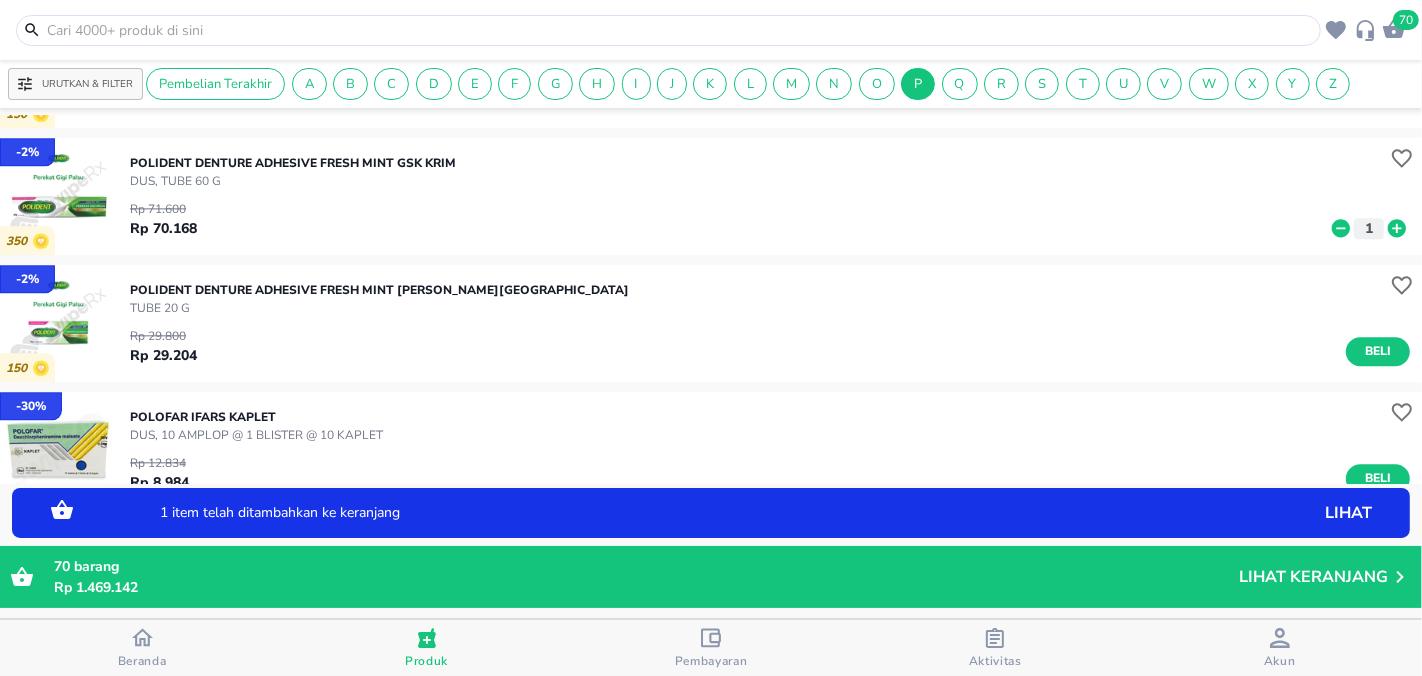 click 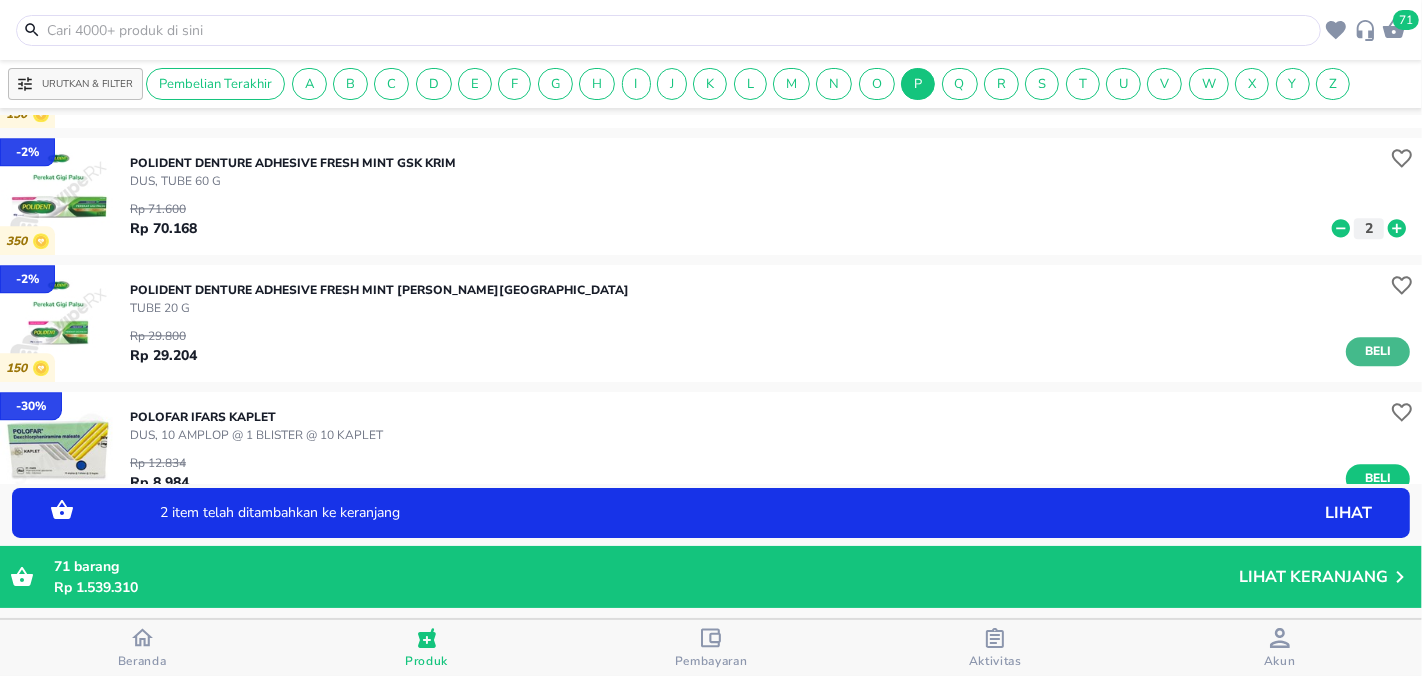 click on "Beli" at bounding box center (1378, 351) 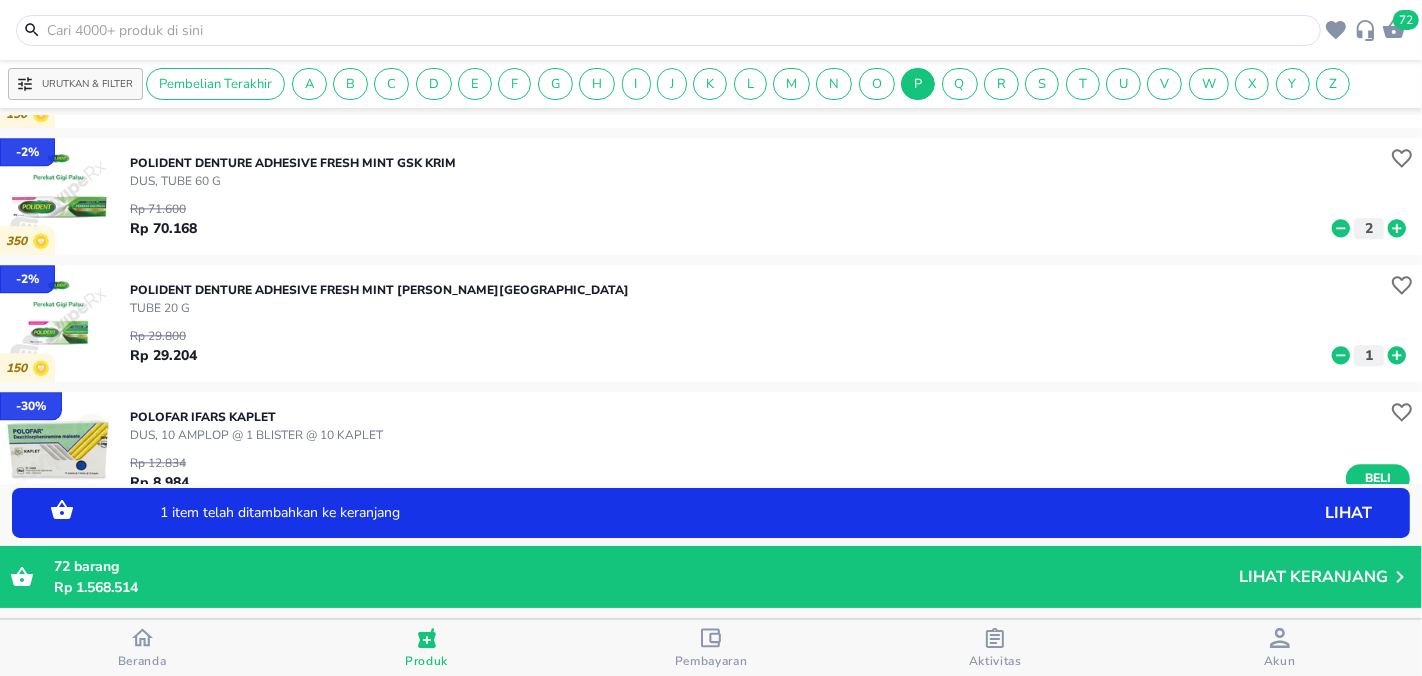 click 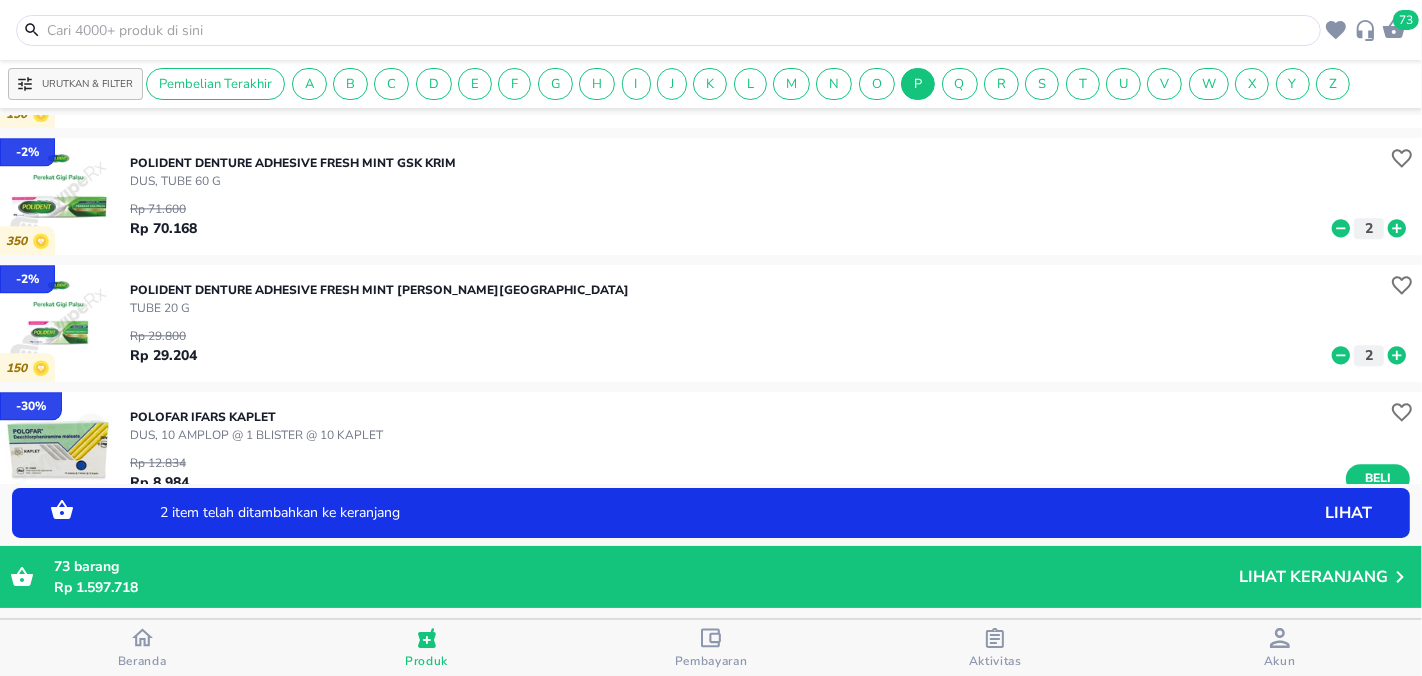 click 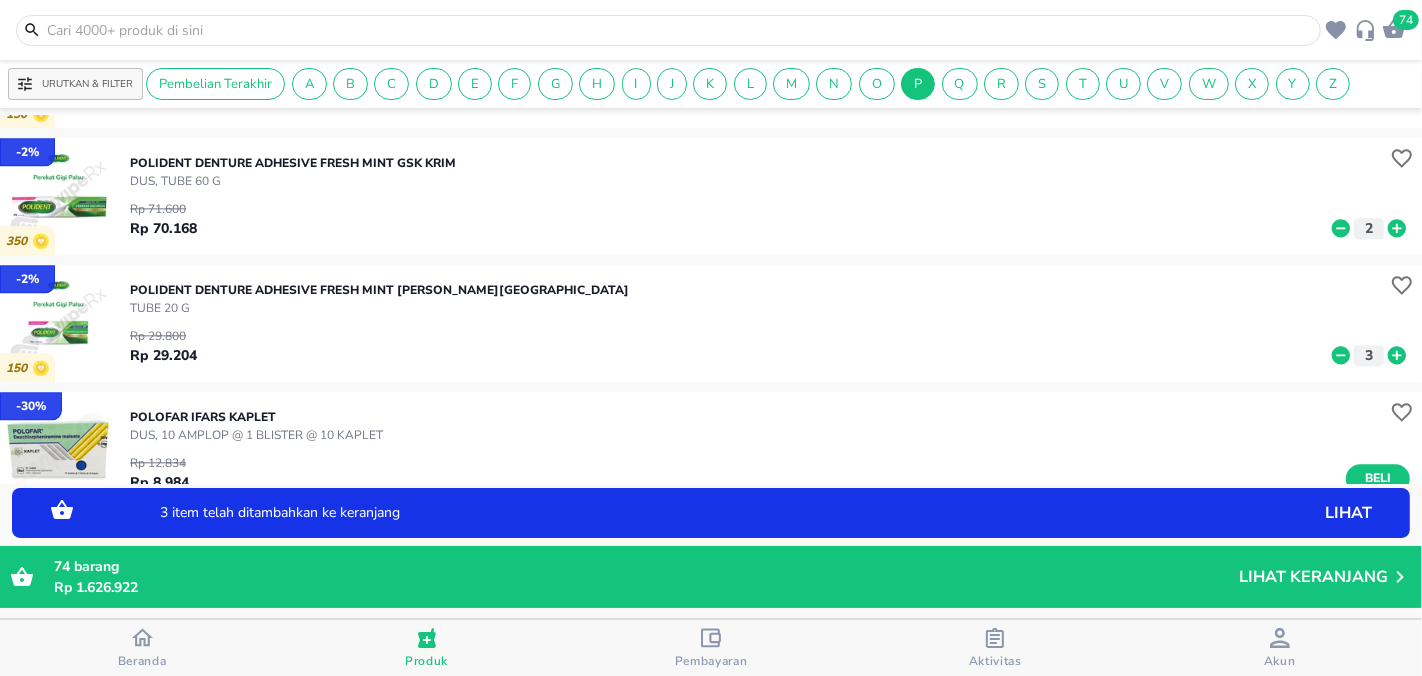 click 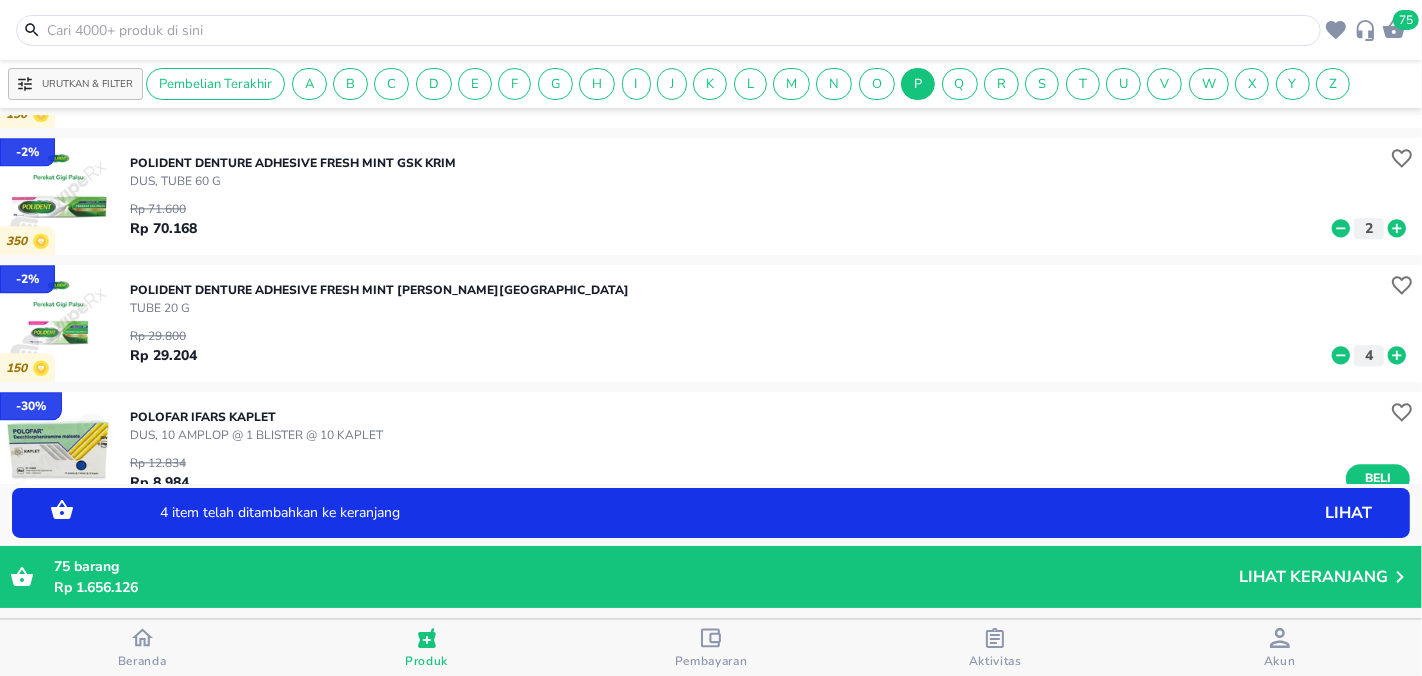 click 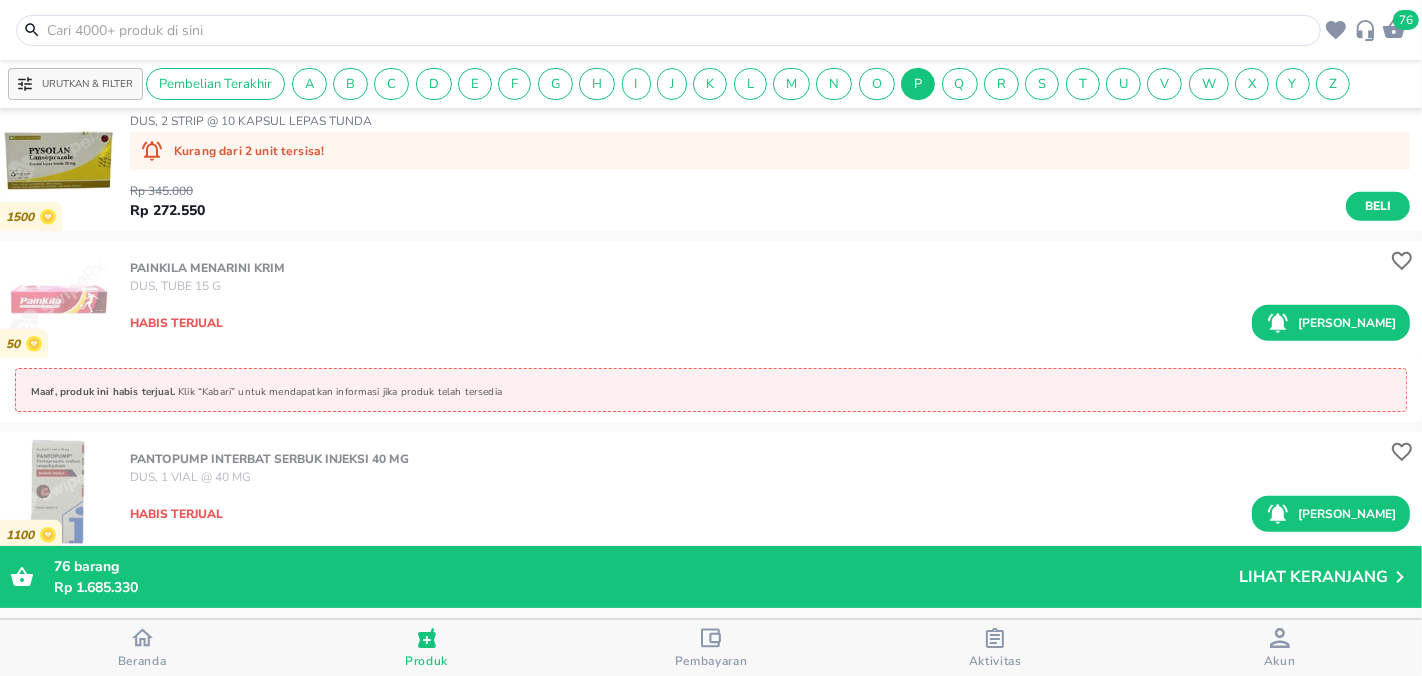 scroll, scrollTop: 39411, scrollLeft: 0, axis: vertical 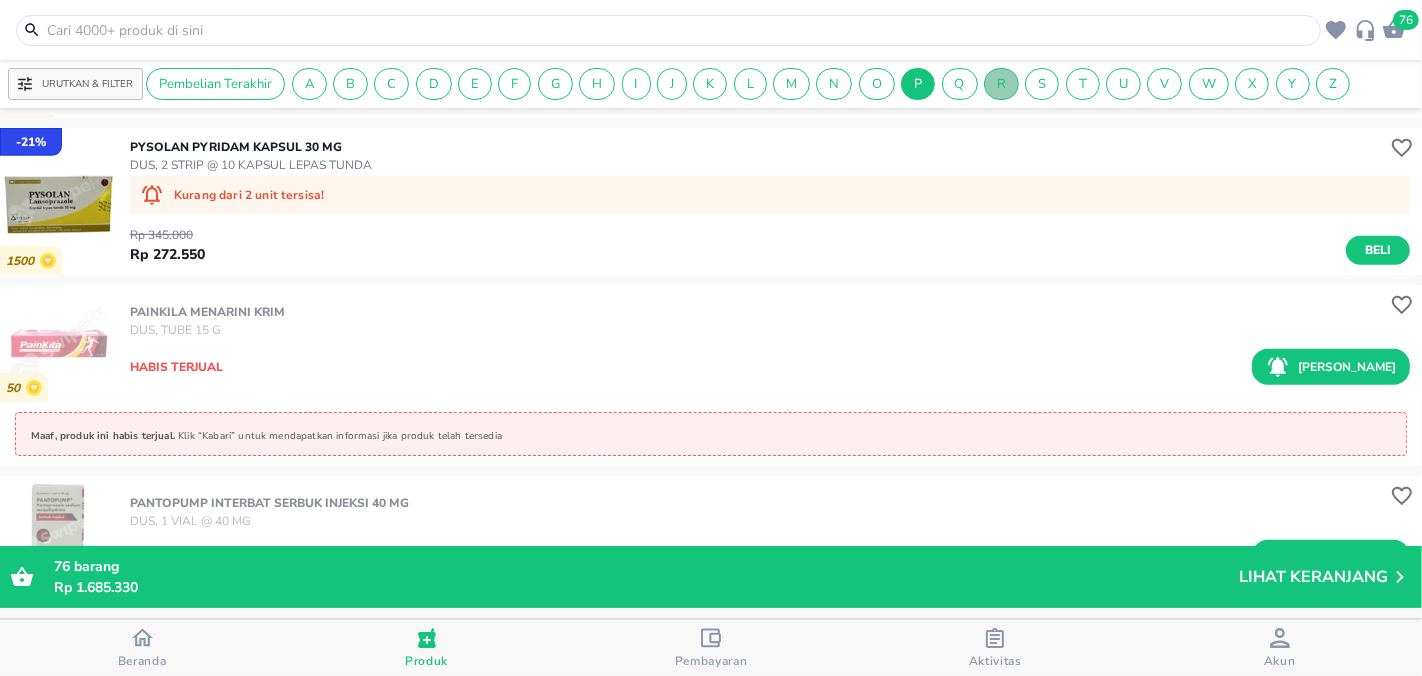 click on "R" at bounding box center (1001, 84) 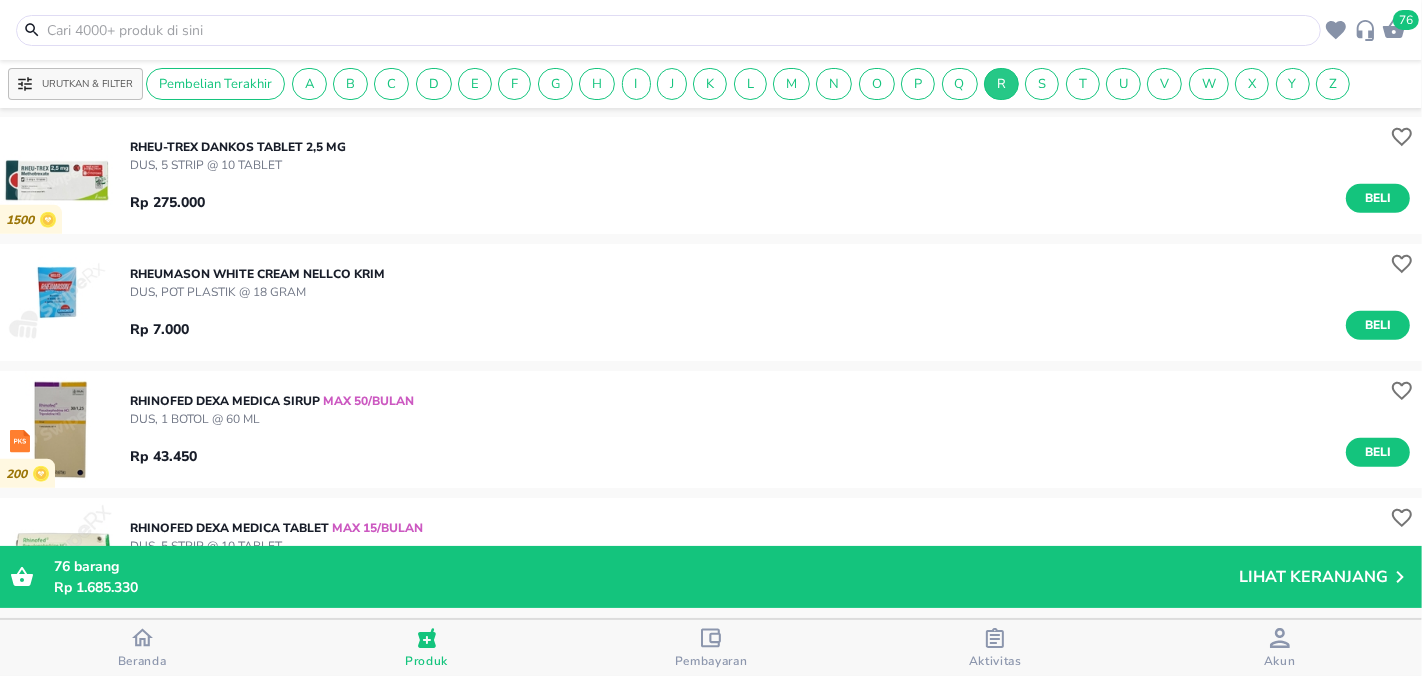 scroll, scrollTop: 7633, scrollLeft: 0, axis: vertical 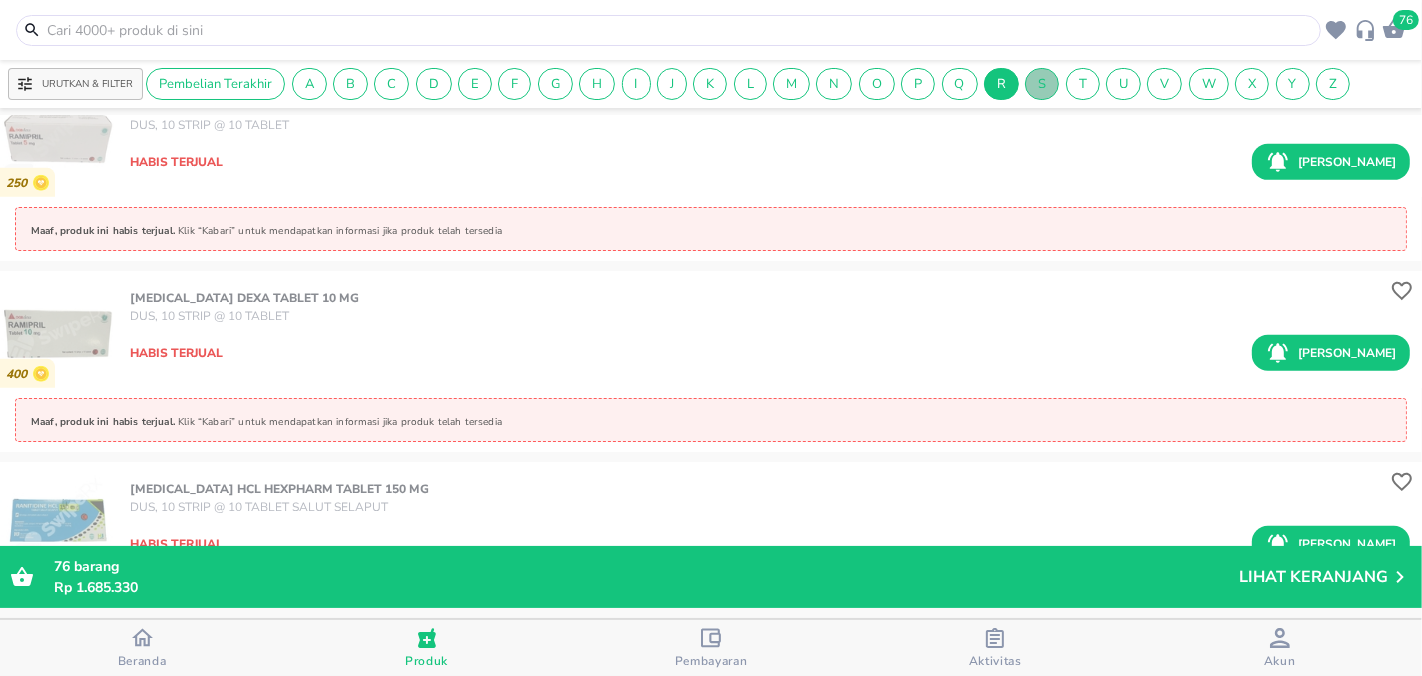 click on "S" at bounding box center (1042, 84) 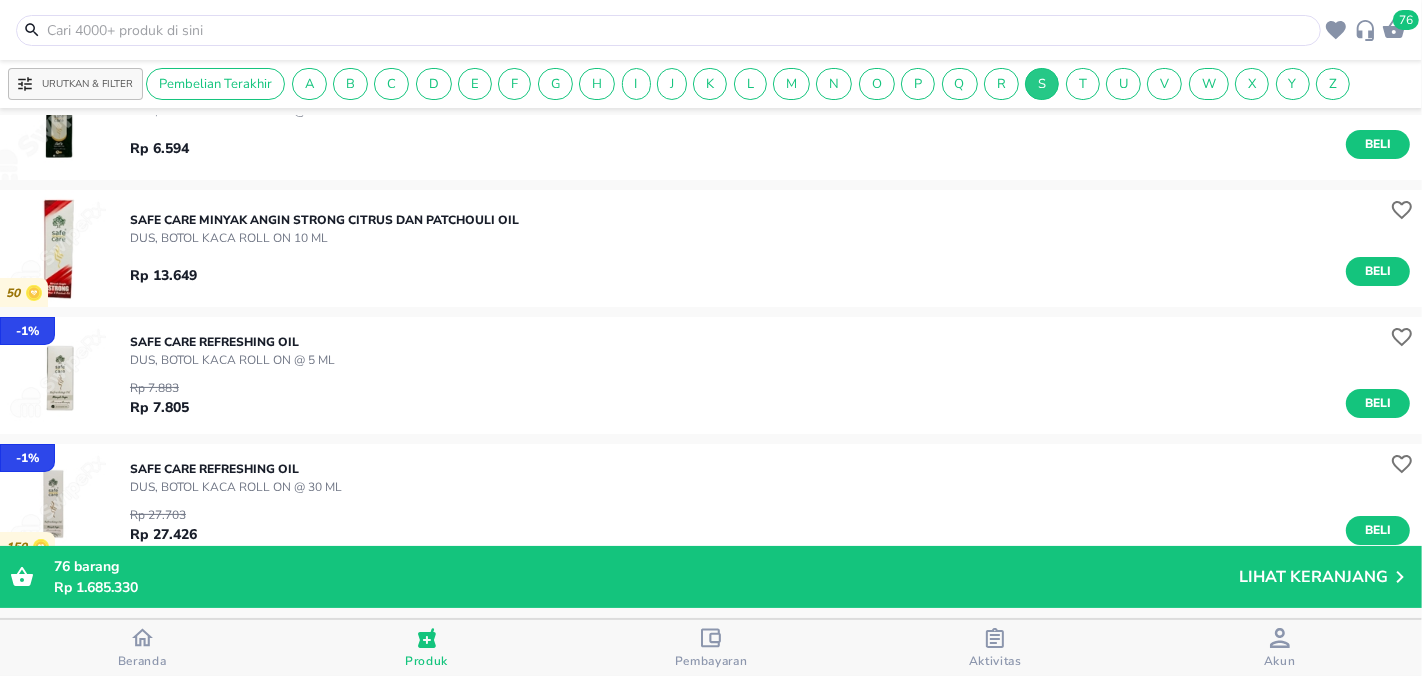 scroll, scrollTop: 333, scrollLeft: 0, axis: vertical 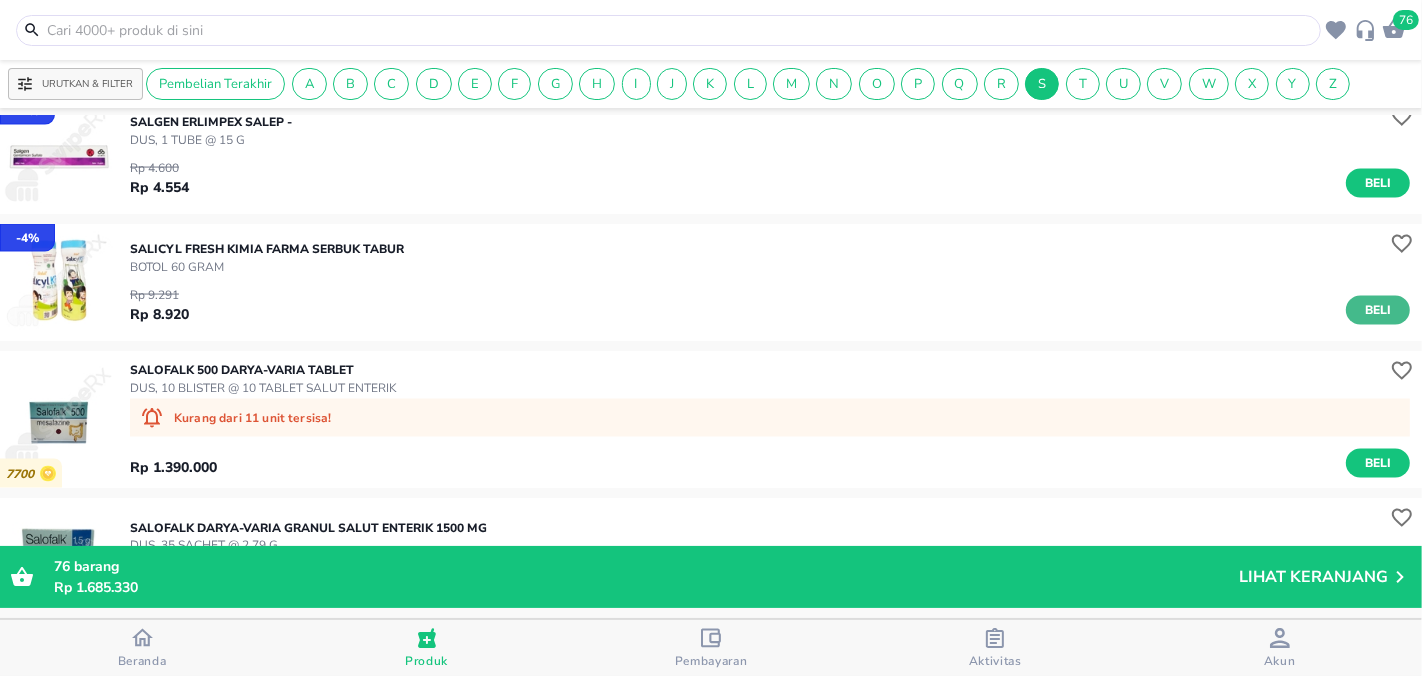 click on "Beli" at bounding box center [1378, 310] 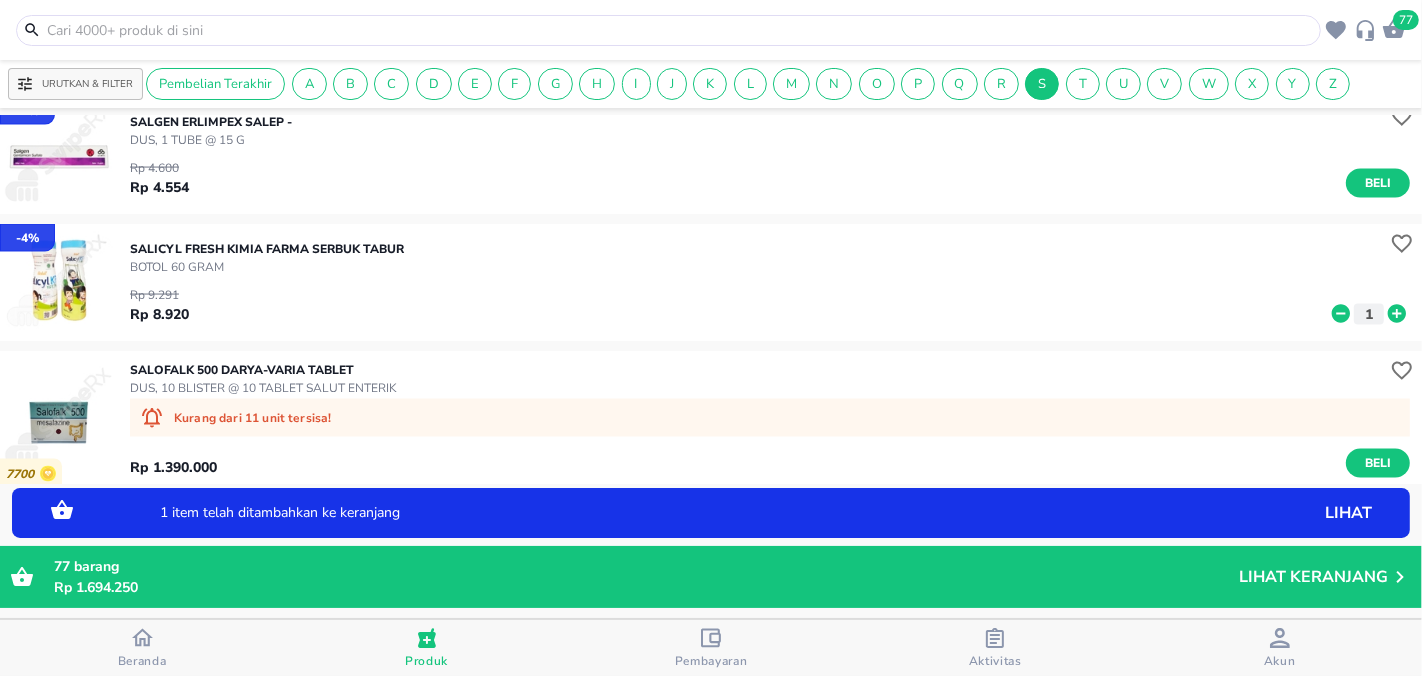 click 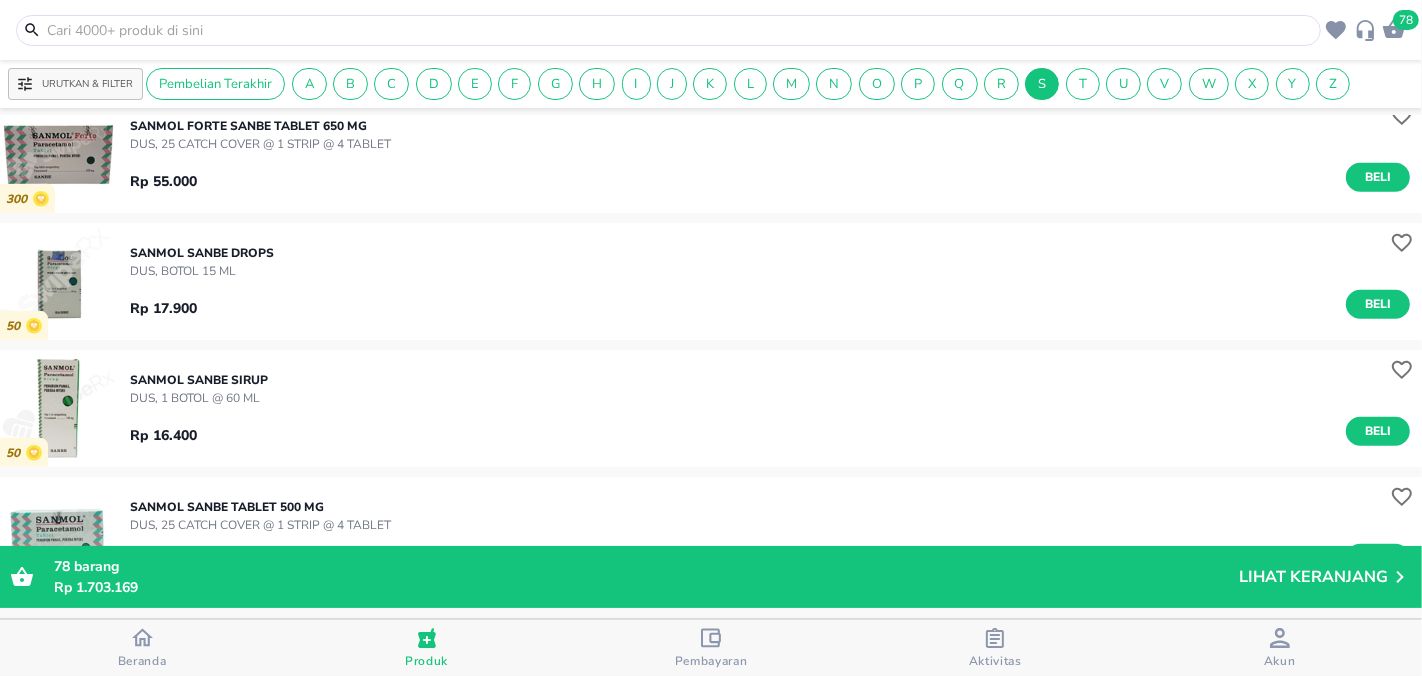 scroll, scrollTop: 8040, scrollLeft: 0, axis: vertical 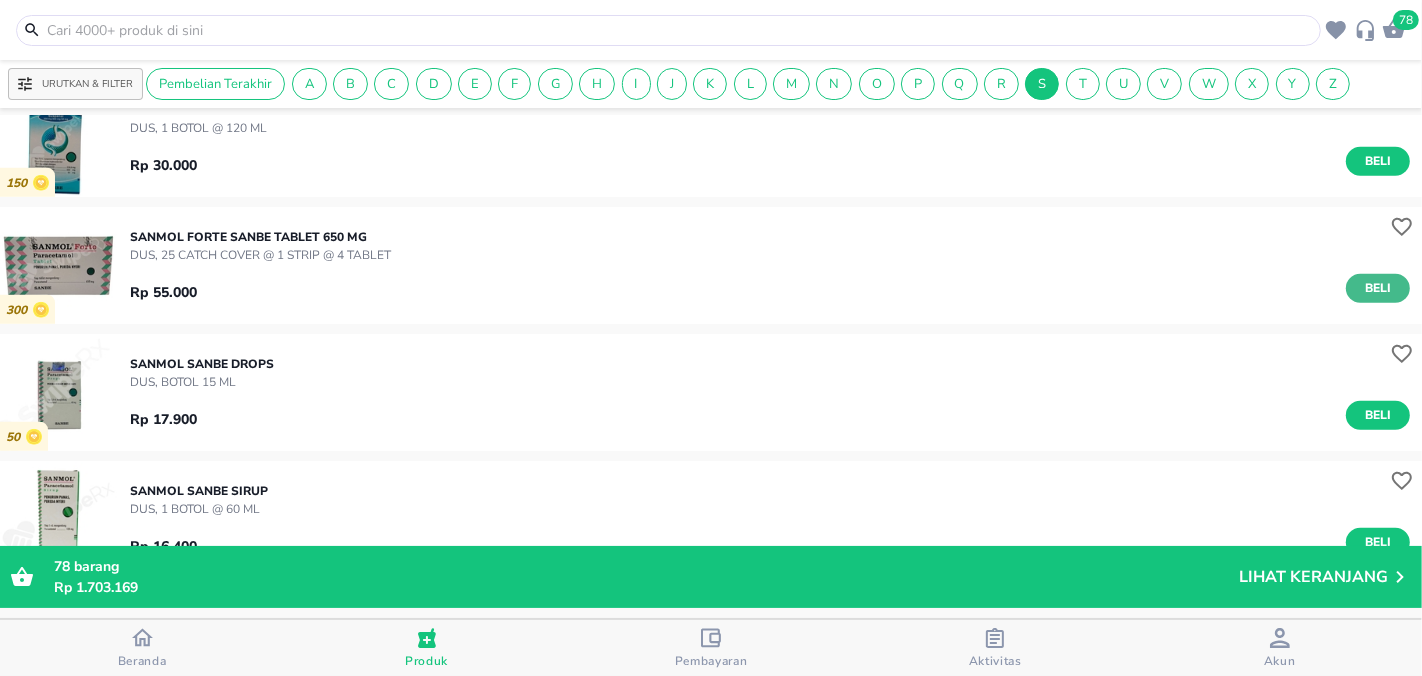 click on "Beli" at bounding box center [1378, 288] 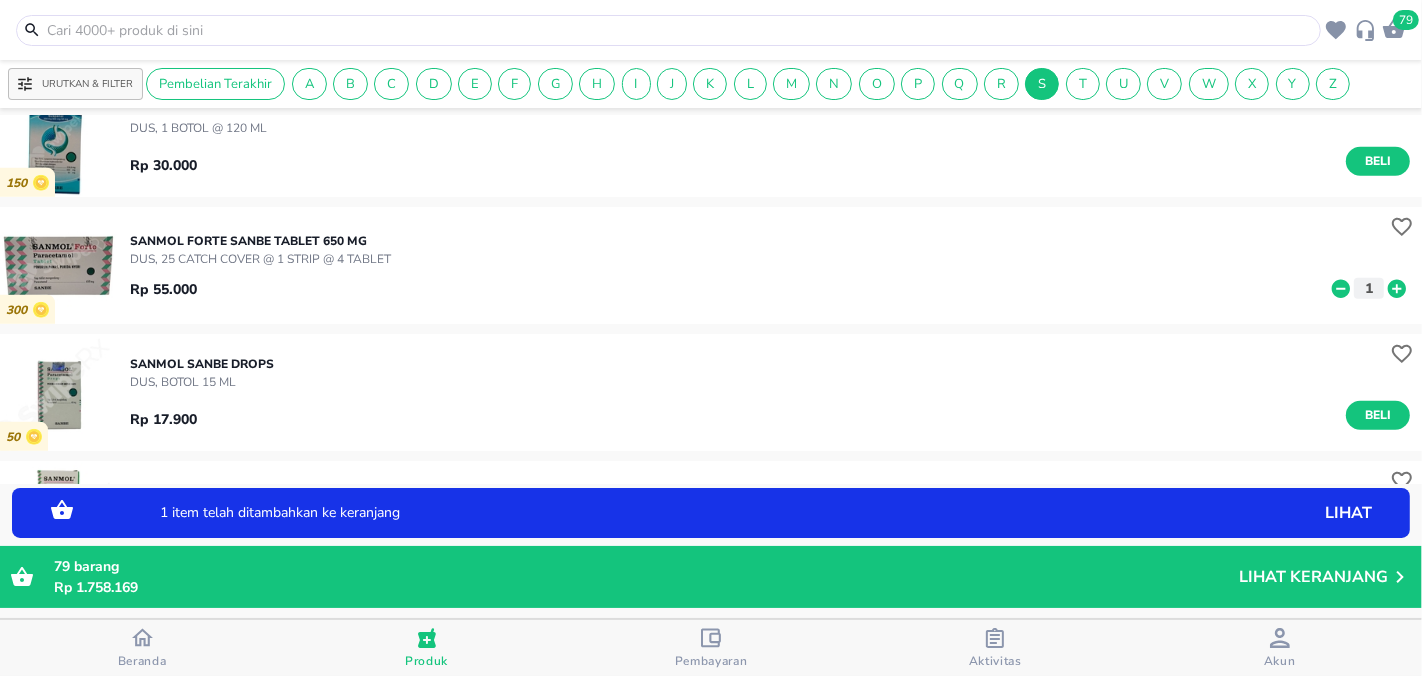click 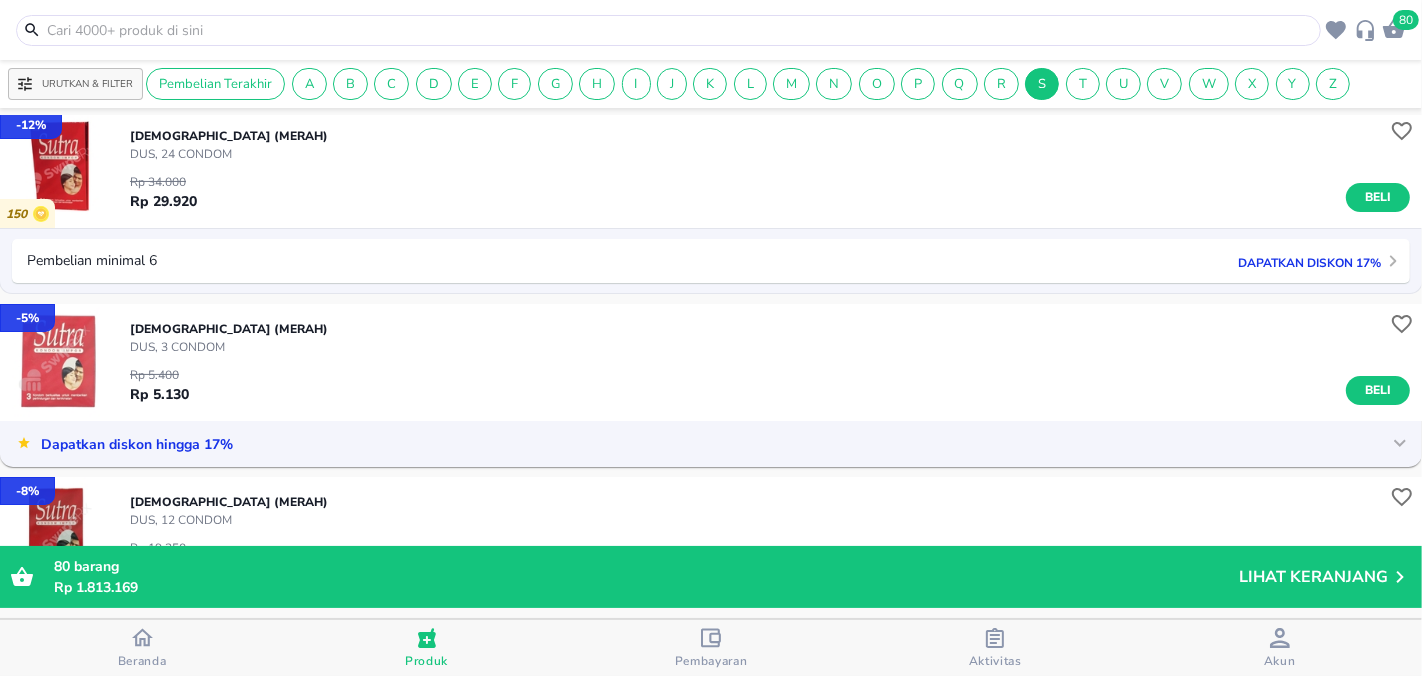 scroll, scrollTop: 38628, scrollLeft: 0, axis: vertical 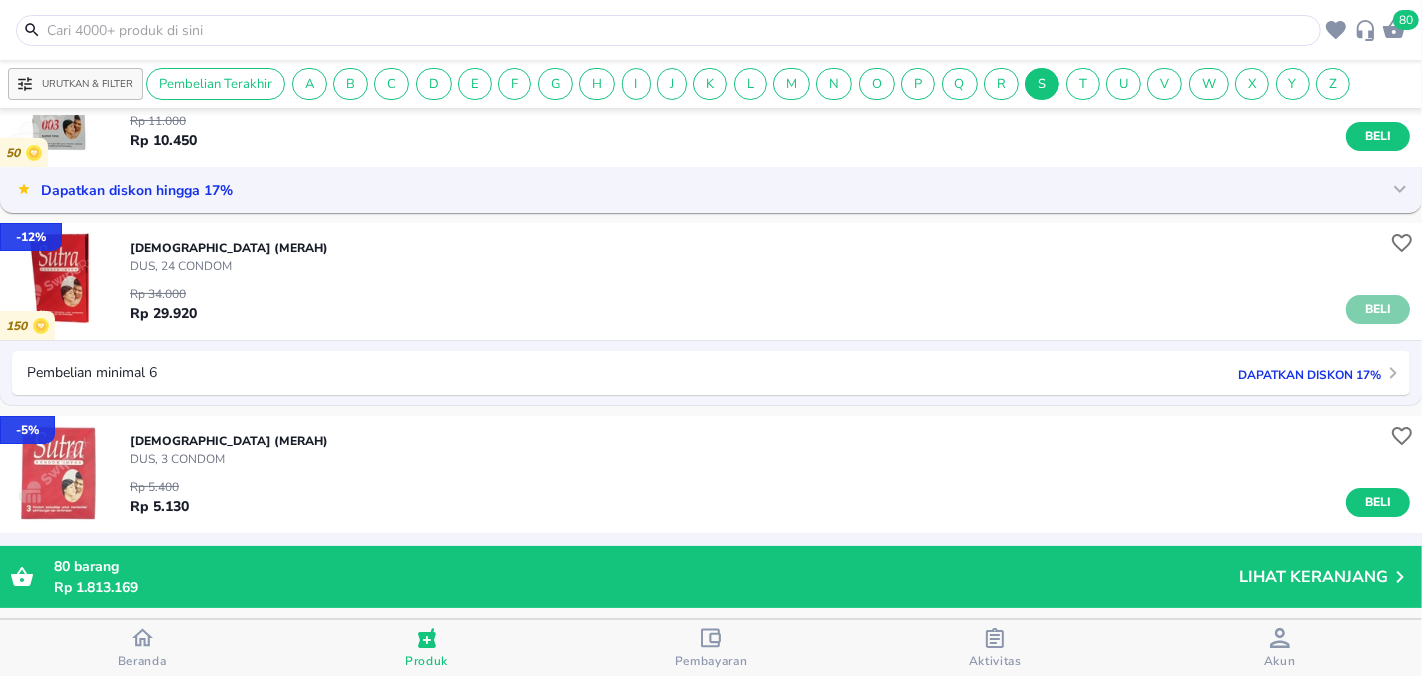 click on "Beli" at bounding box center [1378, 309] 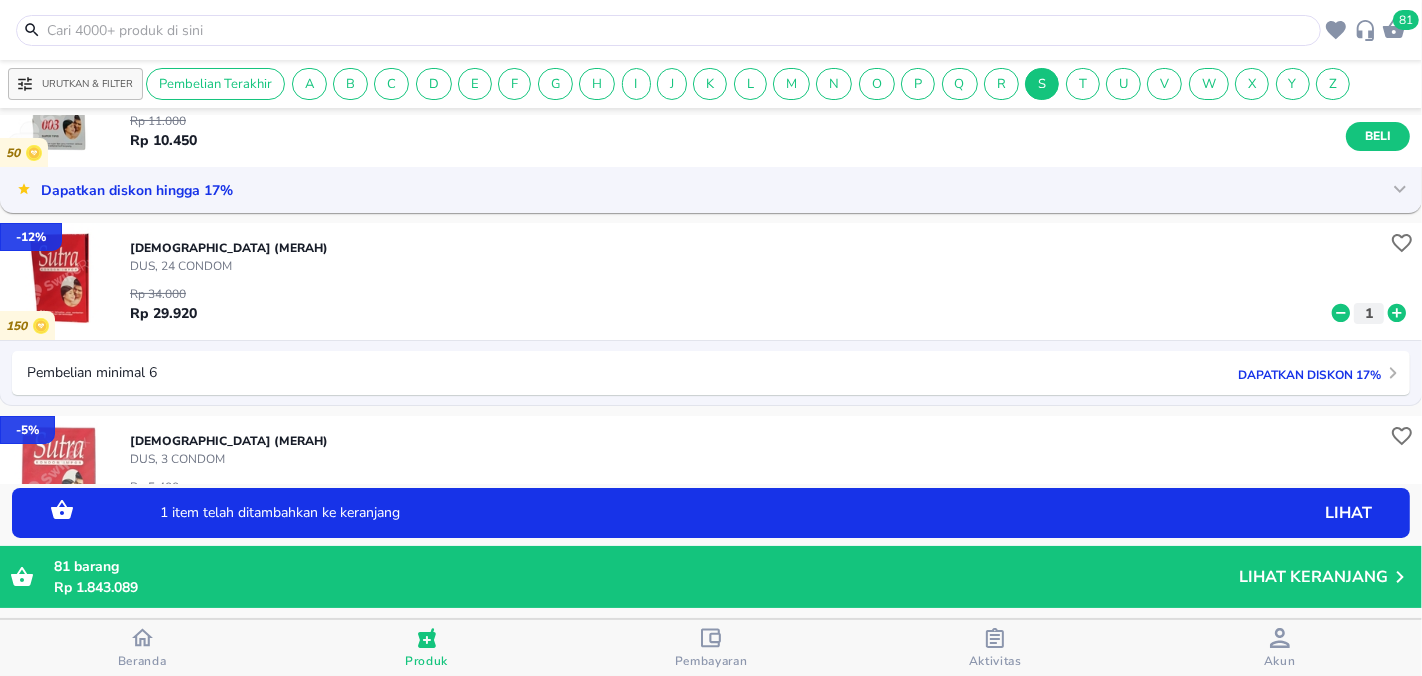 click 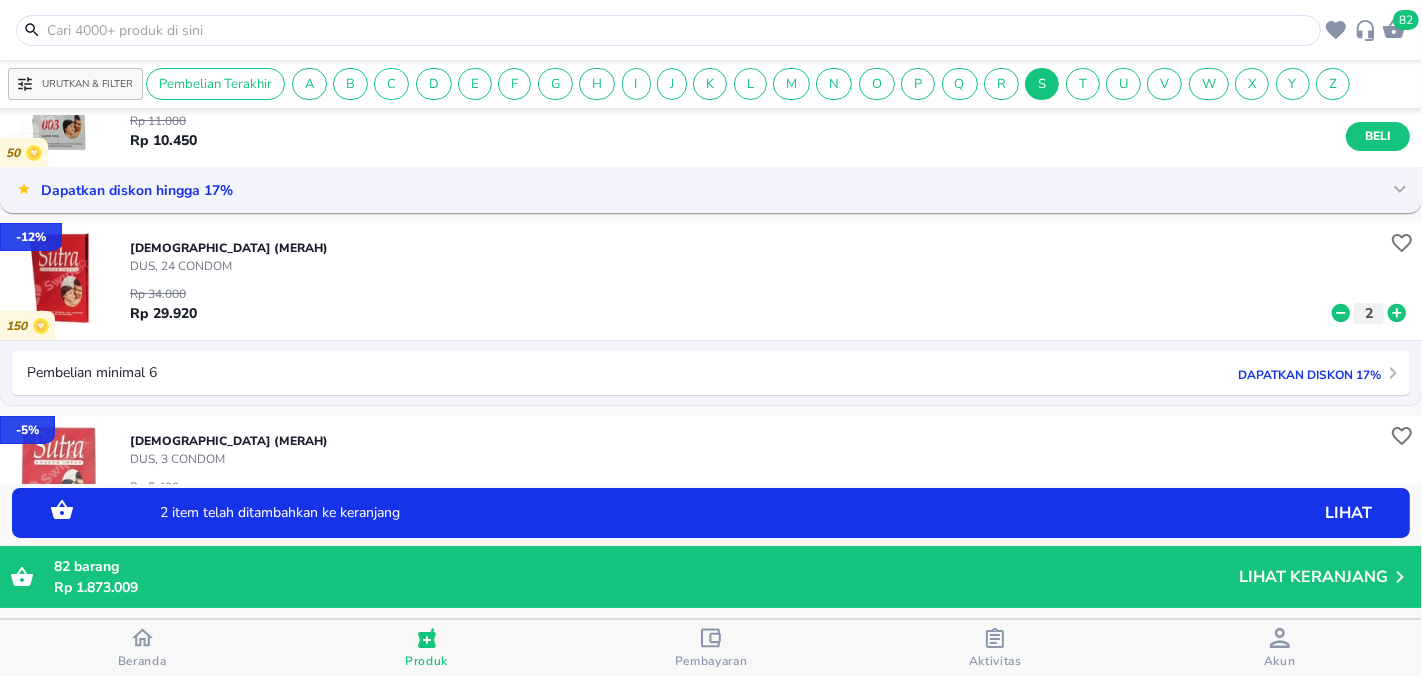 click 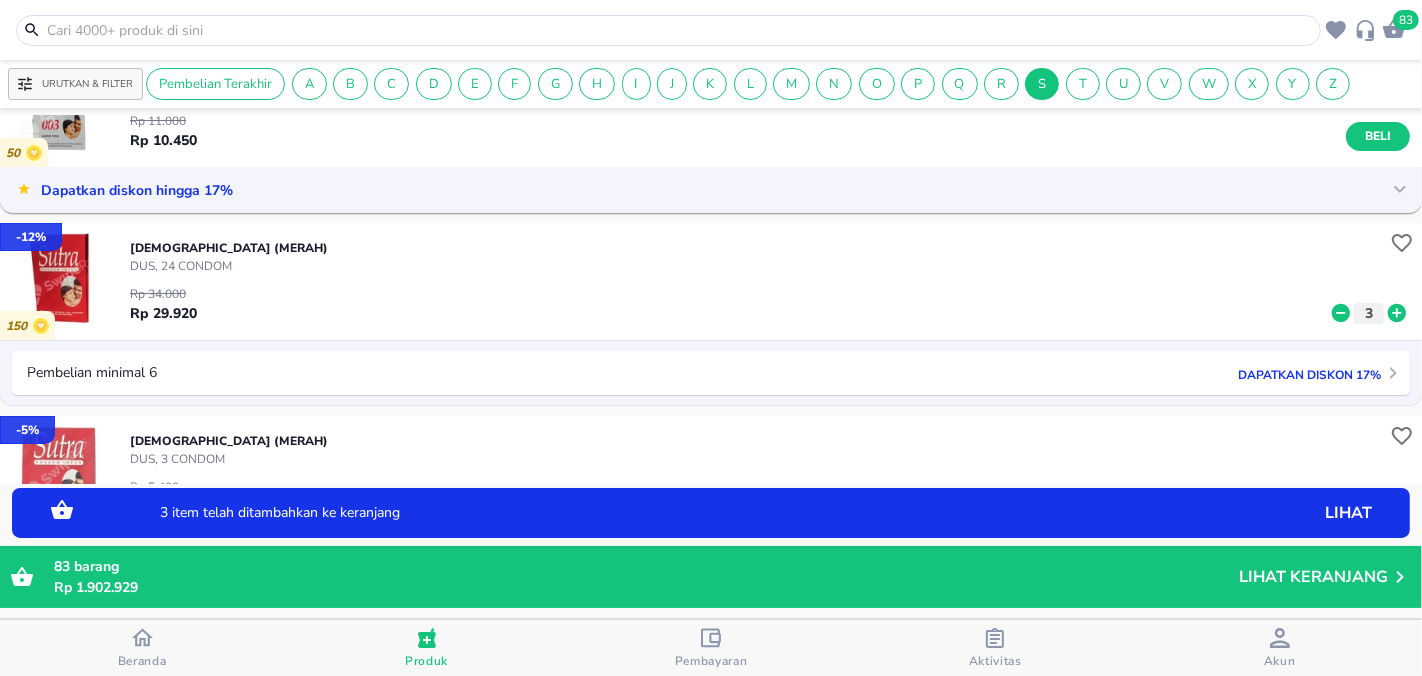 click 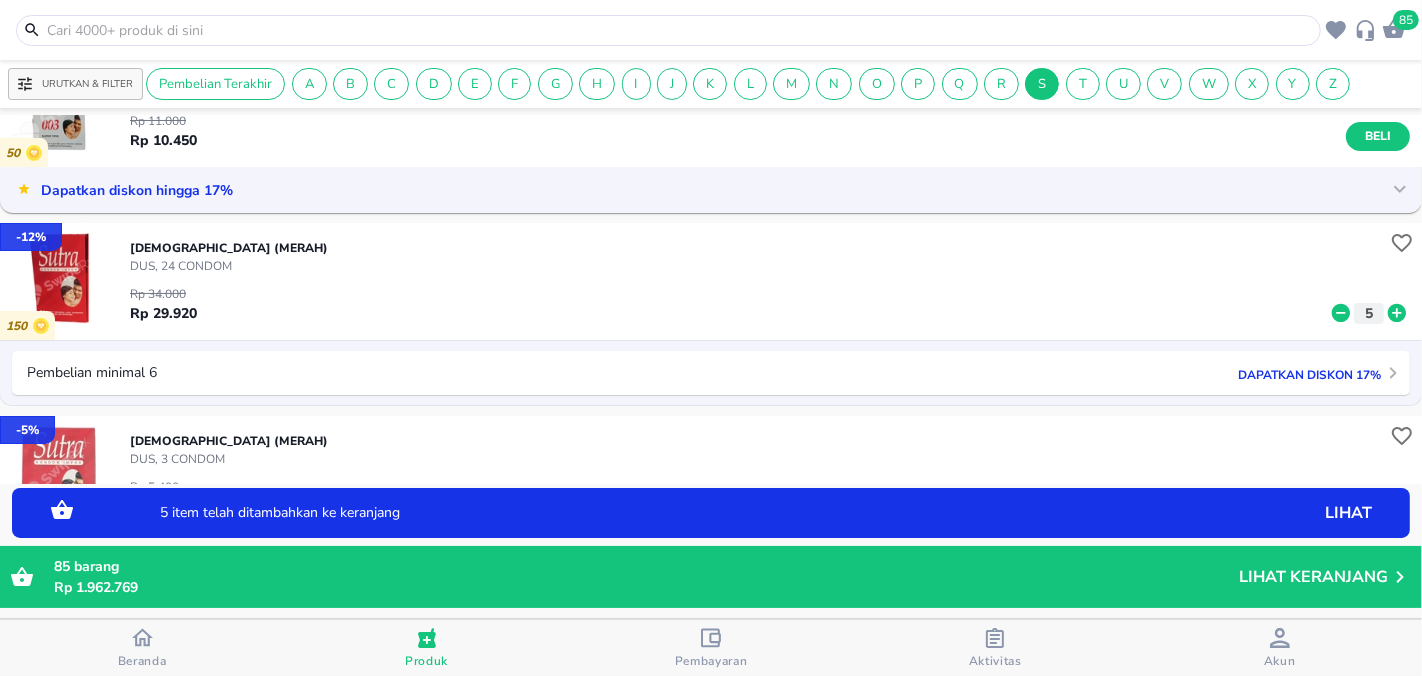 click 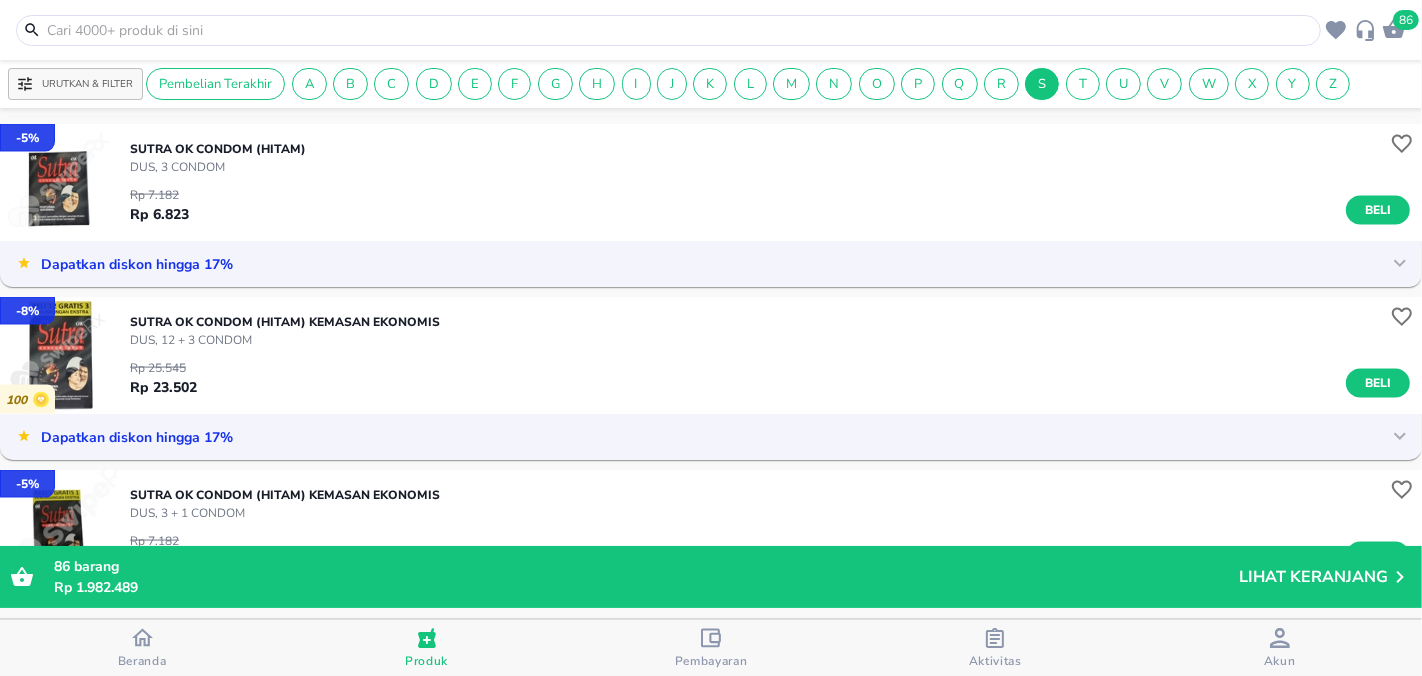 scroll, scrollTop: 40740, scrollLeft: 0, axis: vertical 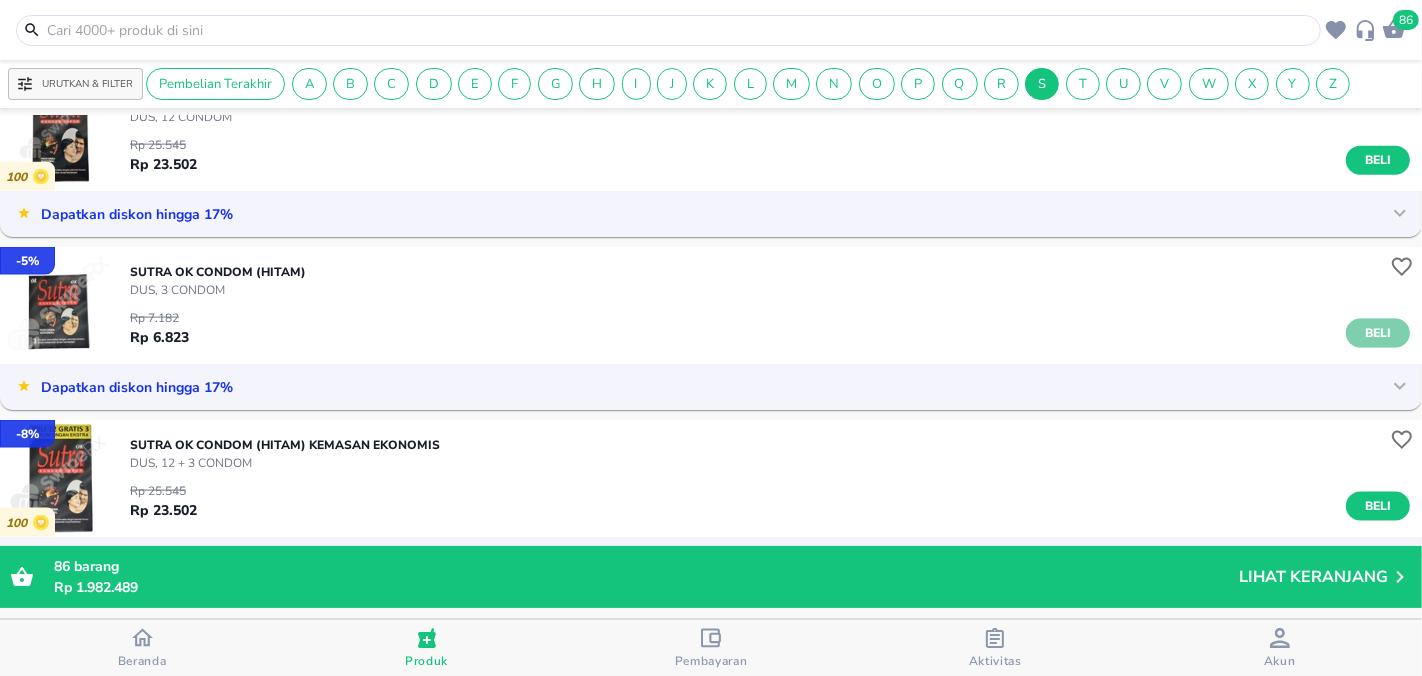 click on "Beli" at bounding box center [1378, 333] 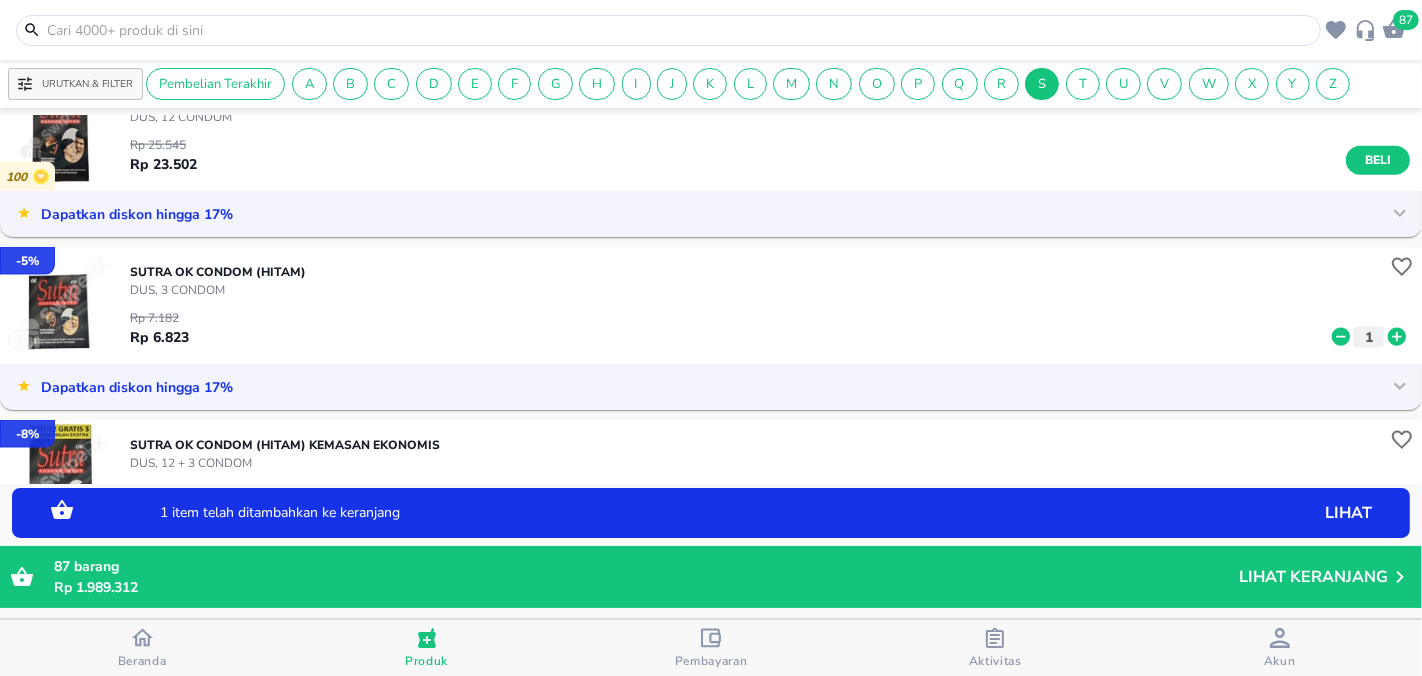 click 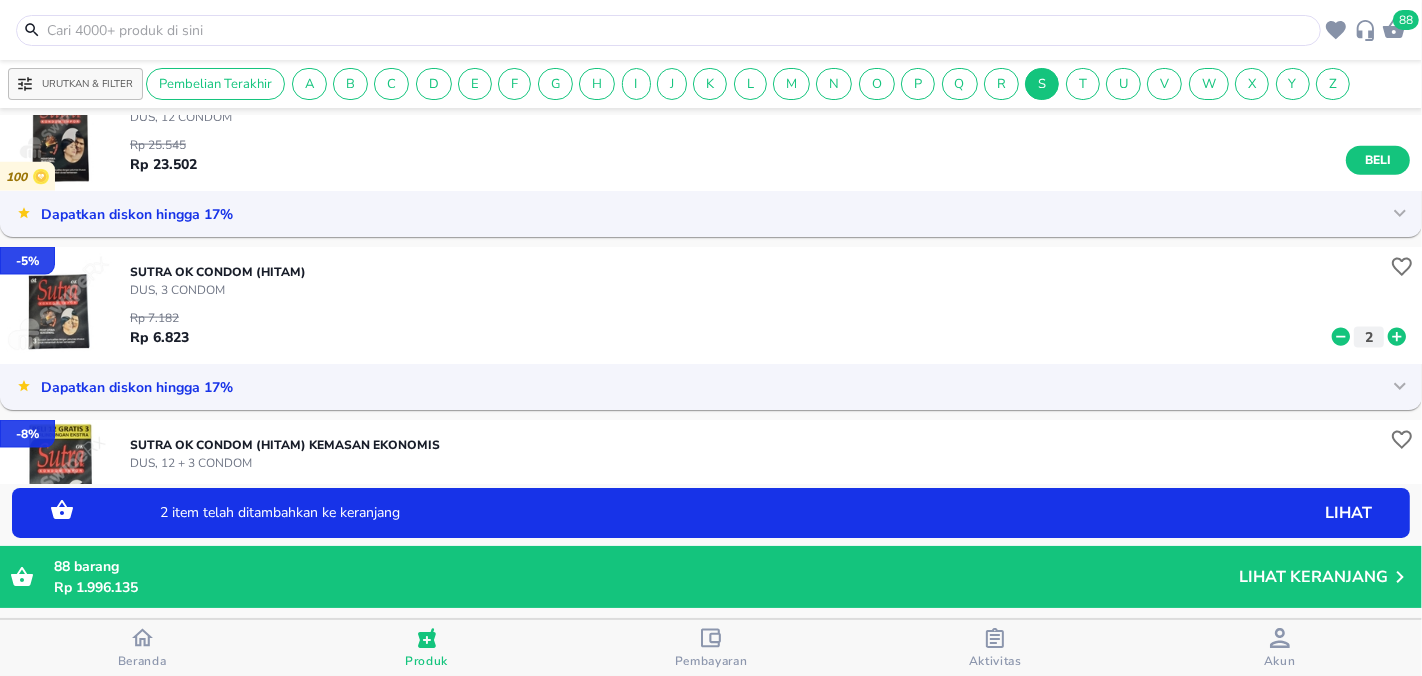 click 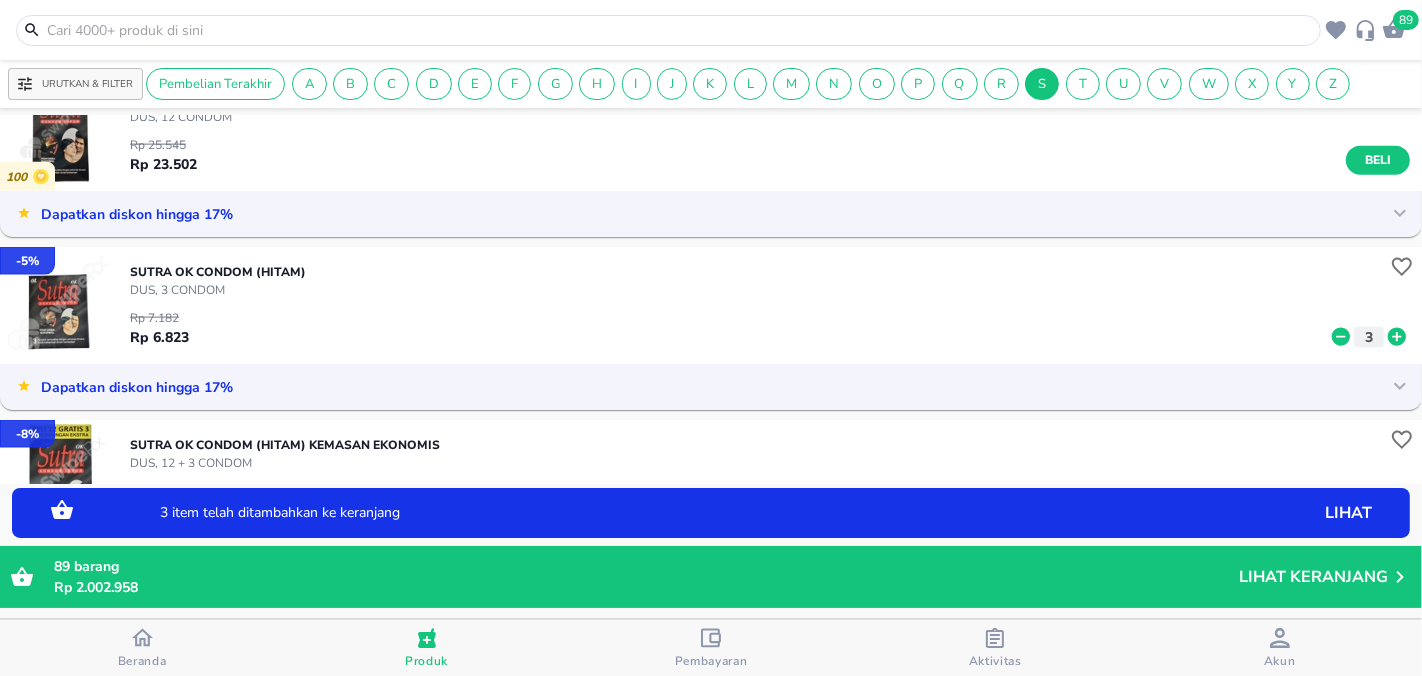 click 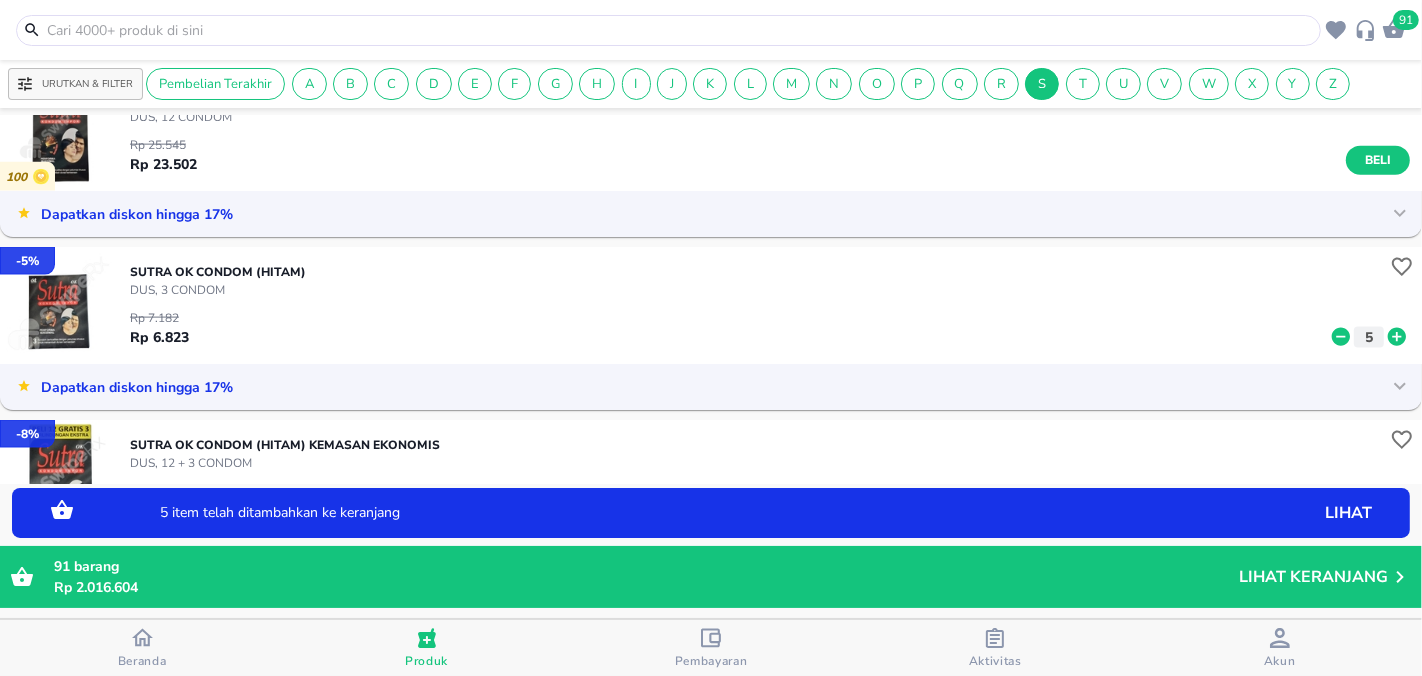 click 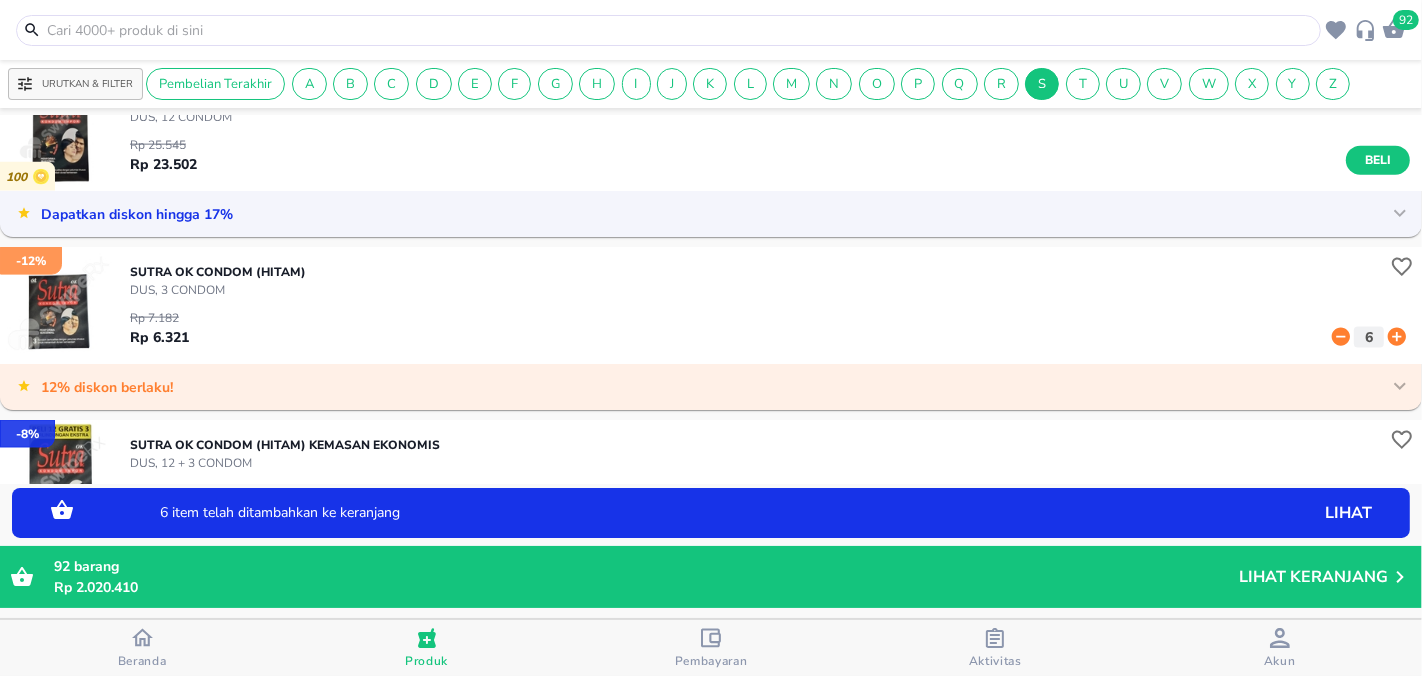 click 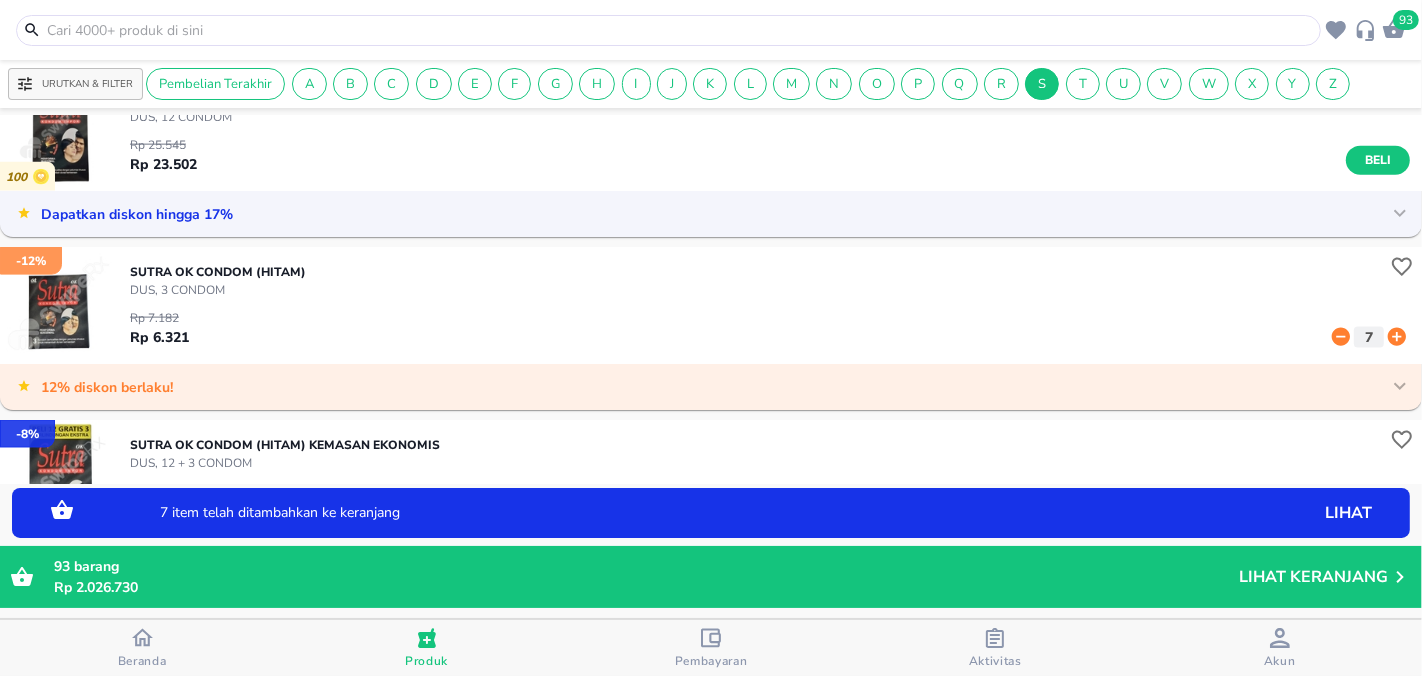 click 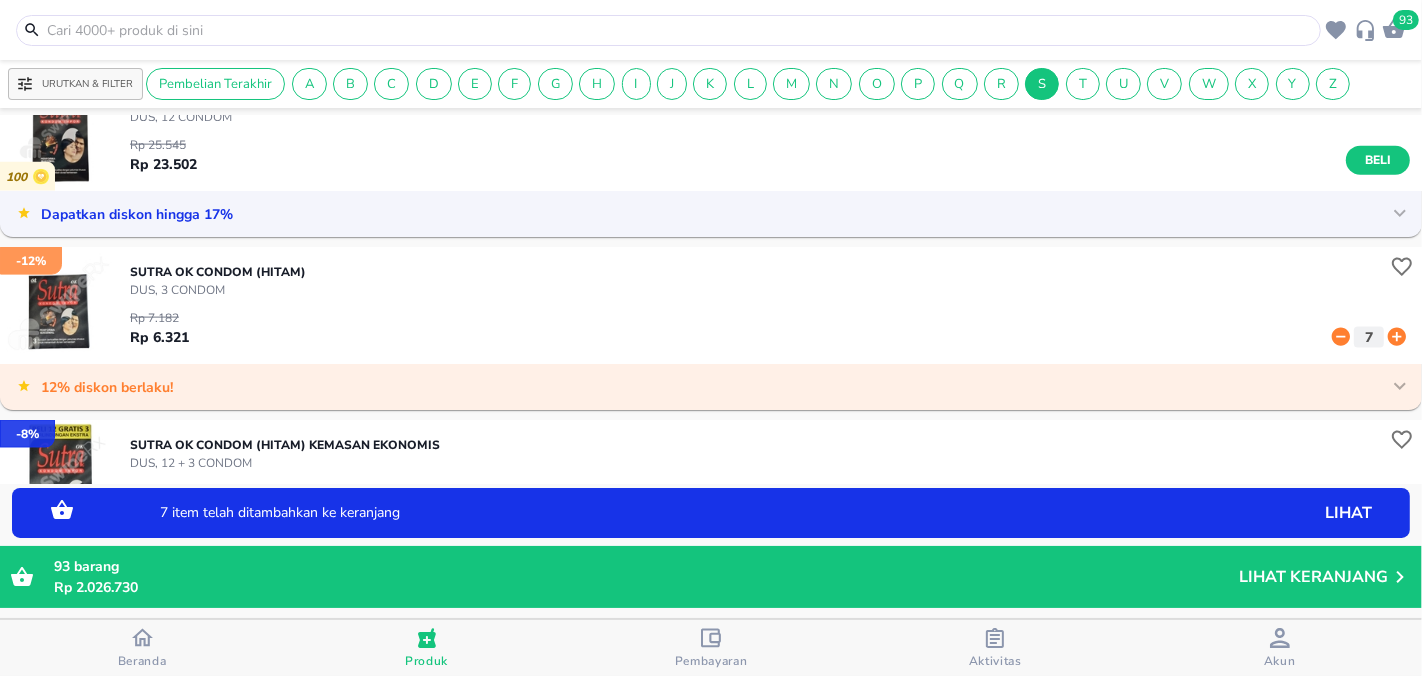 click 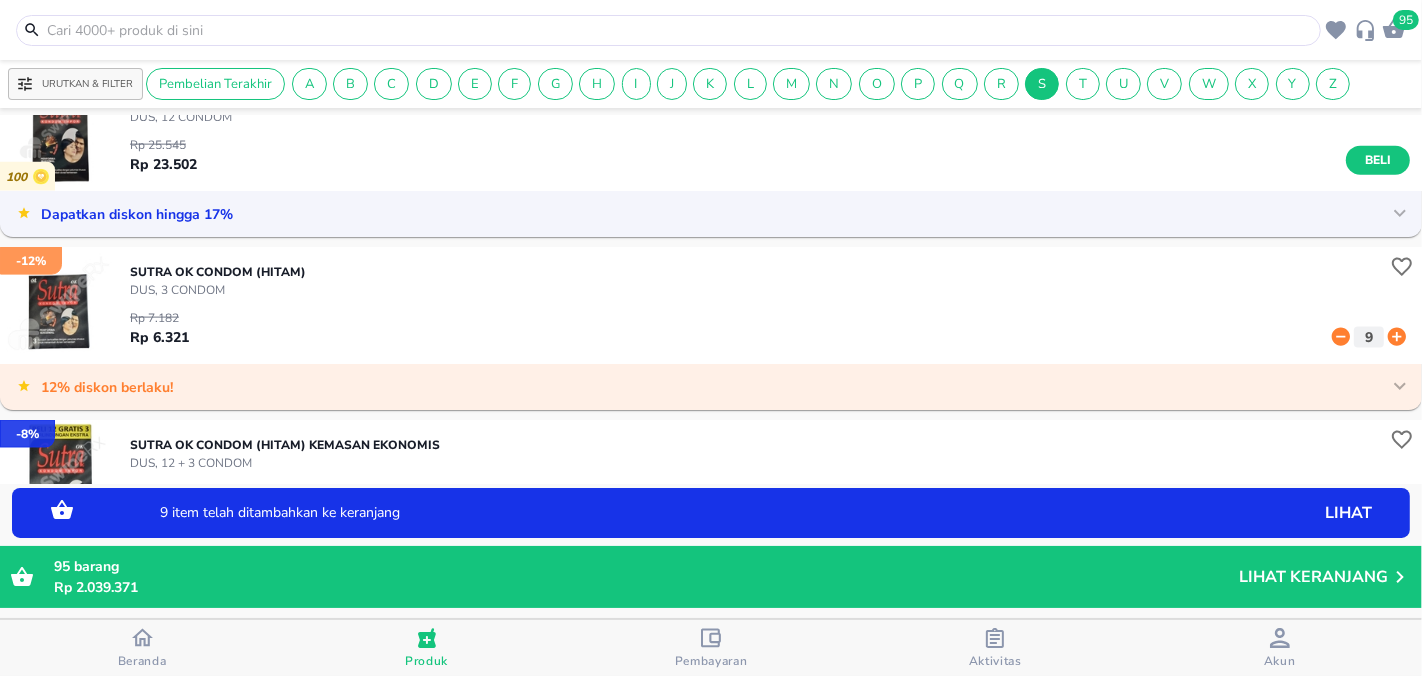 click 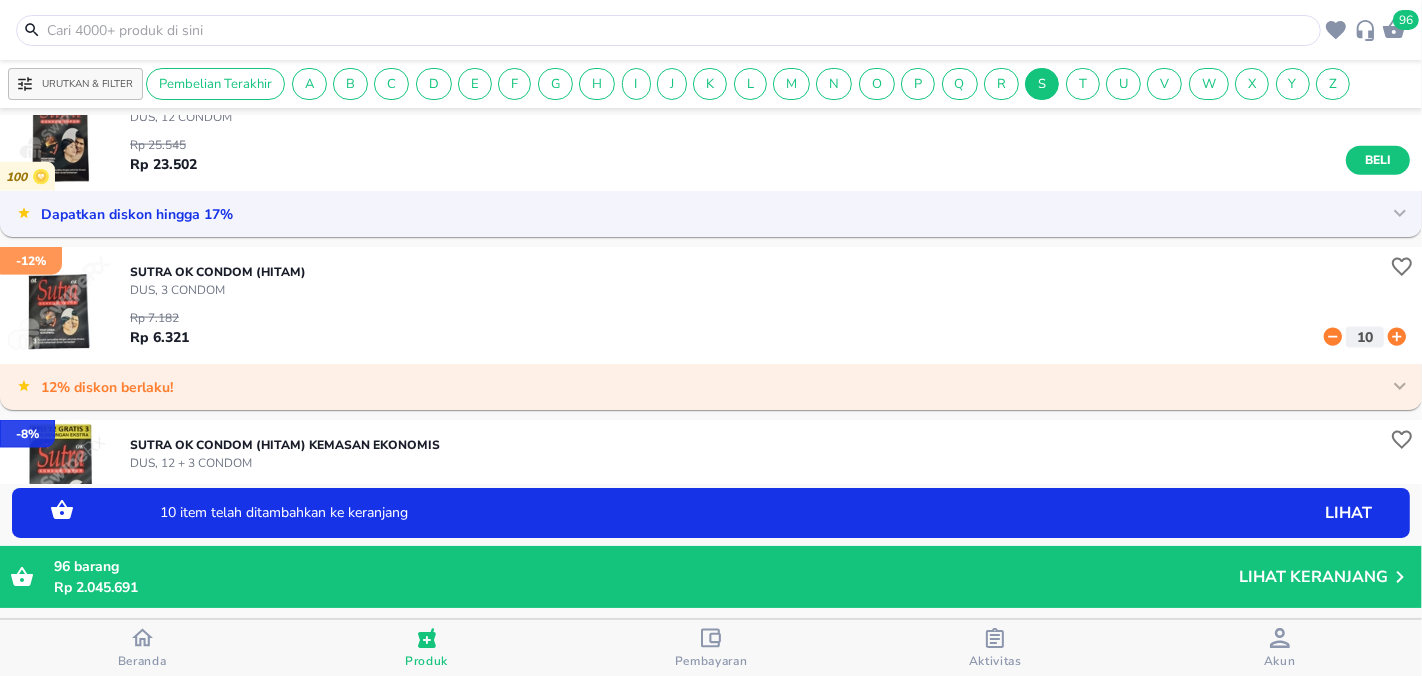 click 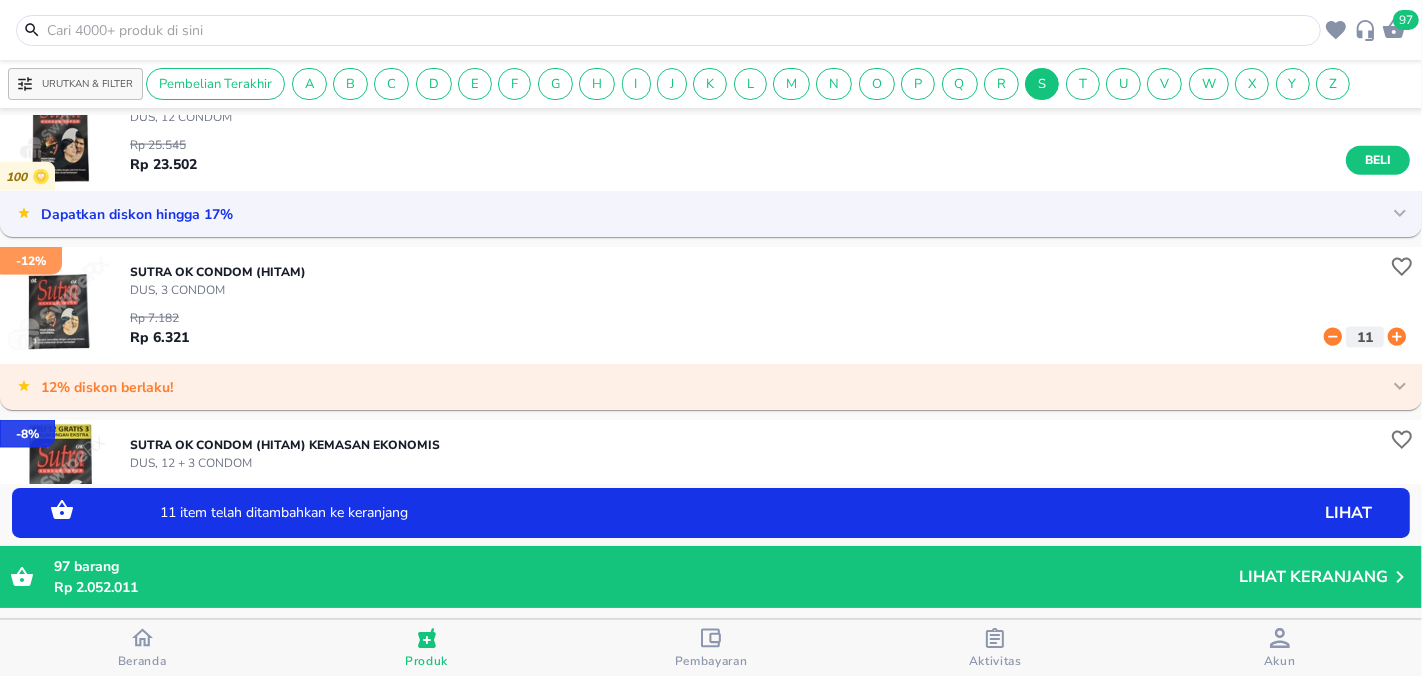 click 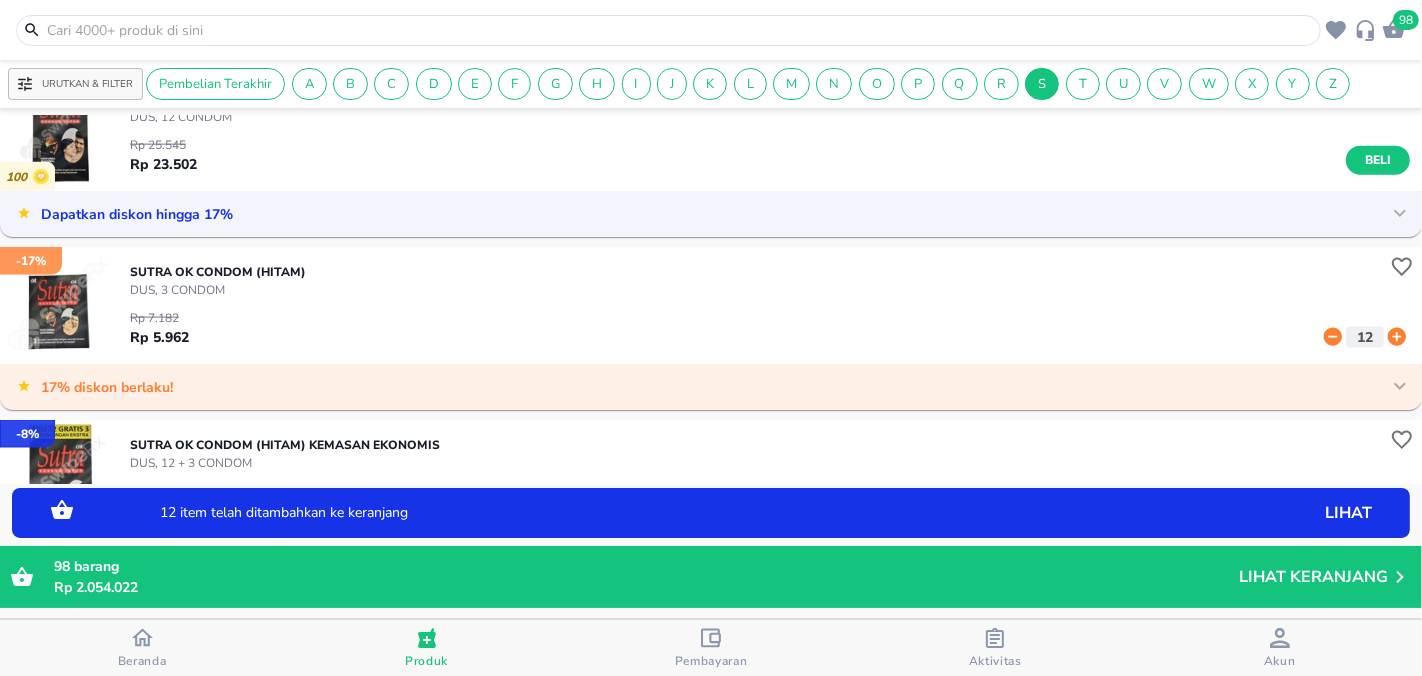 click 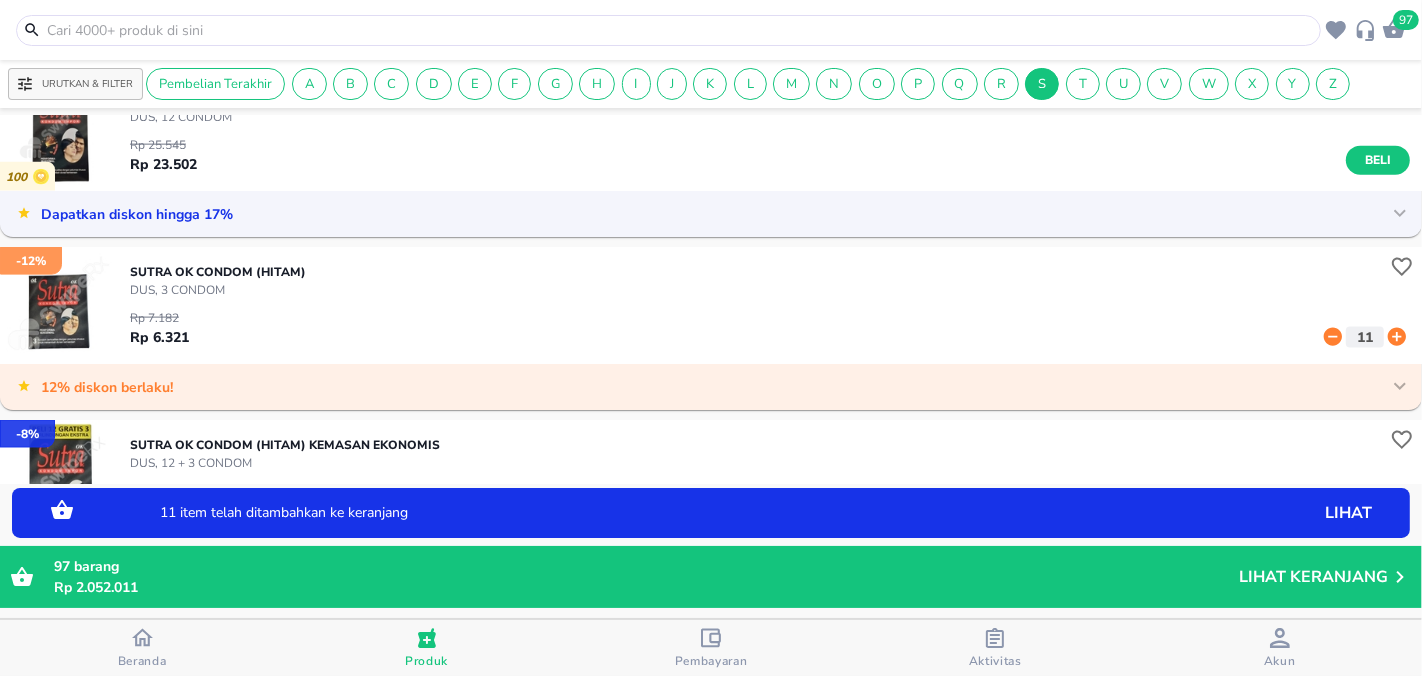 click 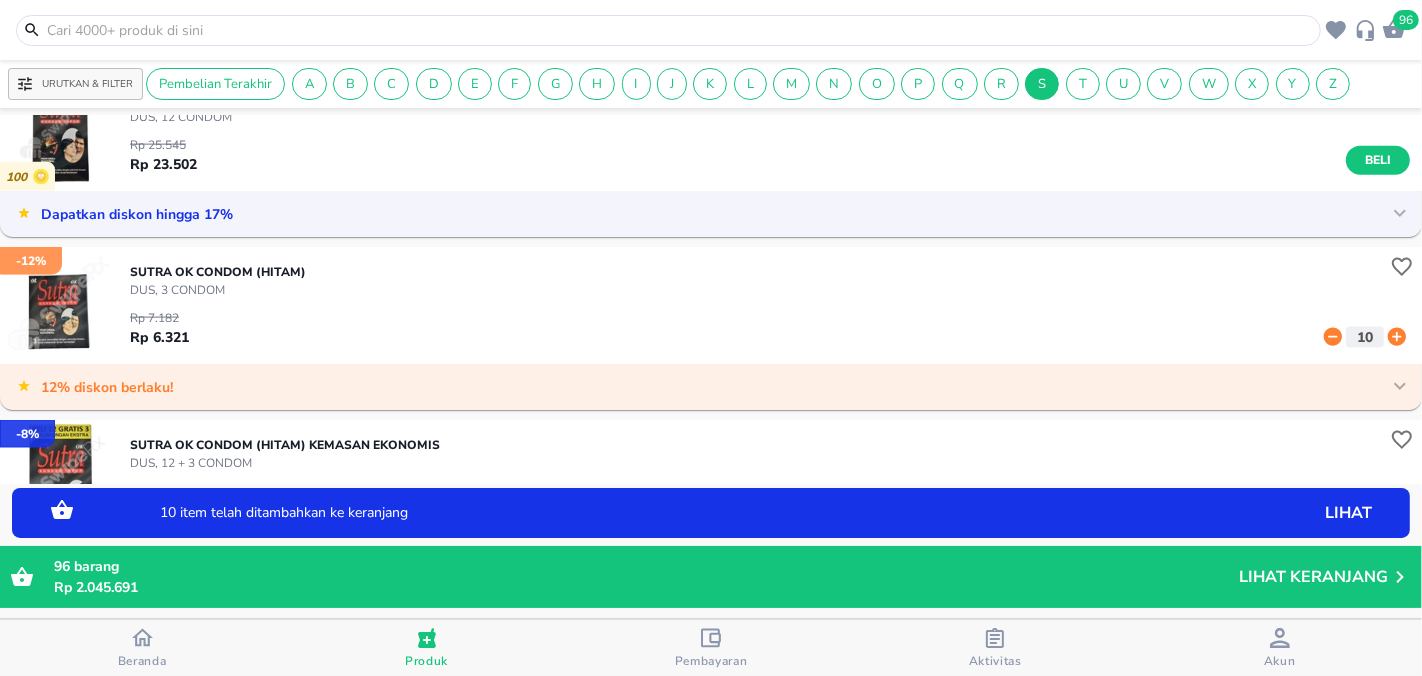 click 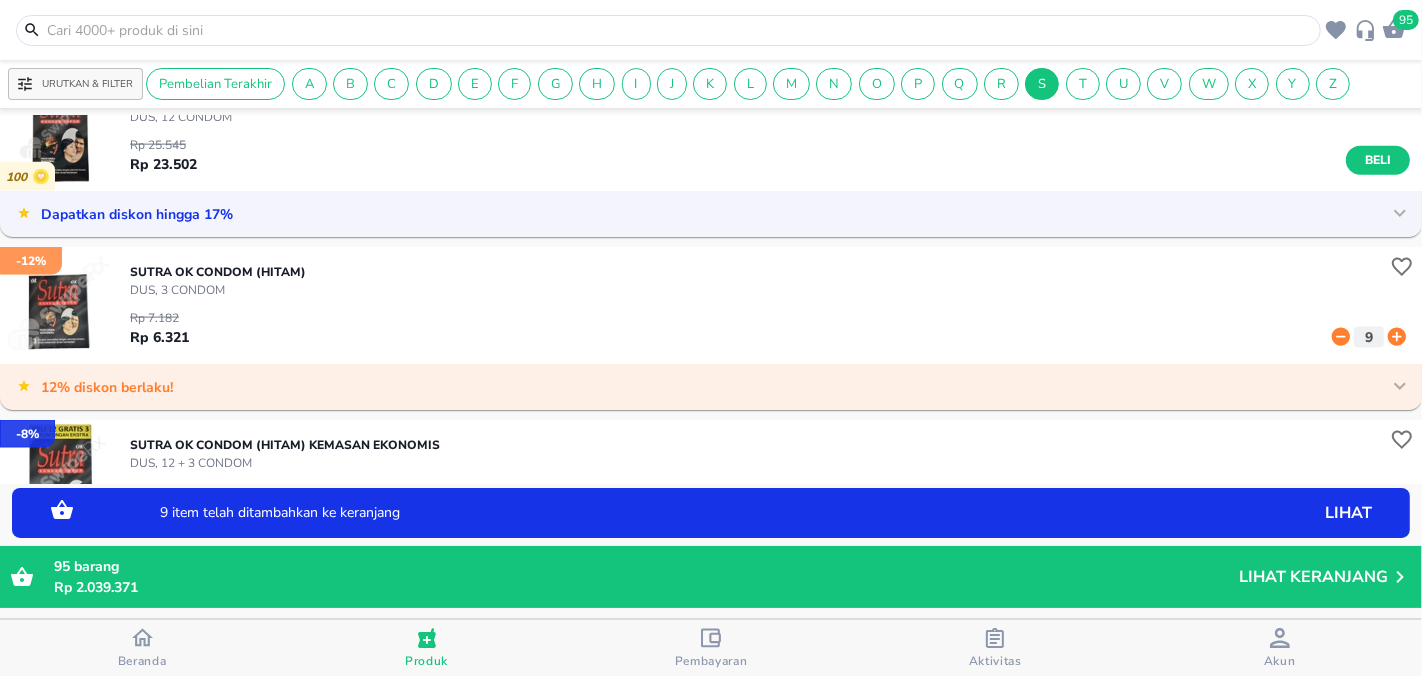 click 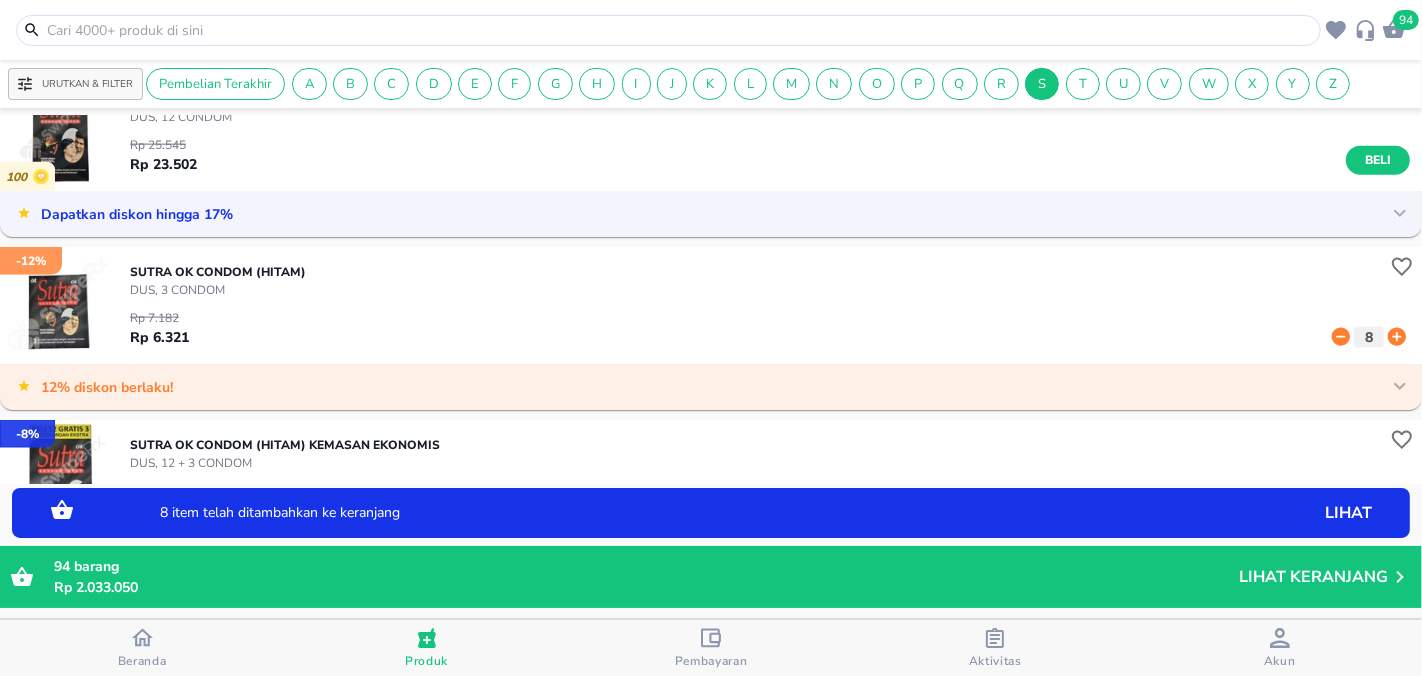 click 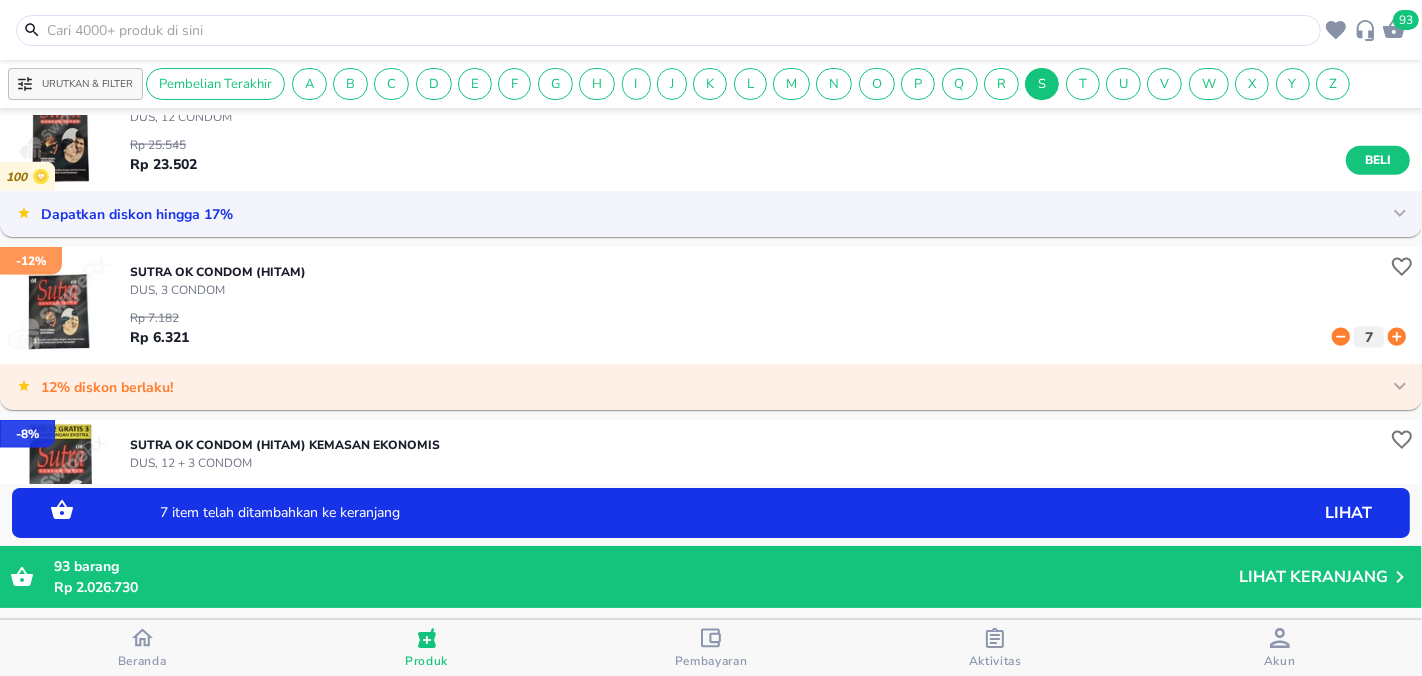 click 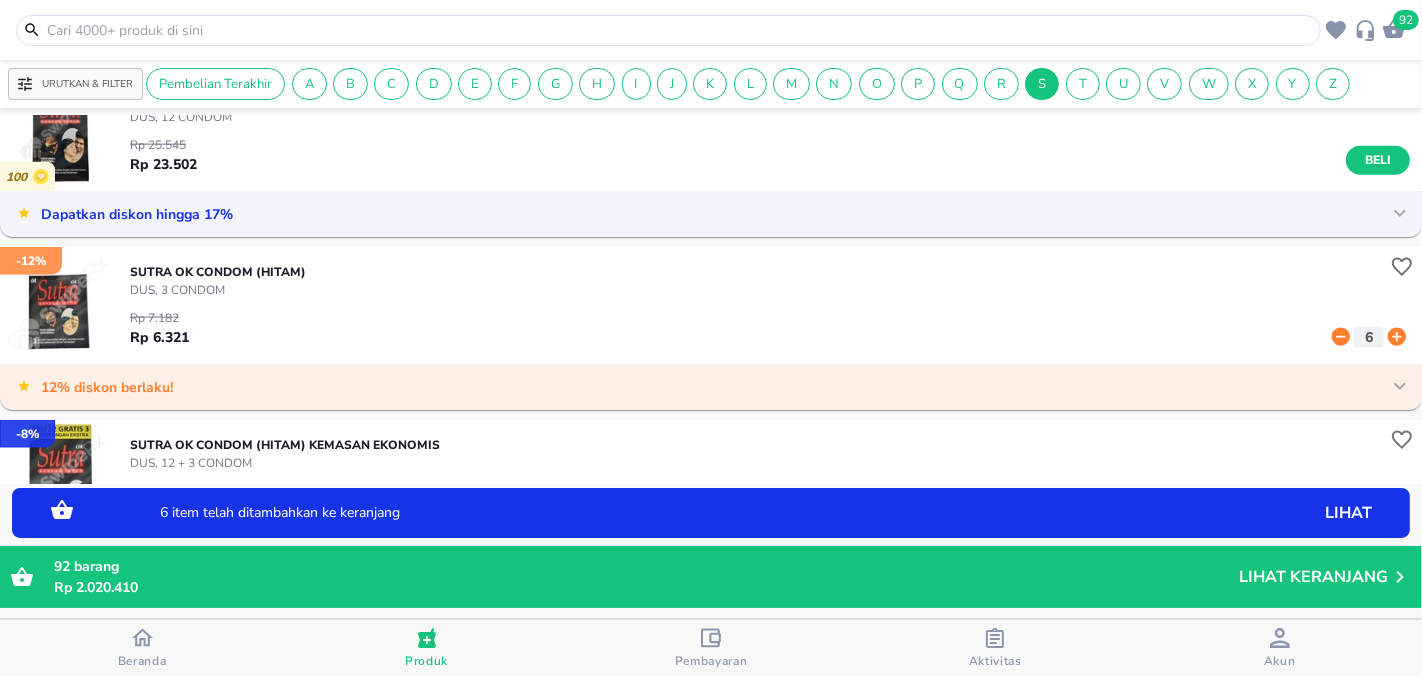 click 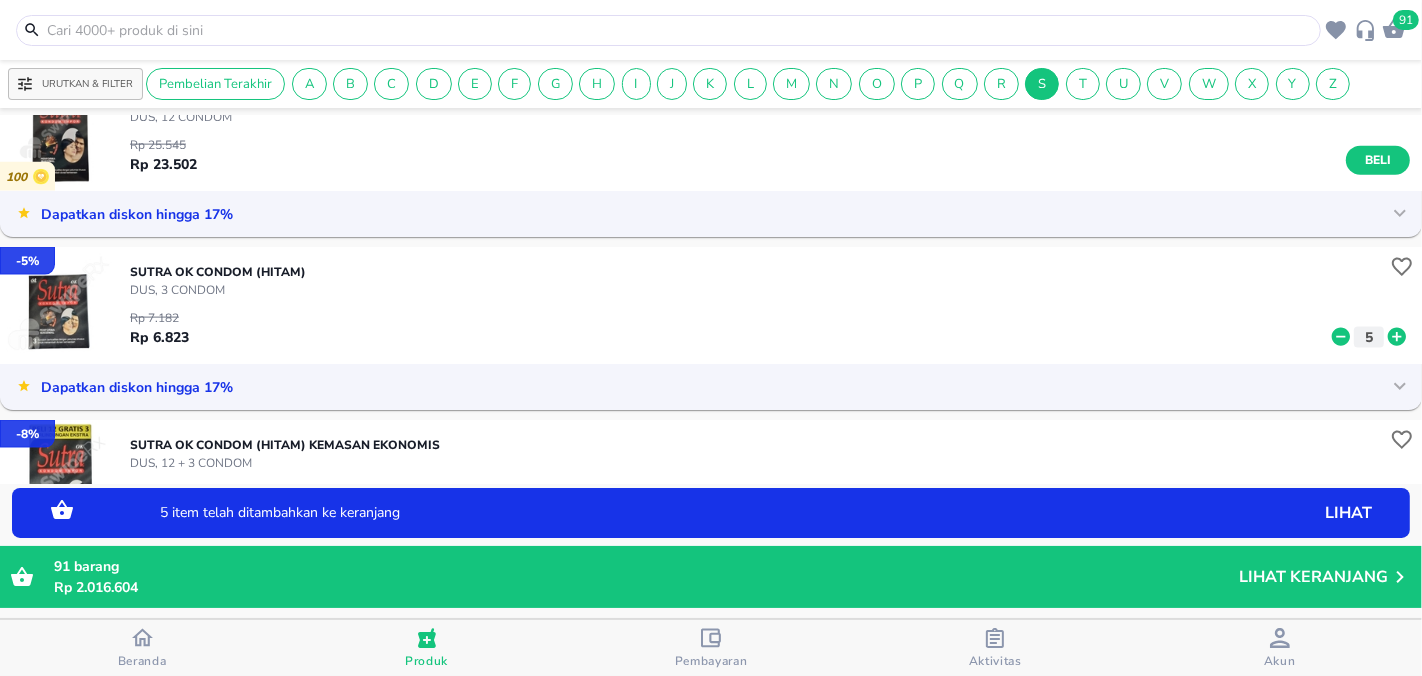 click 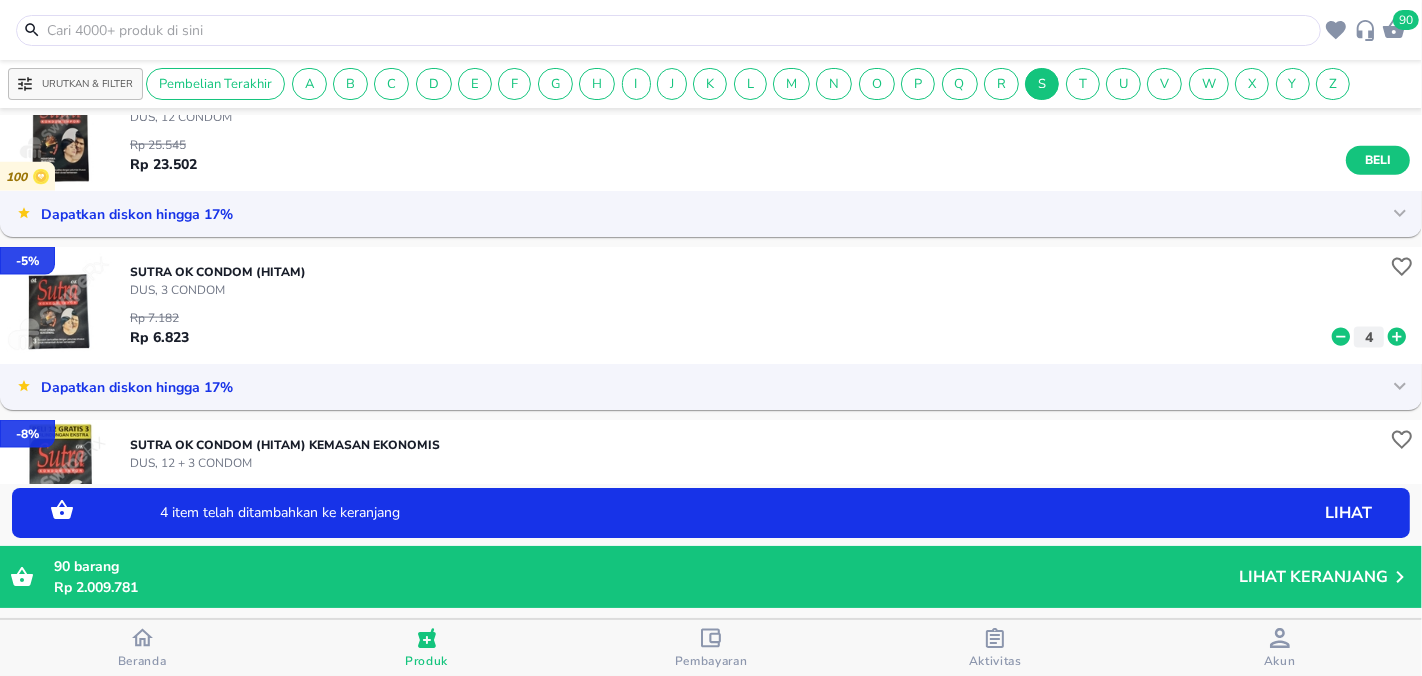 click 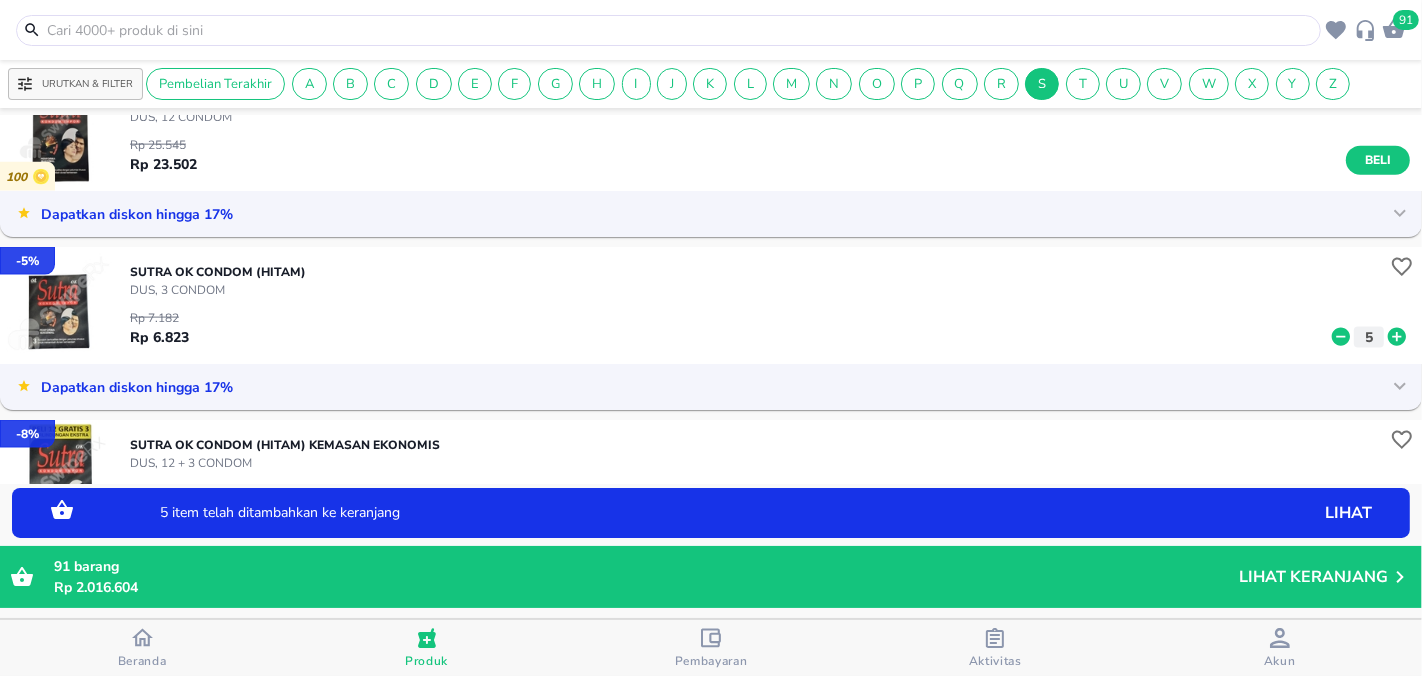 click 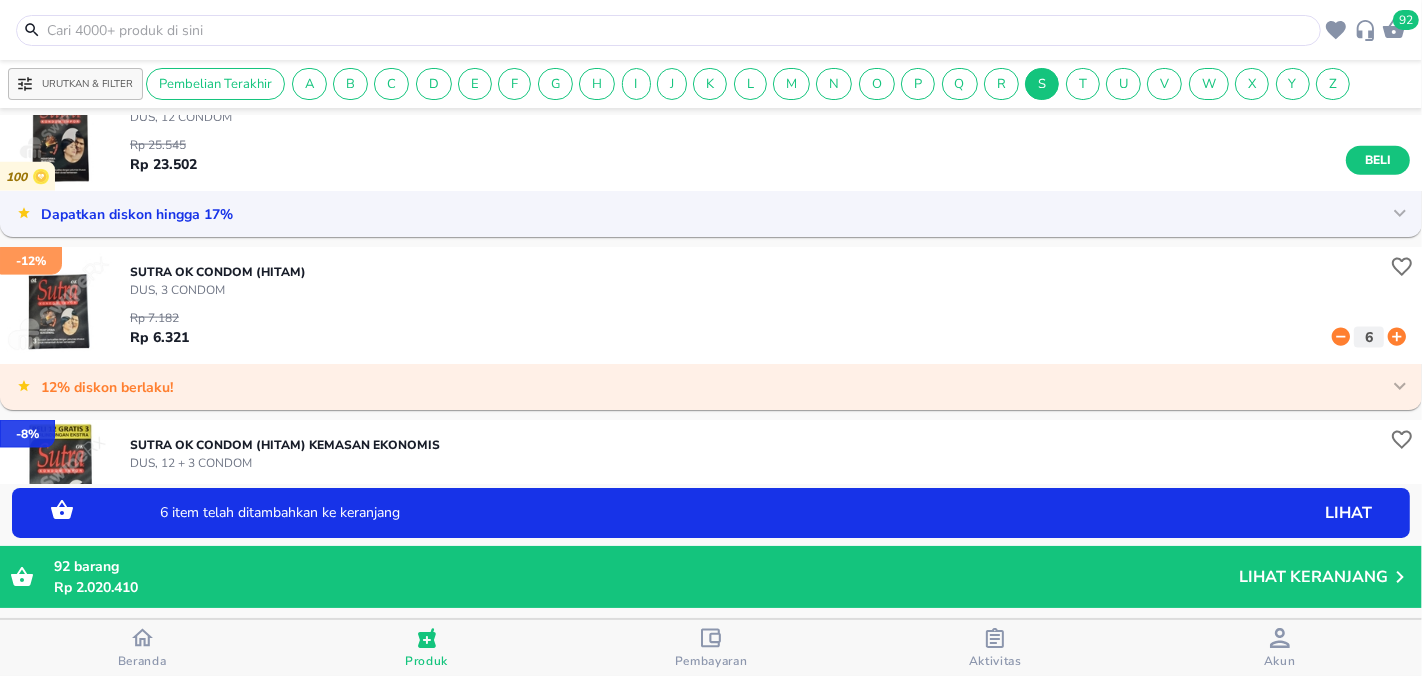 click 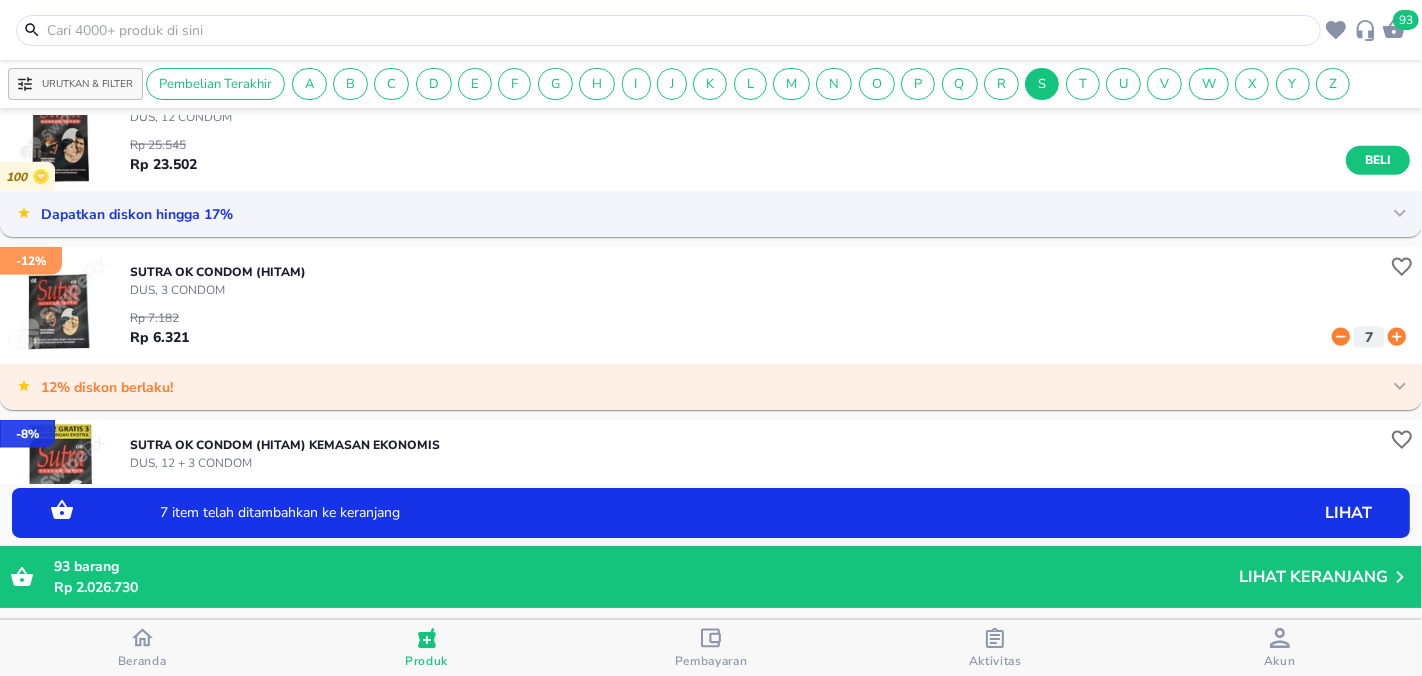 click 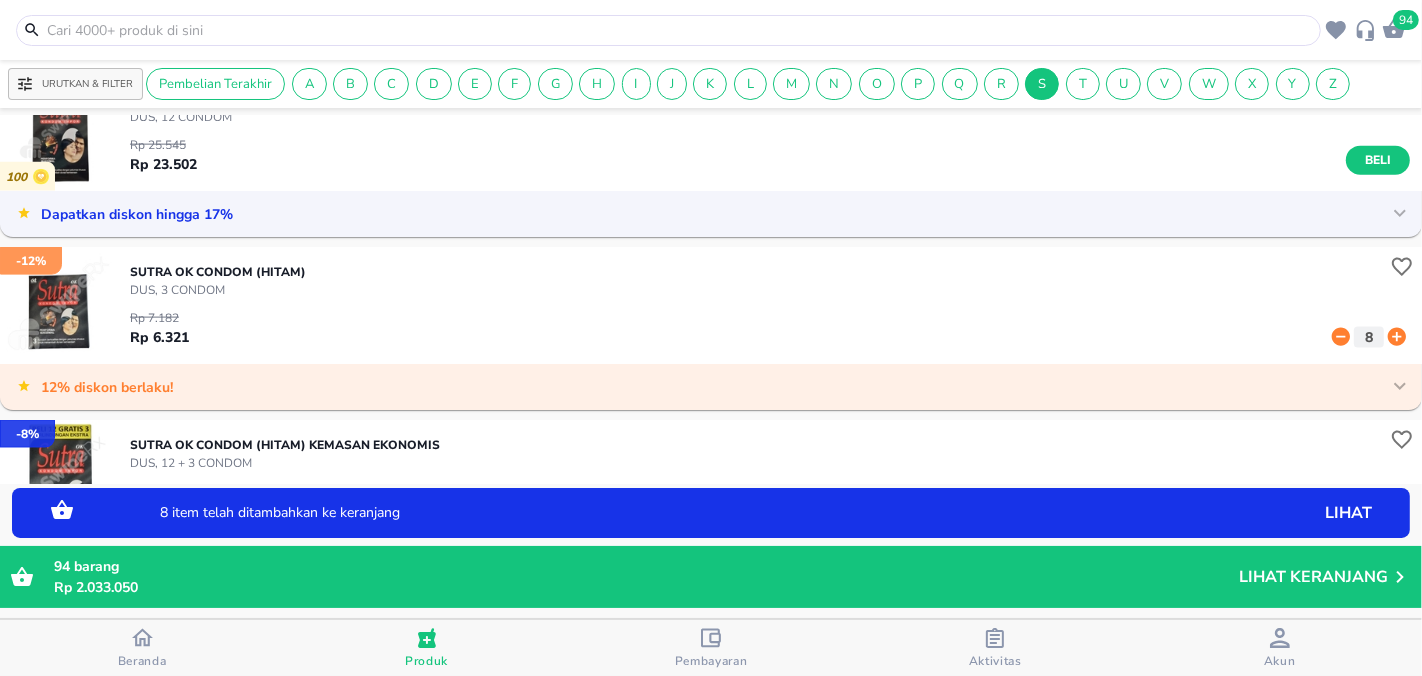 click 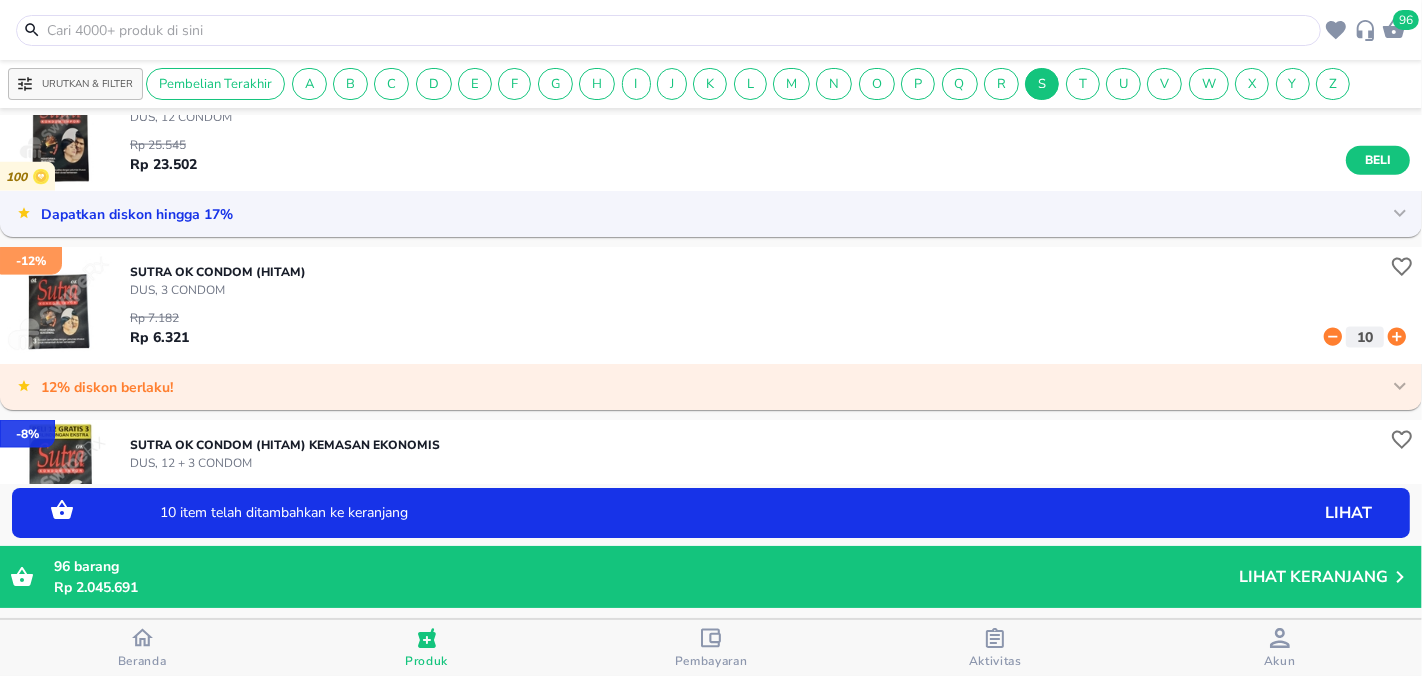 click 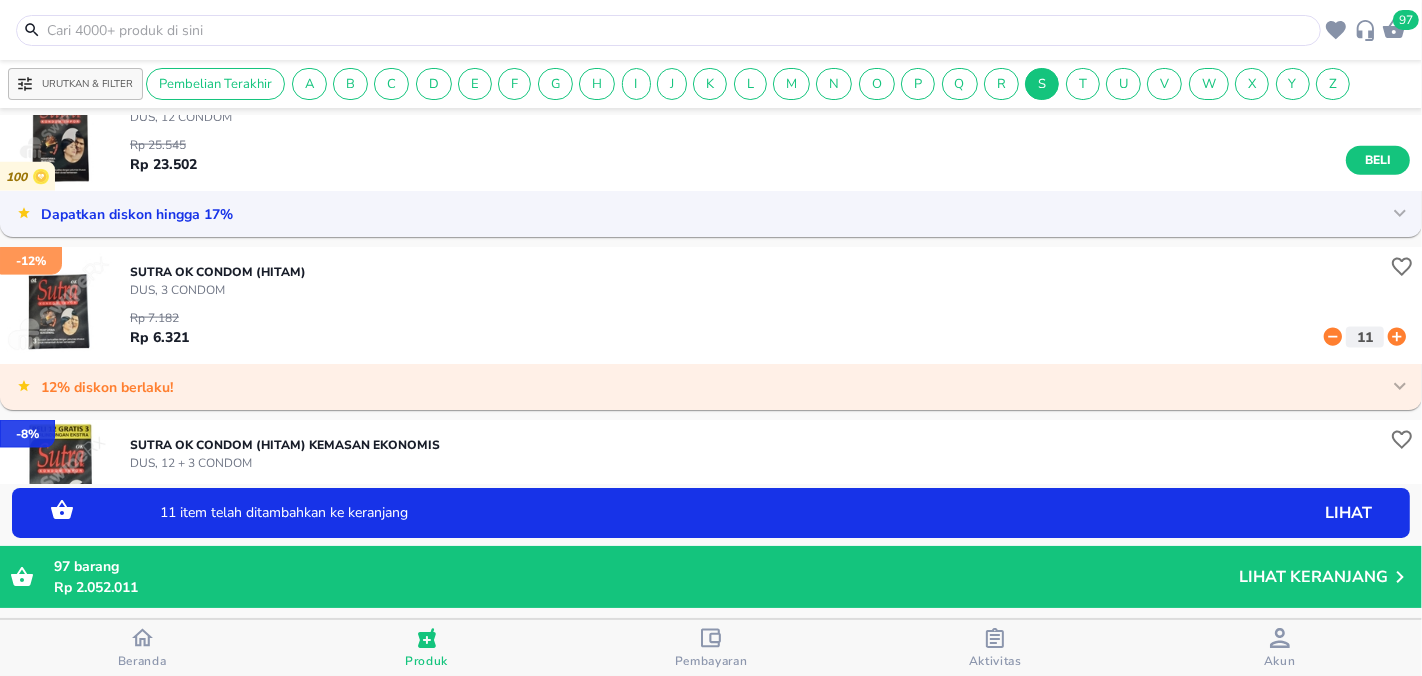 click 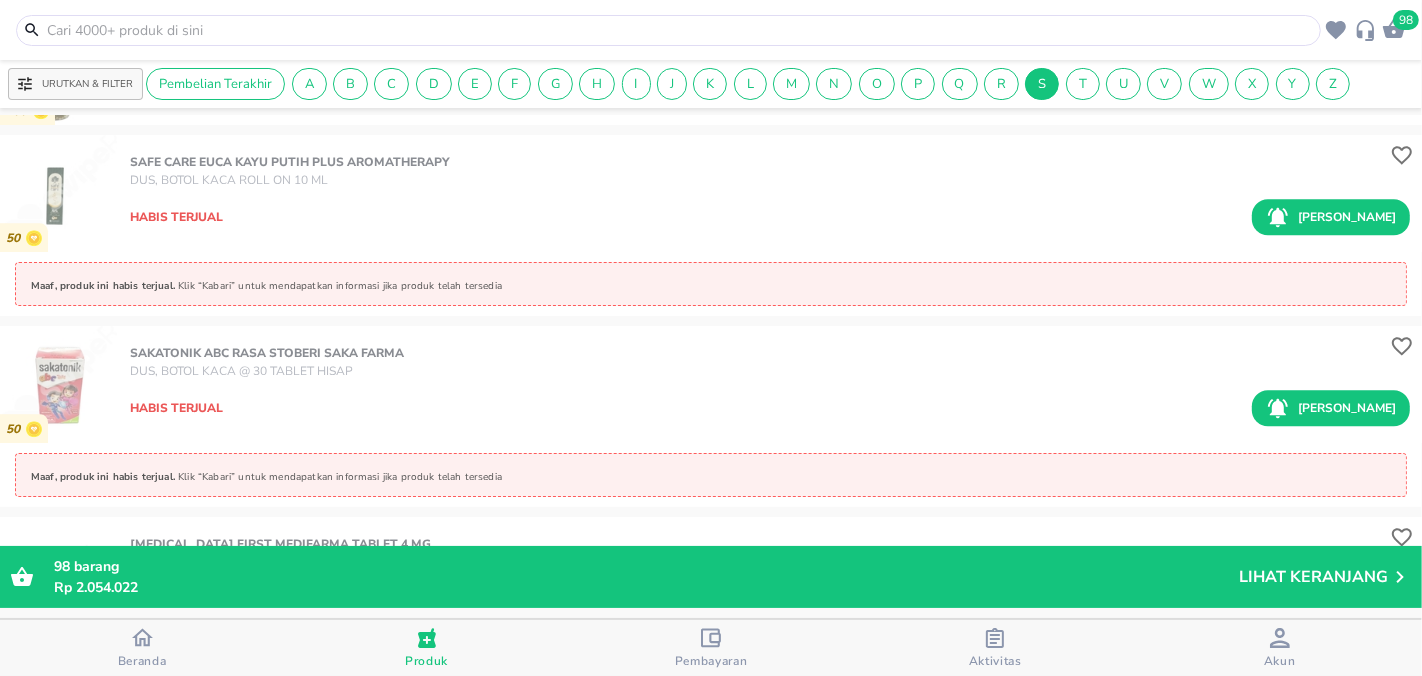 scroll, scrollTop: 43015, scrollLeft: 0, axis: vertical 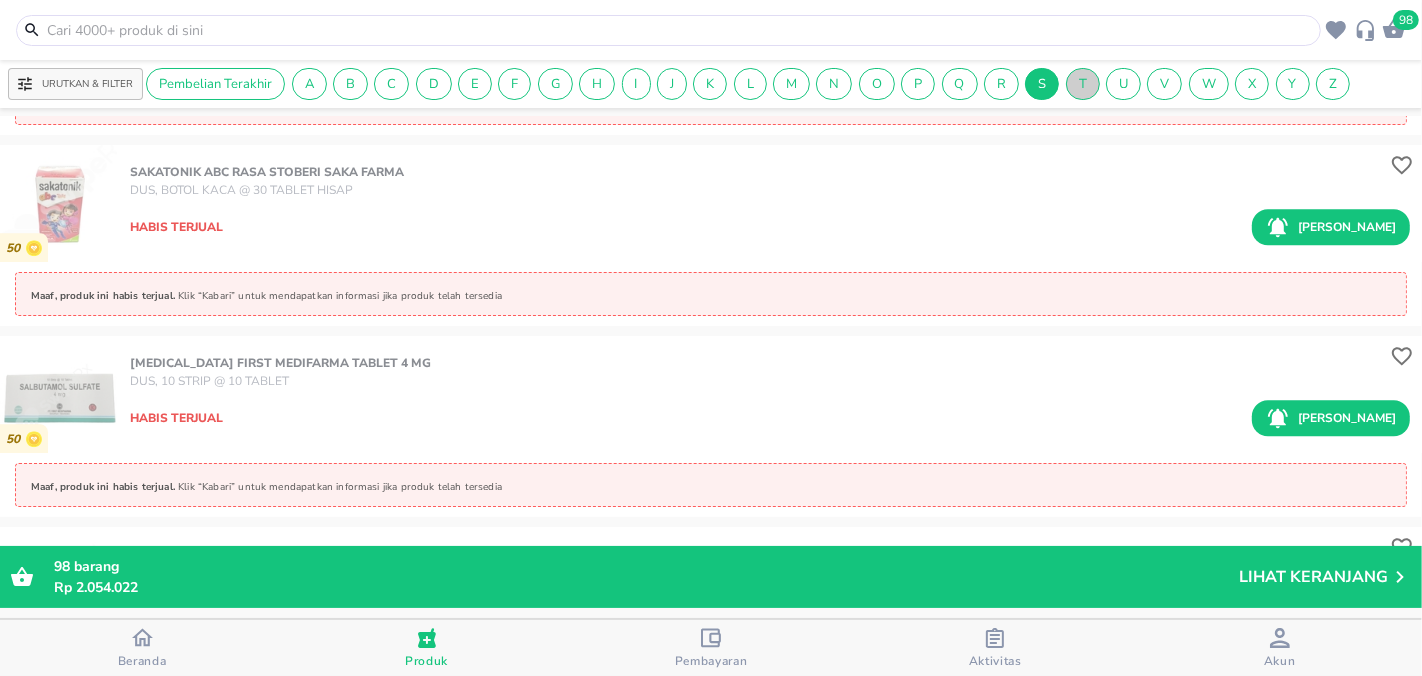 click on "T" at bounding box center [1083, 84] 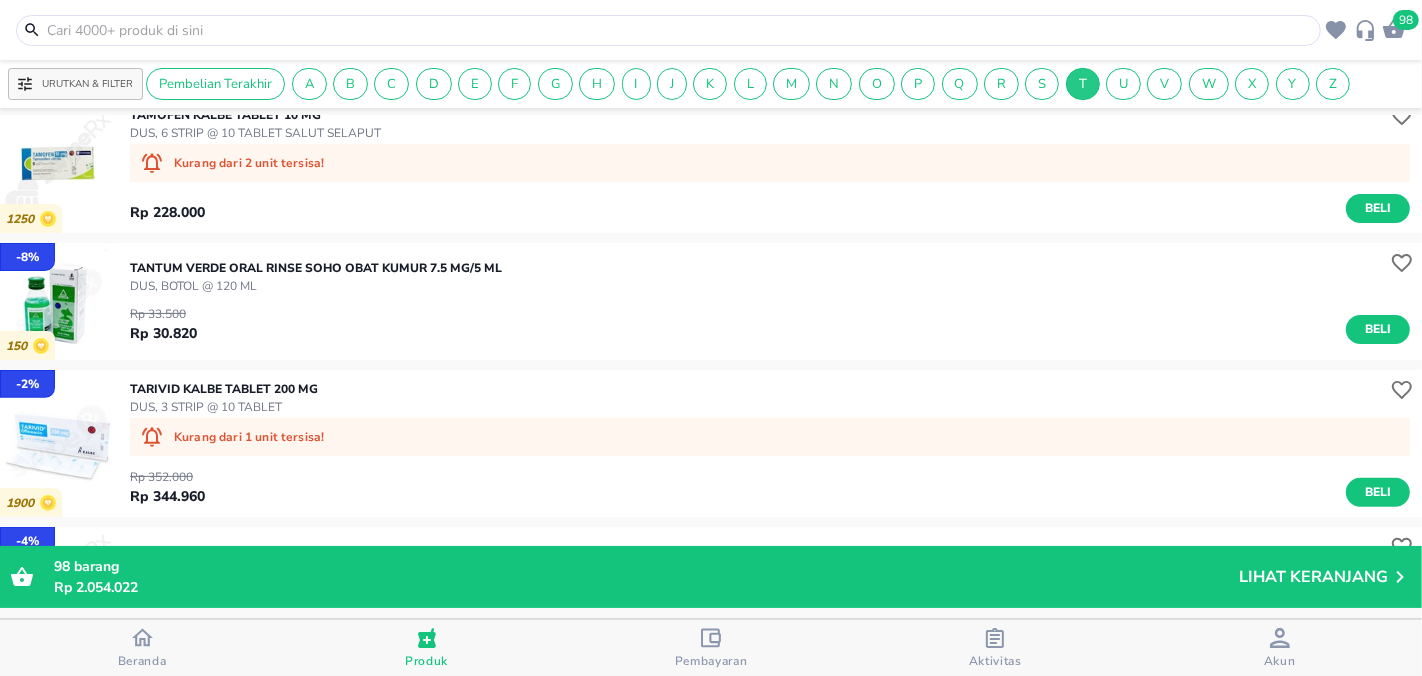 scroll, scrollTop: 222, scrollLeft: 0, axis: vertical 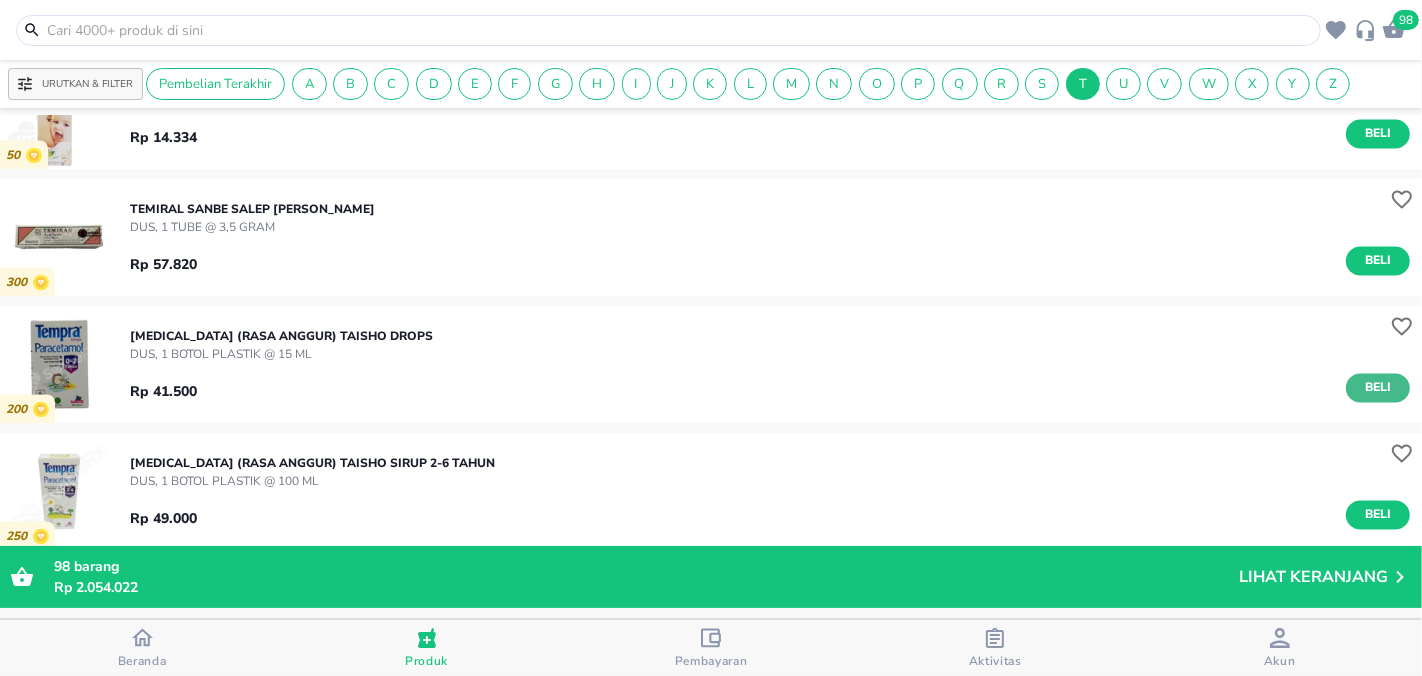 click on "Beli" at bounding box center [1378, 387] 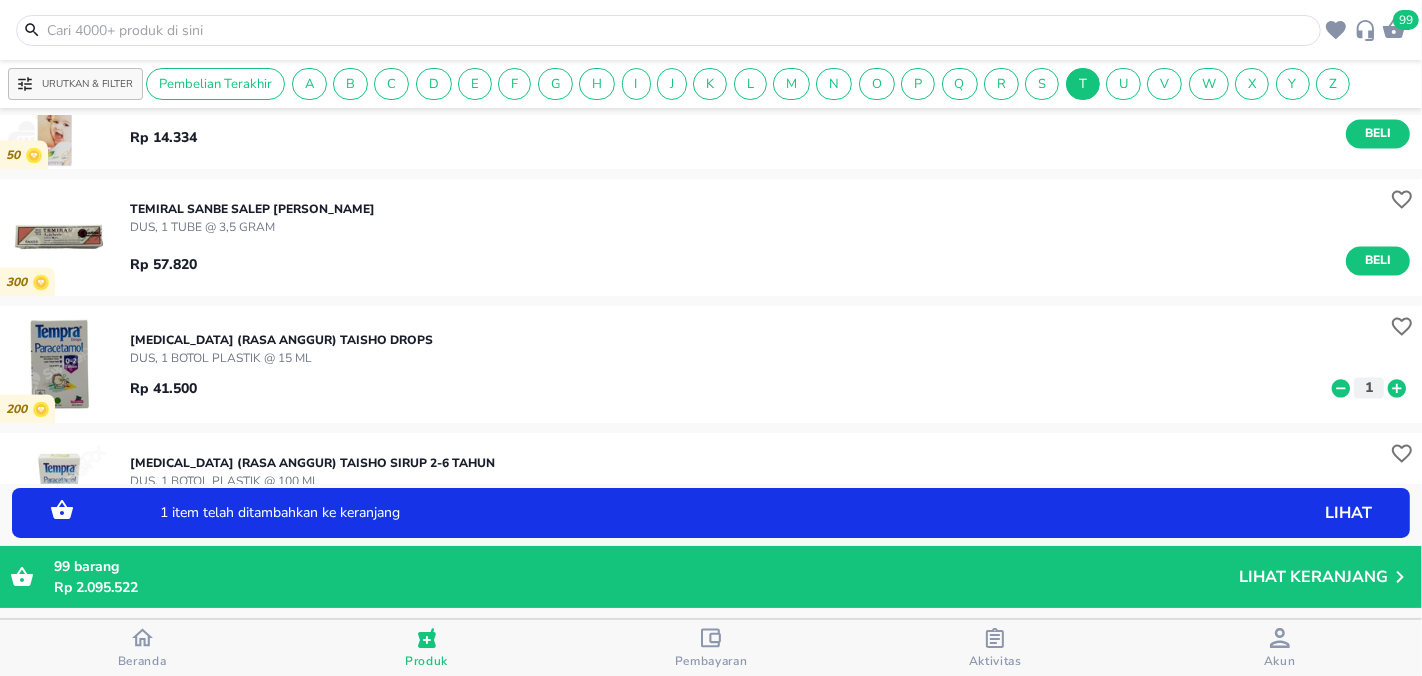 click 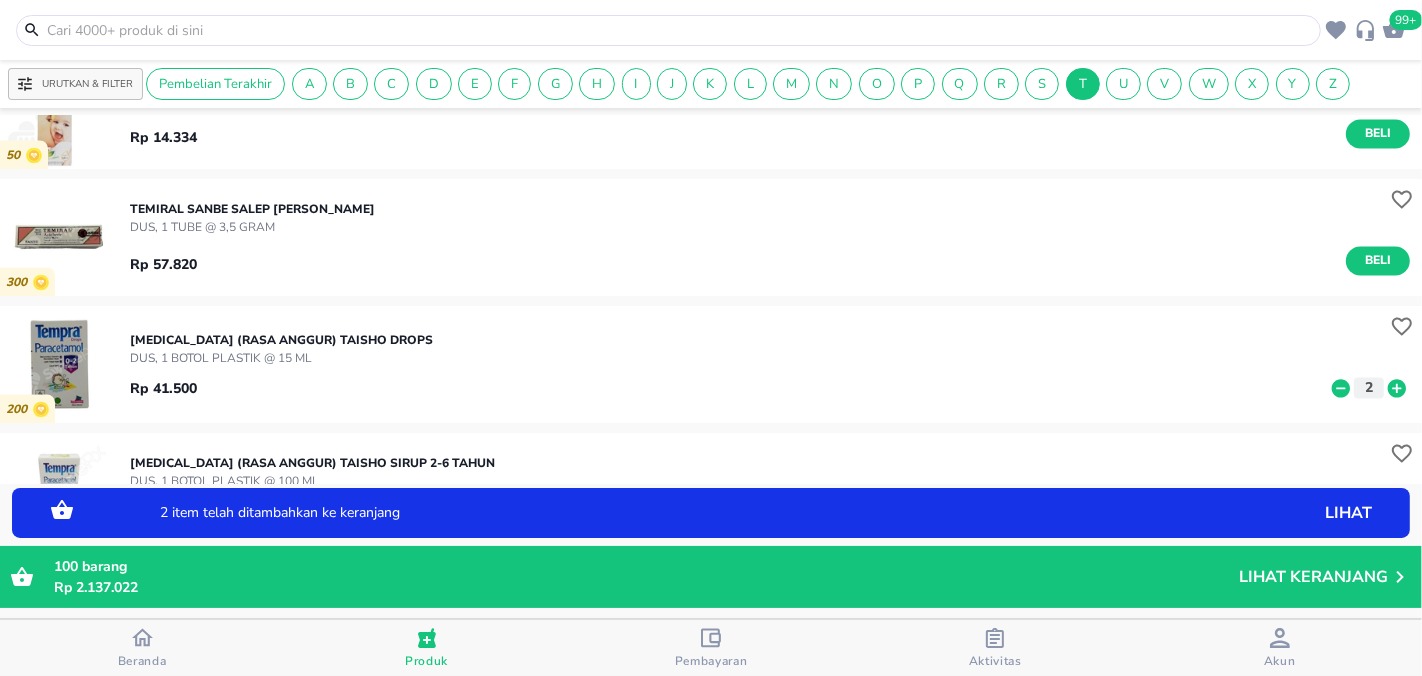 click 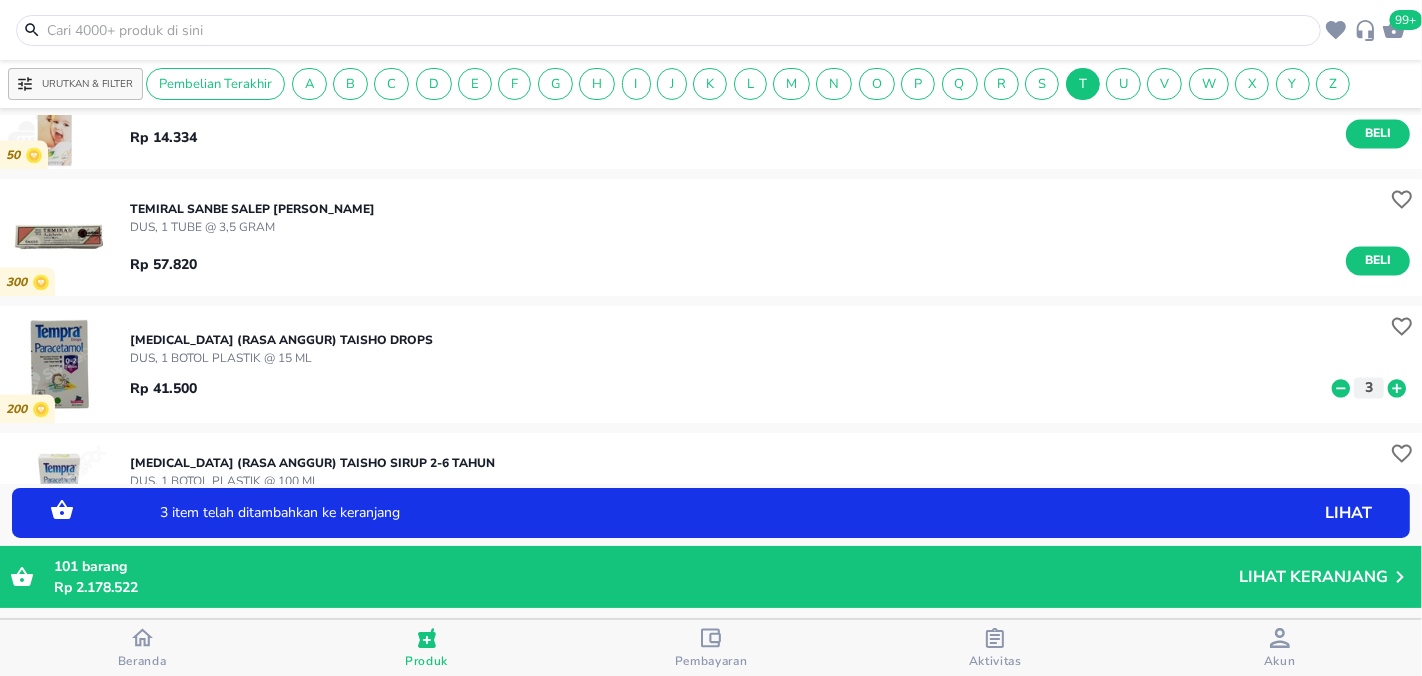 click 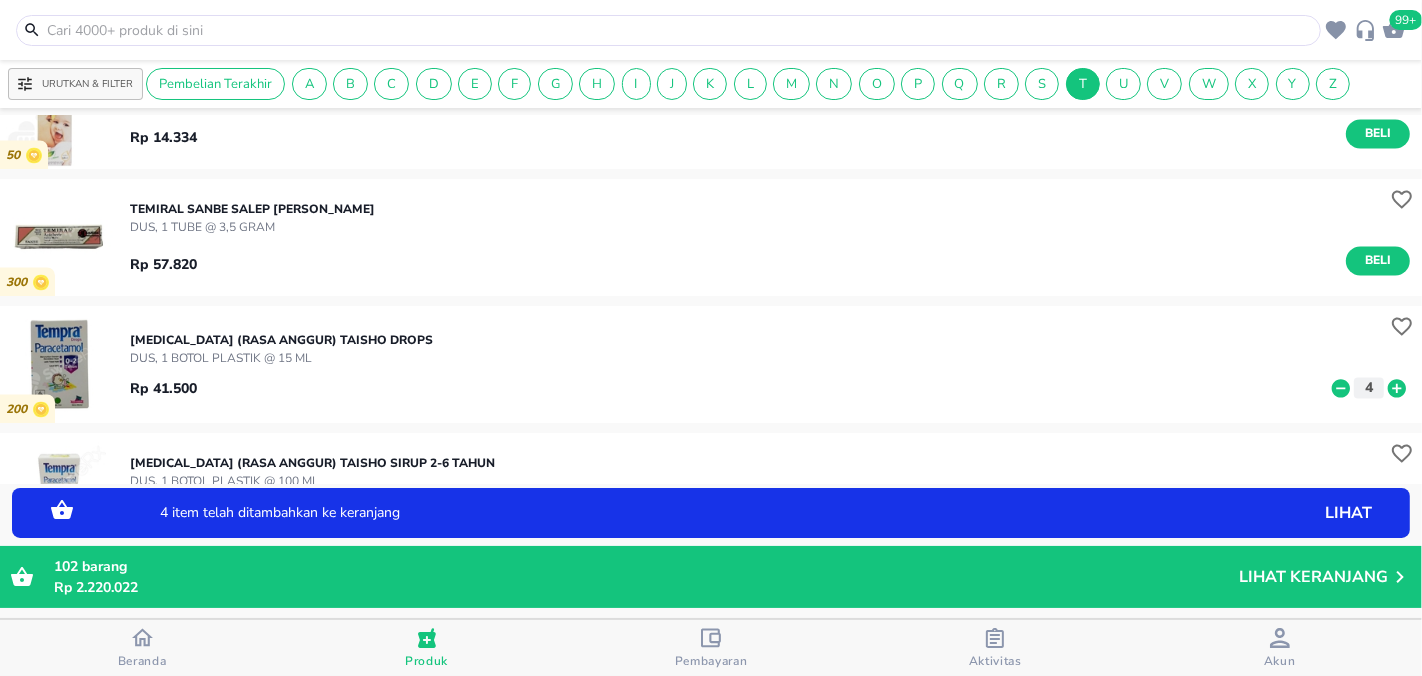 click 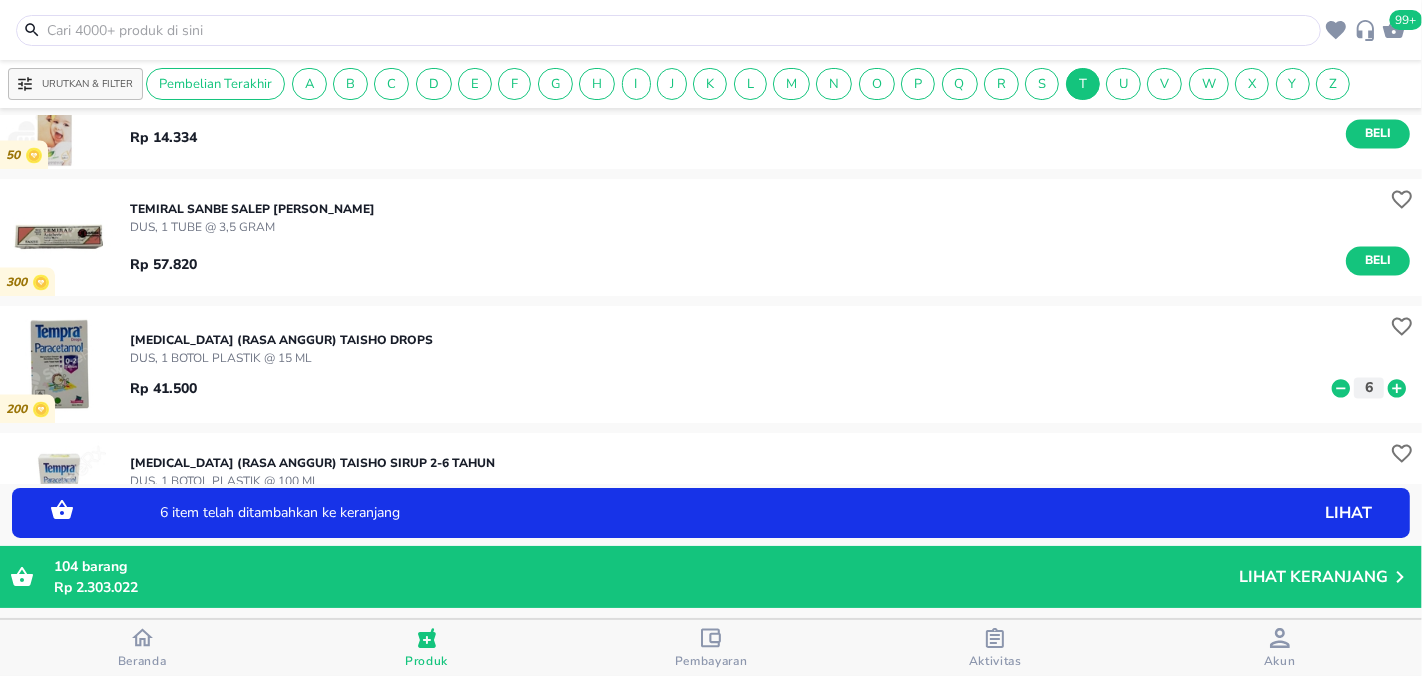 click 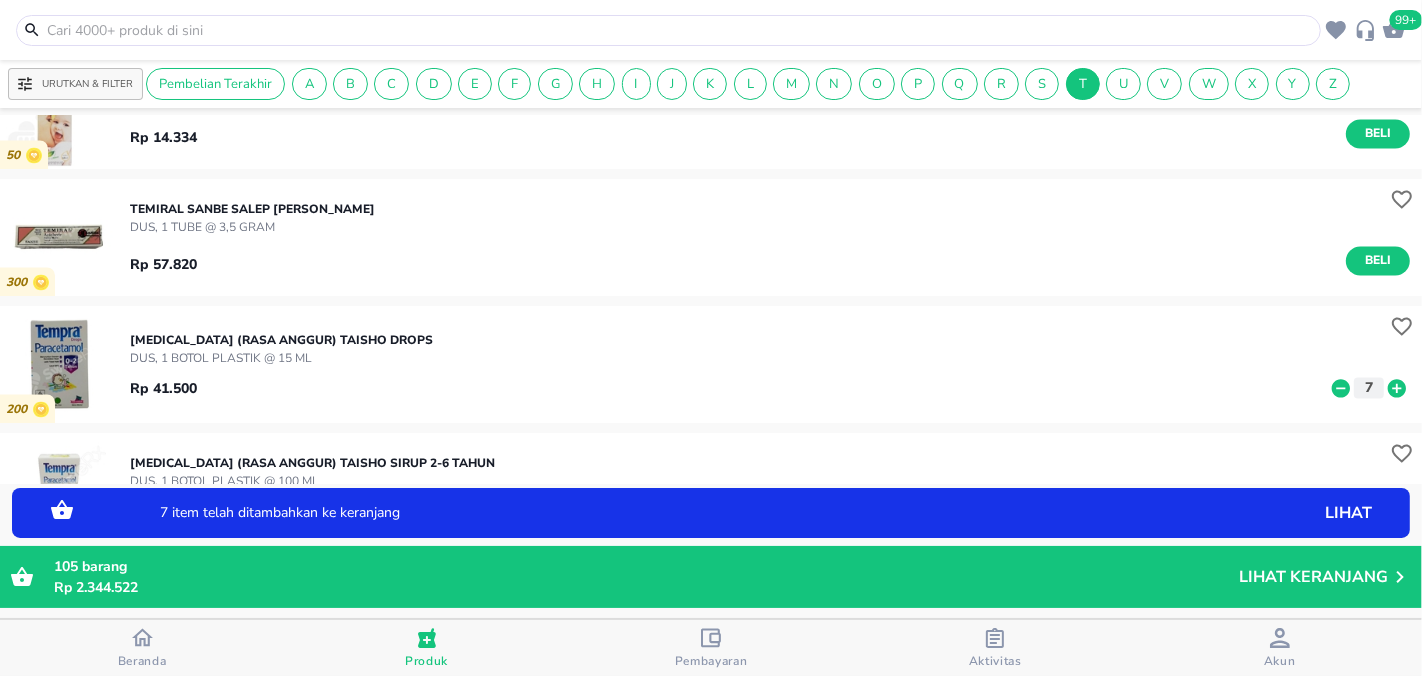 click 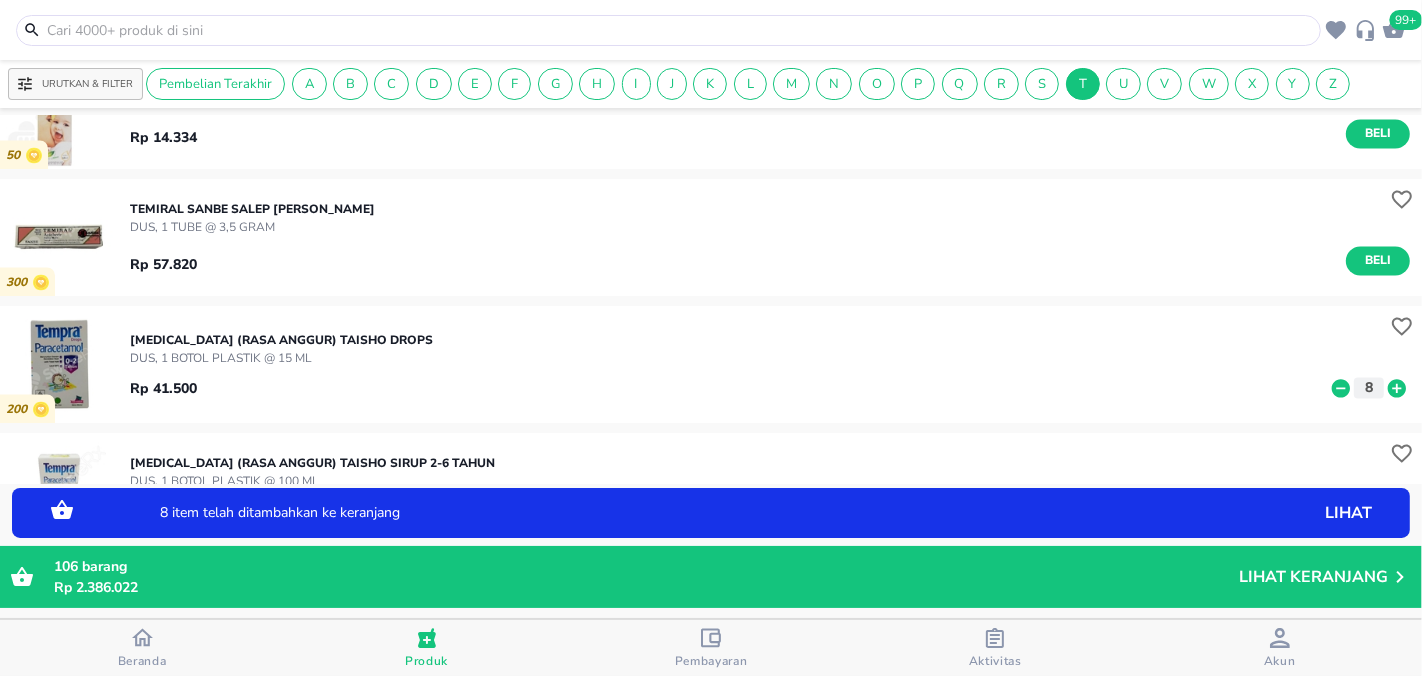 click 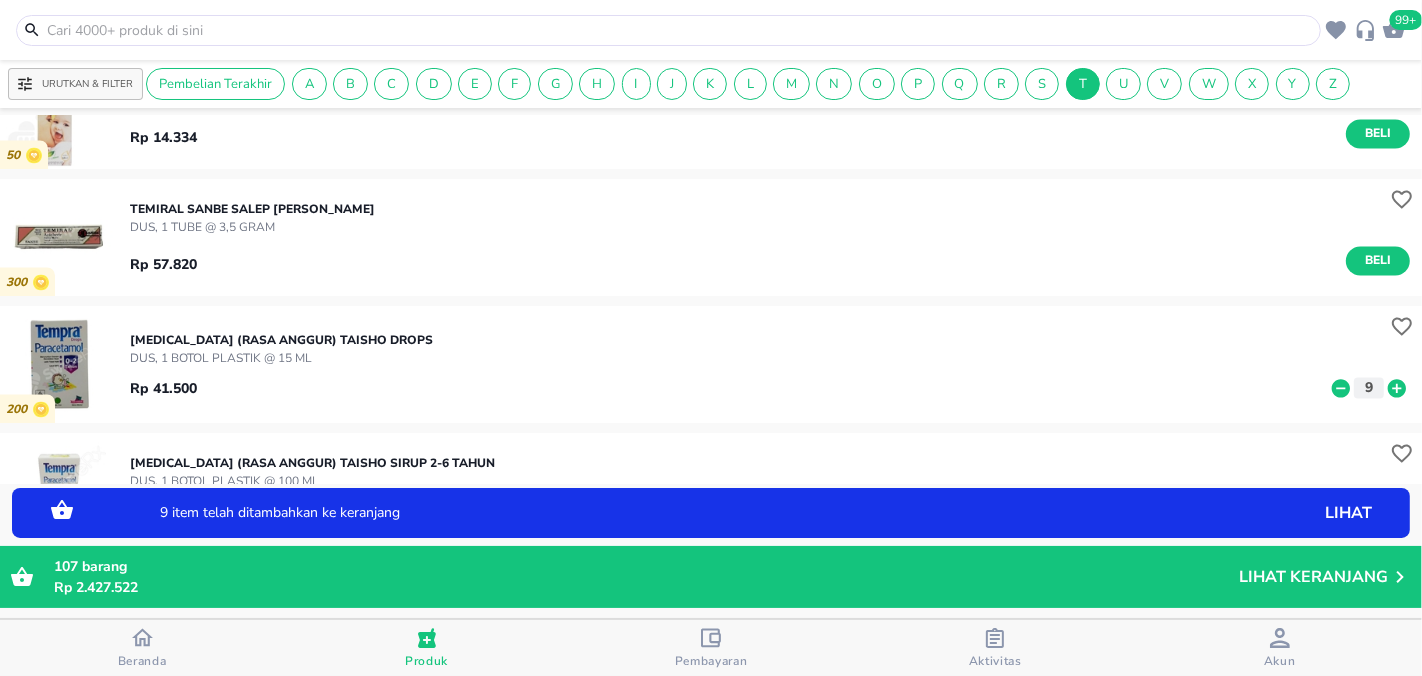 click 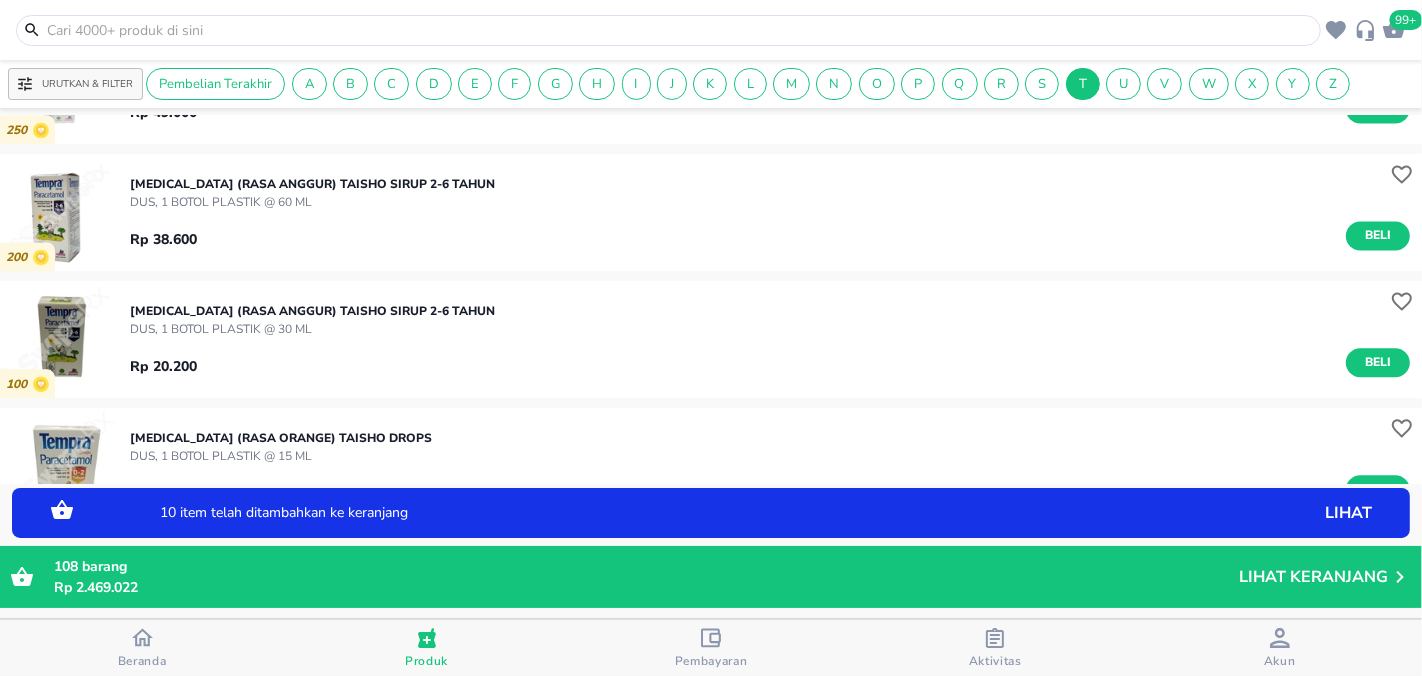 scroll, scrollTop: 3808, scrollLeft: 0, axis: vertical 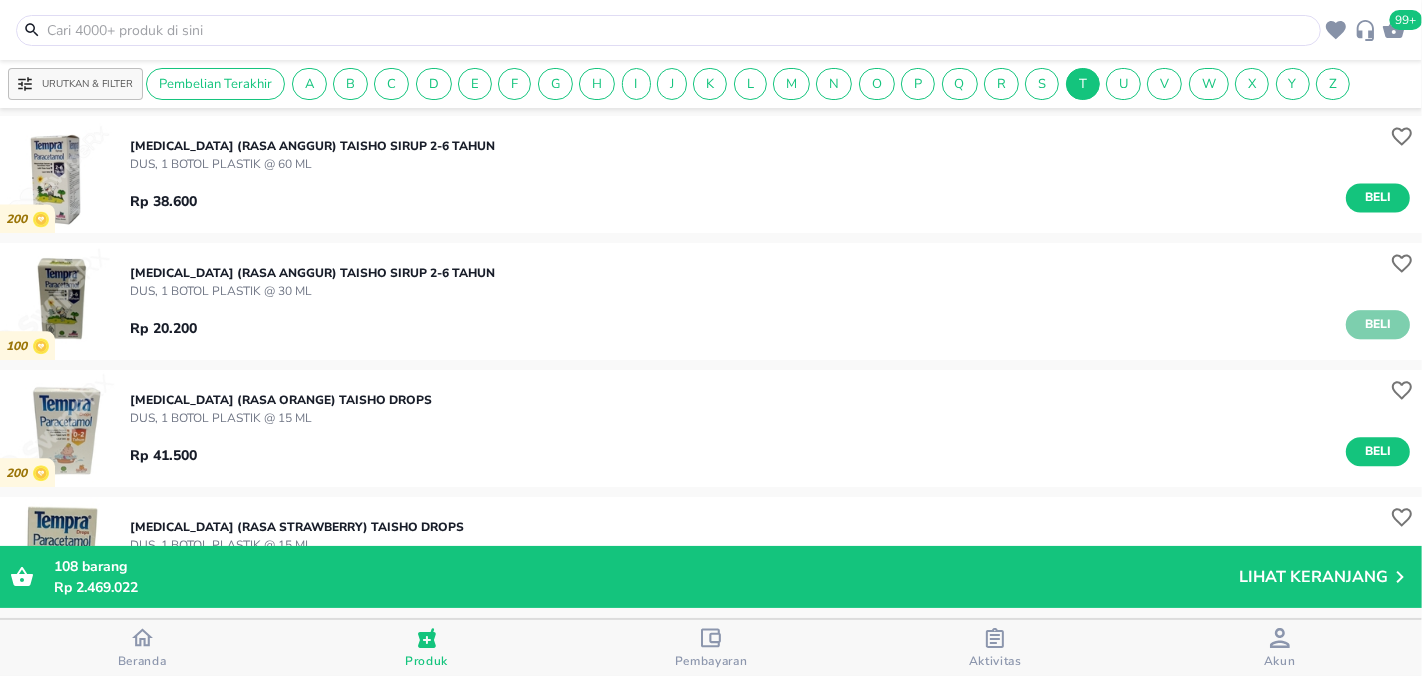 click on "Beli" at bounding box center [1378, 324] 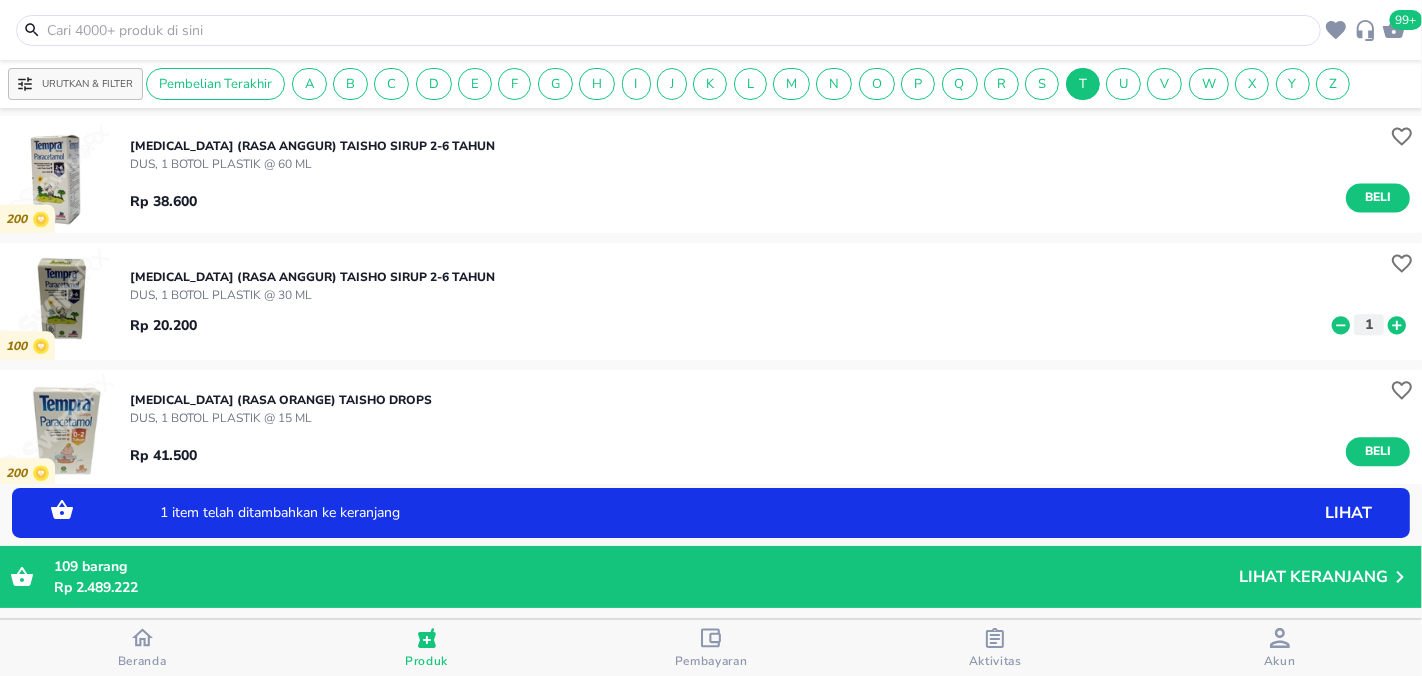click 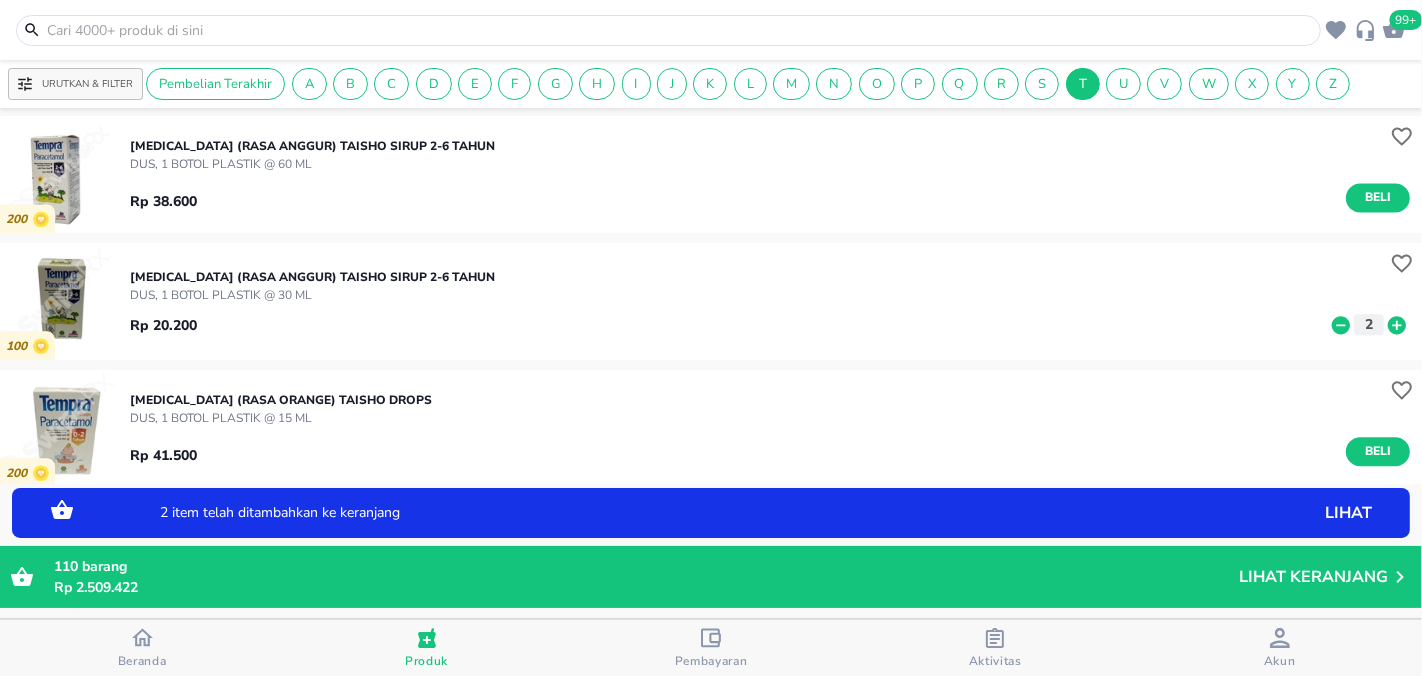 click 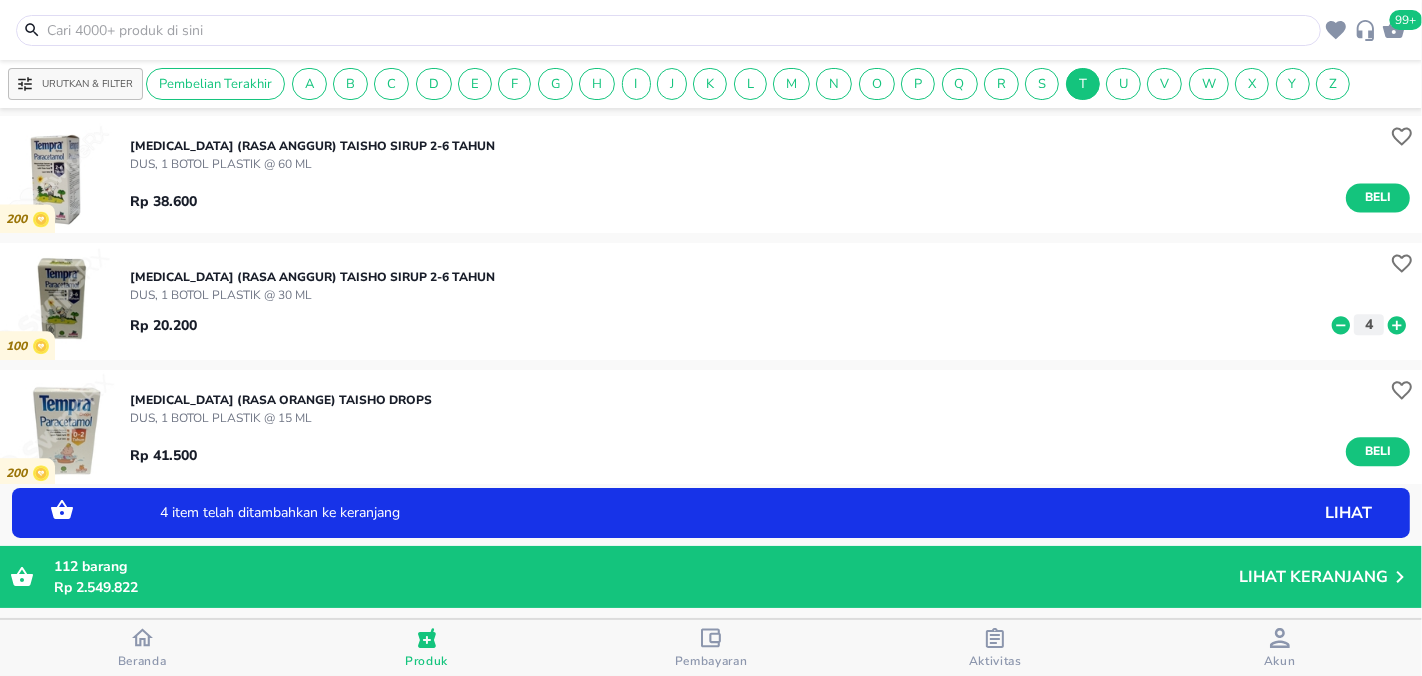 click 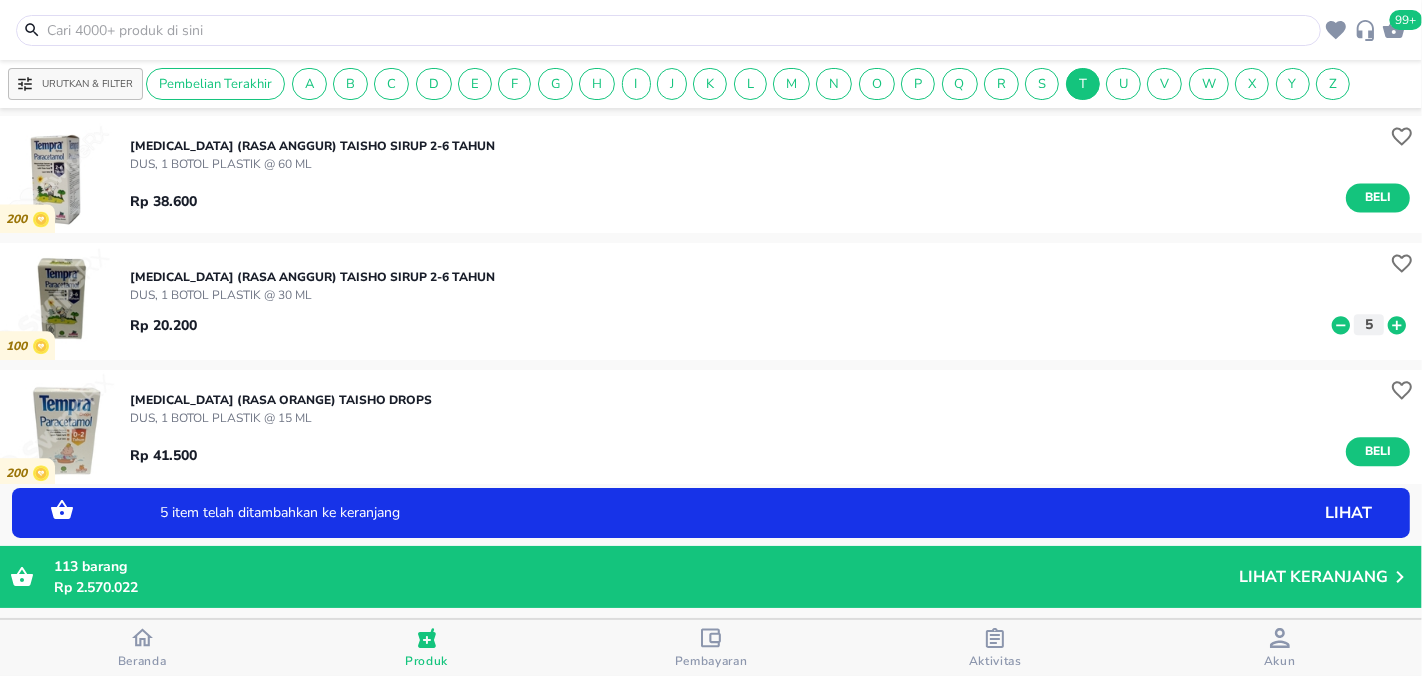 click 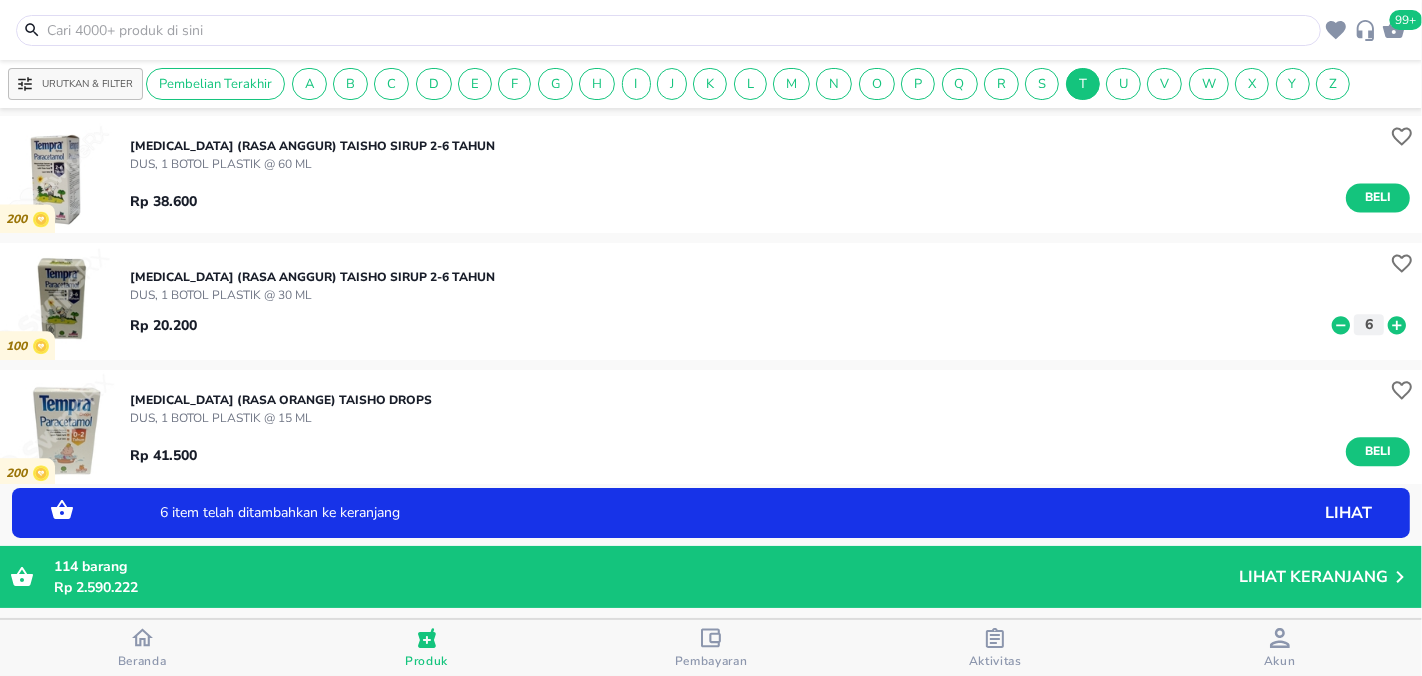click 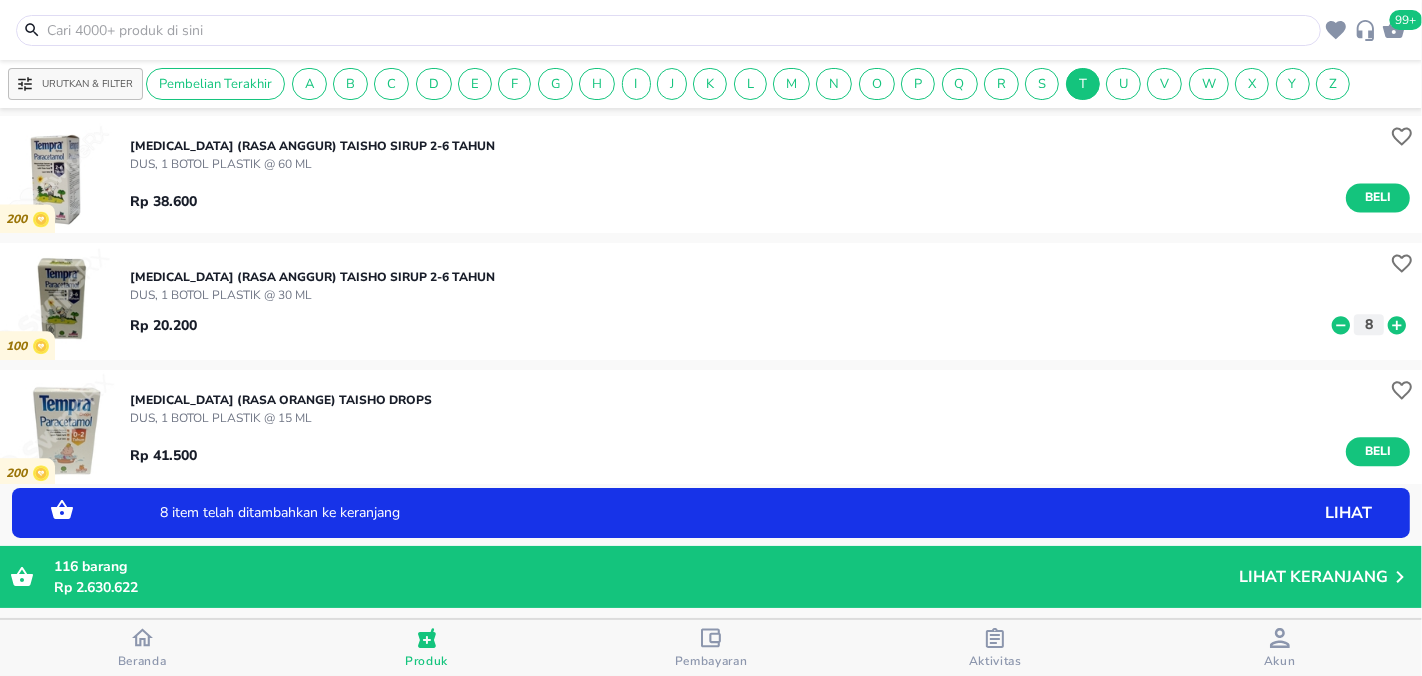 click 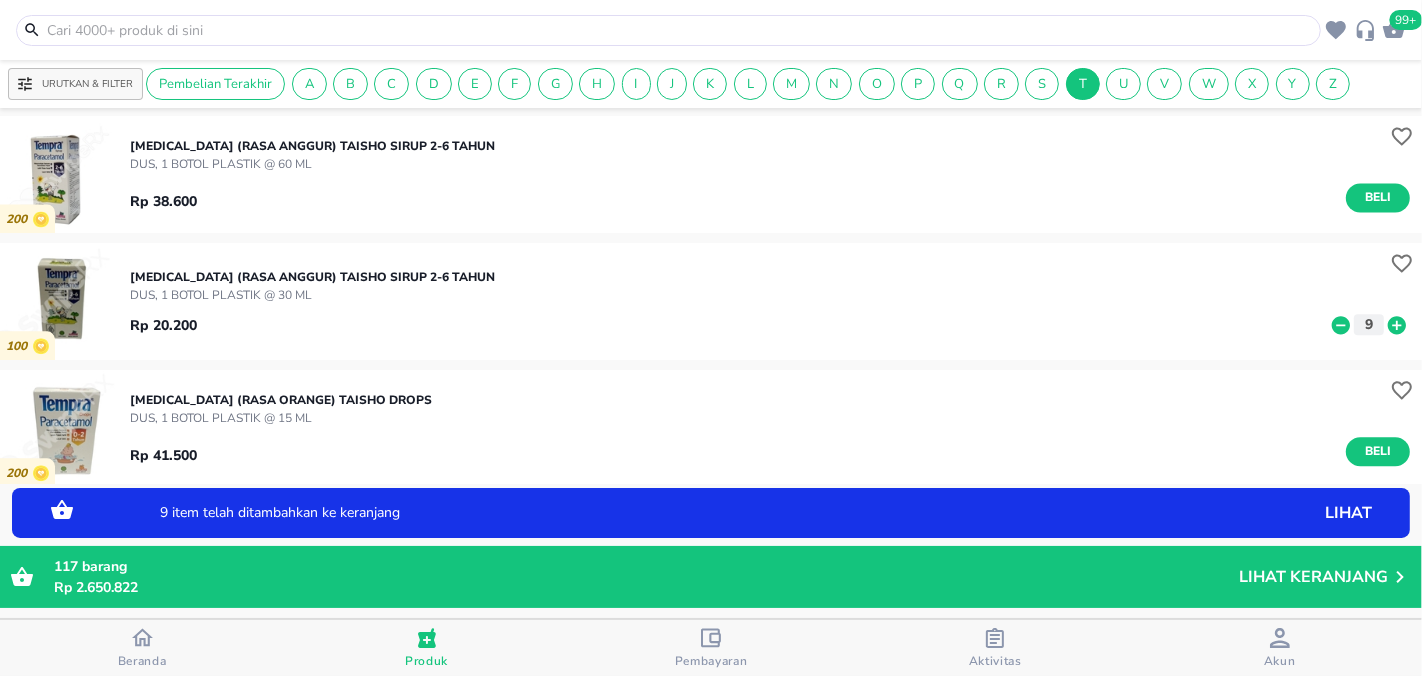 click 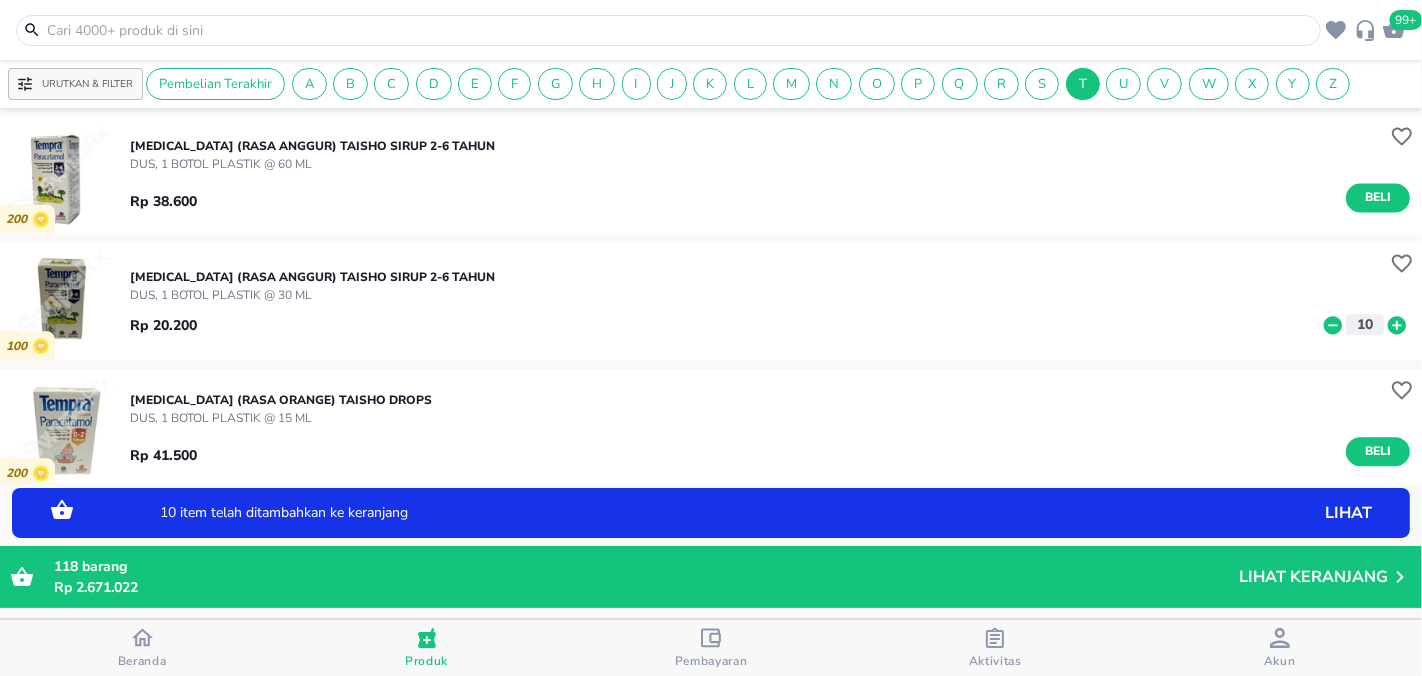 click 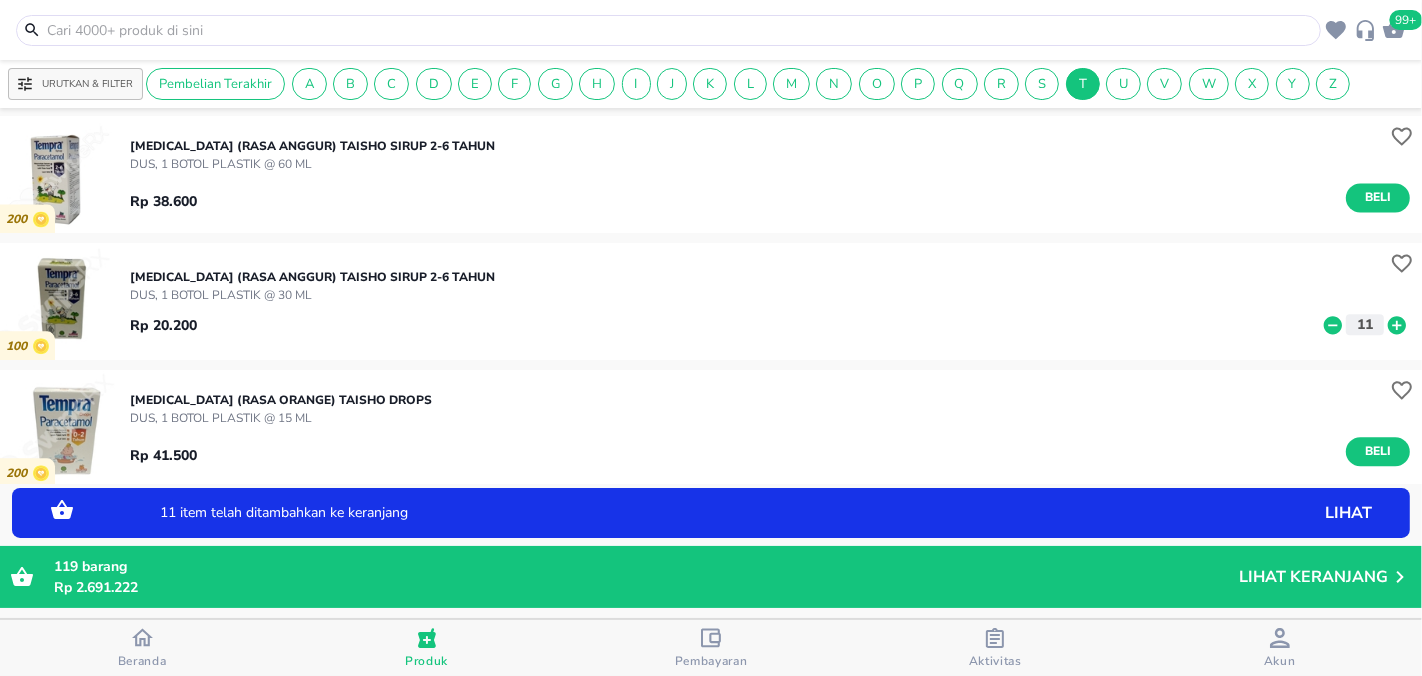 click 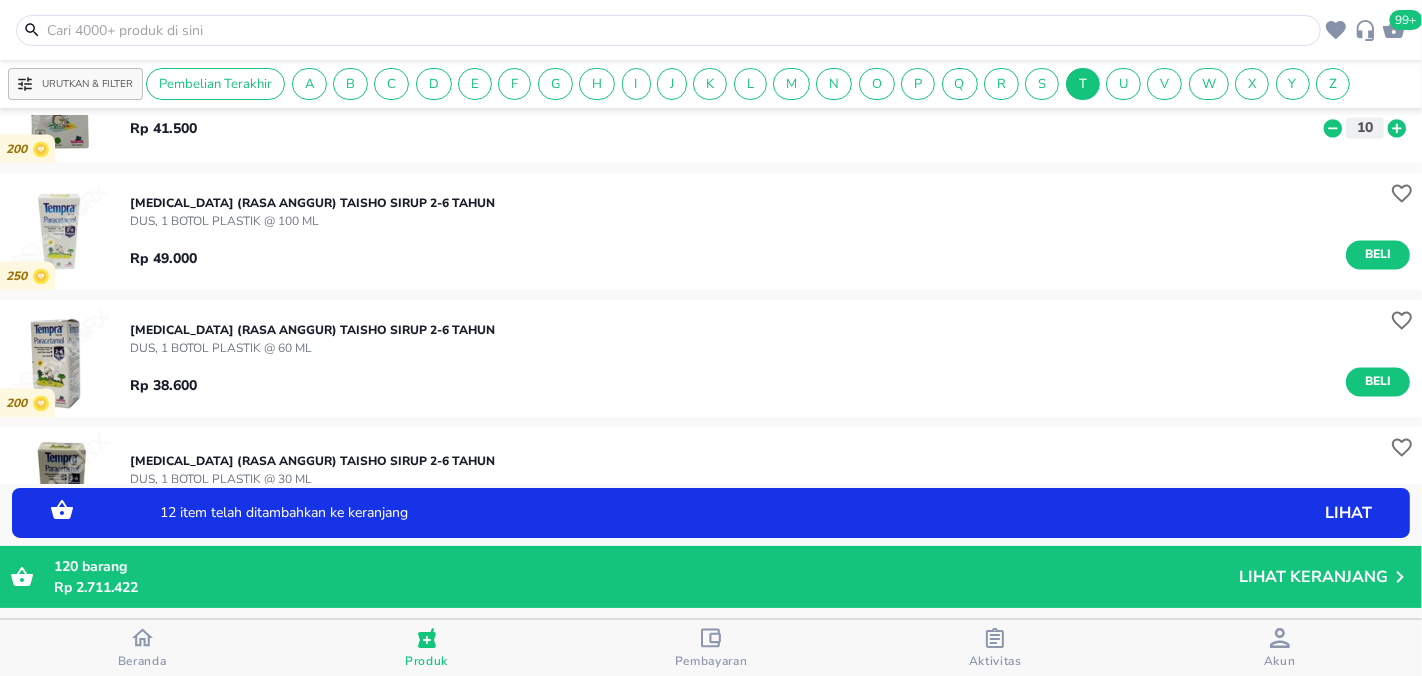 scroll, scrollTop: 3586, scrollLeft: 0, axis: vertical 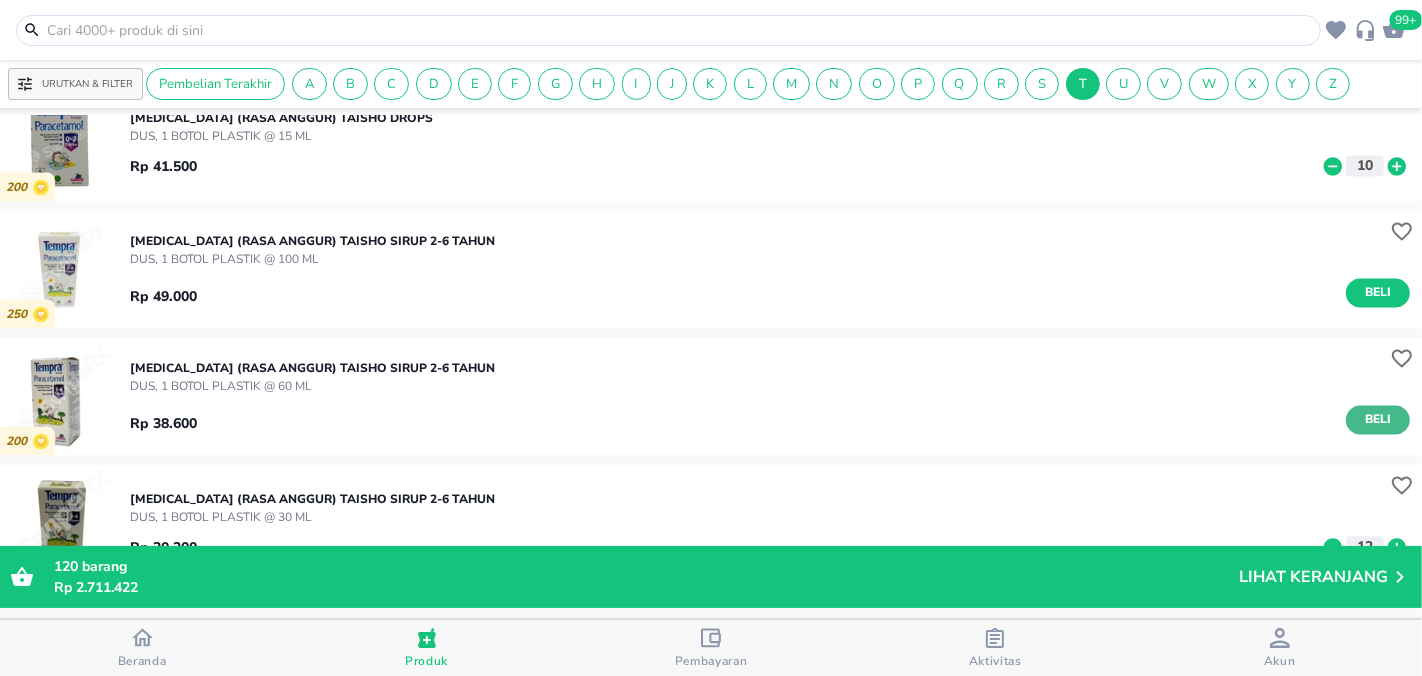 click on "Beli" at bounding box center [1378, 419] 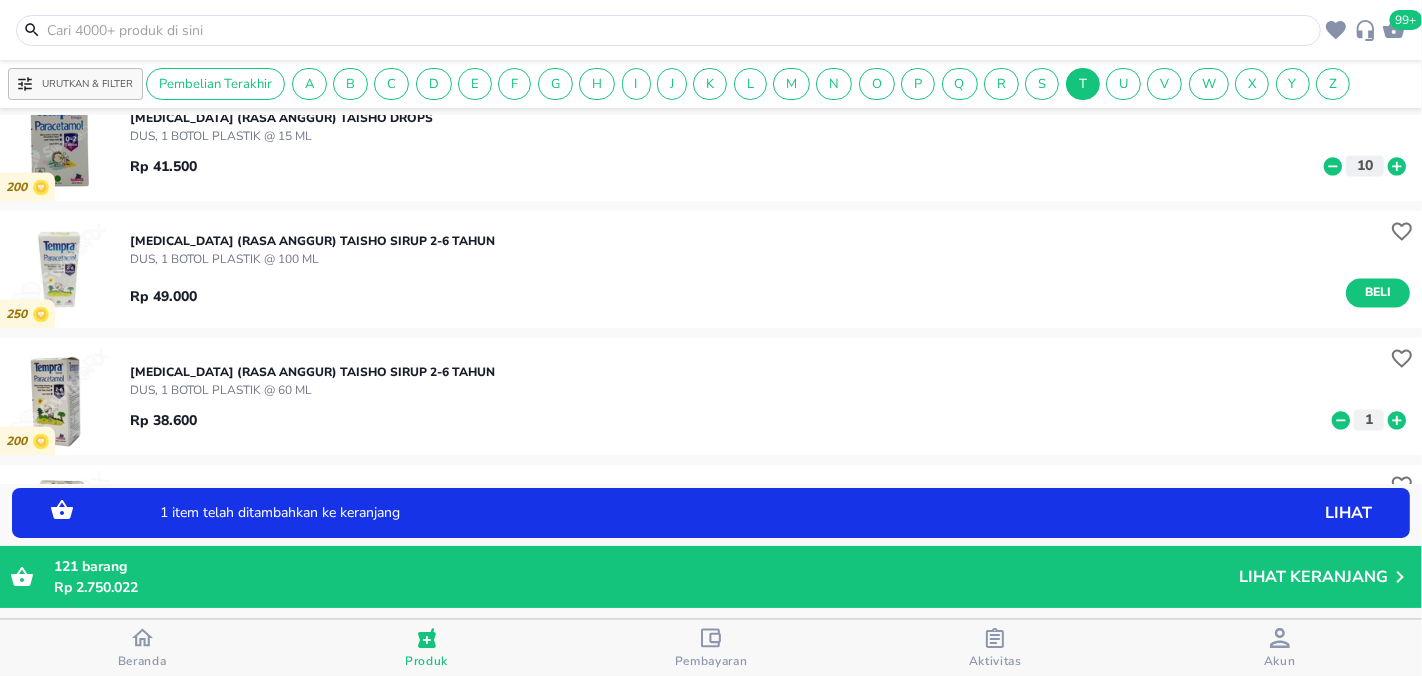 scroll, scrollTop: 3697, scrollLeft: 0, axis: vertical 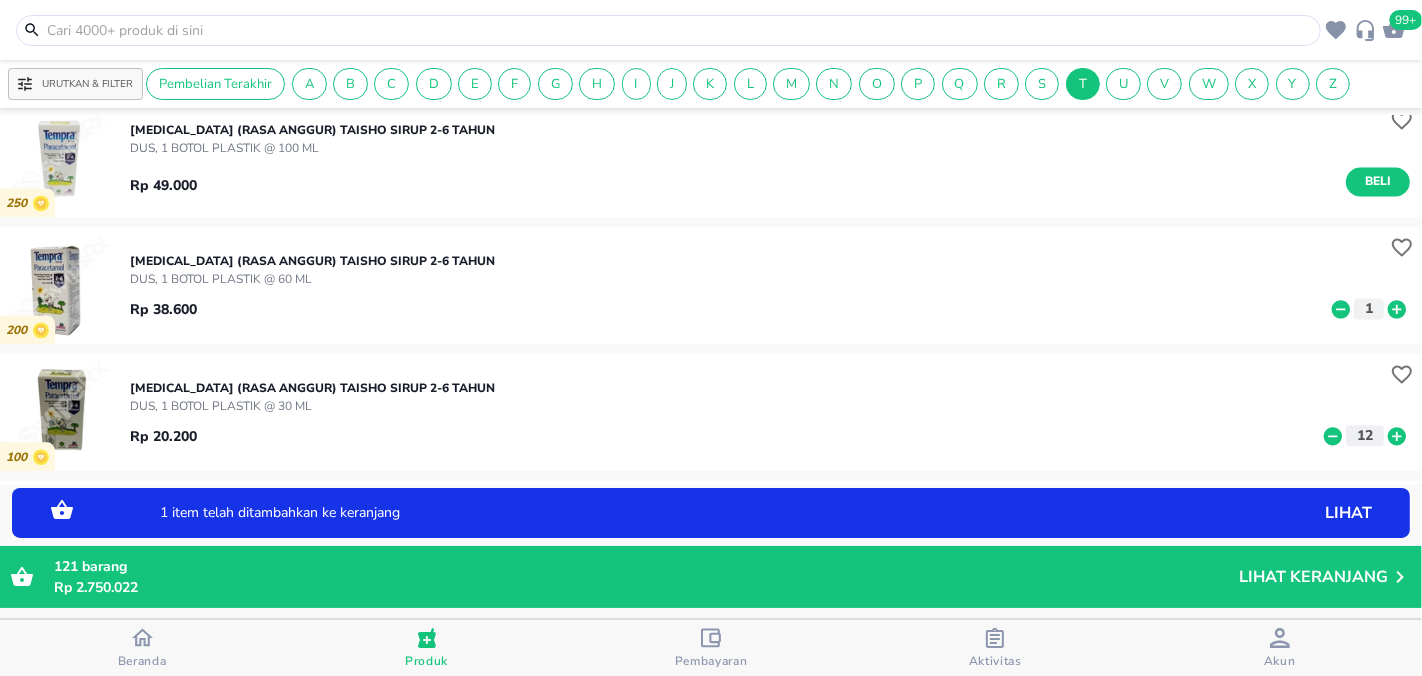 click 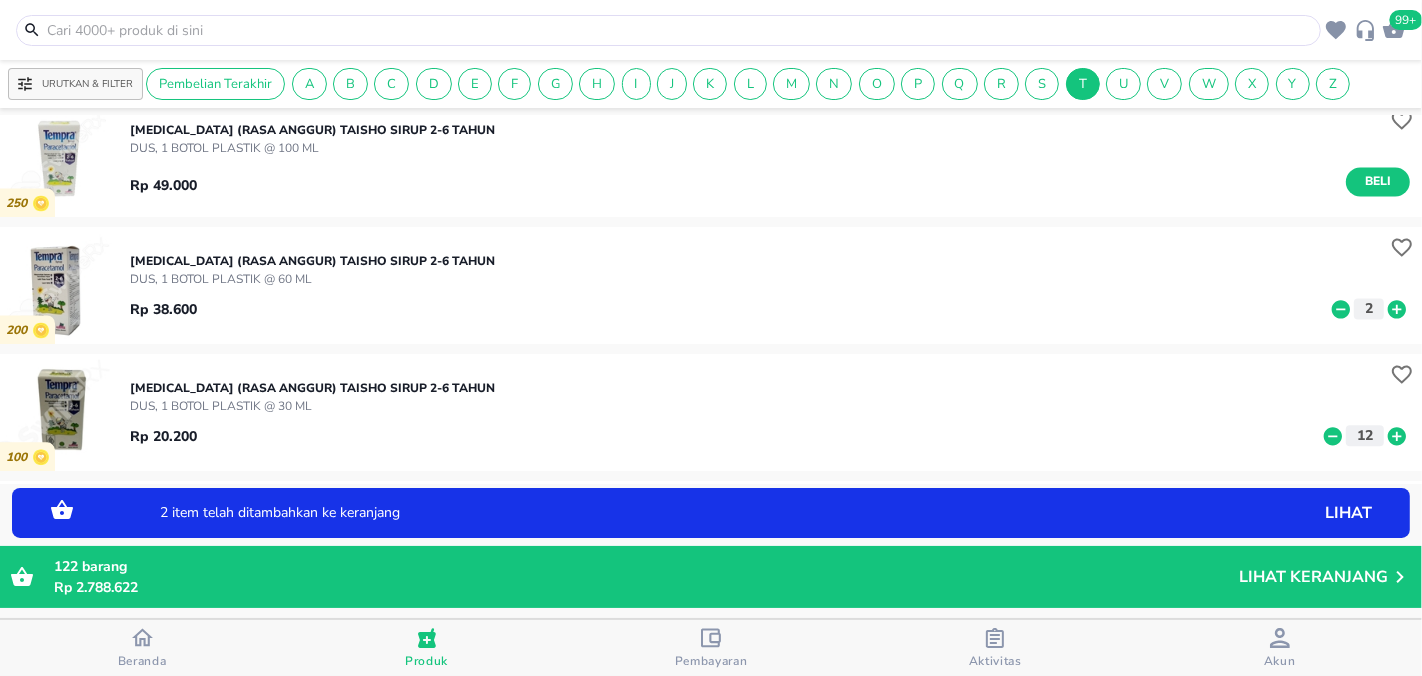 click 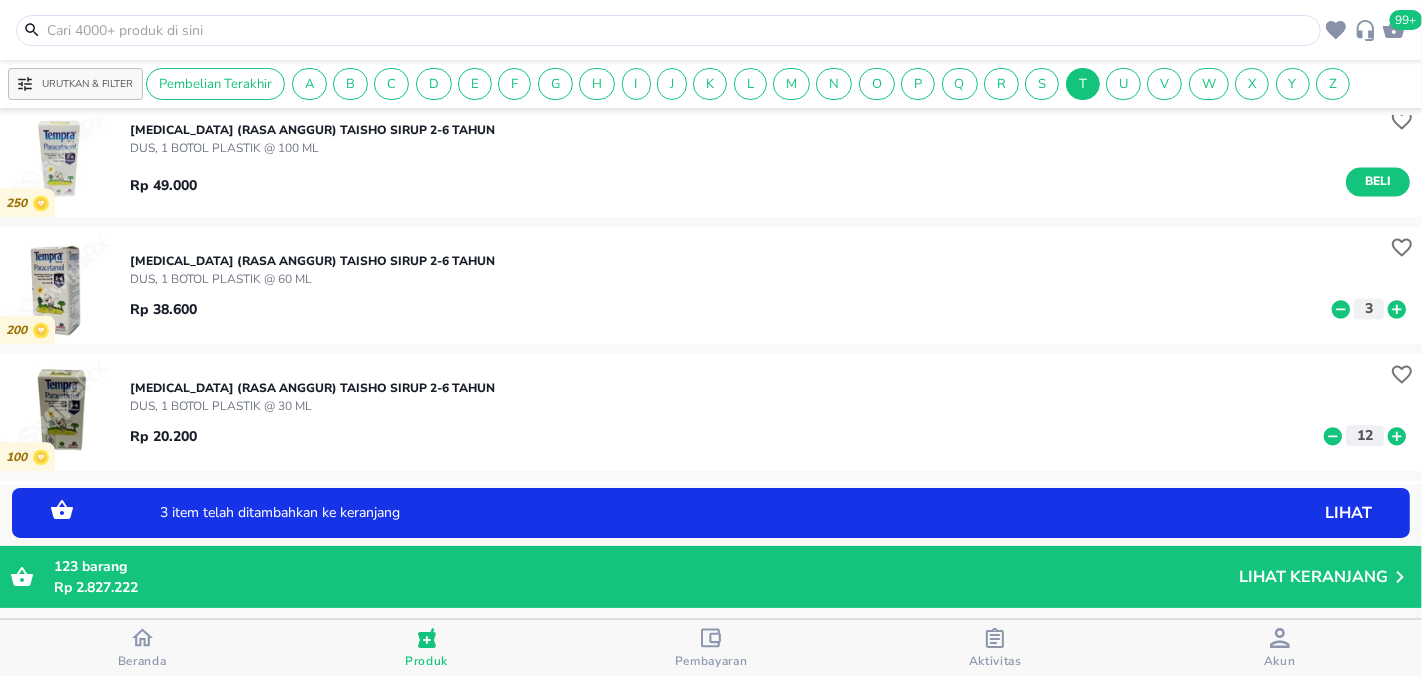 click 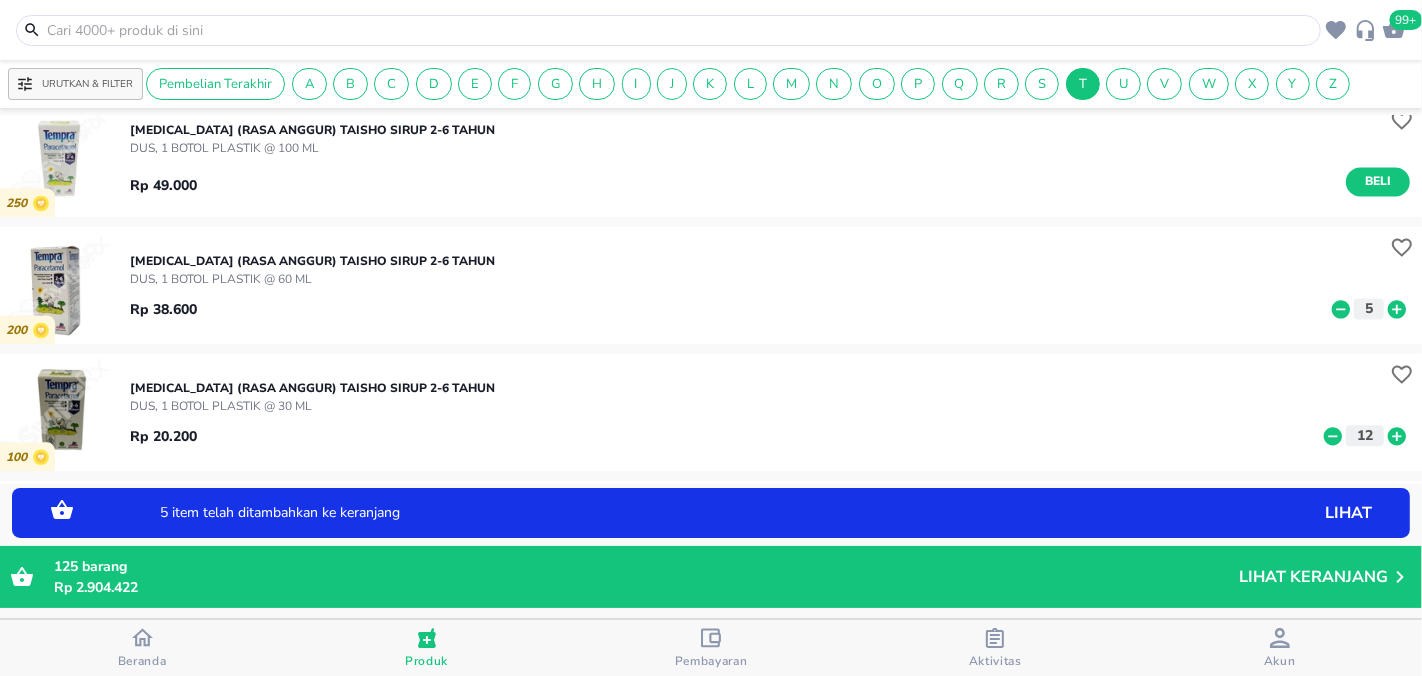 click 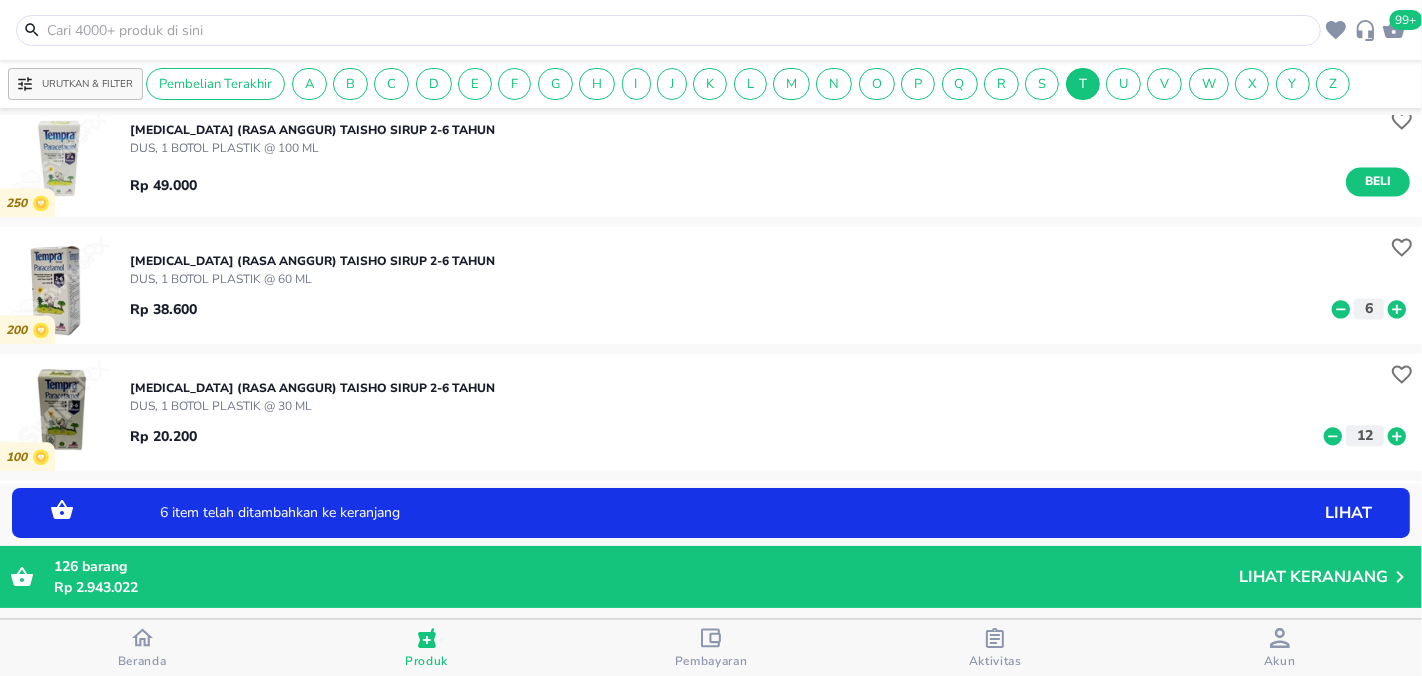 click 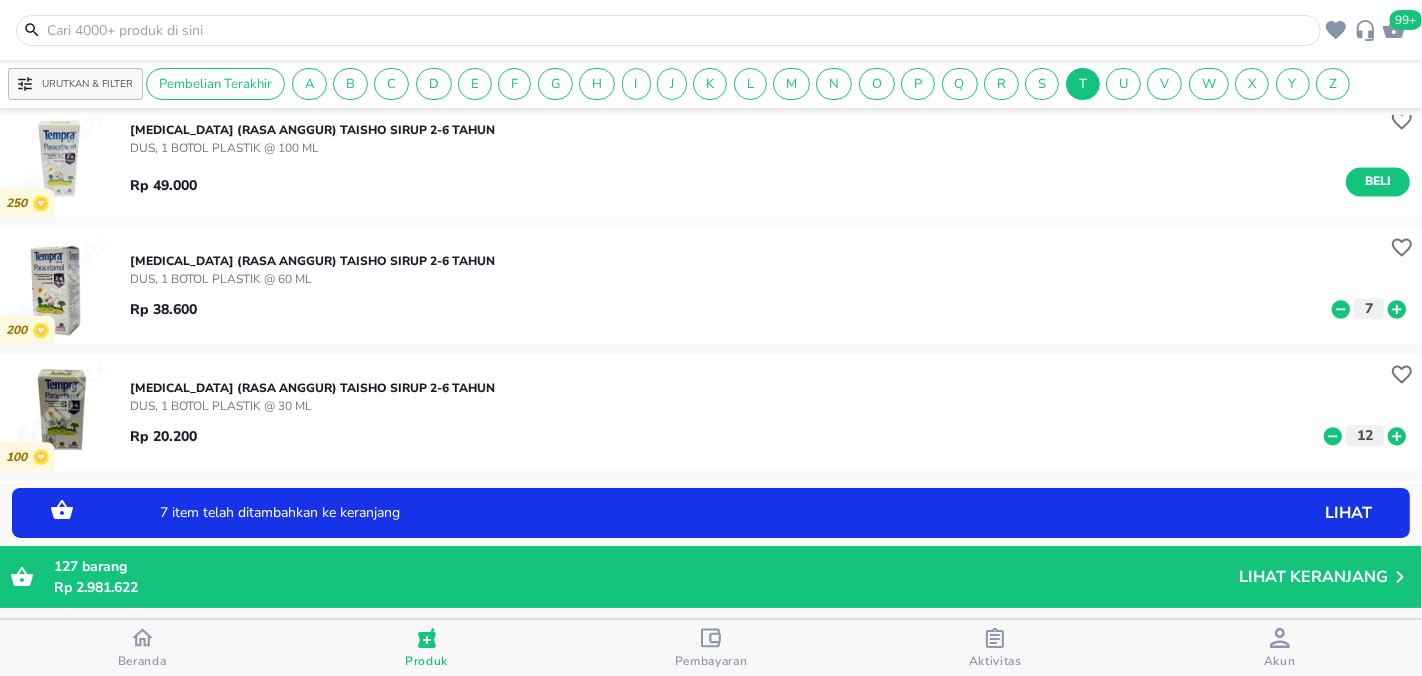 click 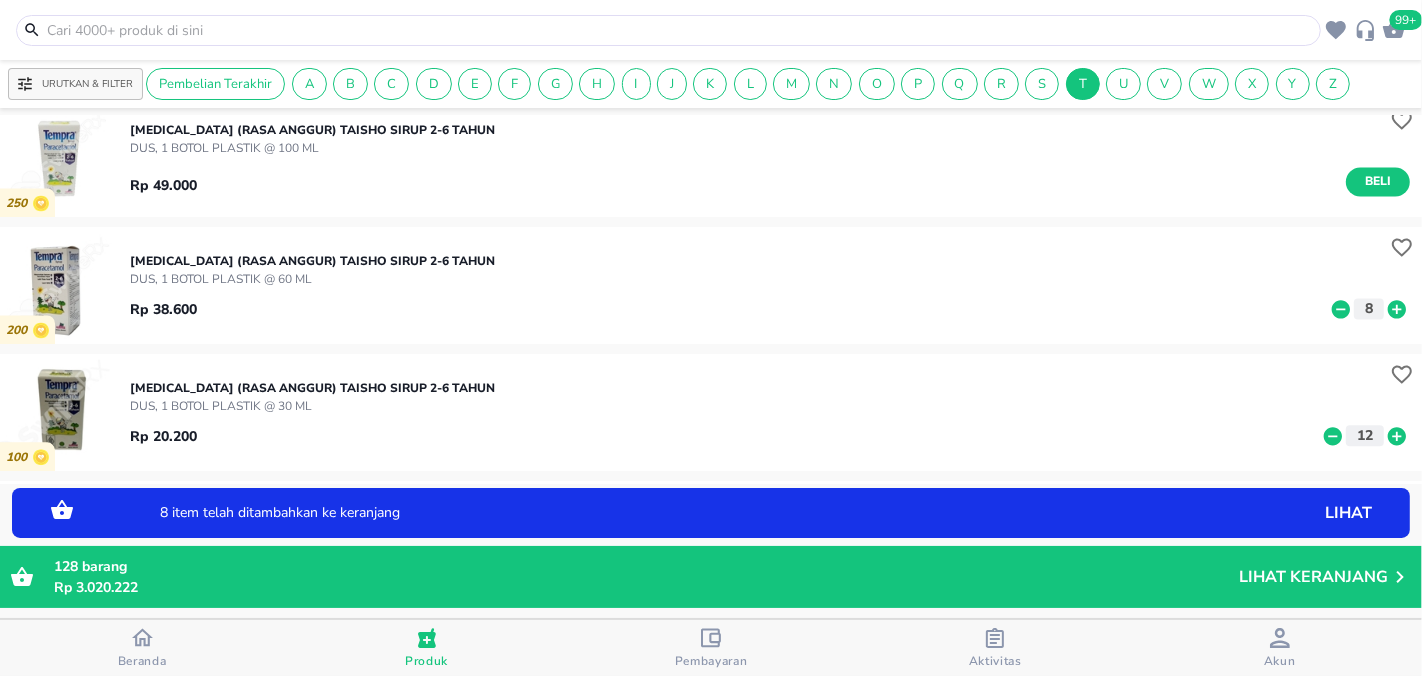 click 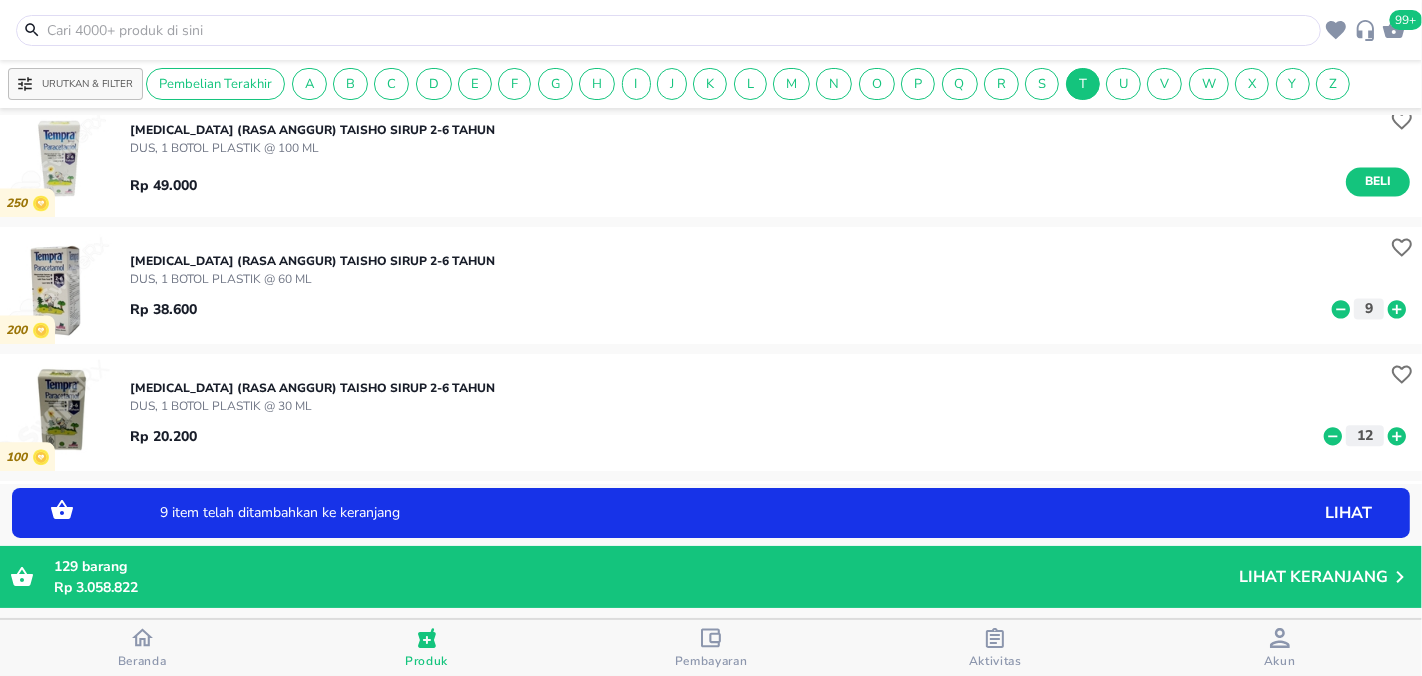 click 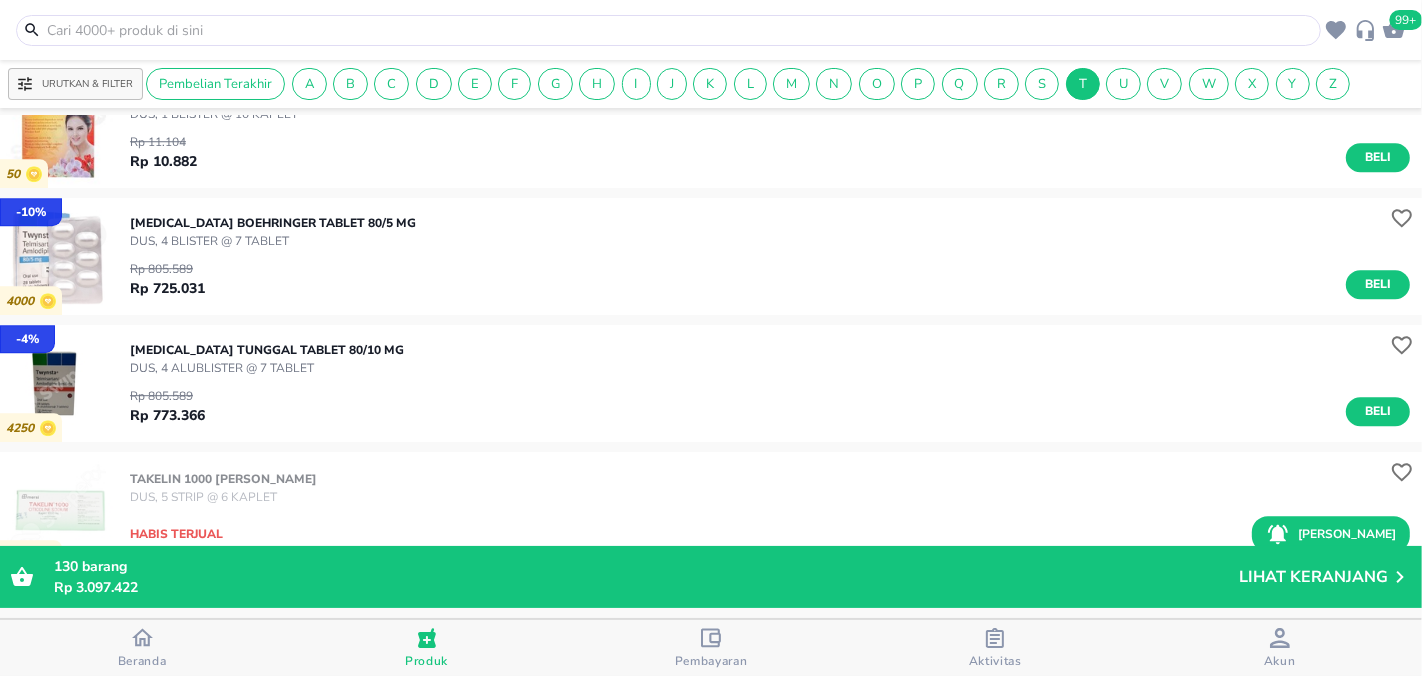 scroll, scrollTop: 24414, scrollLeft: 0, axis: vertical 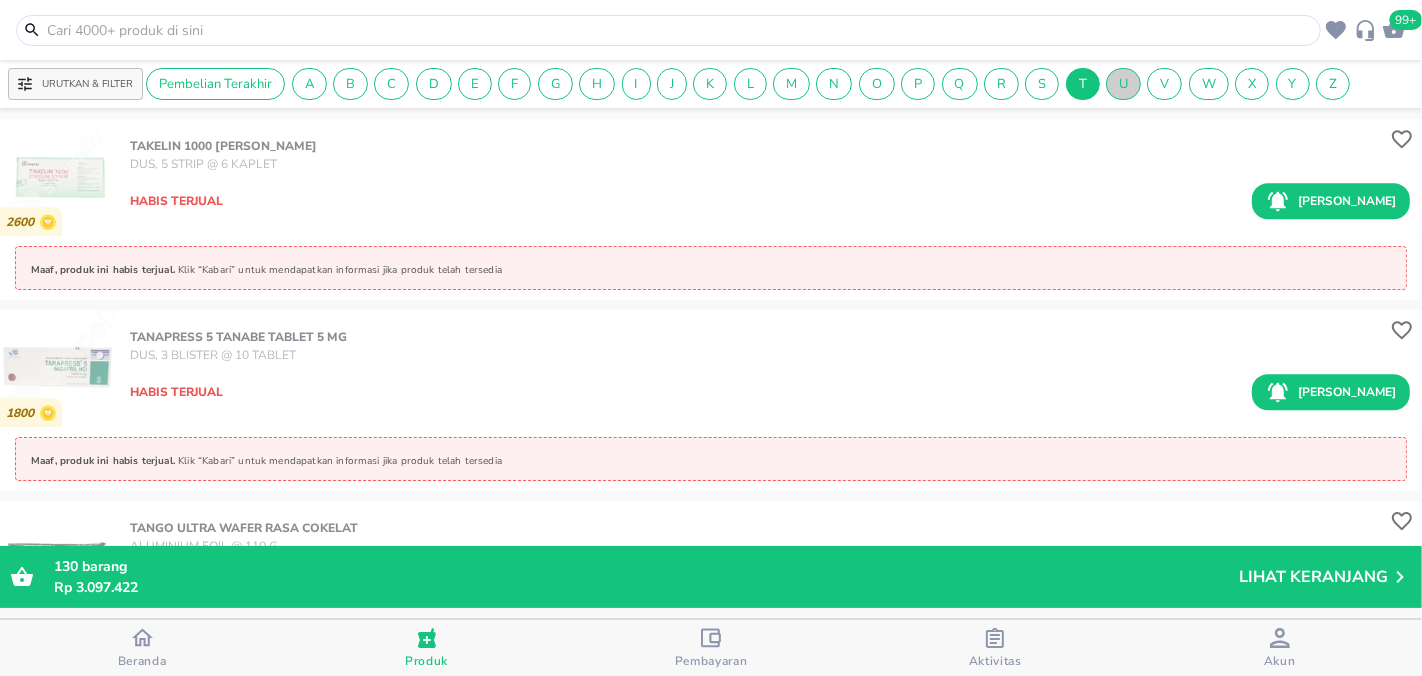 click on "U" at bounding box center (1123, 84) 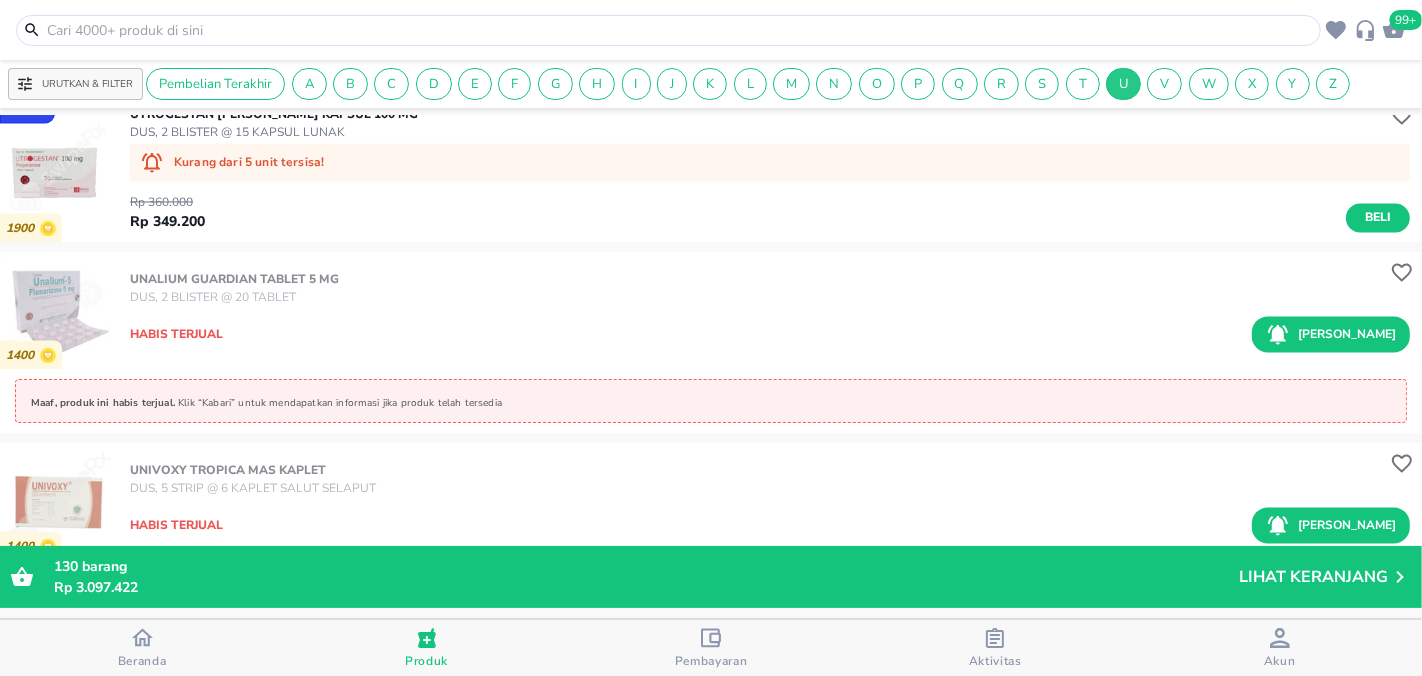 scroll, scrollTop: 3253, scrollLeft: 0, axis: vertical 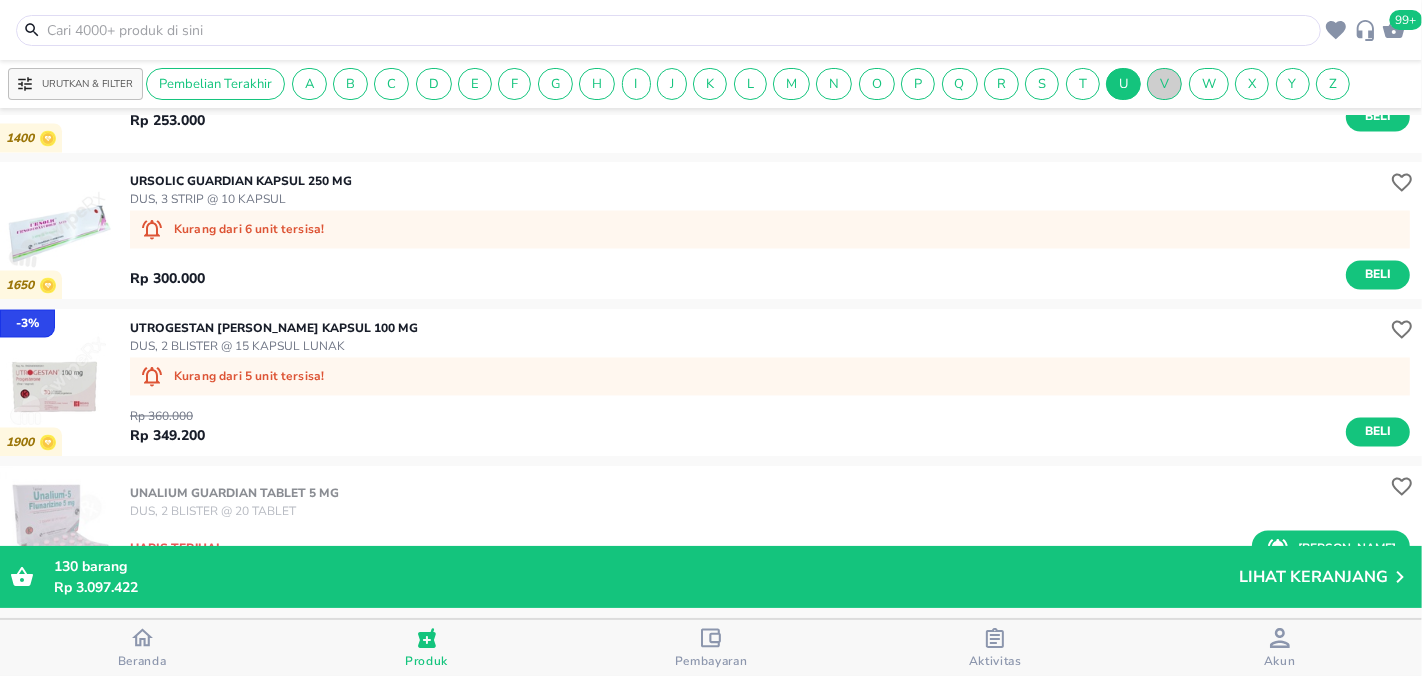 click on "V" at bounding box center (1164, 84) 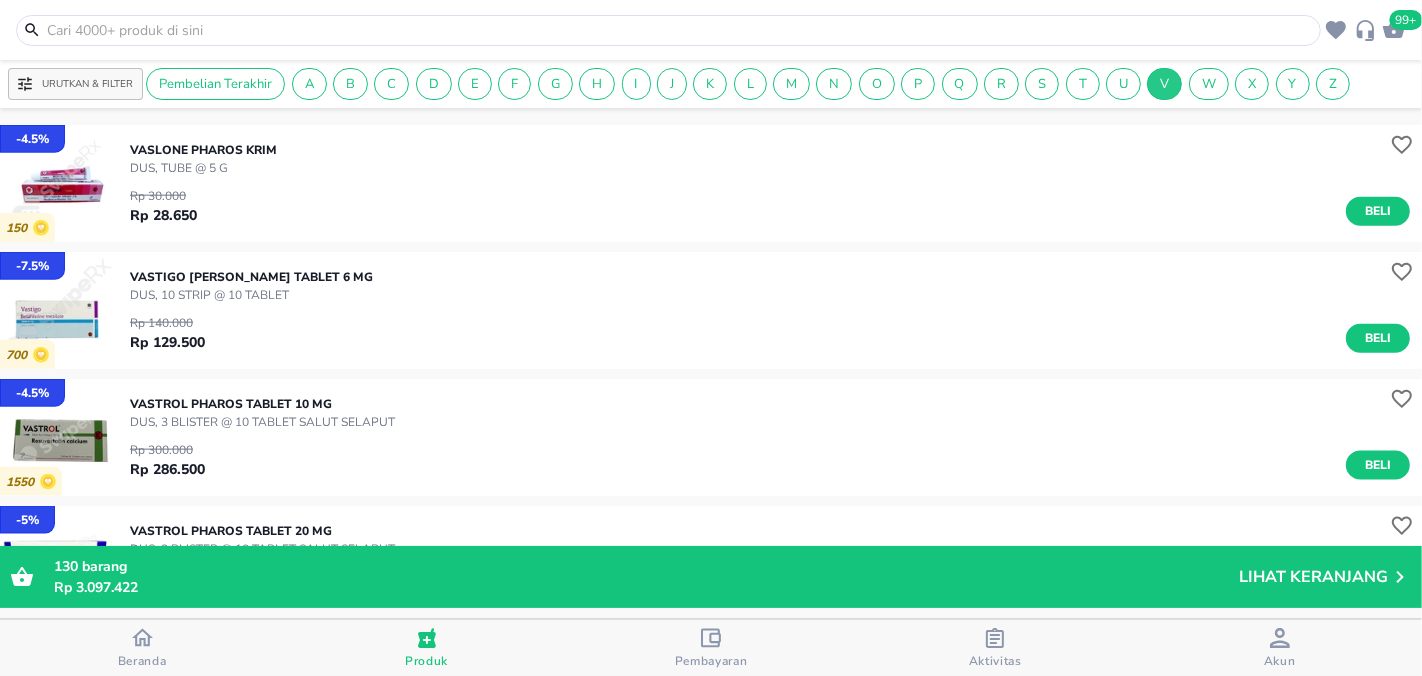 scroll, scrollTop: 2000, scrollLeft: 0, axis: vertical 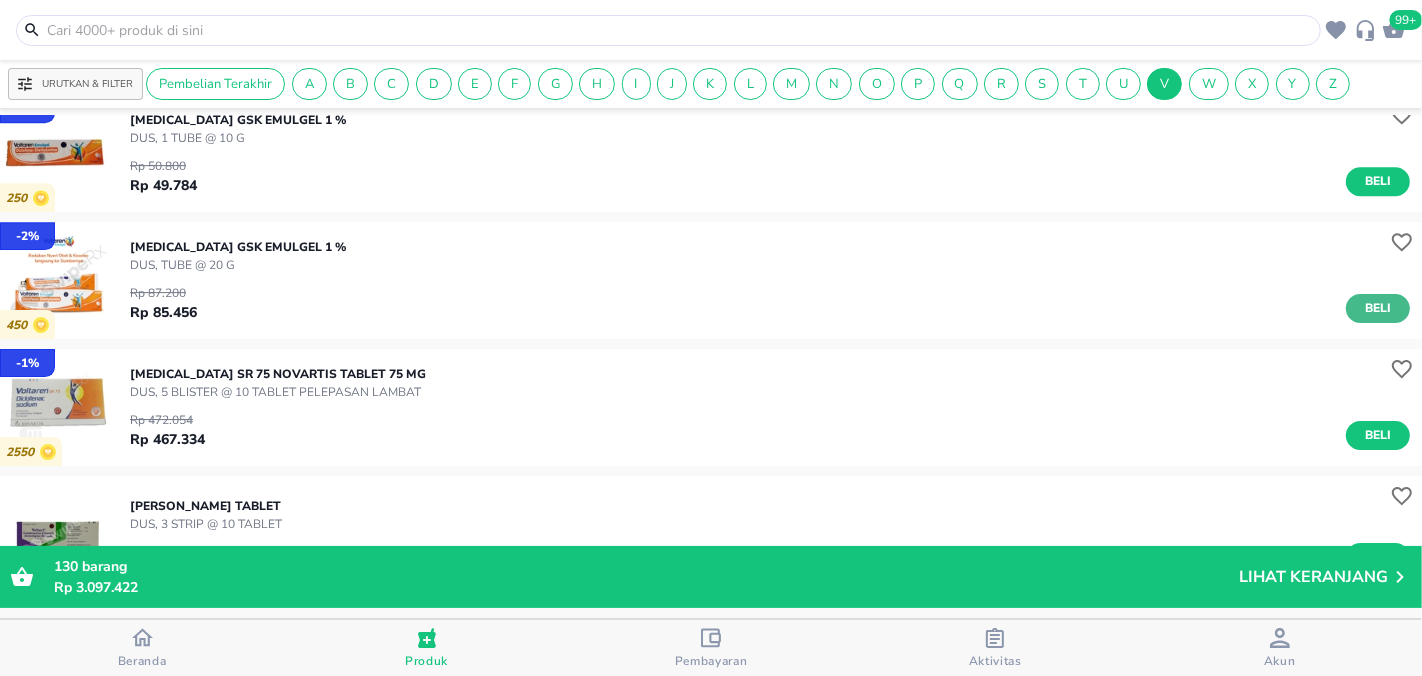 click on "Beli" at bounding box center (1378, 308) 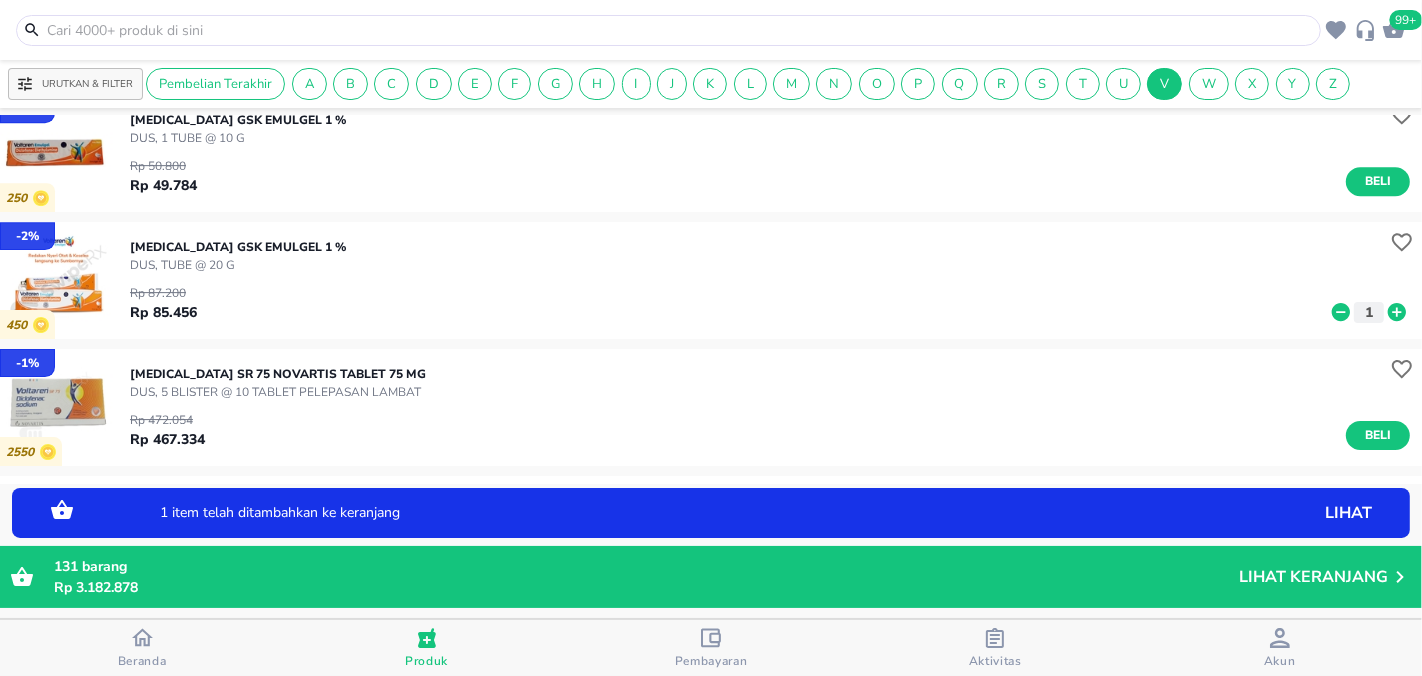 click 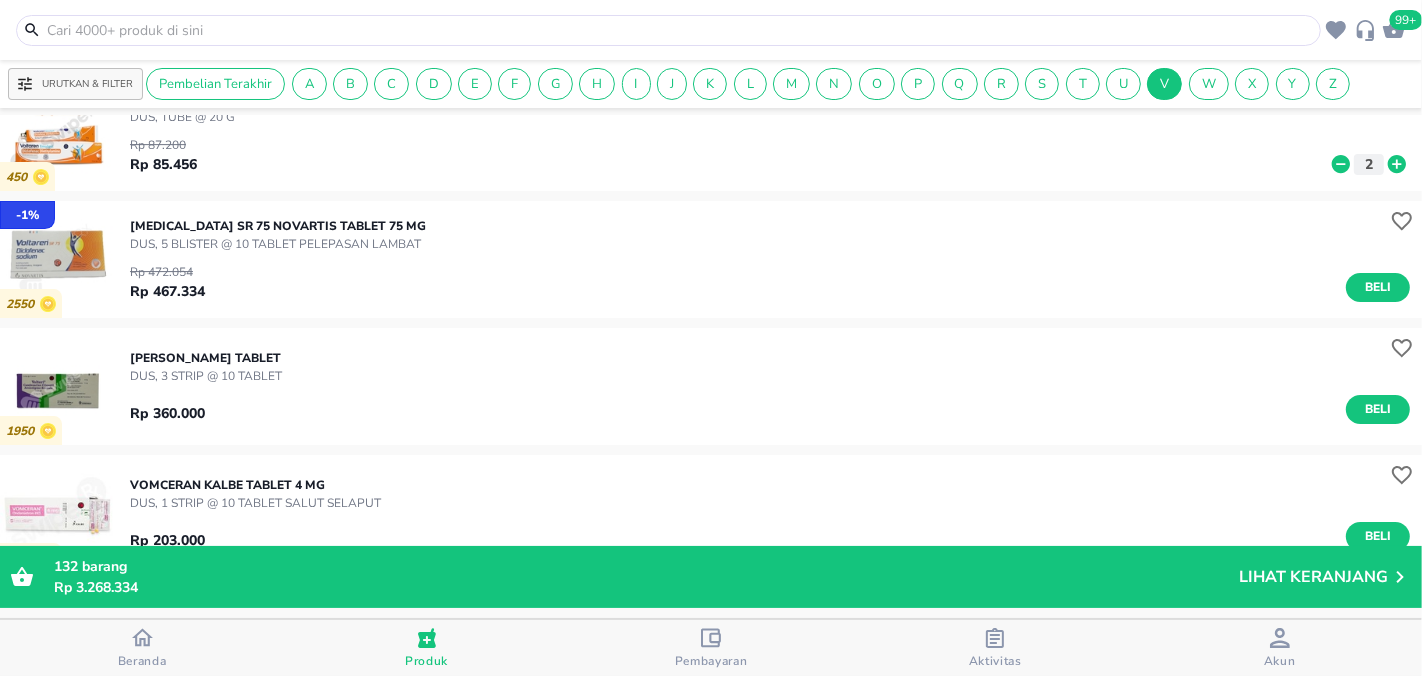 scroll, scrollTop: 18162, scrollLeft: 0, axis: vertical 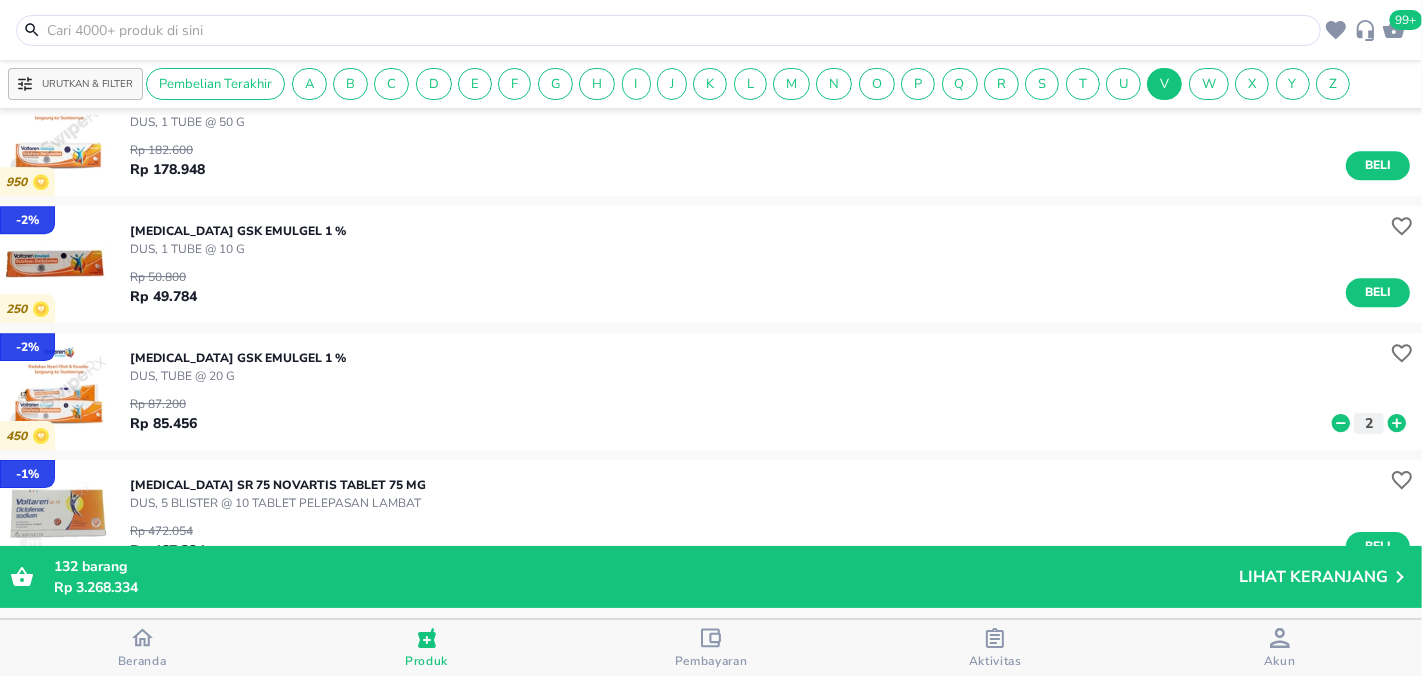 click 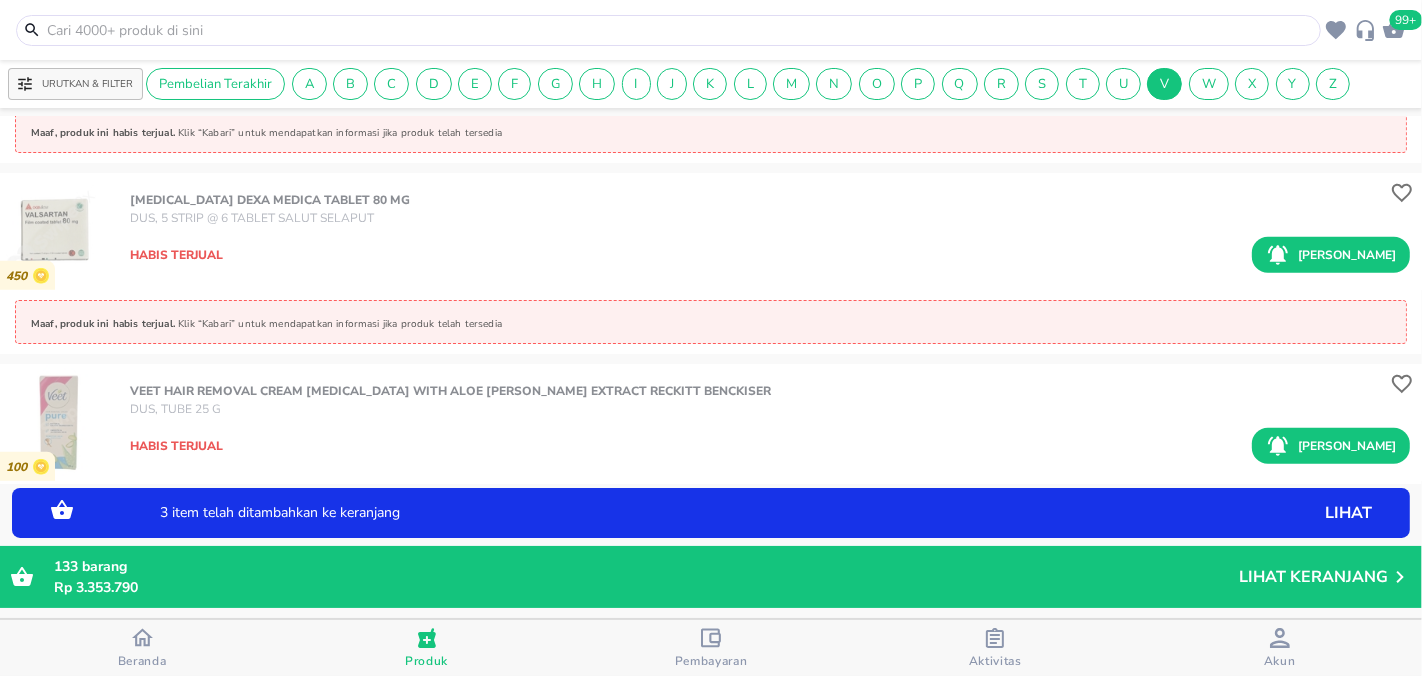 scroll, scrollTop: 20410, scrollLeft: 0, axis: vertical 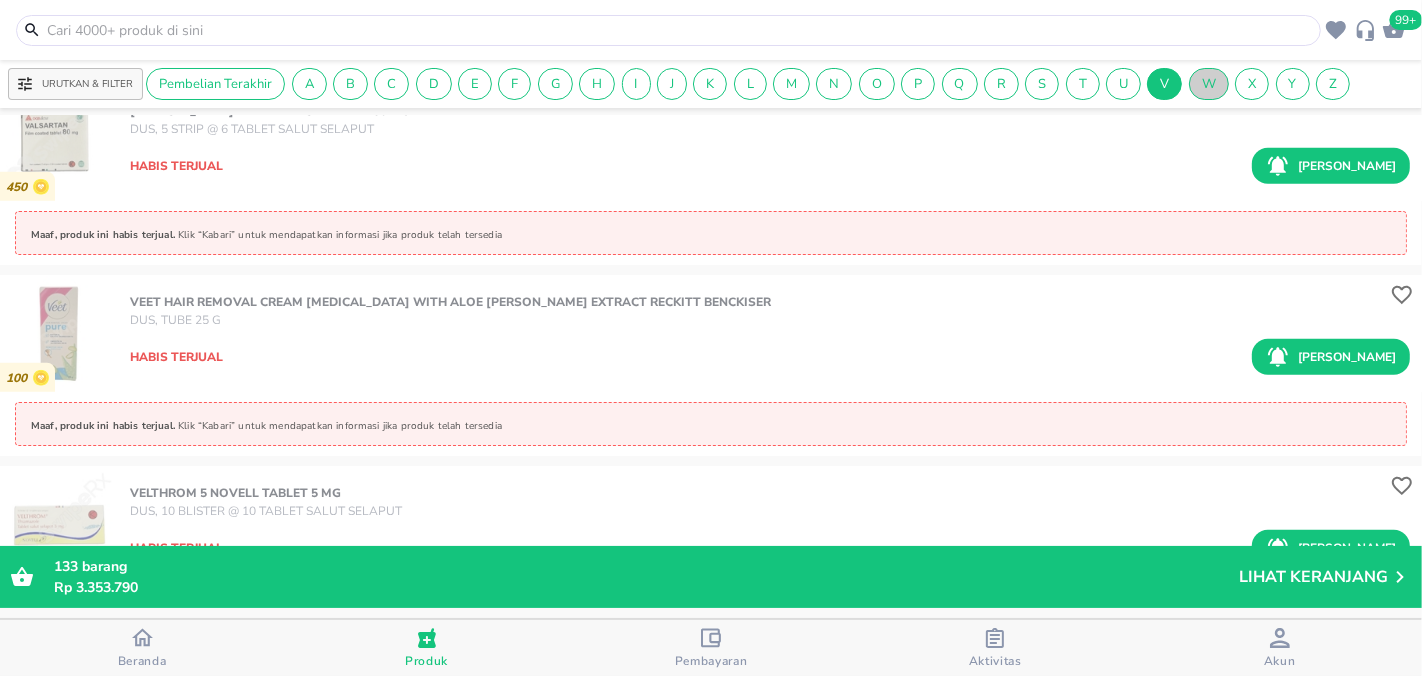 drag, startPoint x: 1204, startPoint y: 86, endPoint x: 1164, endPoint y: 106, distance: 44.72136 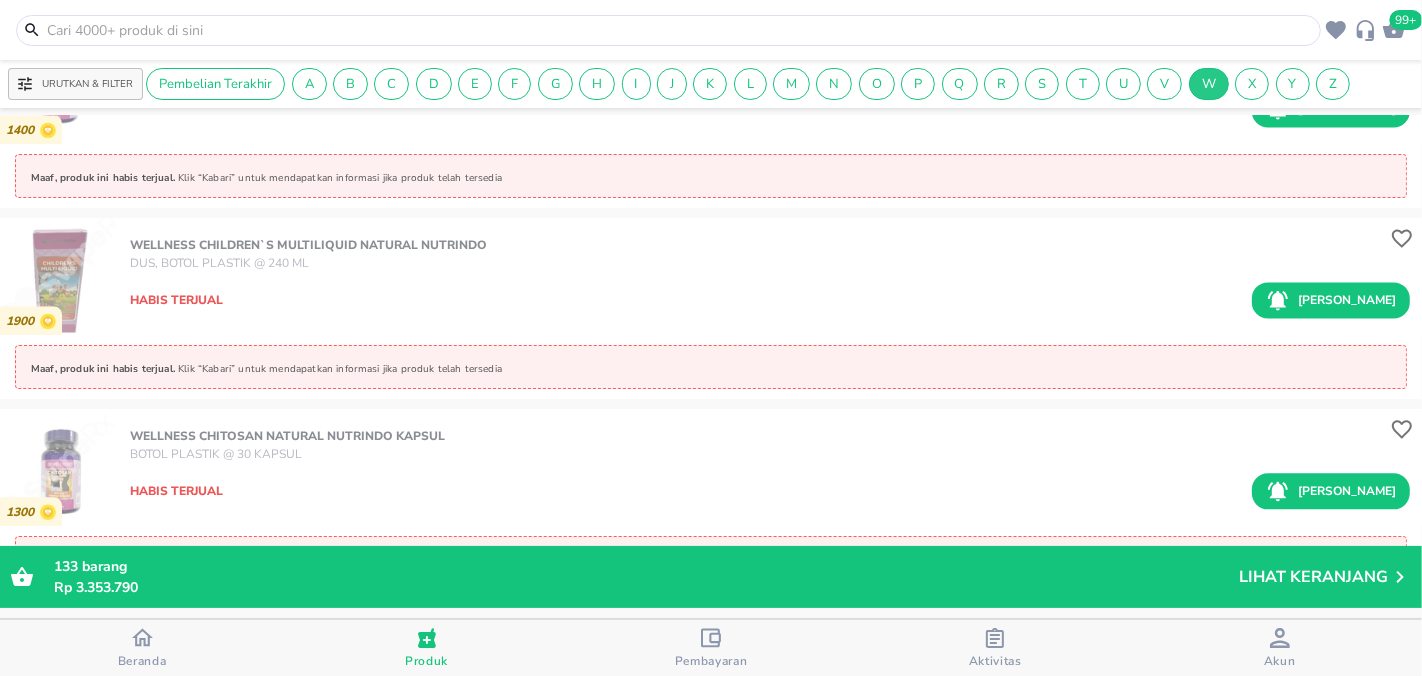 scroll, scrollTop: 3807, scrollLeft: 0, axis: vertical 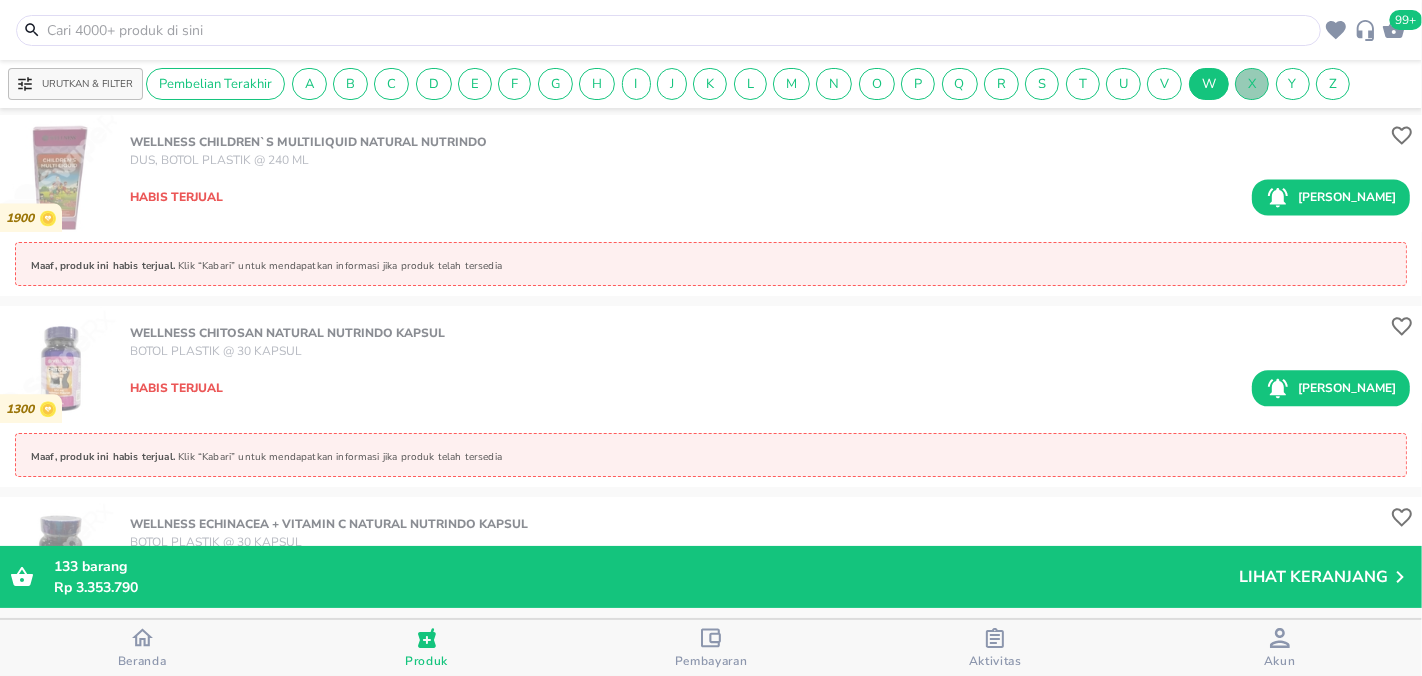 drag, startPoint x: 1262, startPoint y: 84, endPoint x: 1243, endPoint y: 96, distance: 22.472204 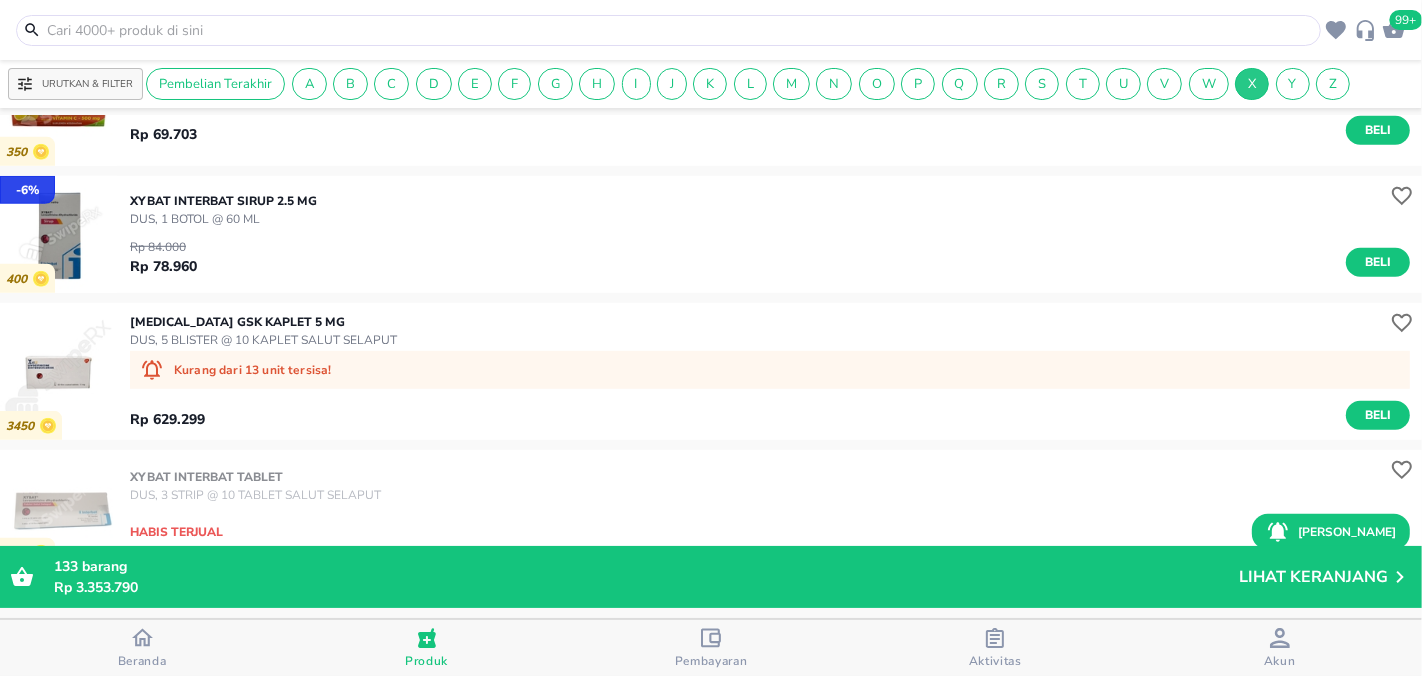 scroll, scrollTop: 828, scrollLeft: 0, axis: vertical 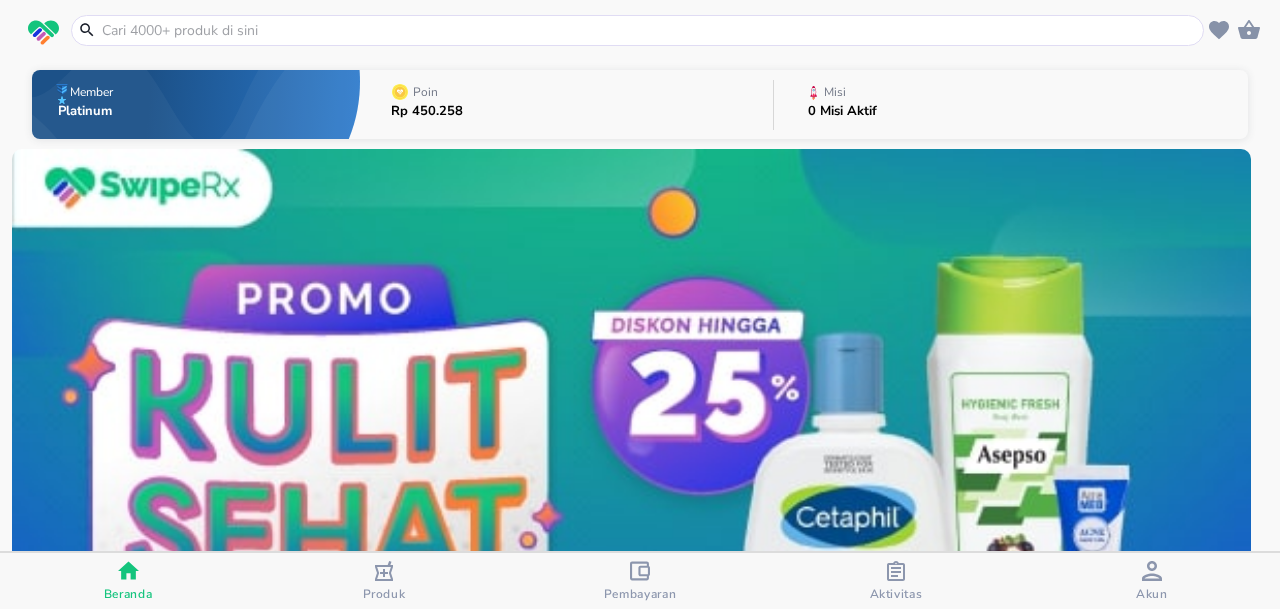 click 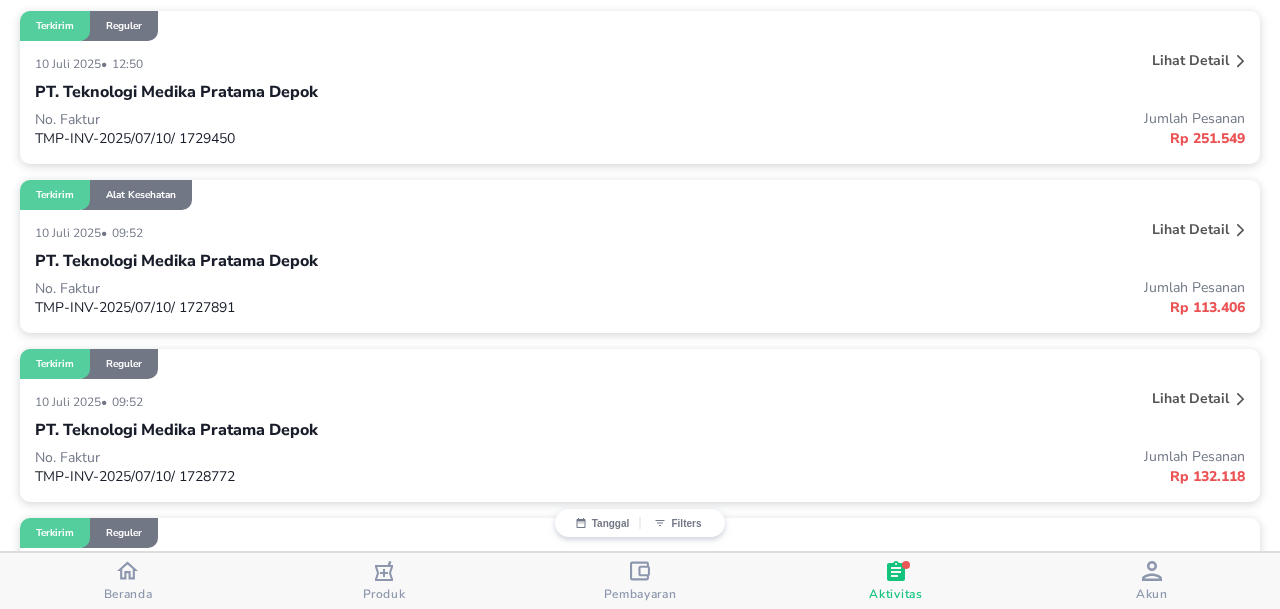 scroll, scrollTop: 300, scrollLeft: 0, axis: vertical 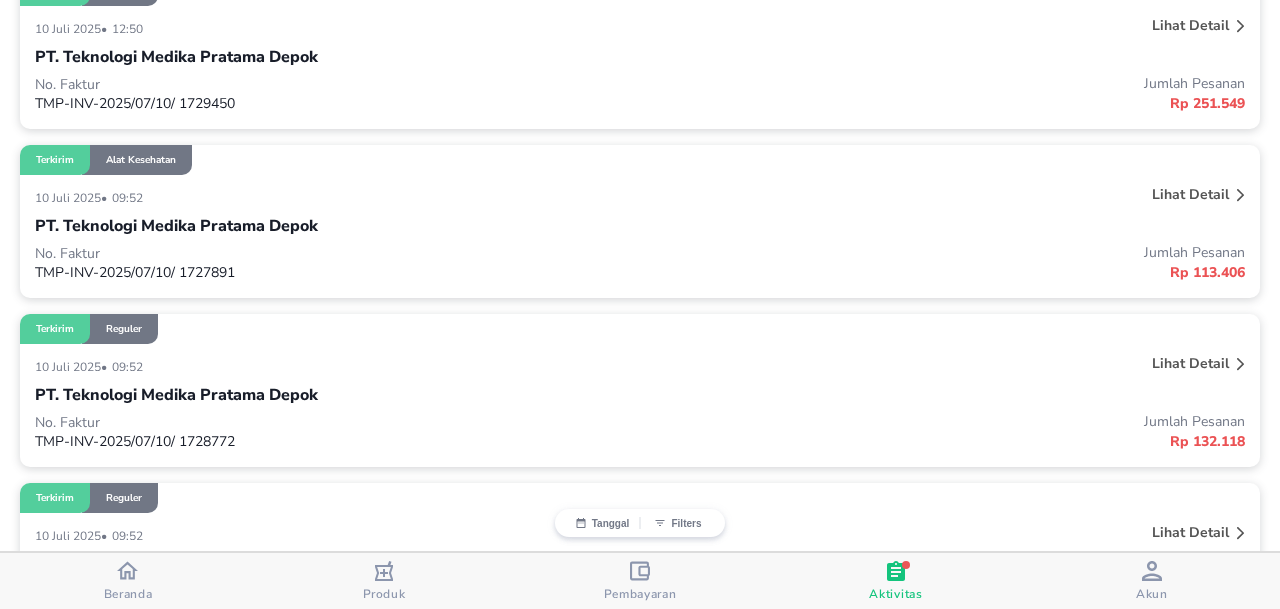 click on "Lihat detail" at bounding box center (1190, 363) 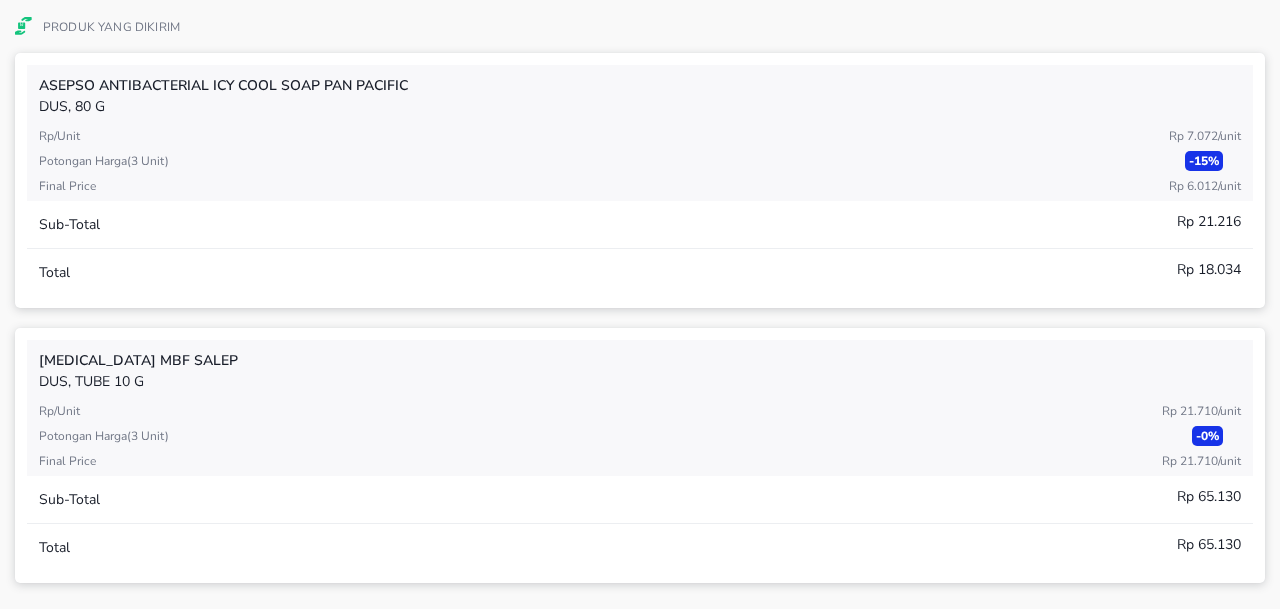 scroll, scrollTop: 600, scrollLeft: 0, axis: vertical 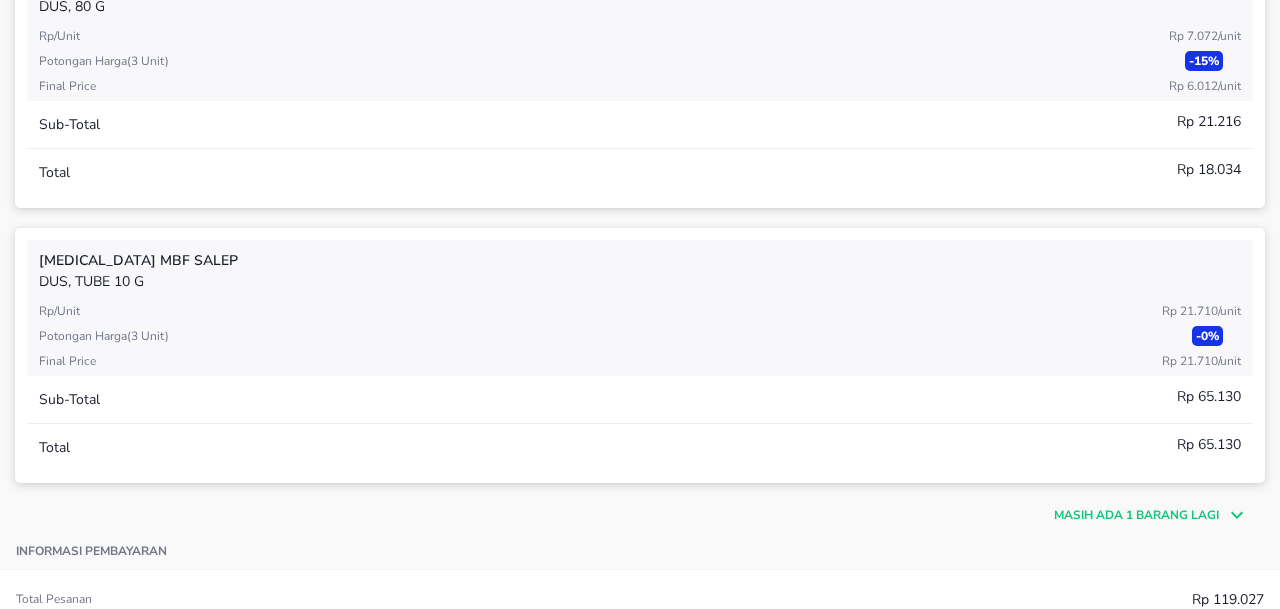 click on "Masih ada 1 barang lagi" at bounding box center (1136, 515) 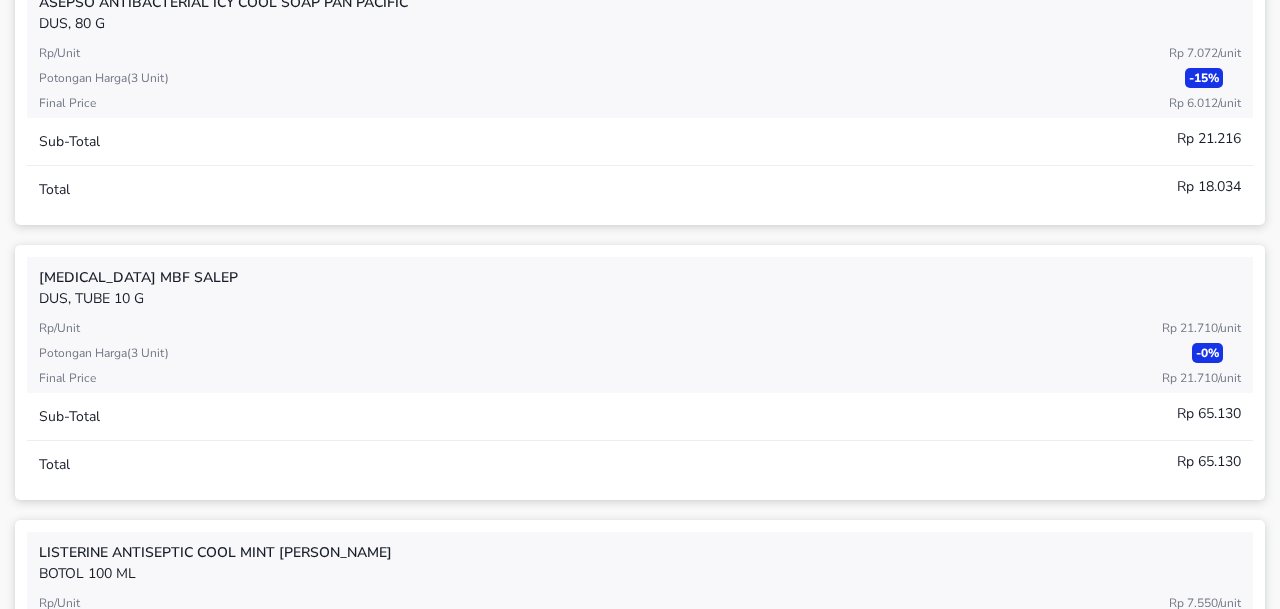 scroll, scrollTop: 400, scrollLeft: 0, axis: vertical 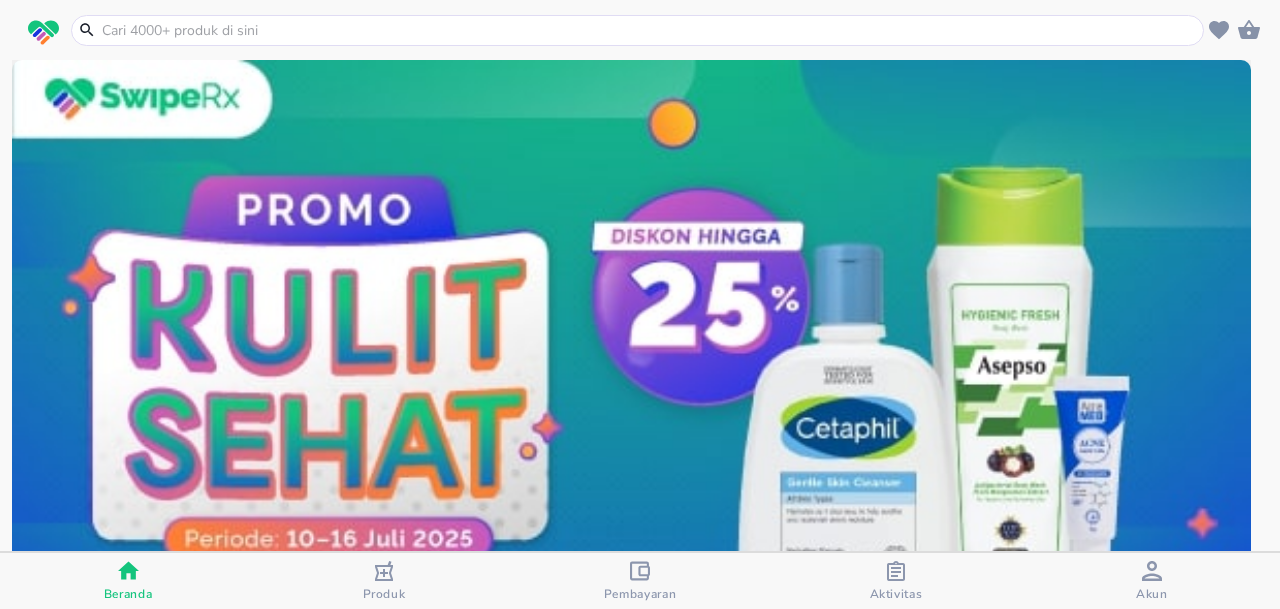 click on "Aktivitas" at bounding box center [896, 594] 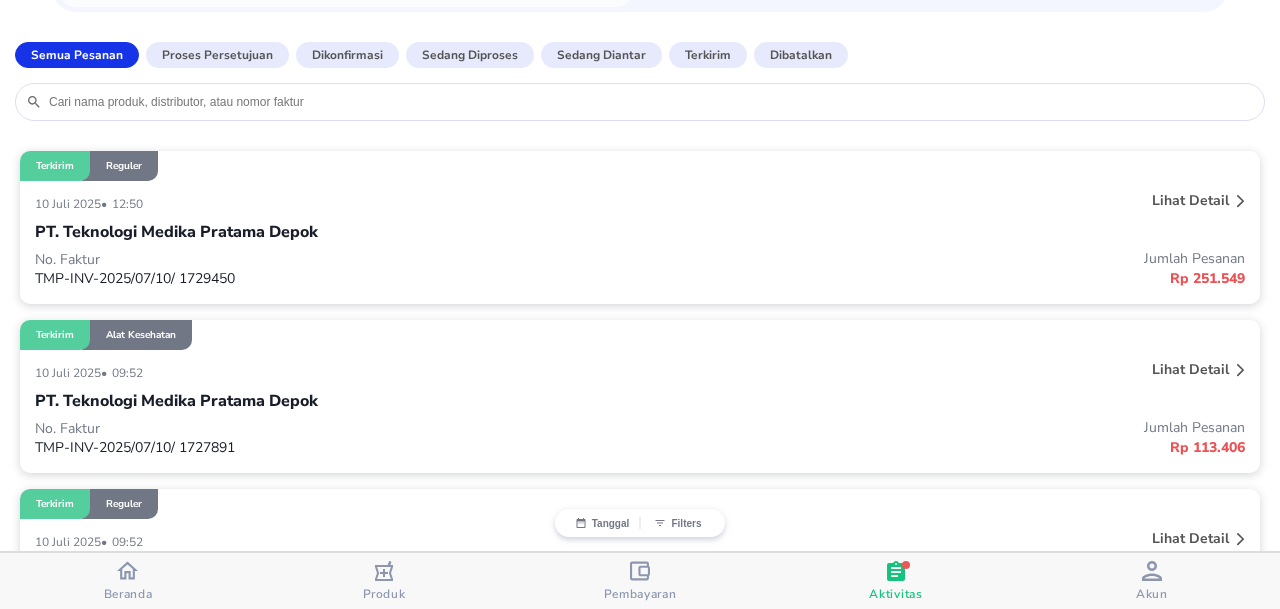 scroll, scrollTop: 100, scrollLeft: 0, axis: vertical 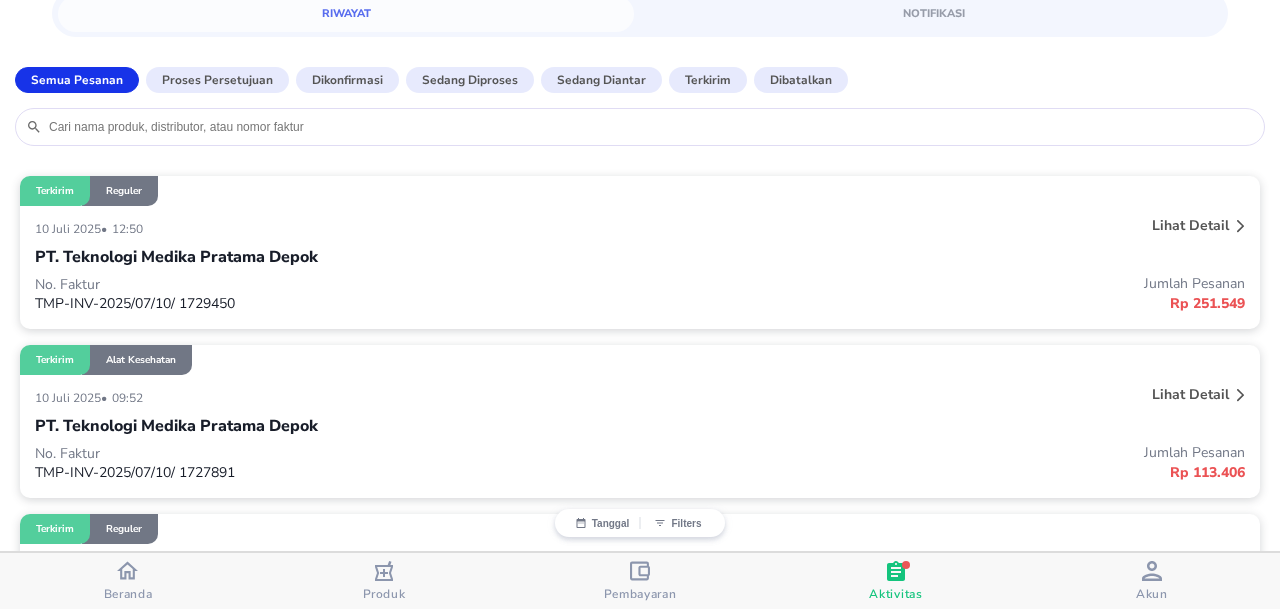 click 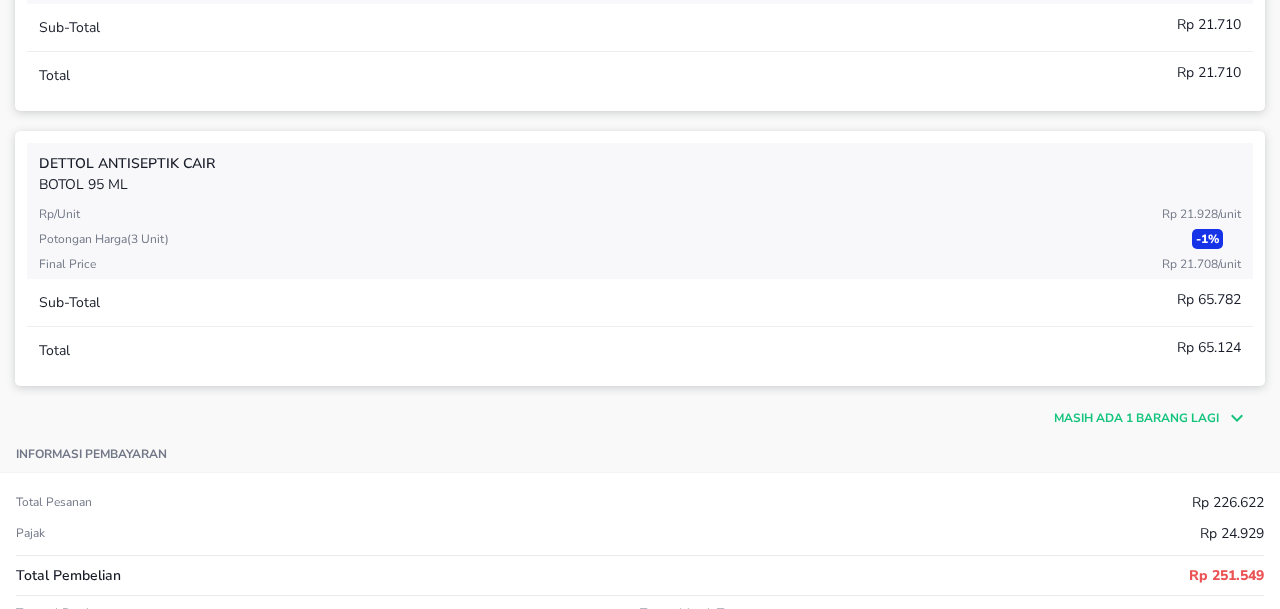 scroll, scrollTop: 700, scrollLeft: 0, axis: vertical 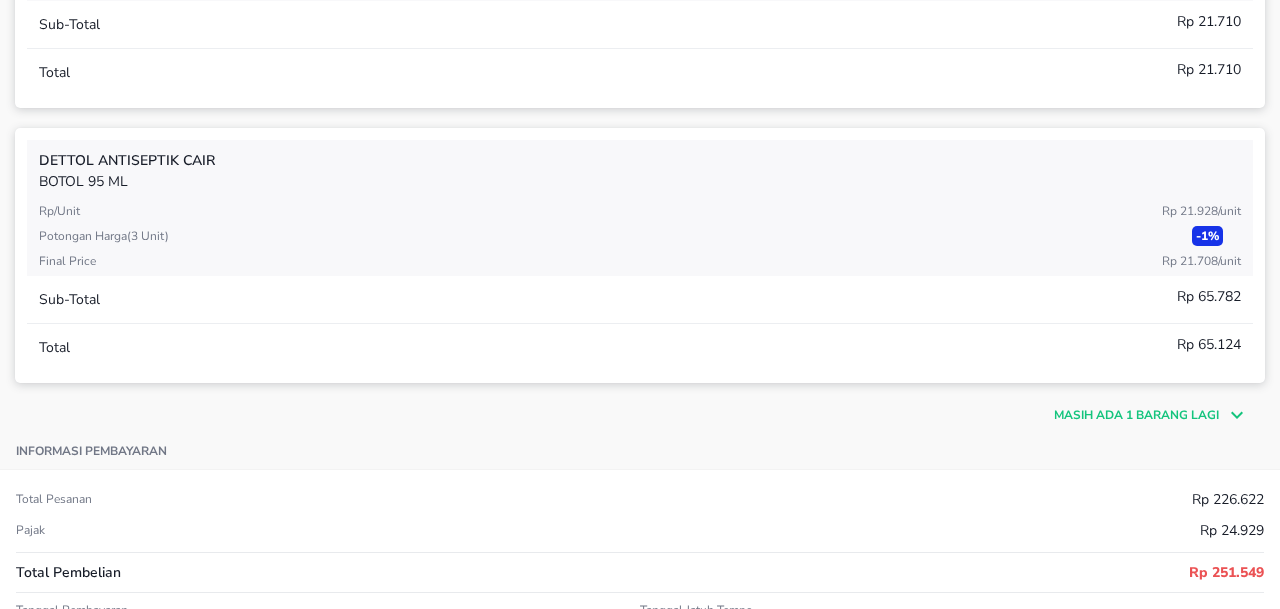 click on "Masih ada 1 barang lagi" at bounding box center [1136, 415] 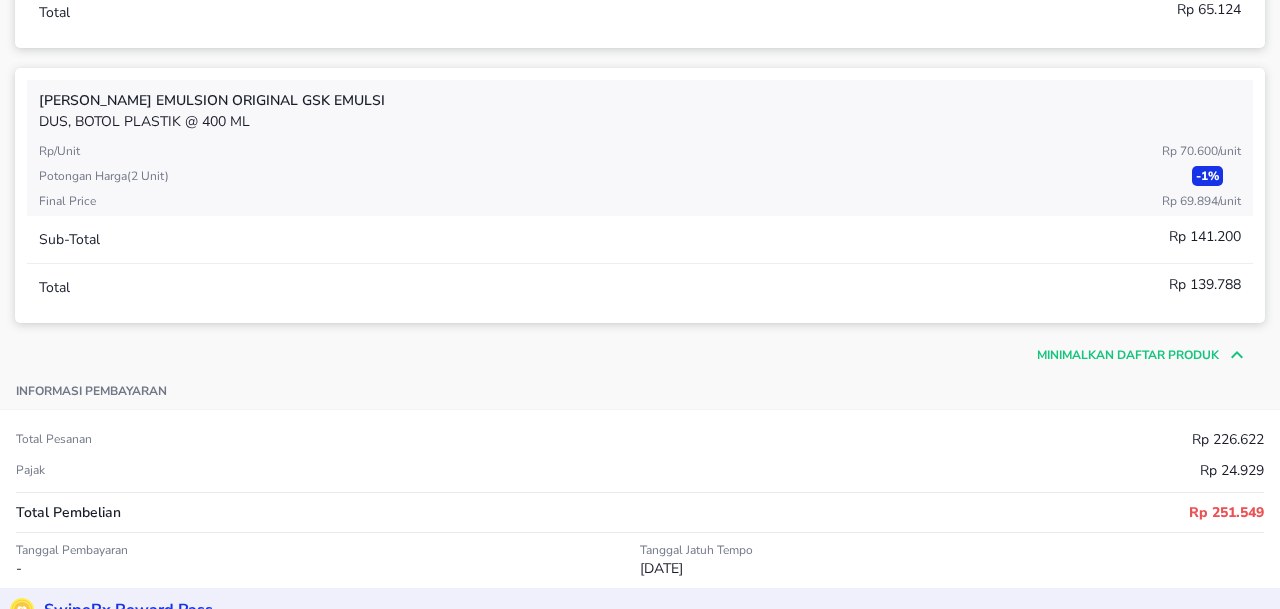 scroll, scrollTop: 1000, scrollLeft: 0, axis: vertical 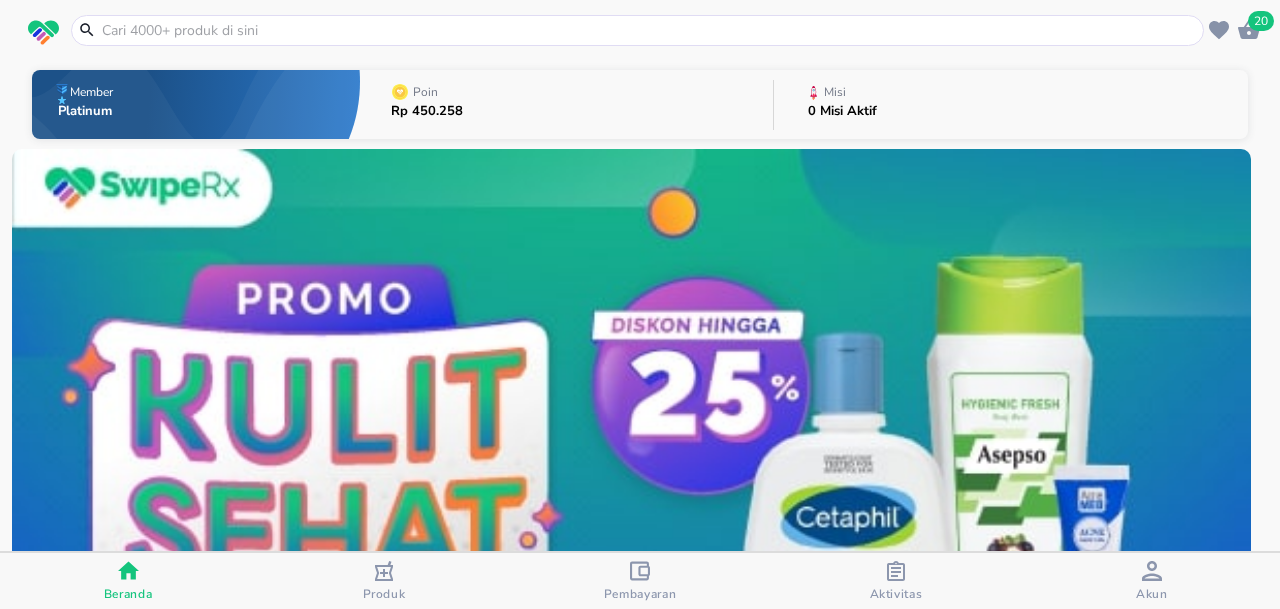 click at bounding box center (896, 573) 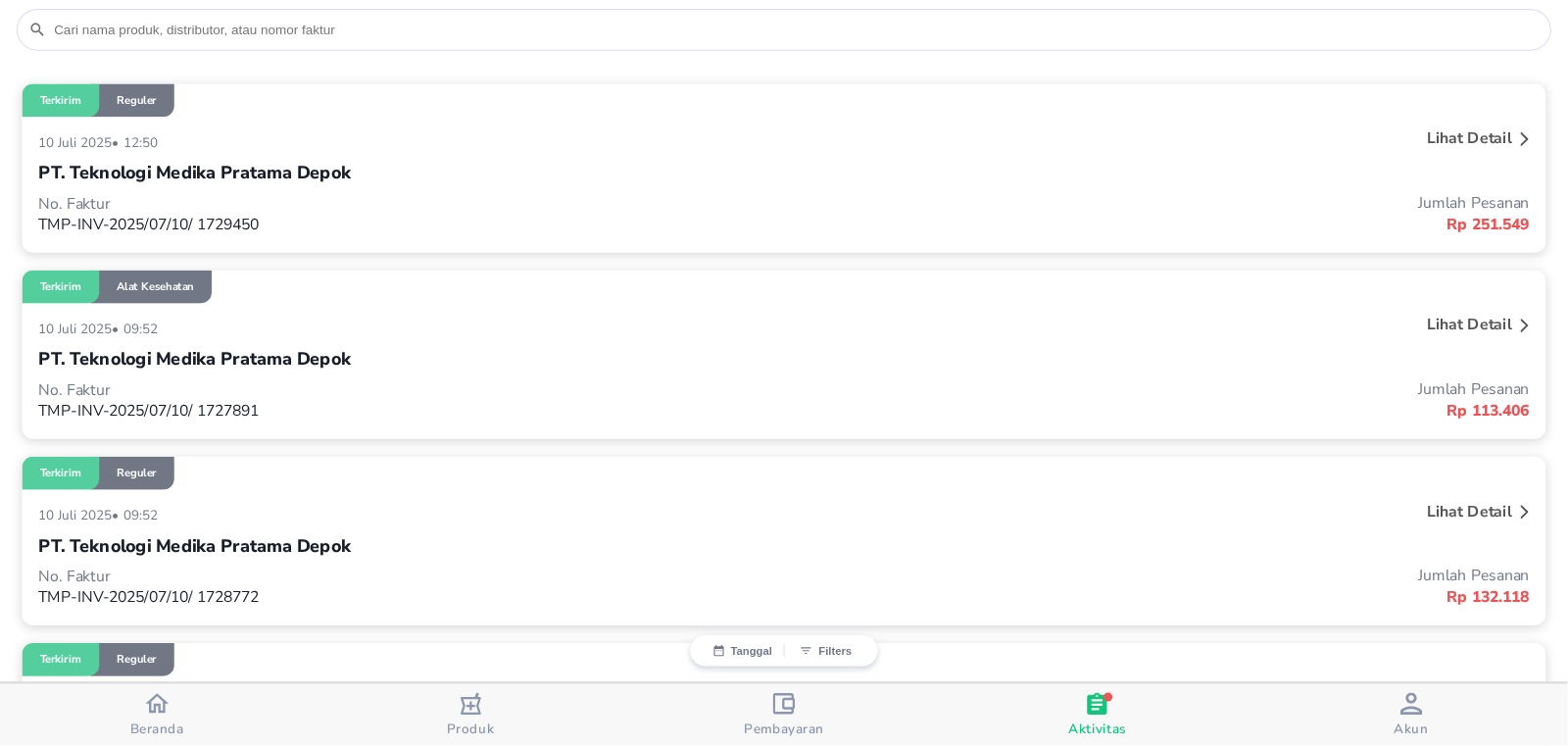 scroll, scrollTop: 196, scrollLeft: 0, axis: vertical 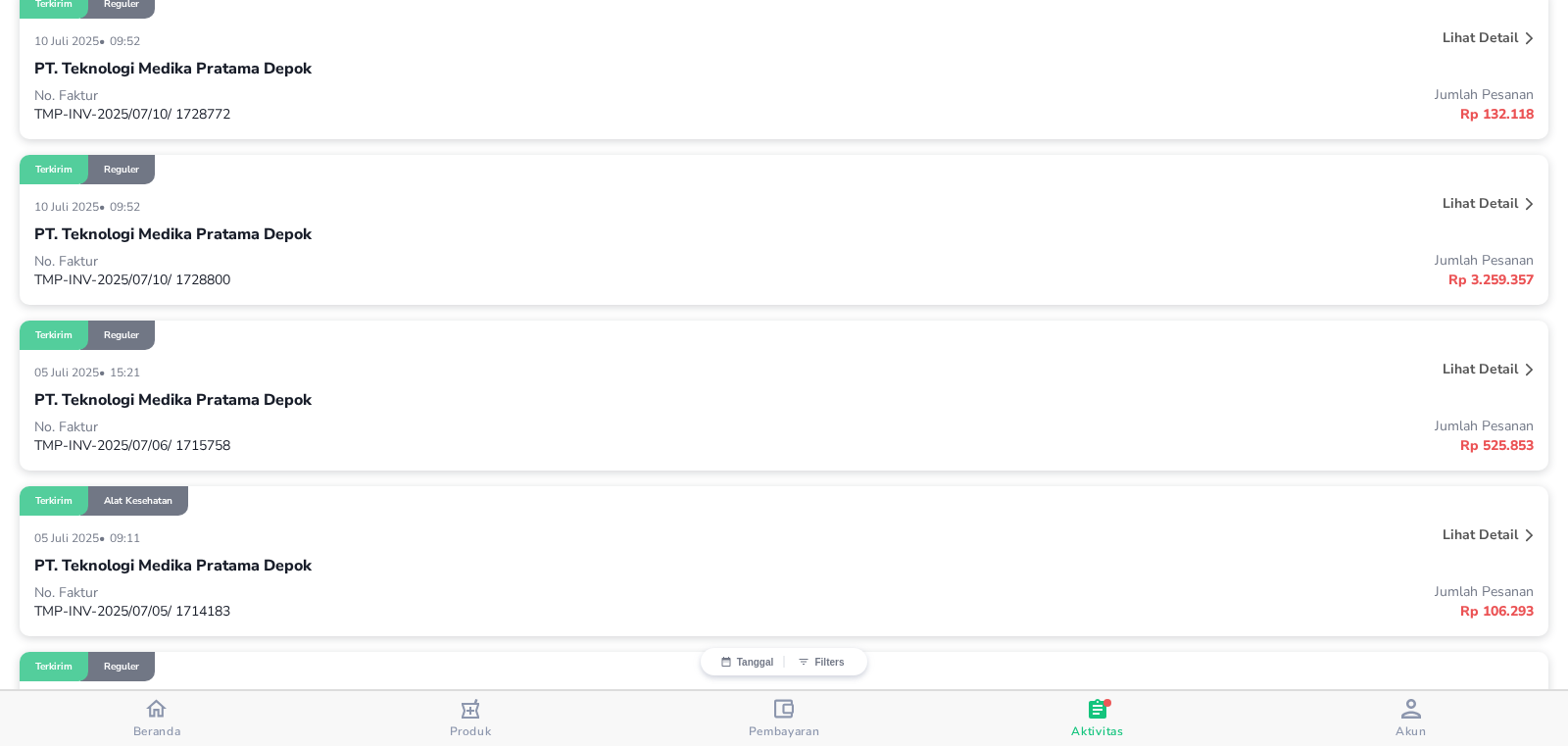 click on "Lihat detail" at bounding box center [1480, 369] 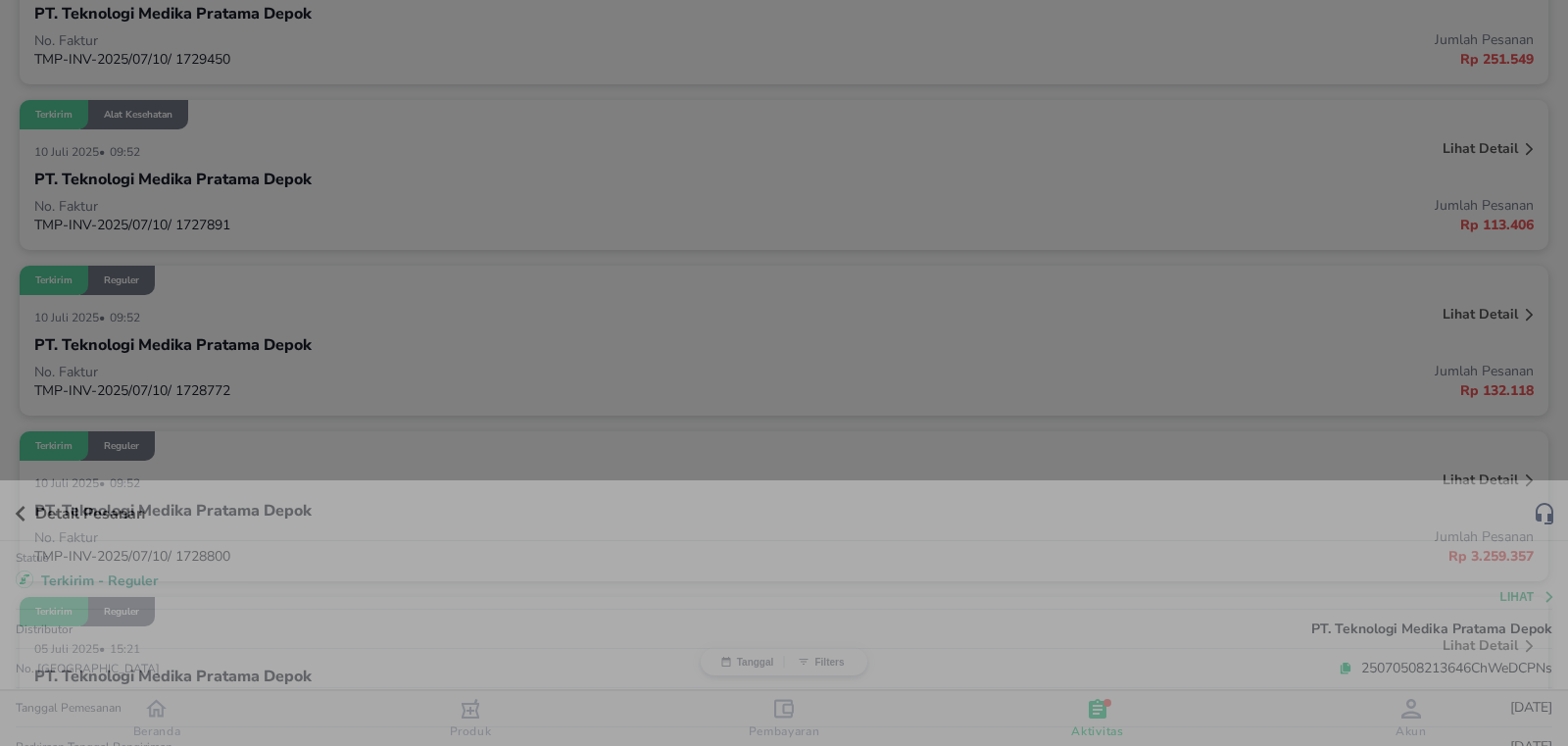 scroll, scrollTop: 613, scrollLeft: 0, axis: vertical 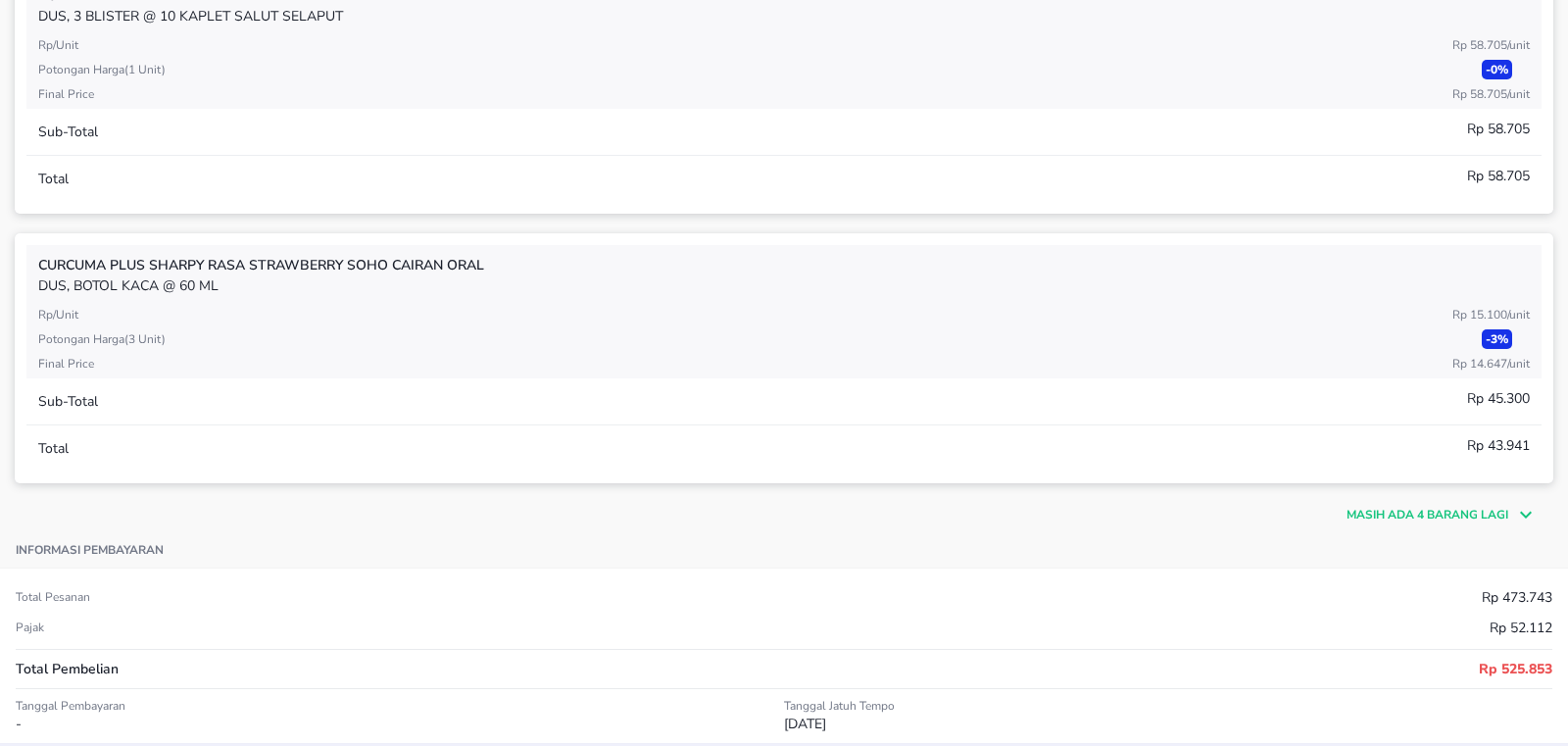 click on "Masih ada 4 barang lagi" at bounding box center (1427, 515) 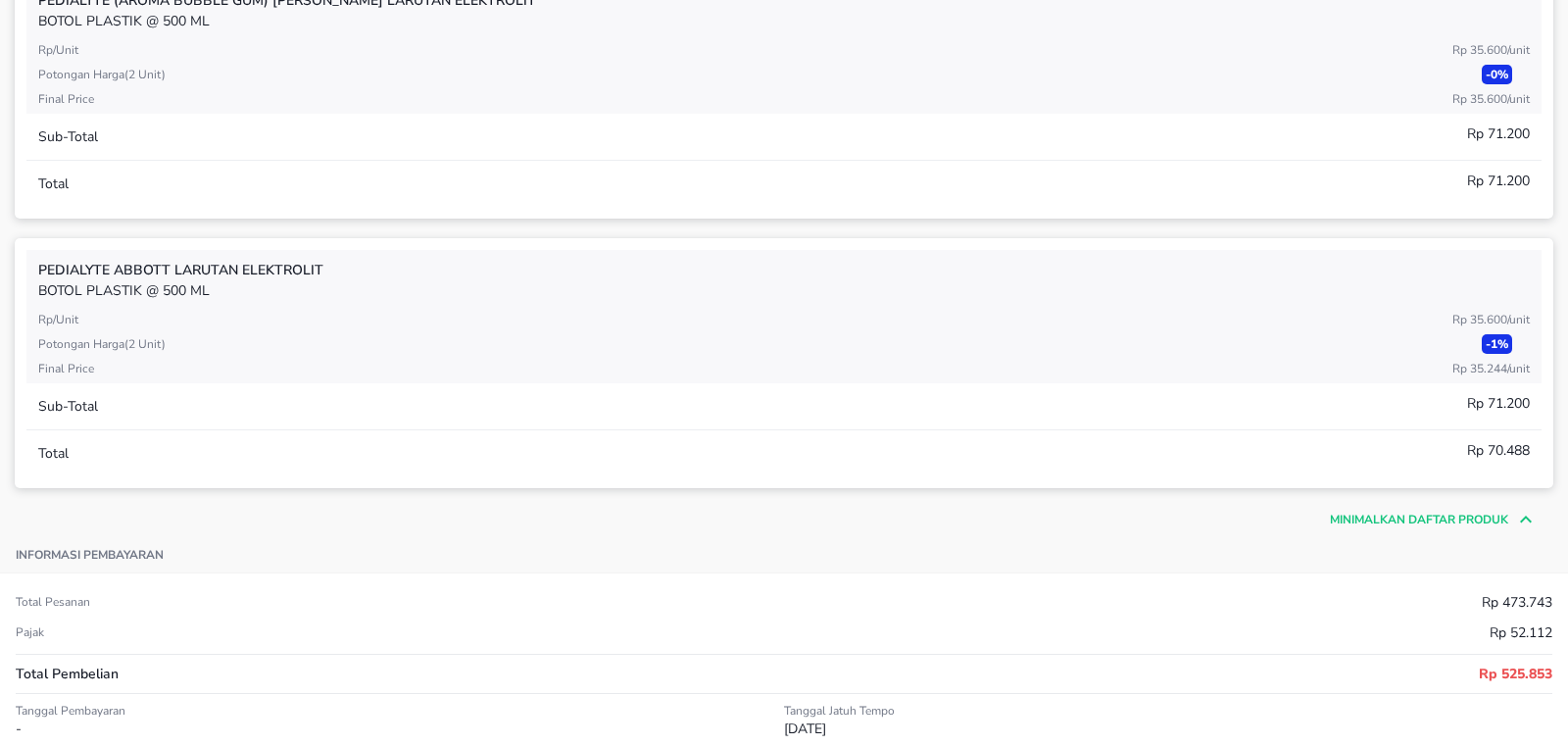 scroll, scrollTop: 1838, scrollLeft: 0, axis: vertical 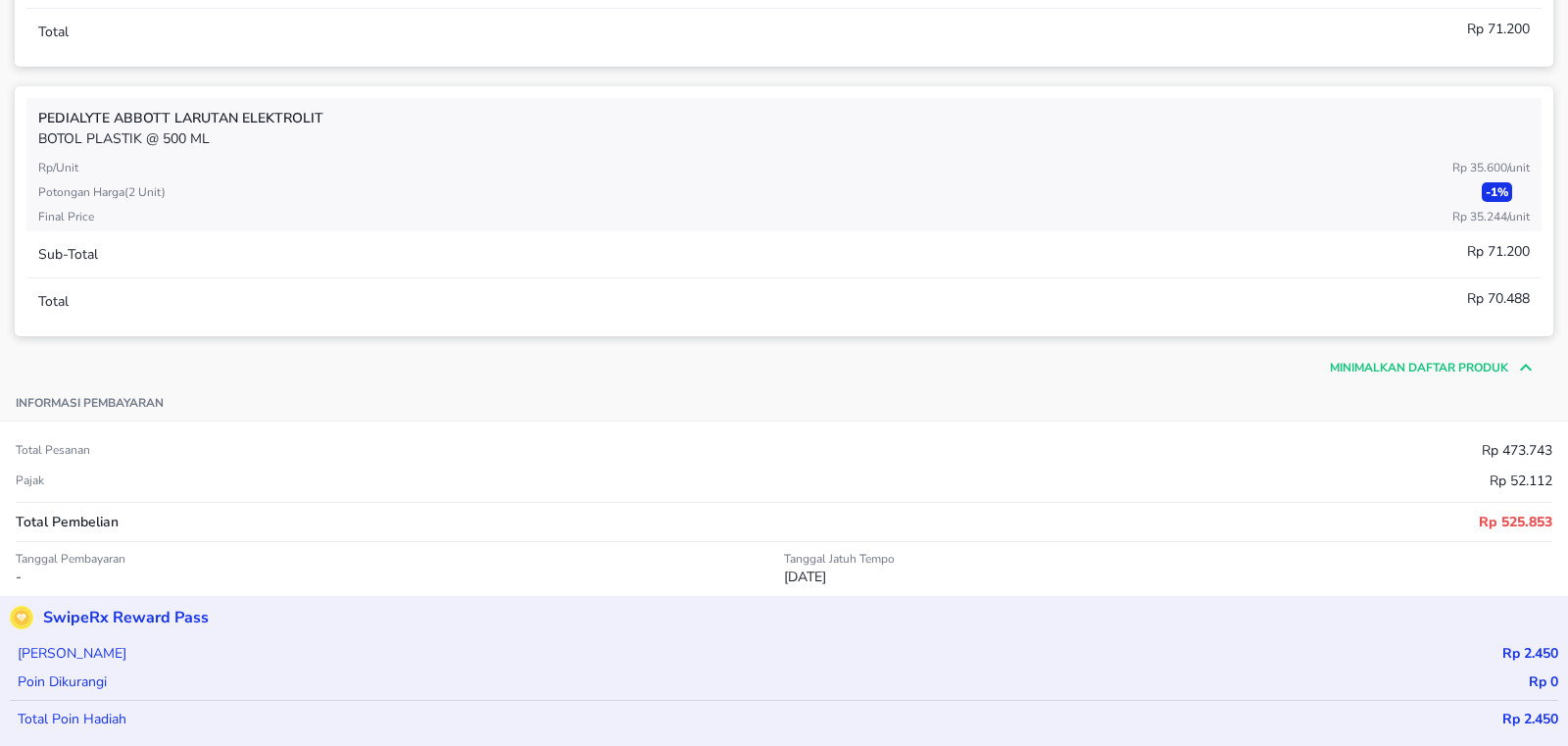 click on "Minimalkan daftar produk" at bounding box center (1419, 368) 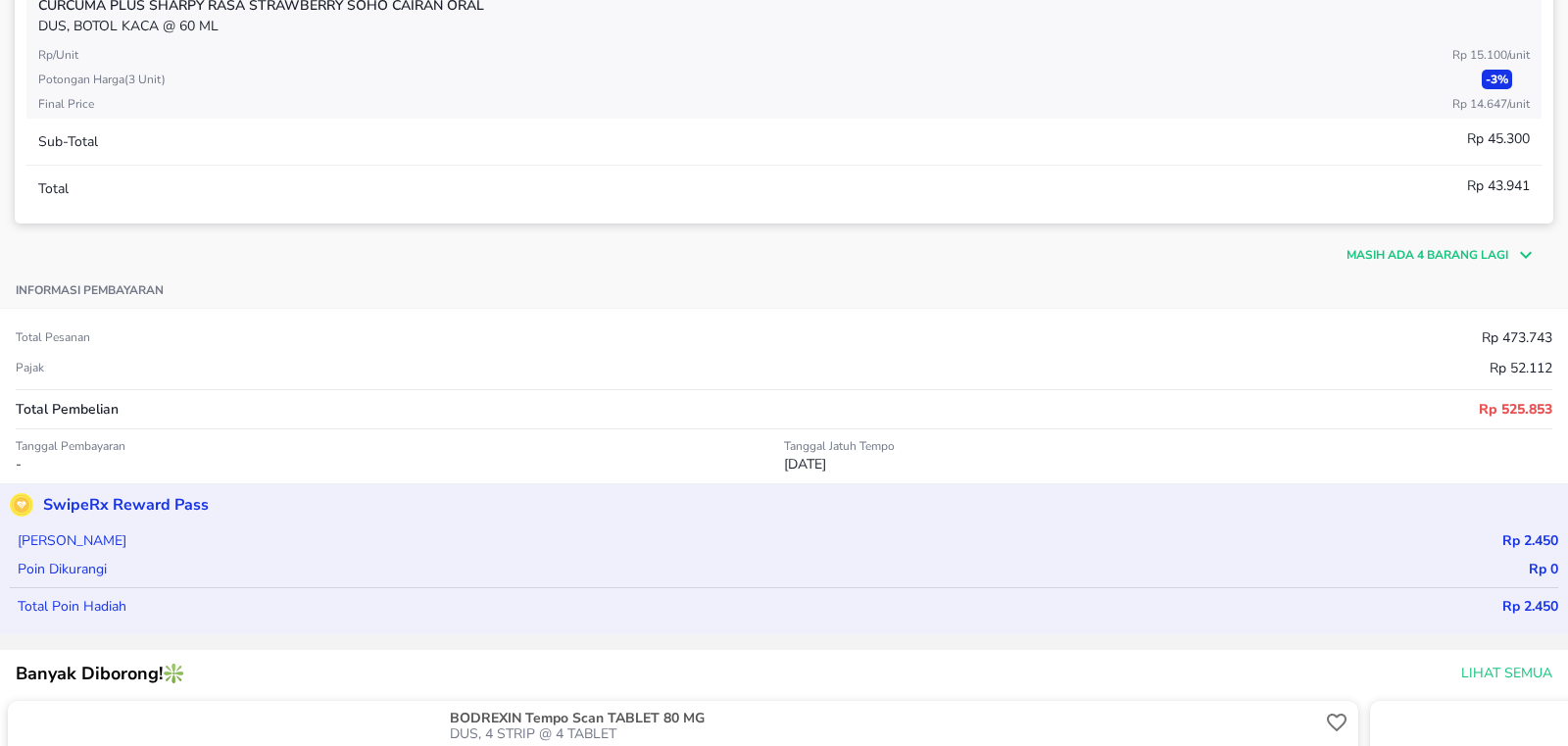 scroll, scrollTop: 613, scrollLeft: 0, axis: vertical 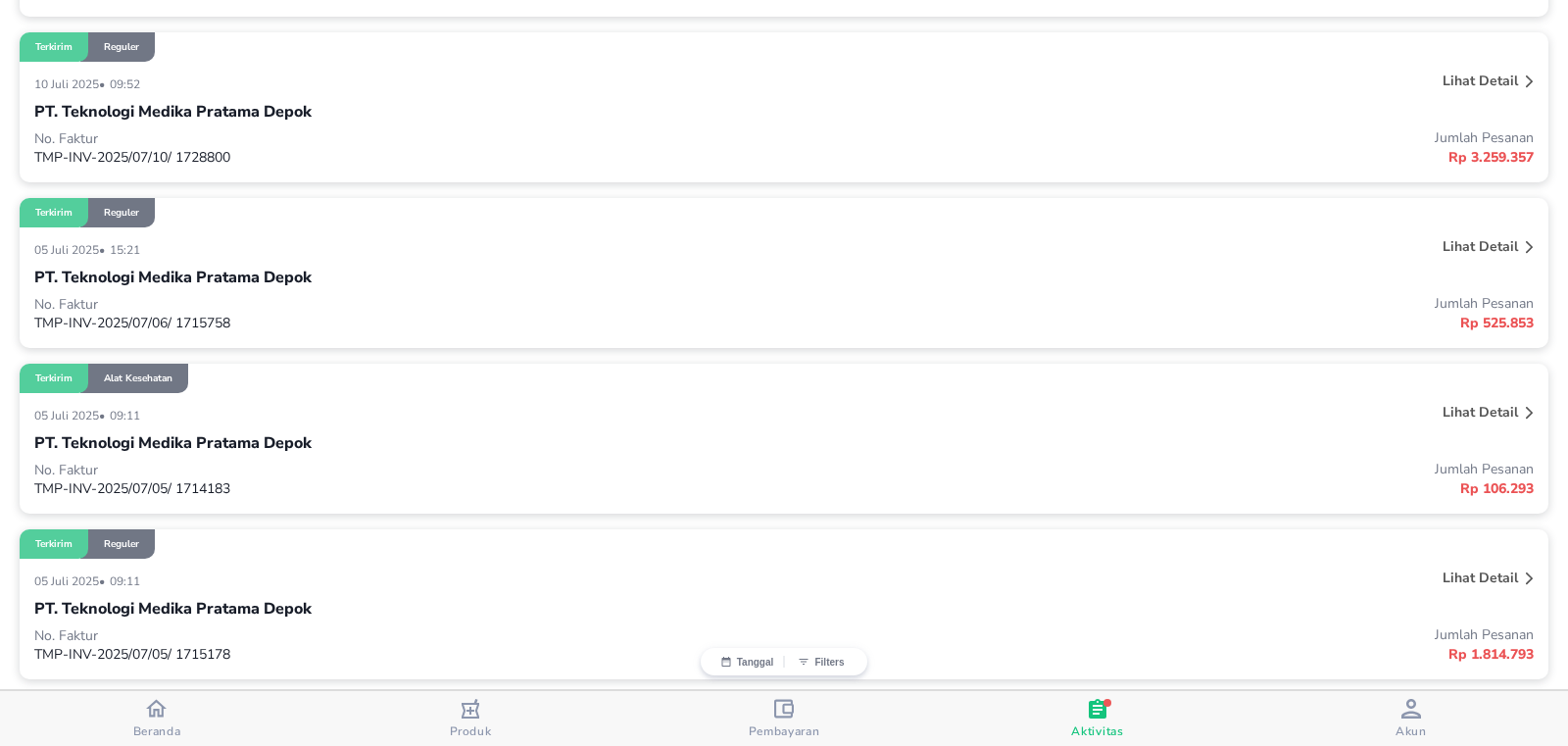 click at bounding box center (1530, 415) 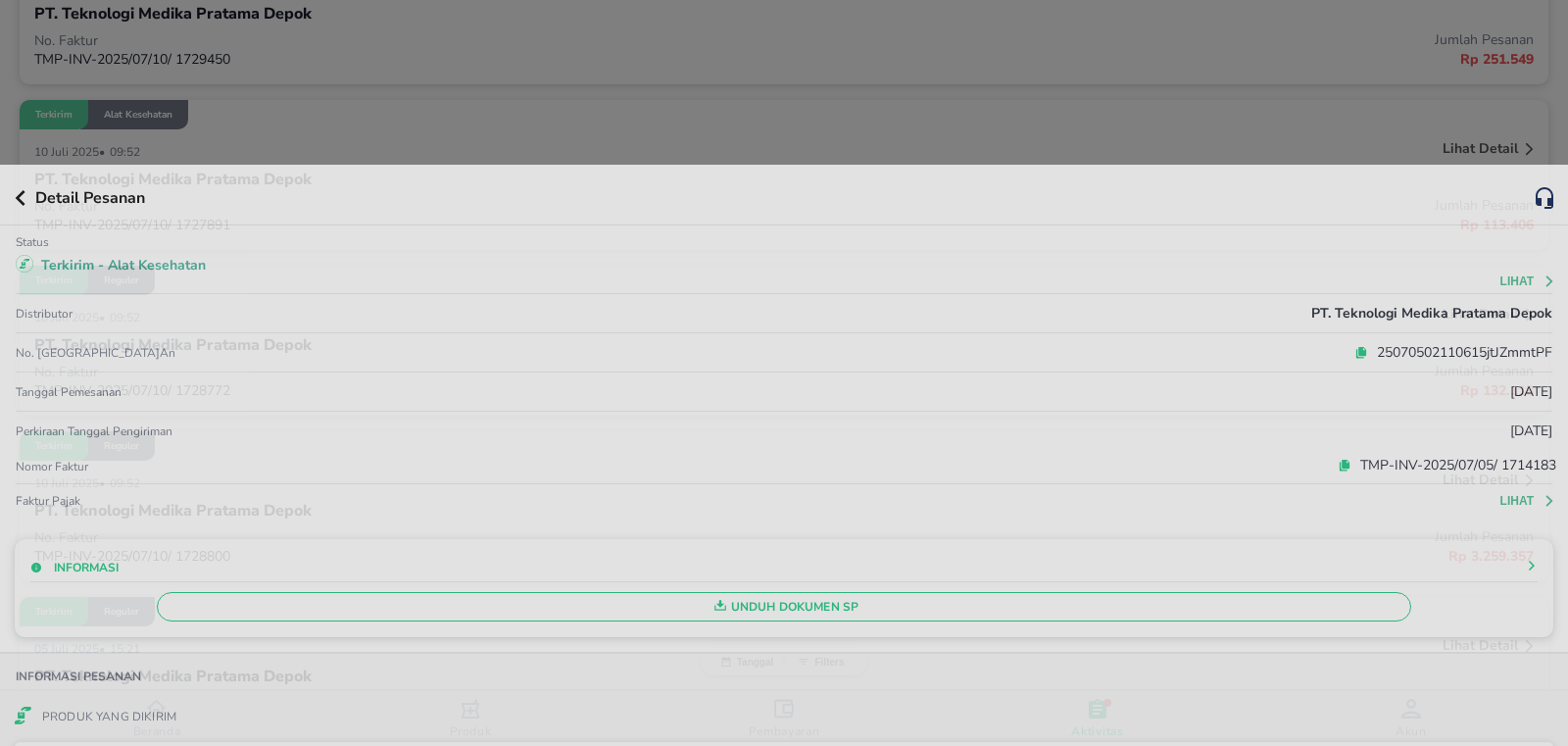 scroll, scrollTop: 735, scrollLeft: 0, axis: vertical 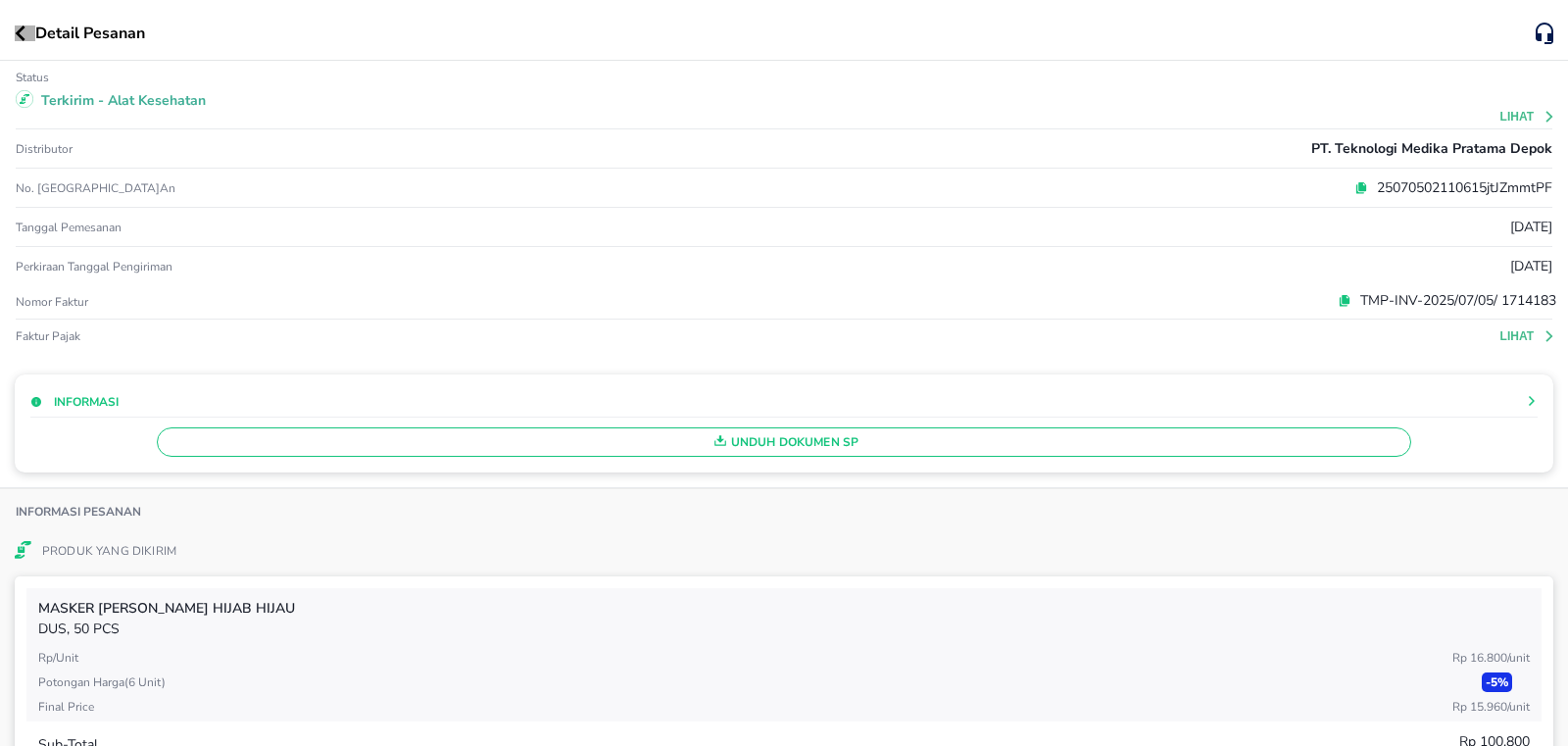 click at bounding box center (24, 33) 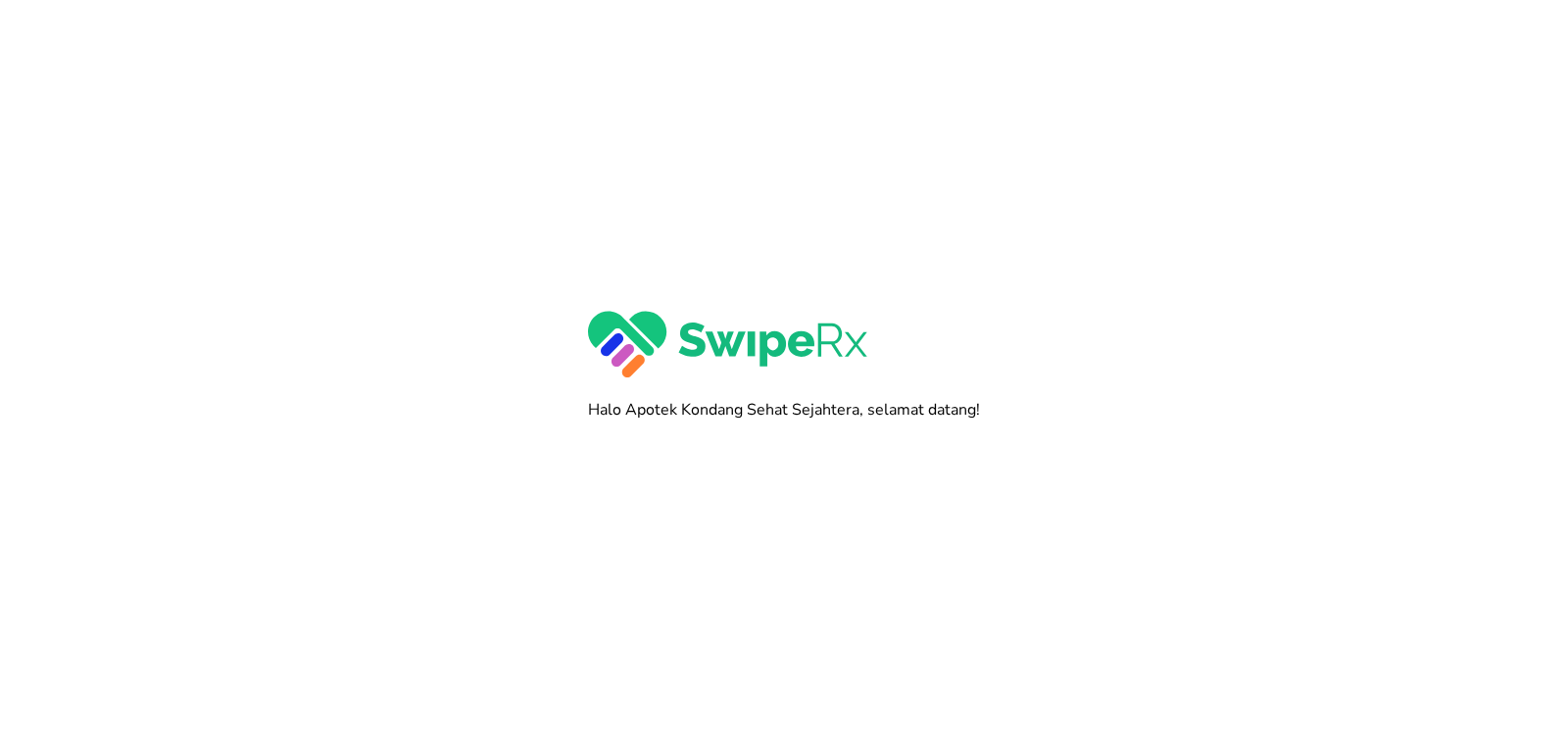 scroll, scrollTop: 0, scrollLeft: 0, axis: both 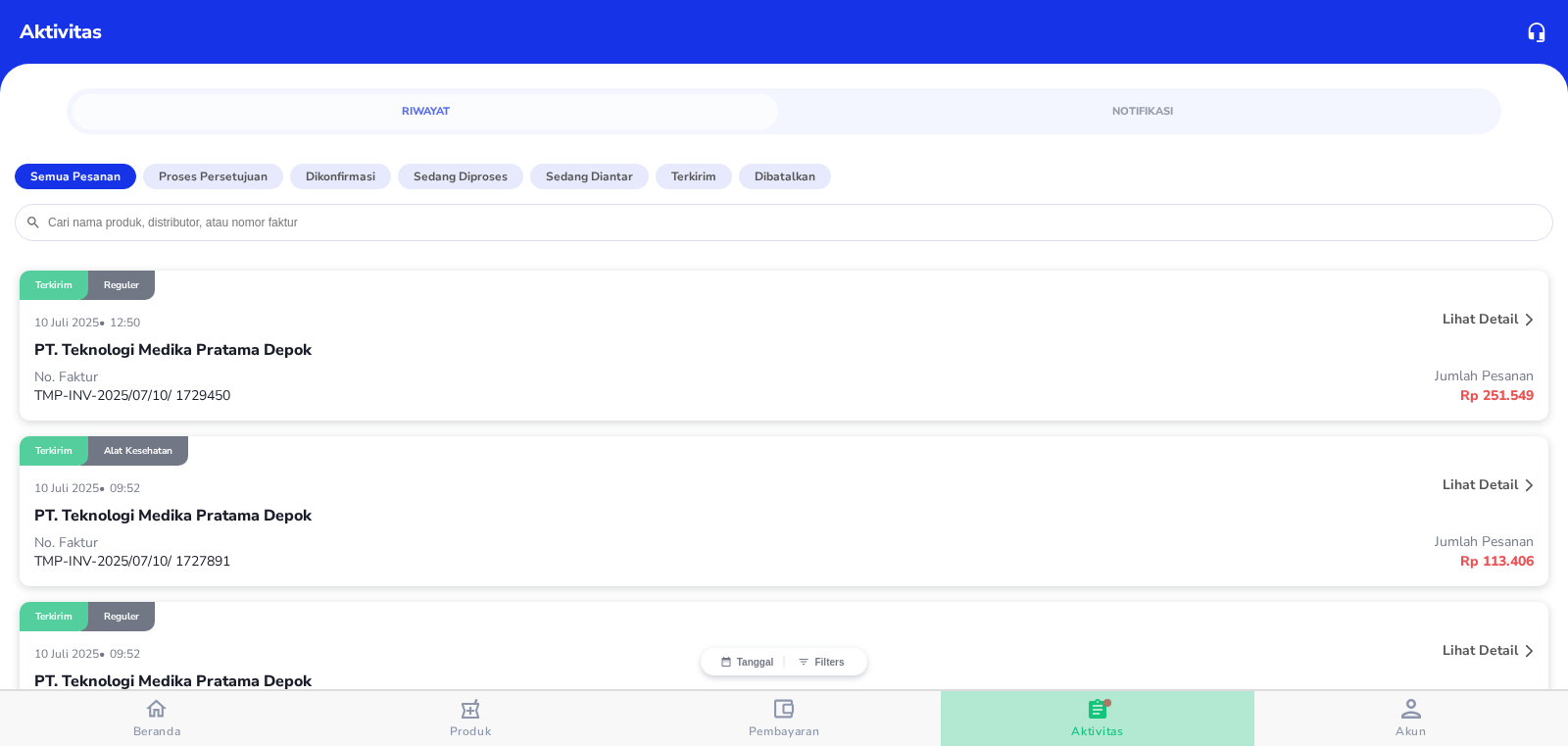 click 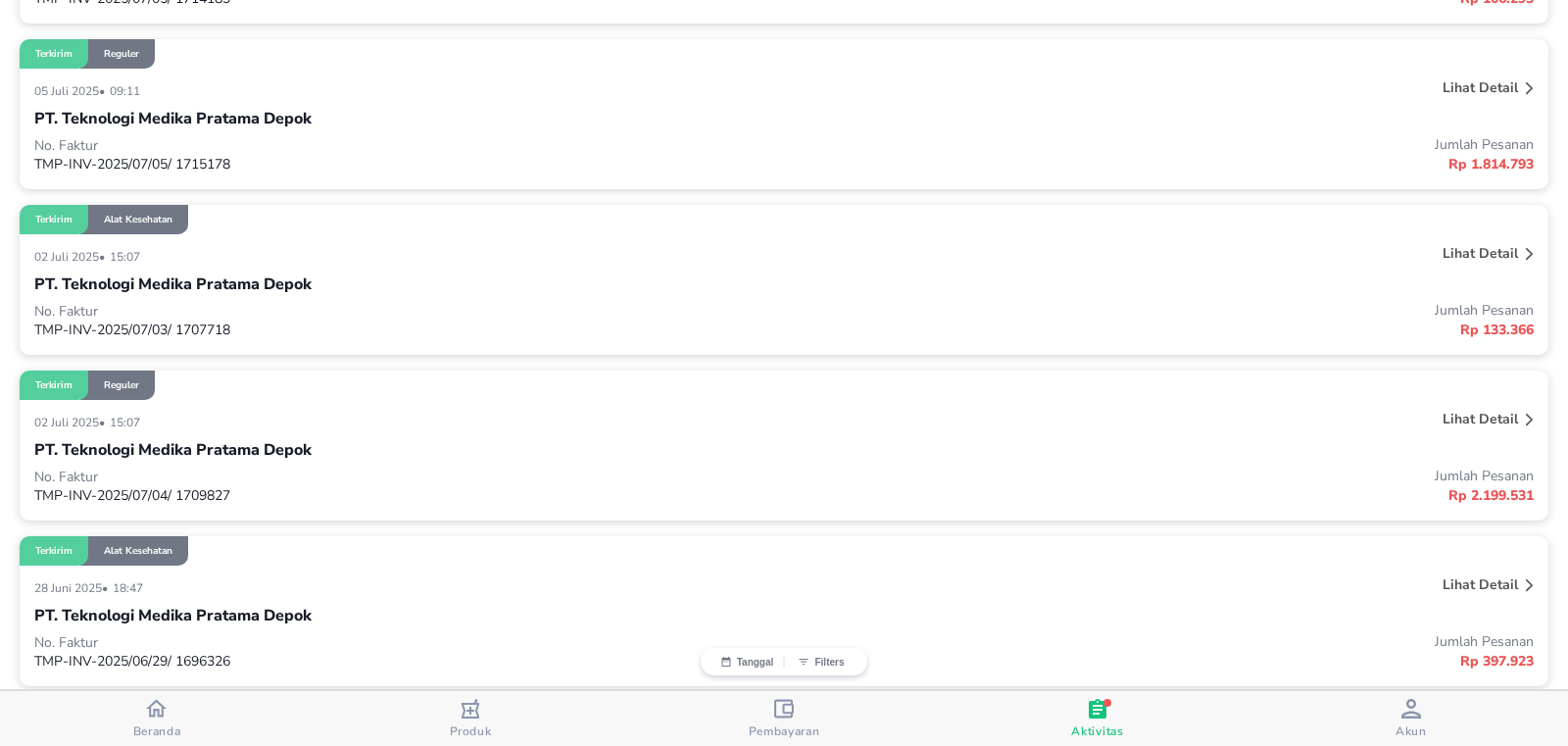 scroll, scrollTop: 1348, scrollLeft: 0, axis: vertical 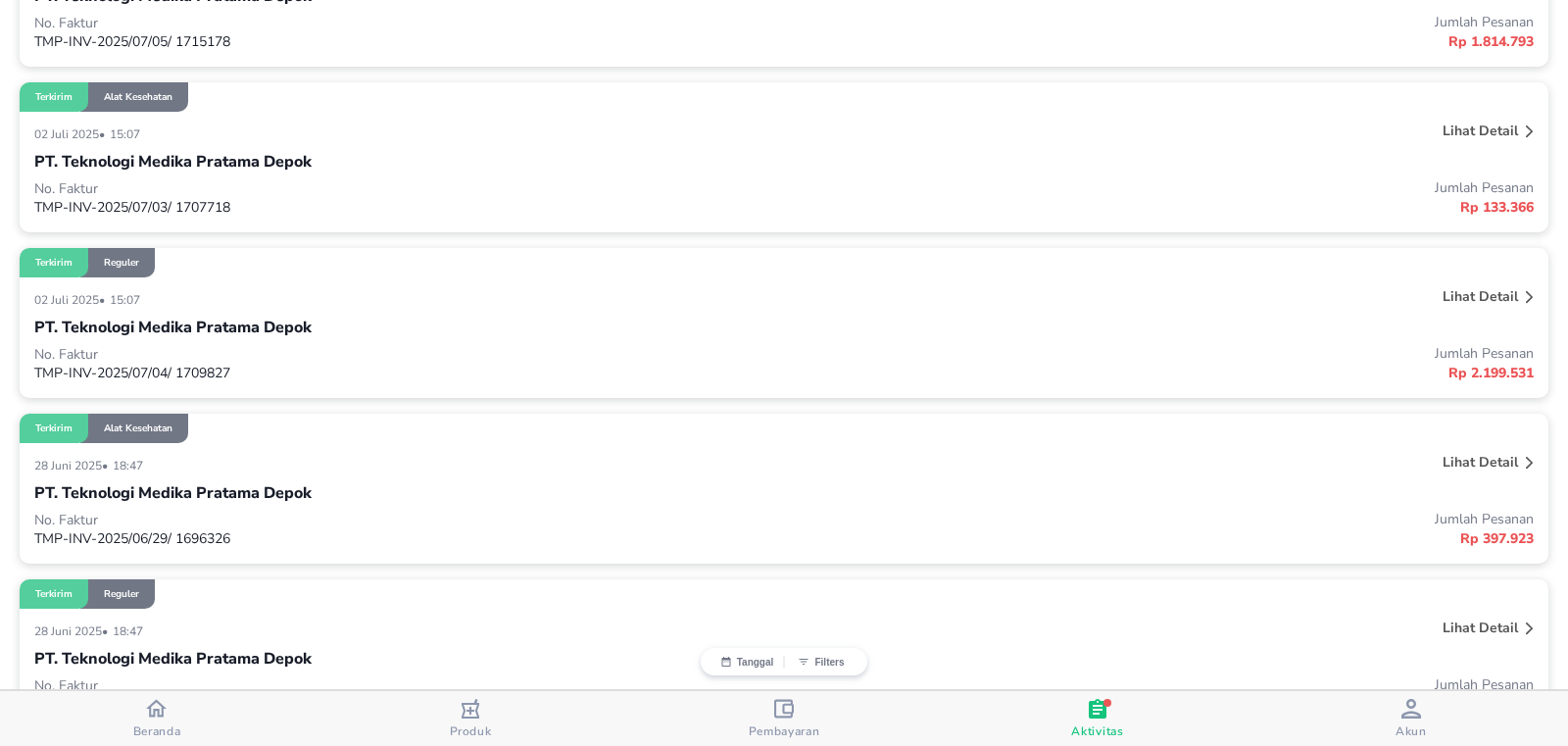 click 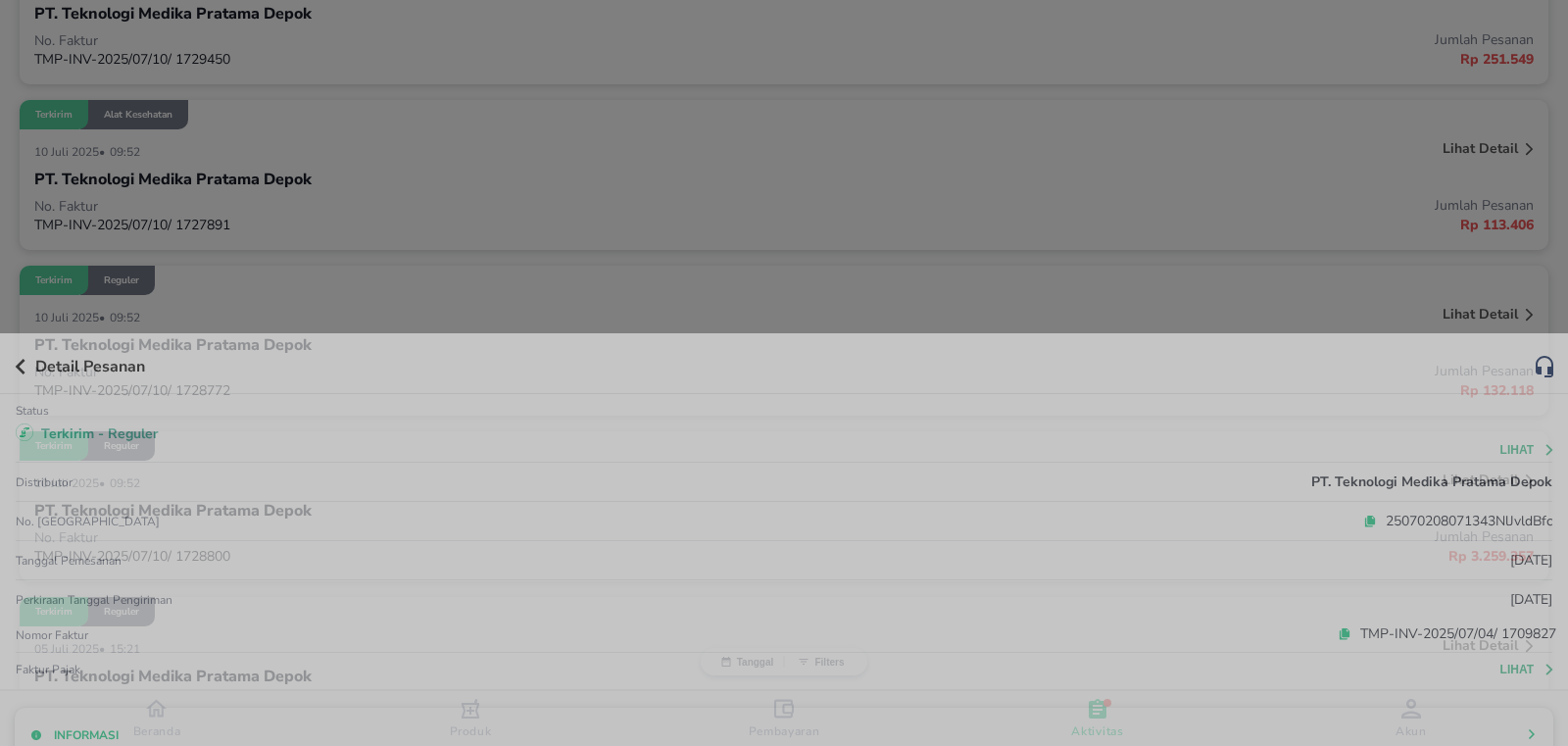 scroll, scrollTop: 1348, scrollLeft: 0, axis: vertical 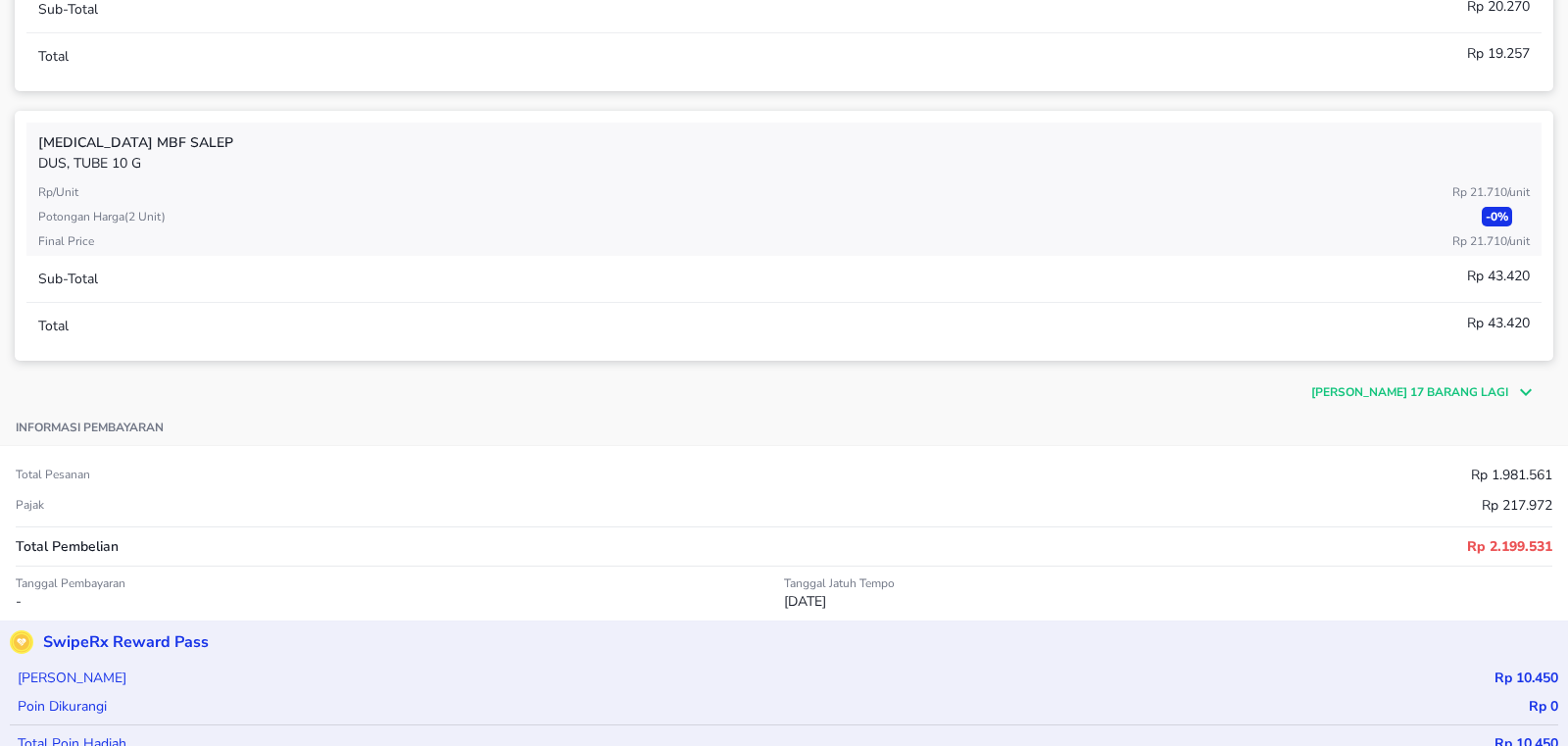 click on "[PERSON_NAME] 17 barang lagi" at bounding box center (1409, 392) 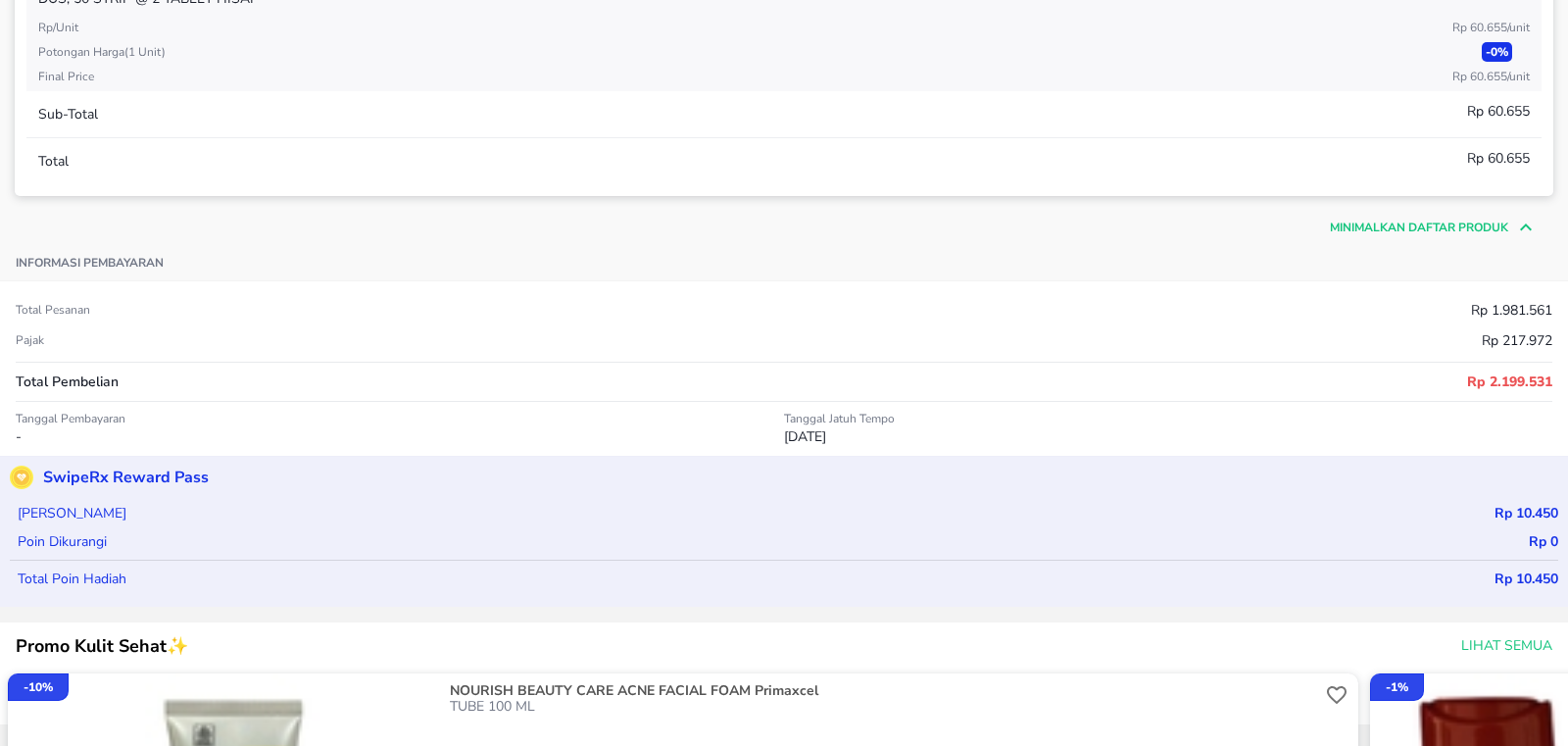 scroll, scrollTop: 5759, scrollLeft: 0, axis: vertical 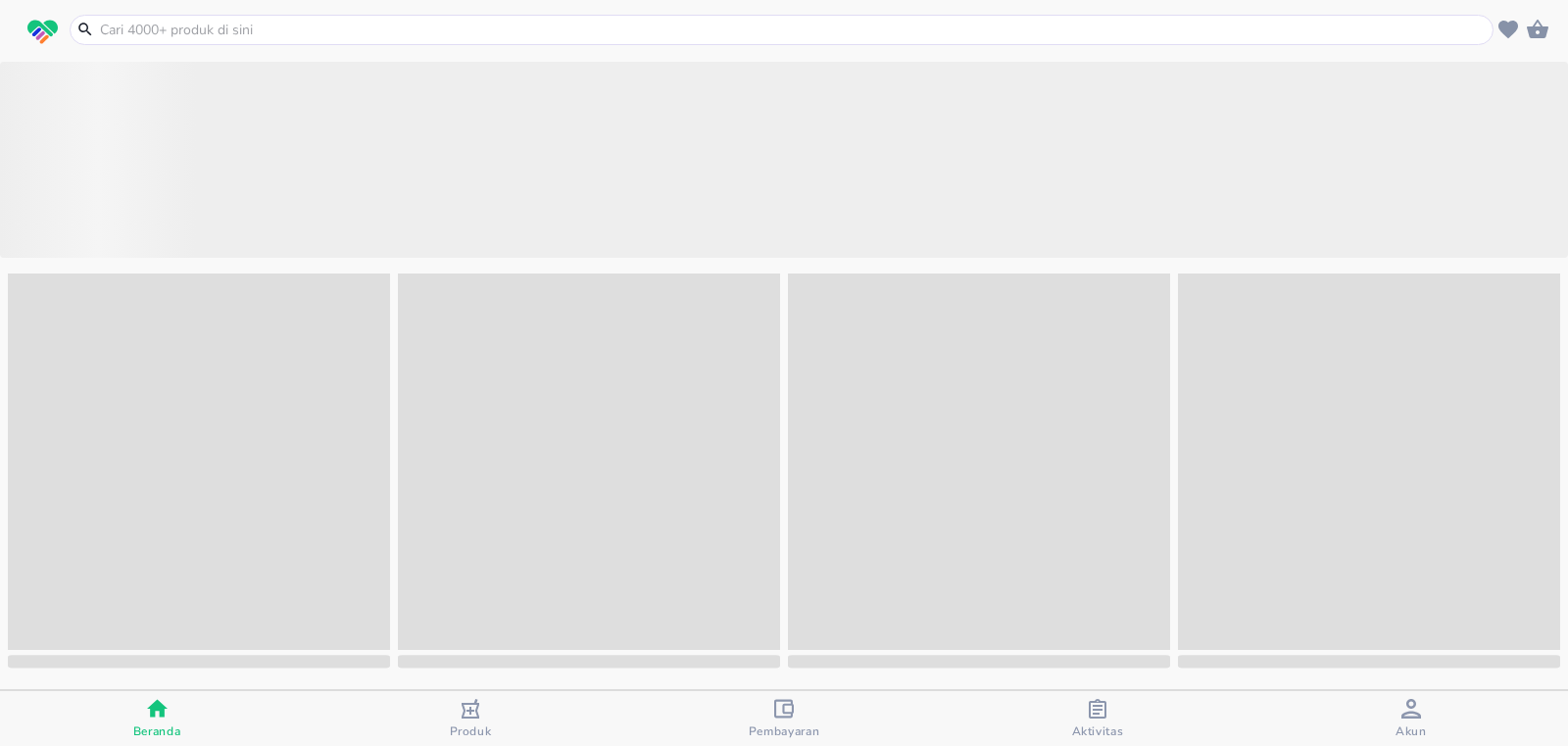 click on "Aktivitas" at bounding box center [1098, 731] 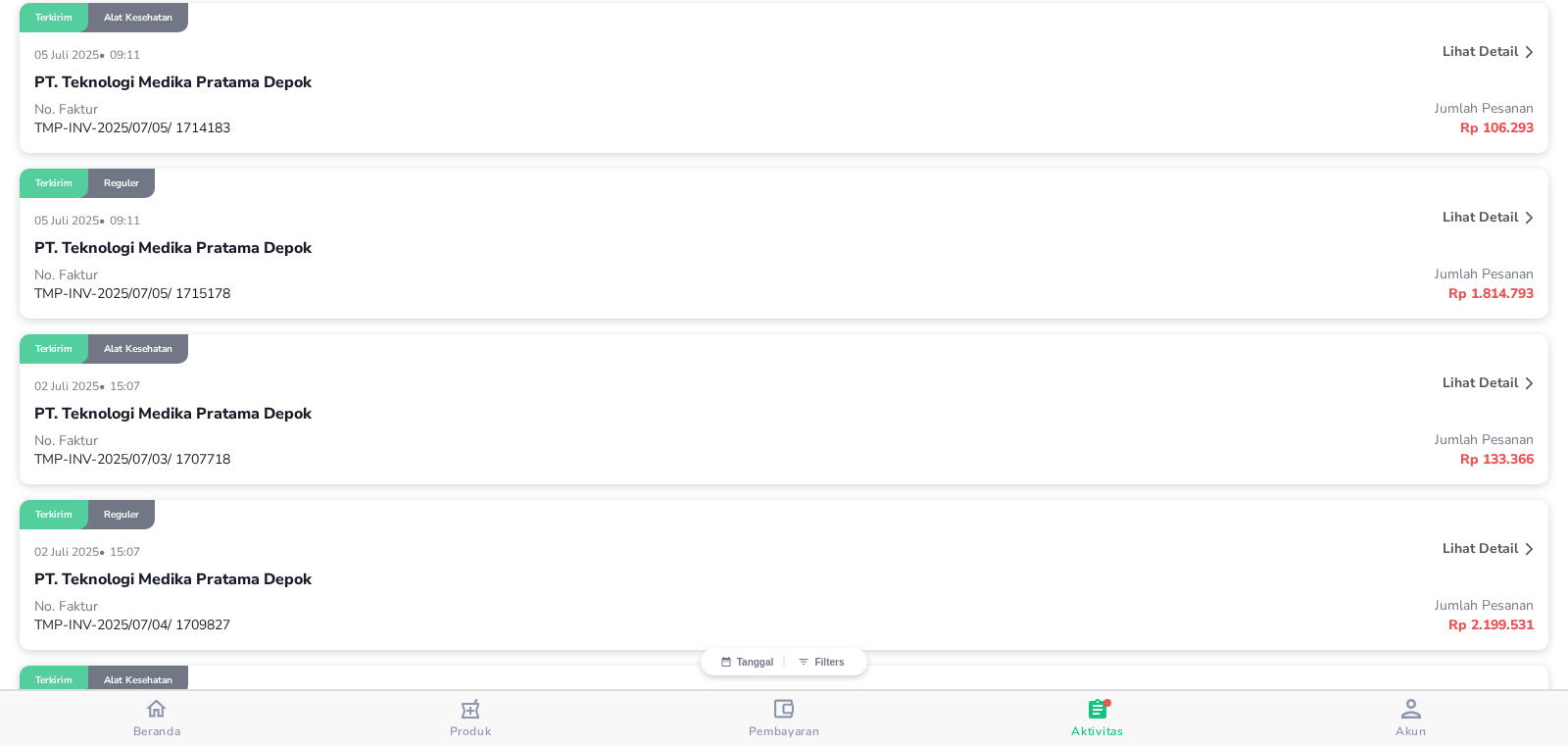scroll, scrollTop: 1103, scrollLeft: 0, axis: vertical 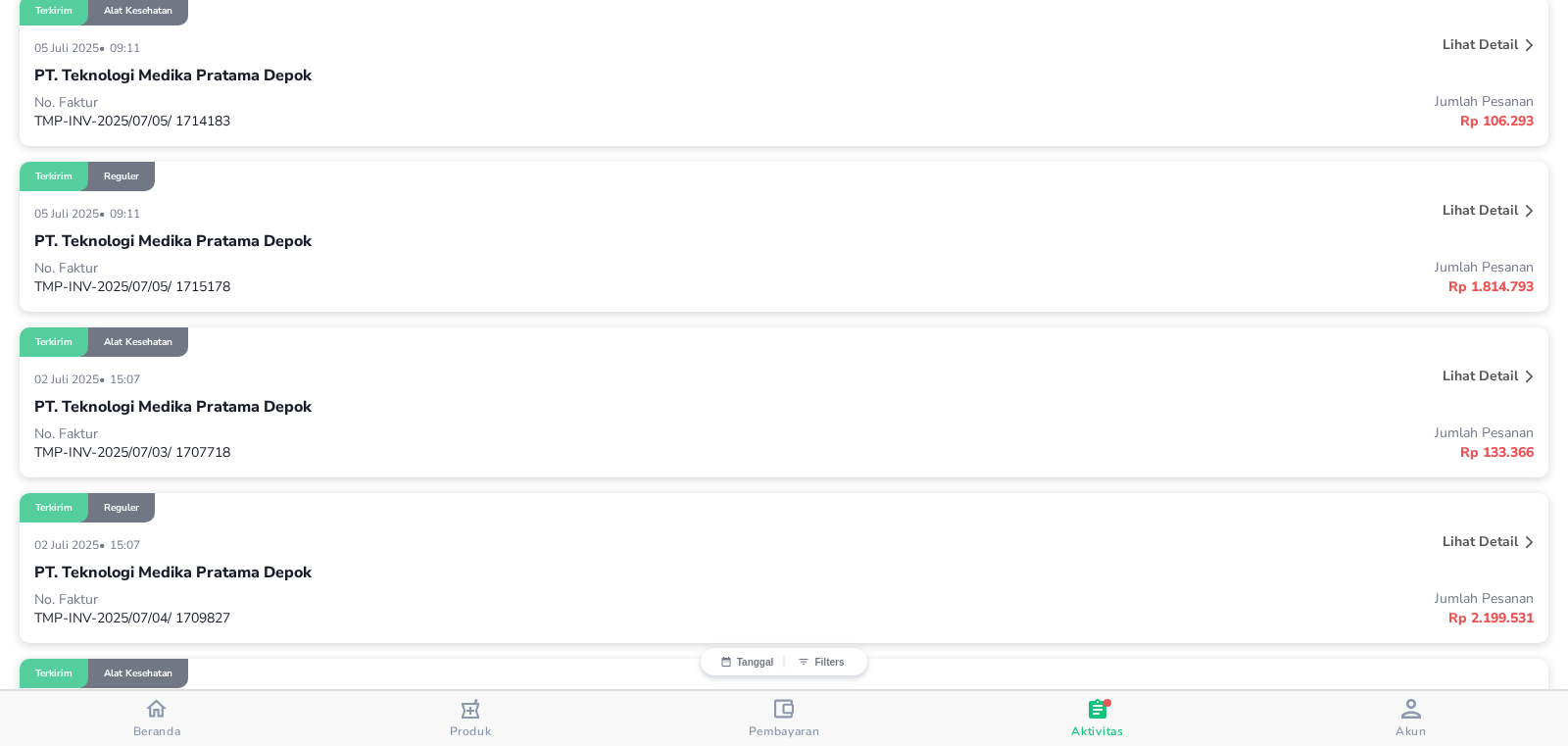 type 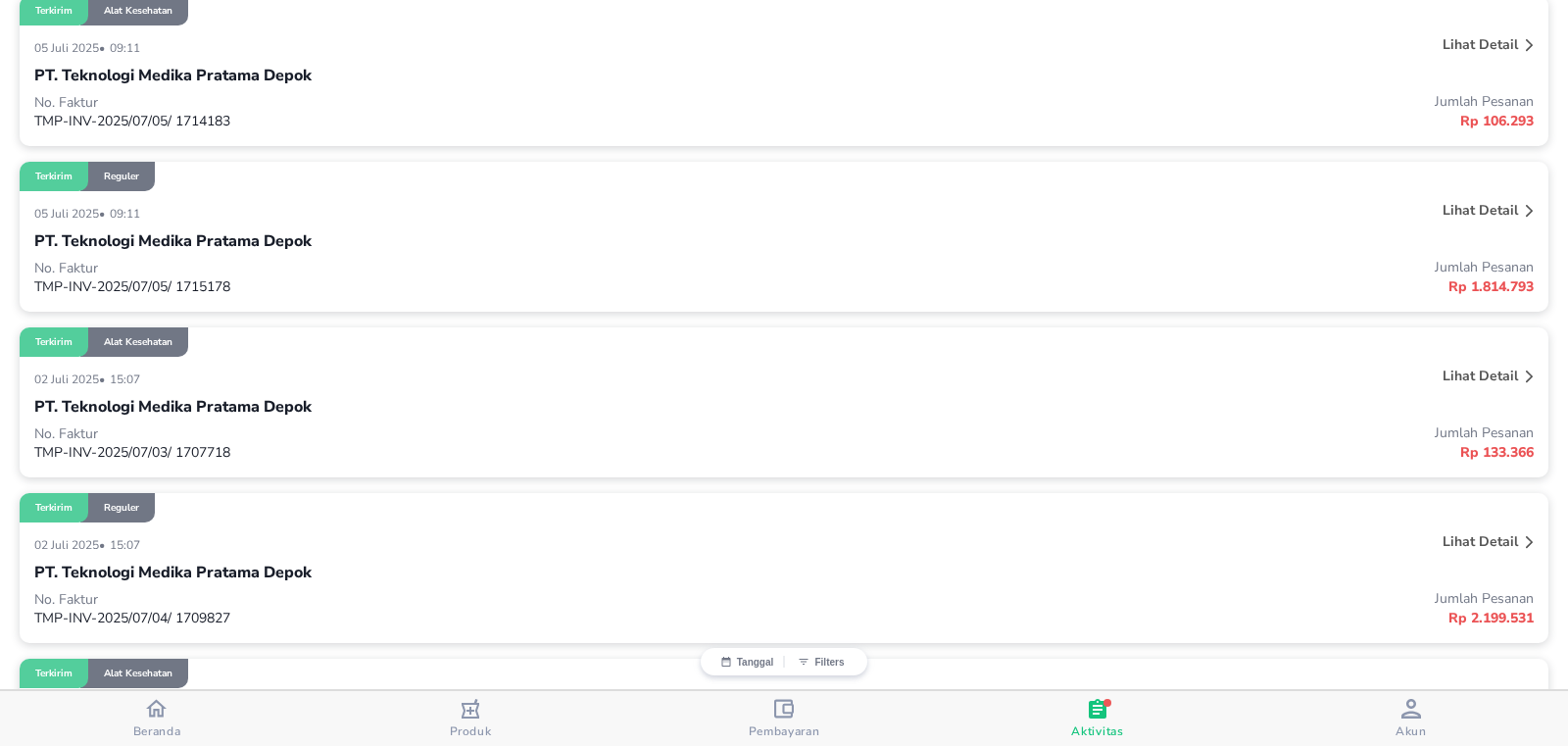 click 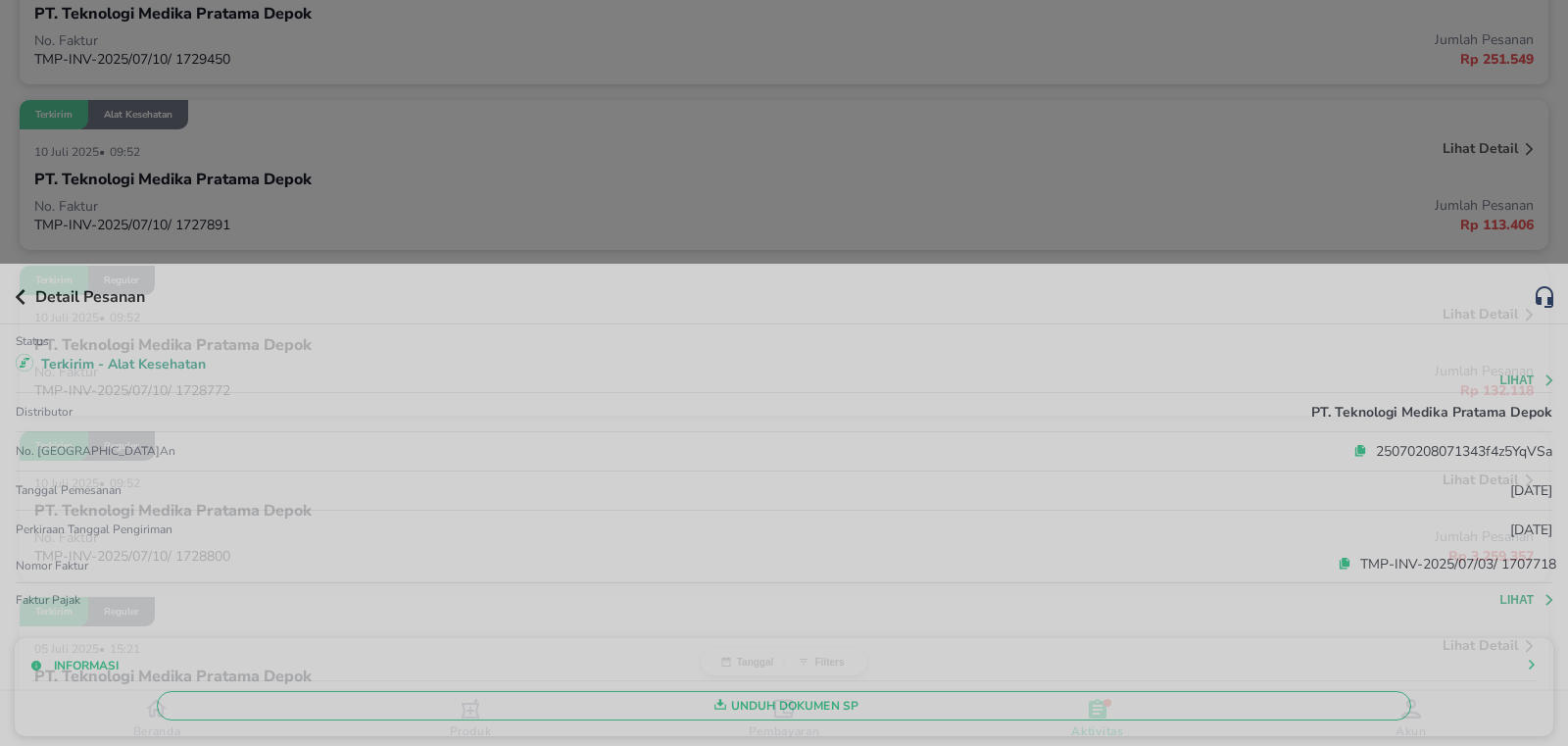 scroll, scrollTop: 1103, scrollLeft: 0, axis: vertical 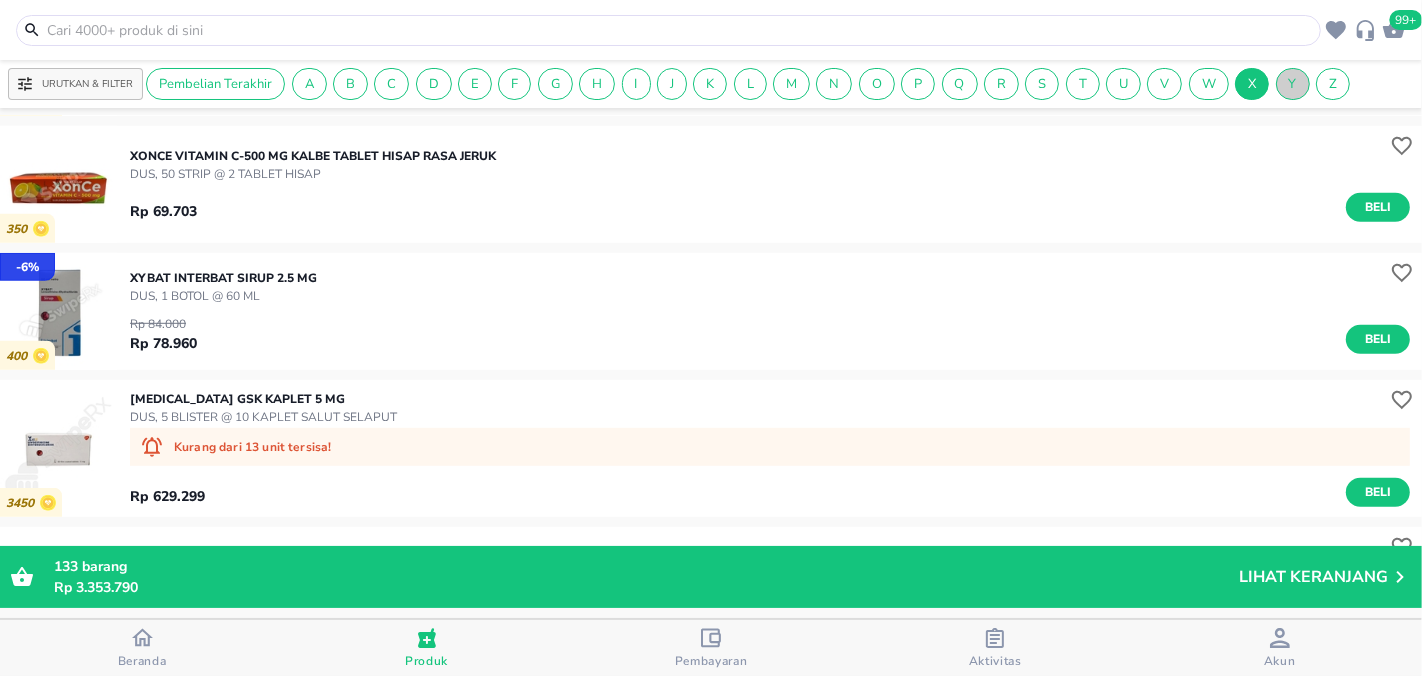 click on "Y" at bounding box center (1293, 84) 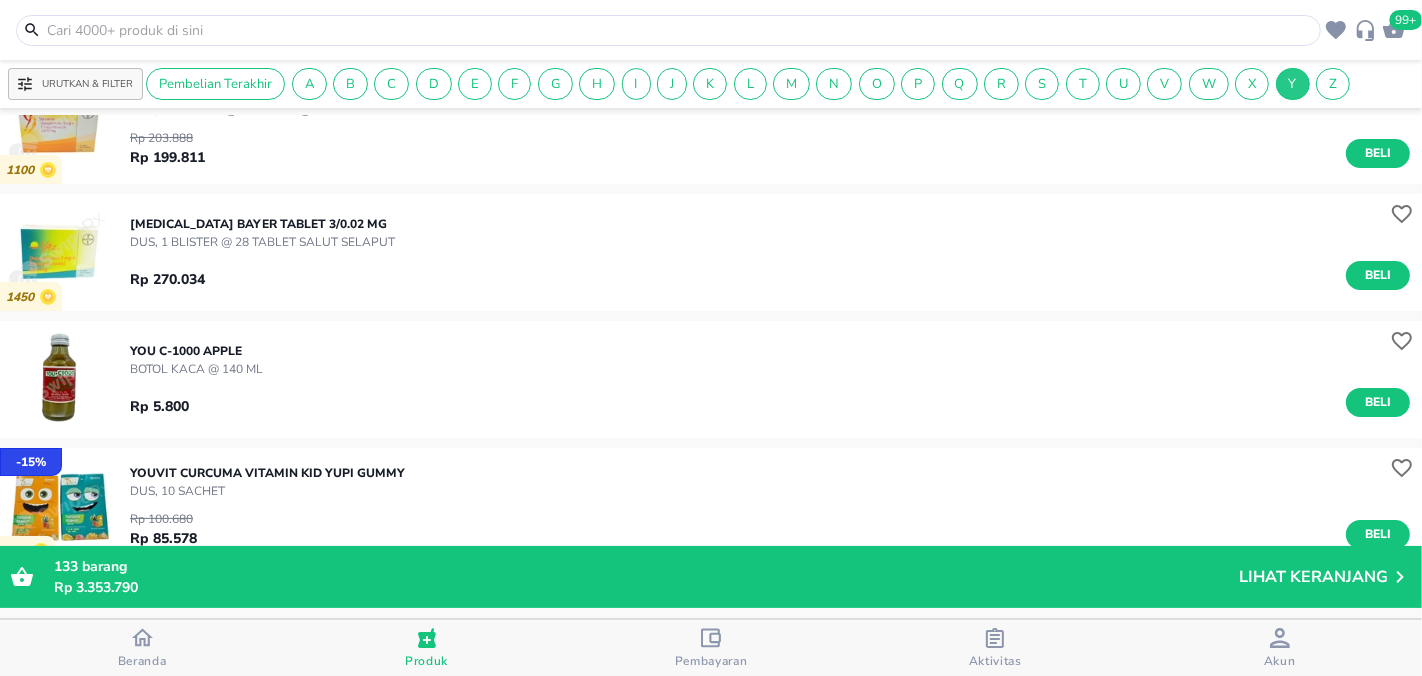 scroll, scrollTop: 444, scrollLeft: 0, axis: vertical 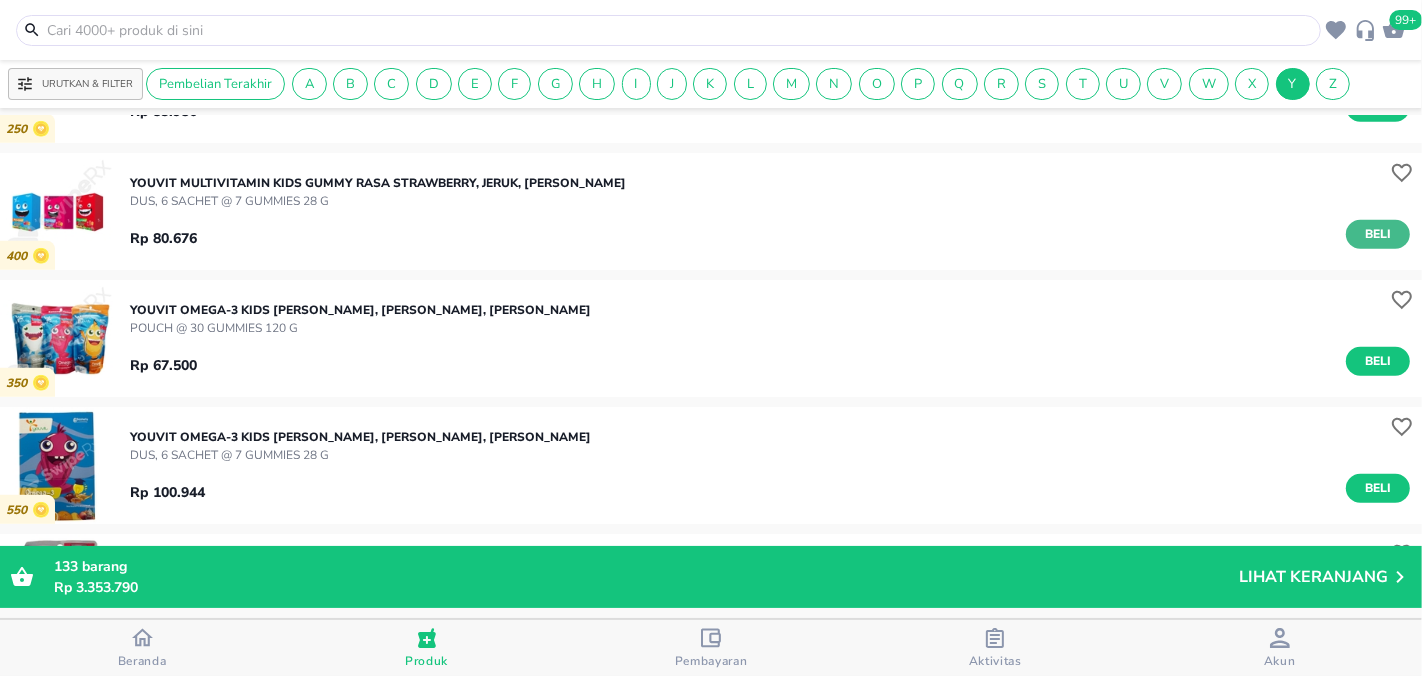 click on "Beli" at bounding box center [1378, 234] 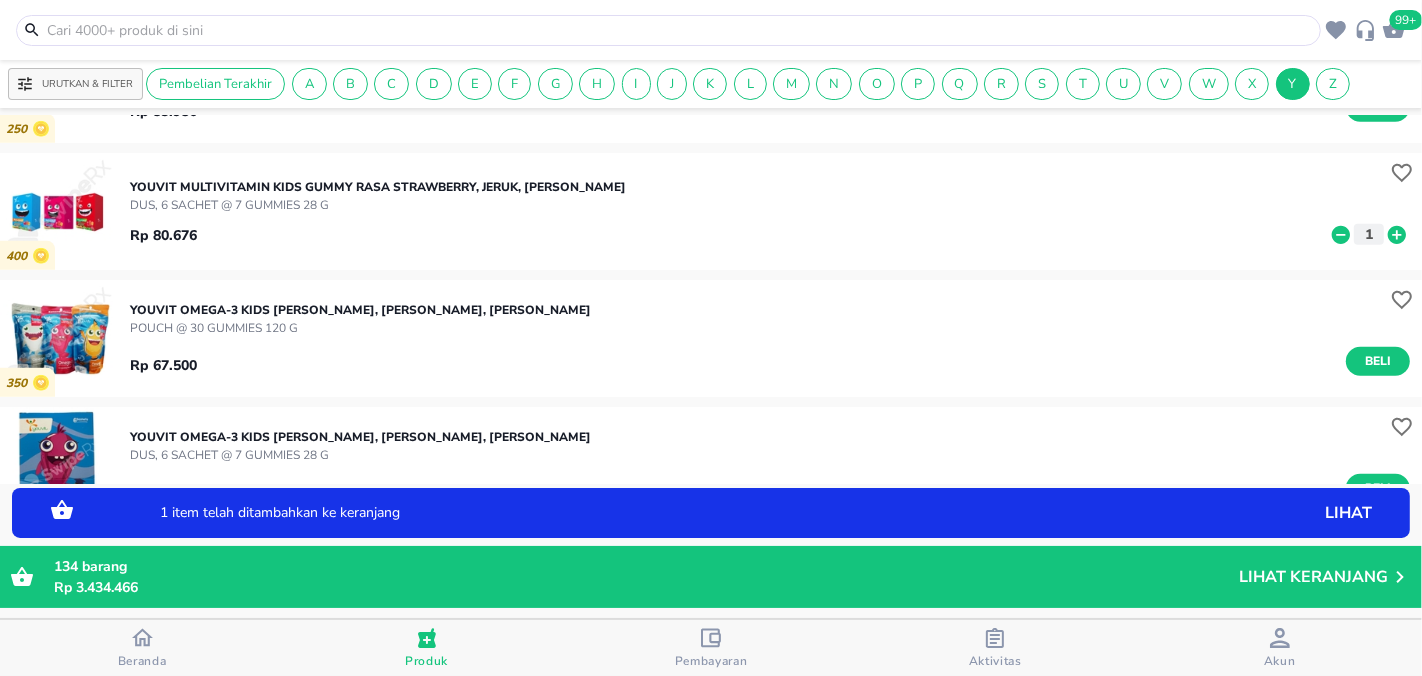 click 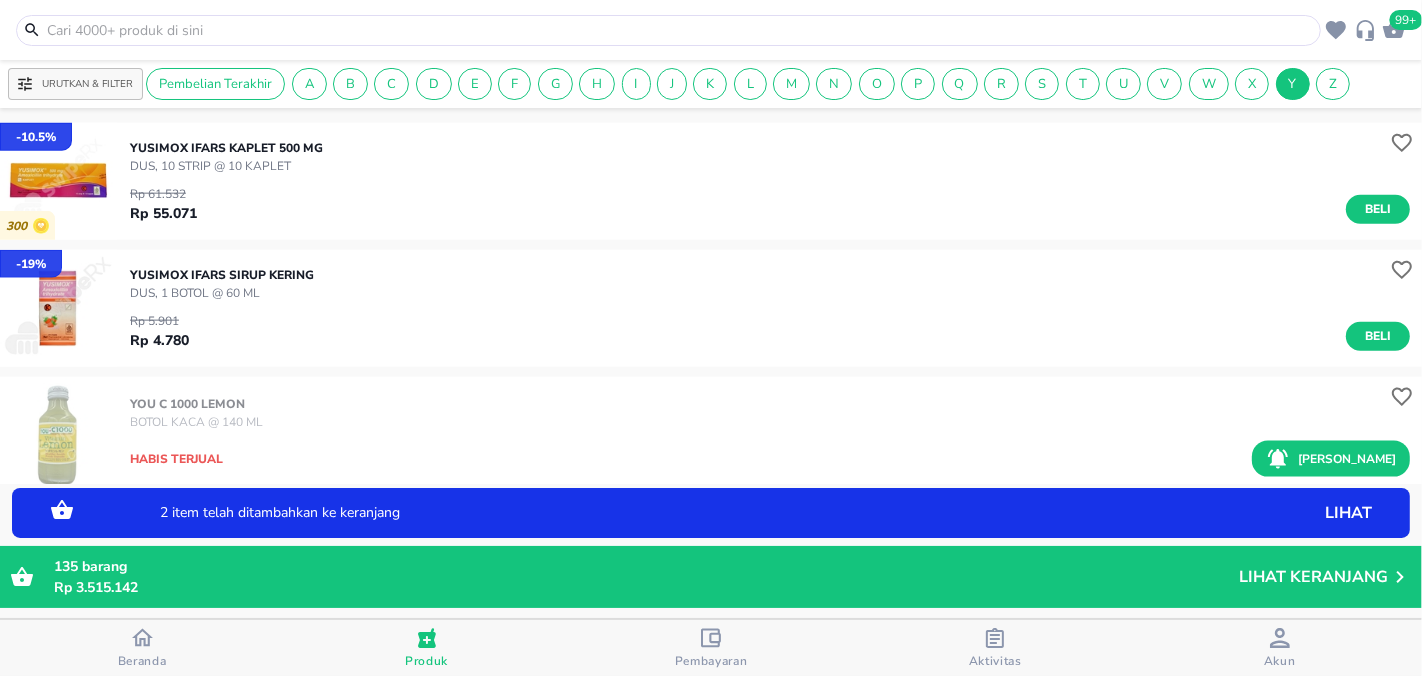 scroll, scrollTop: 2444, scrollLeft: 0, axis: vertical 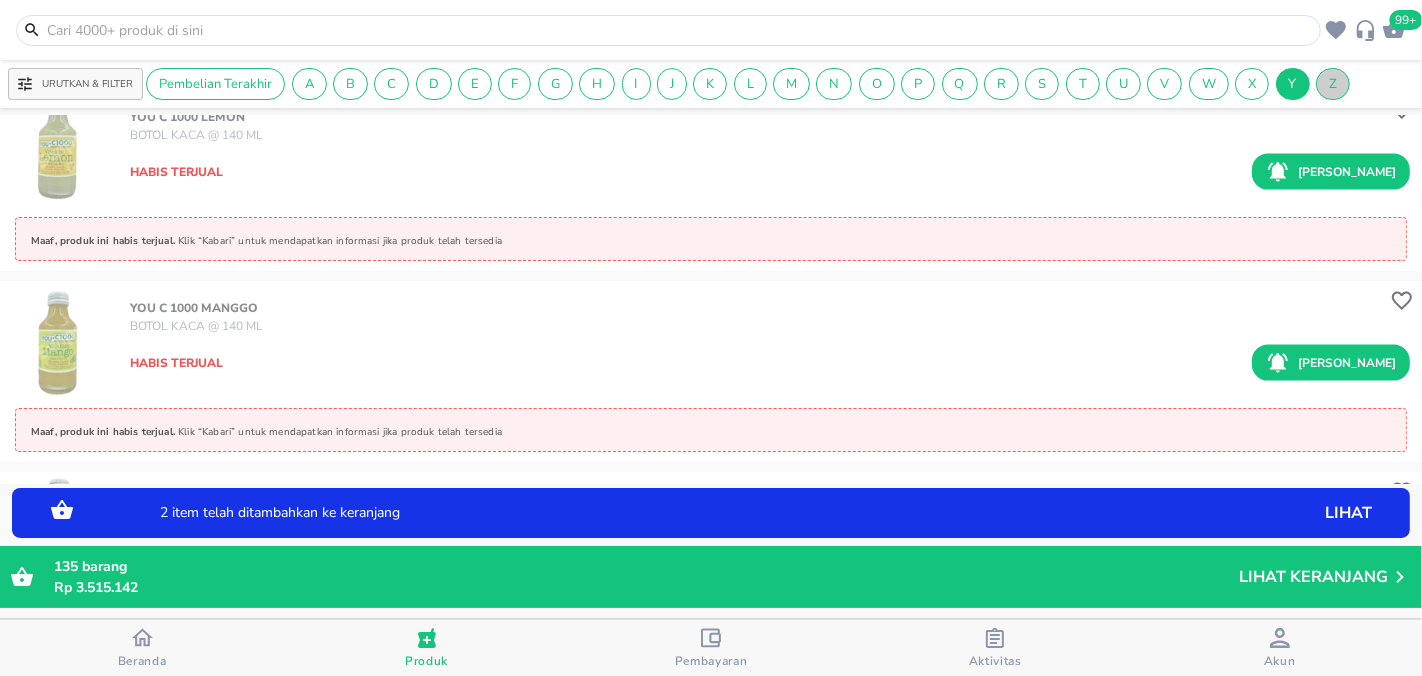 click on "Z" at bounding box center (1333, 84) 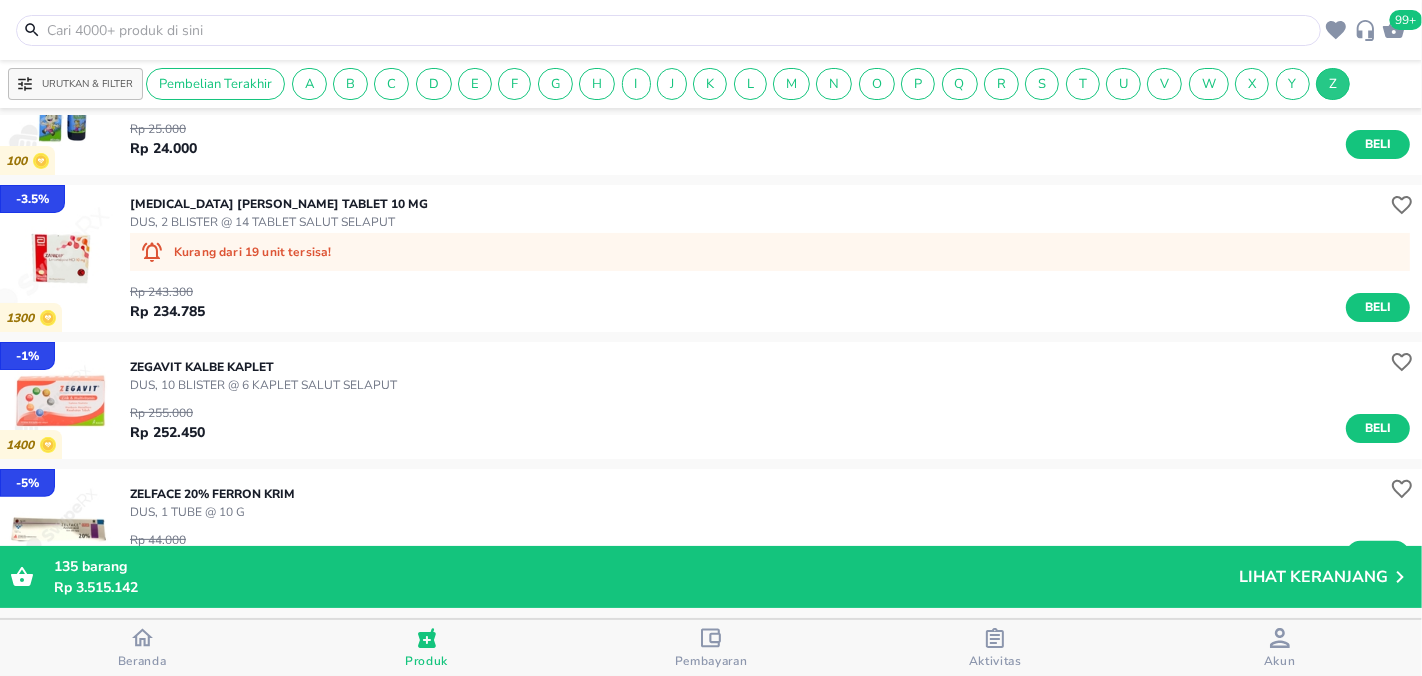 scroll, scrollTop: 0, scrollLeft: 0, axis: both 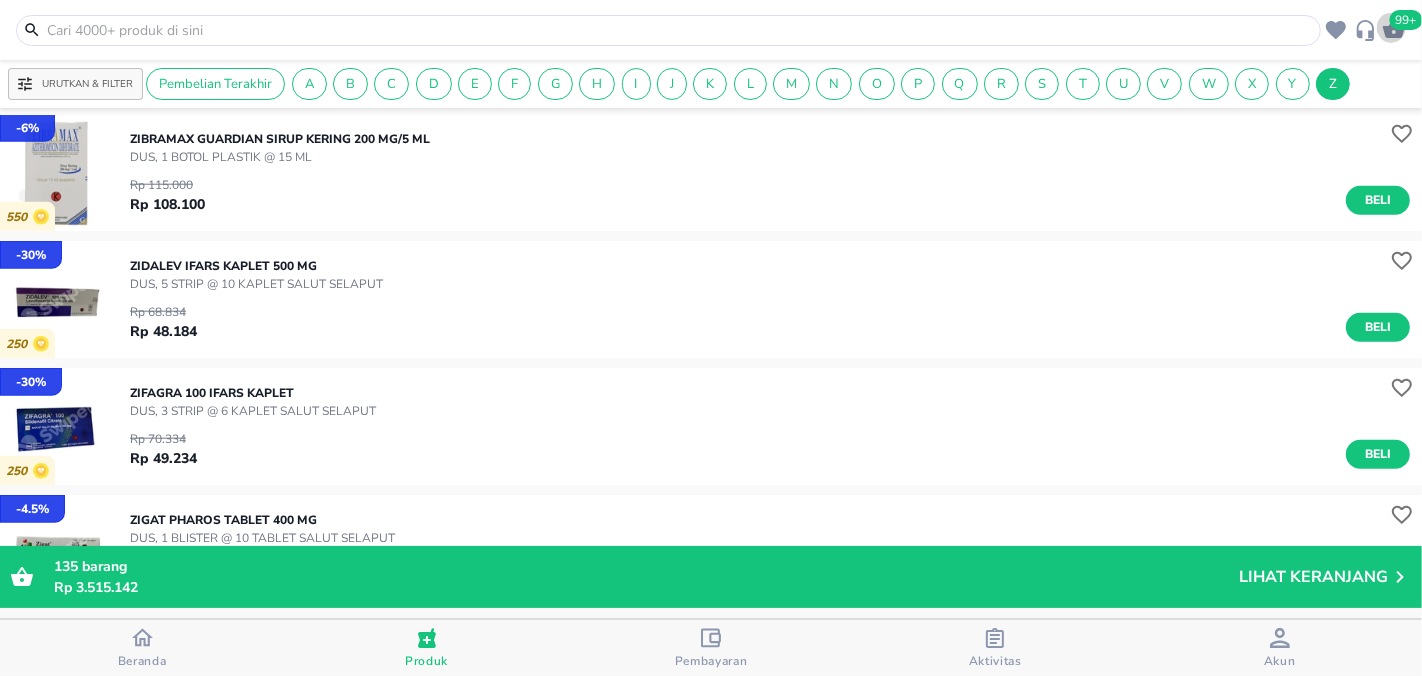 click on "99+" at bounding box center [1406, 20] 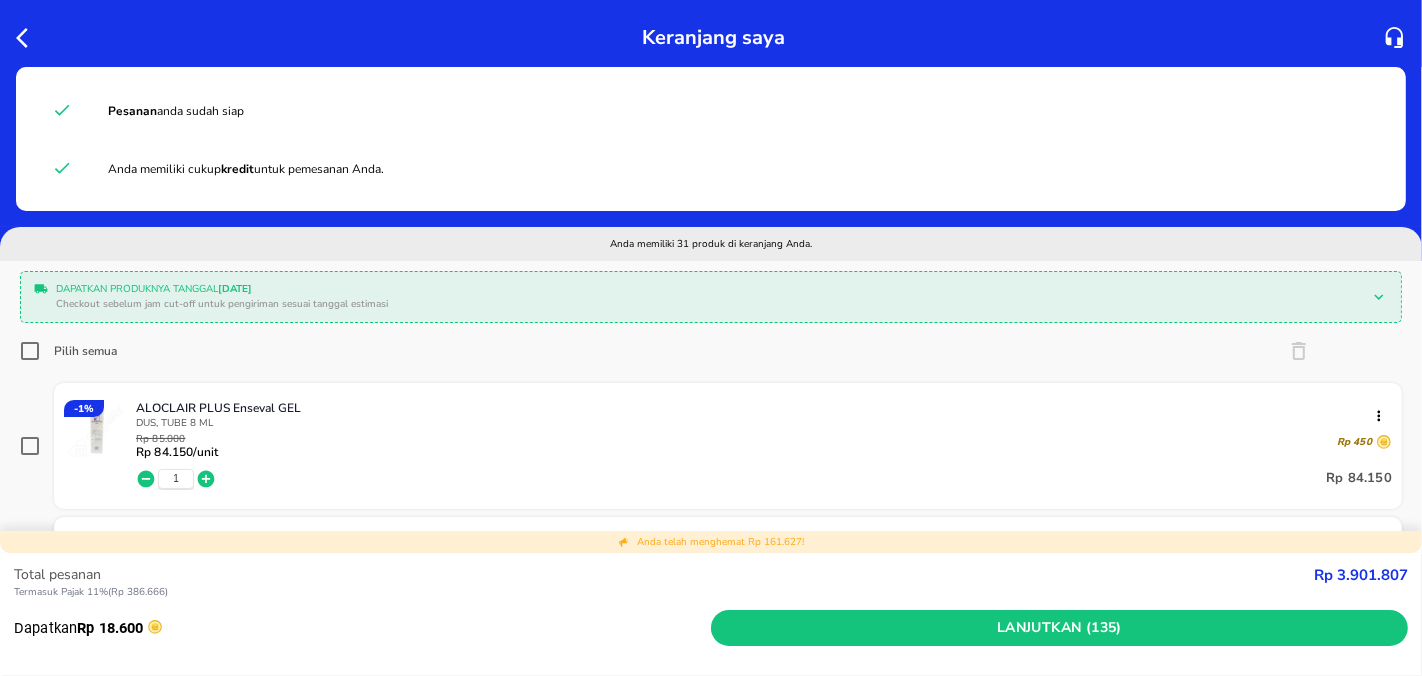 scroll, scrollTop: 111, scrollLeft: 0, axis: vertical 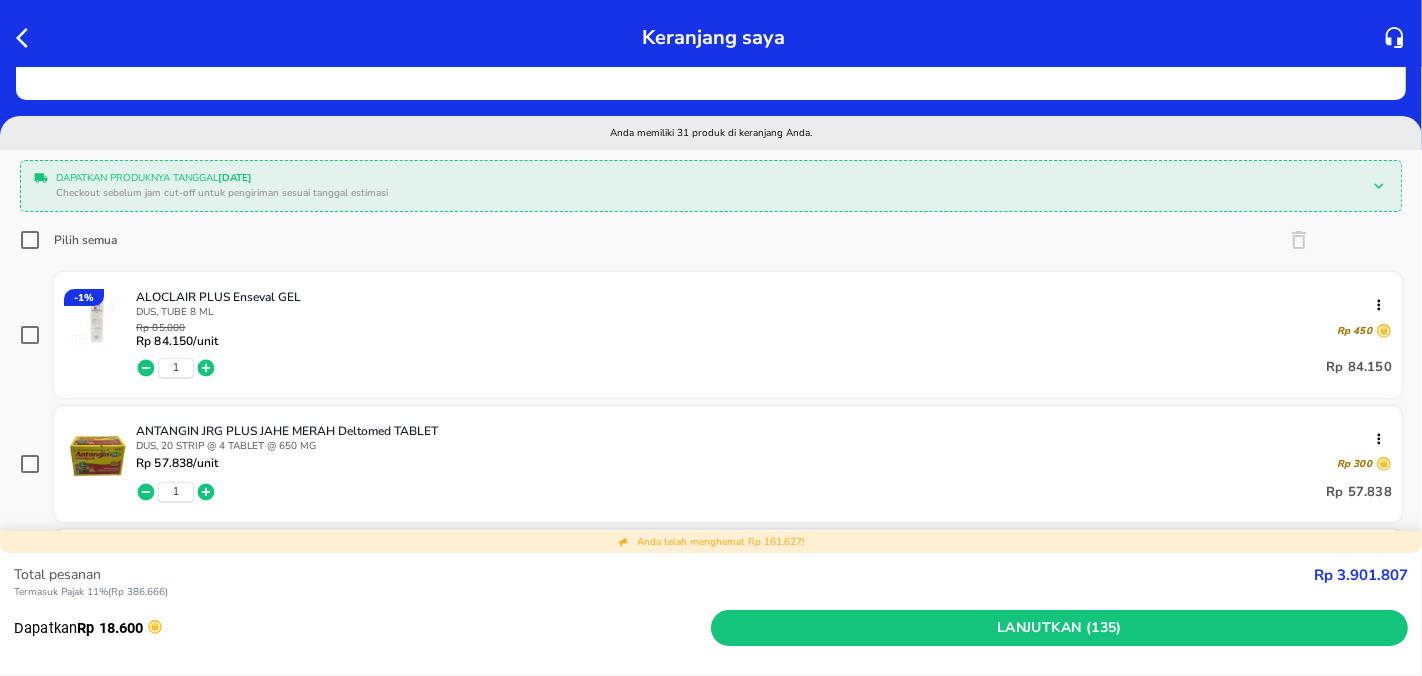 click 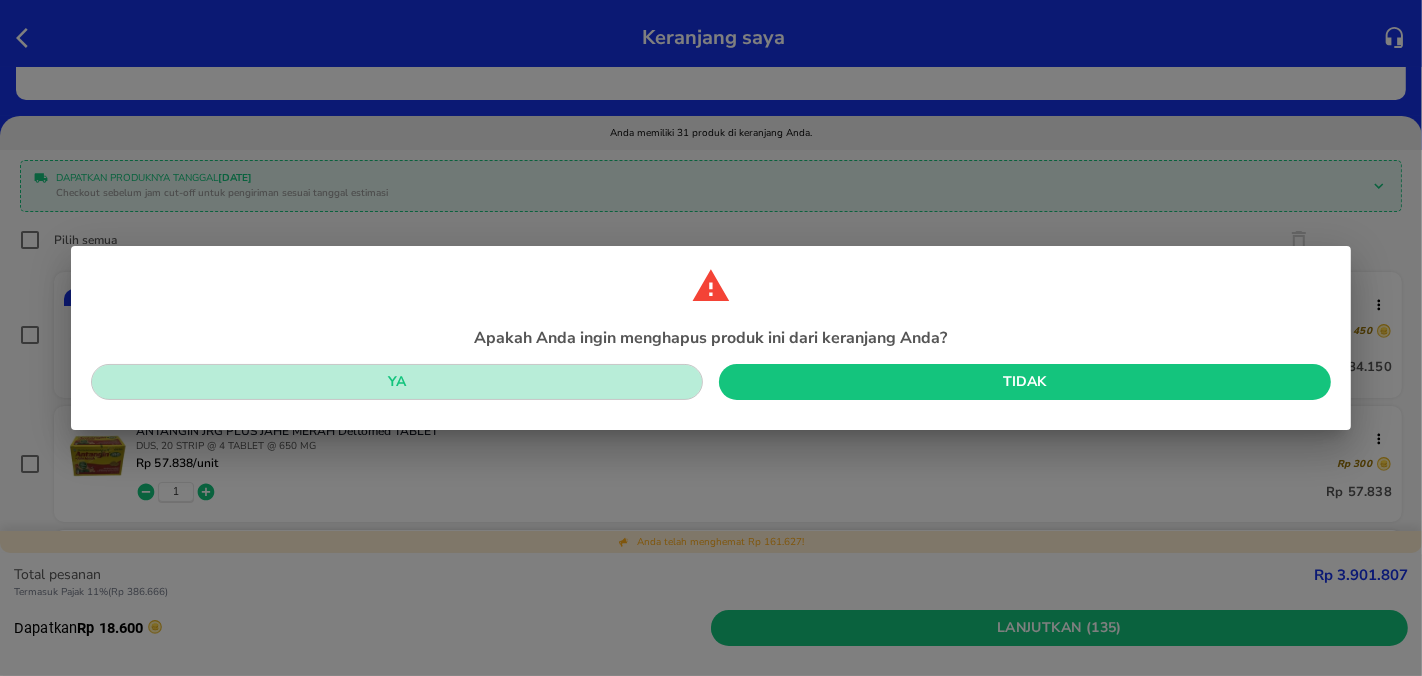 click on "Ya" at bounding box center (397, 382) 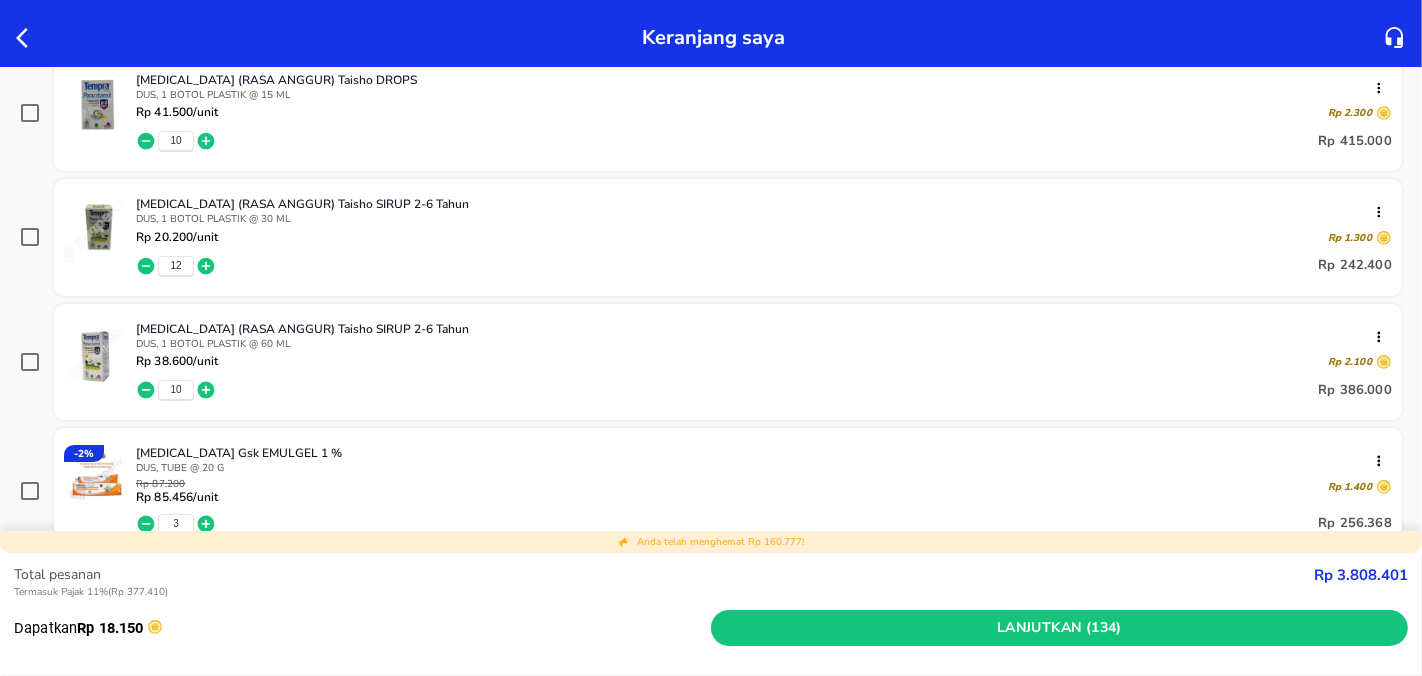 scroll, scrollTop: 3555, scrollLeft: 0, axis: vertical 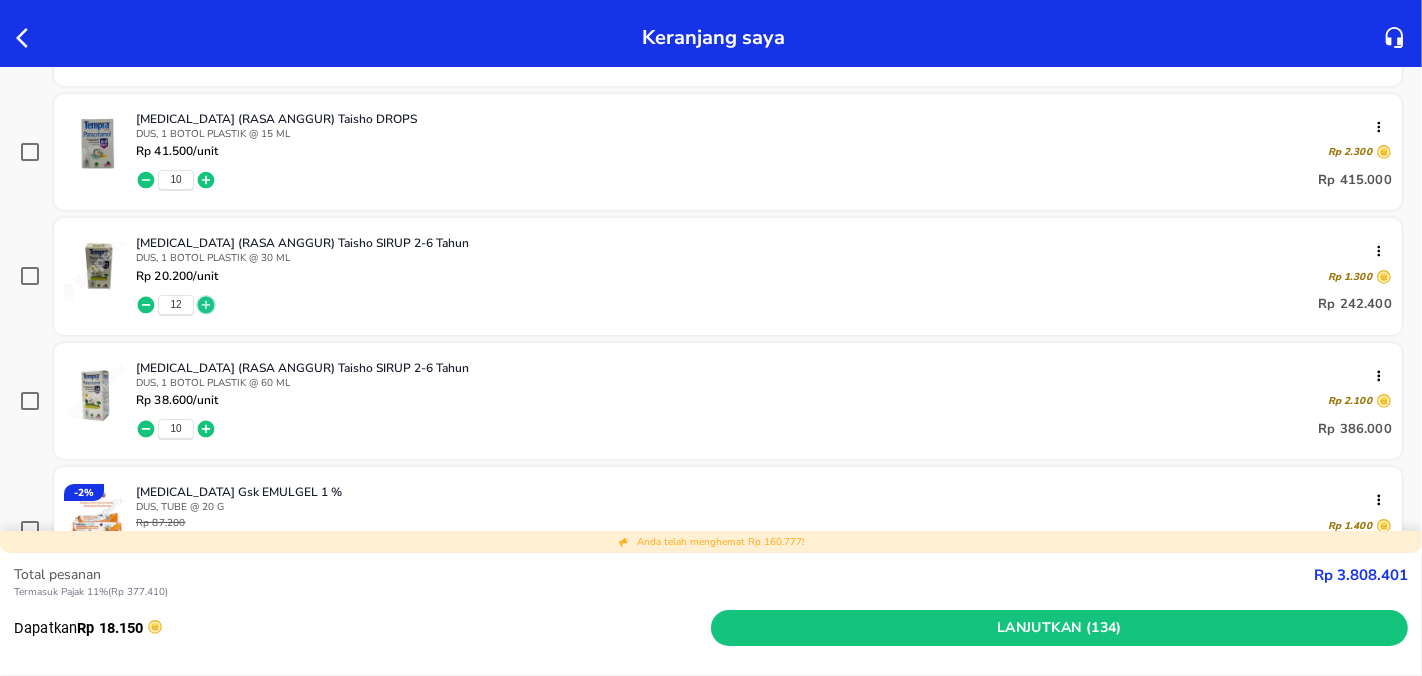click 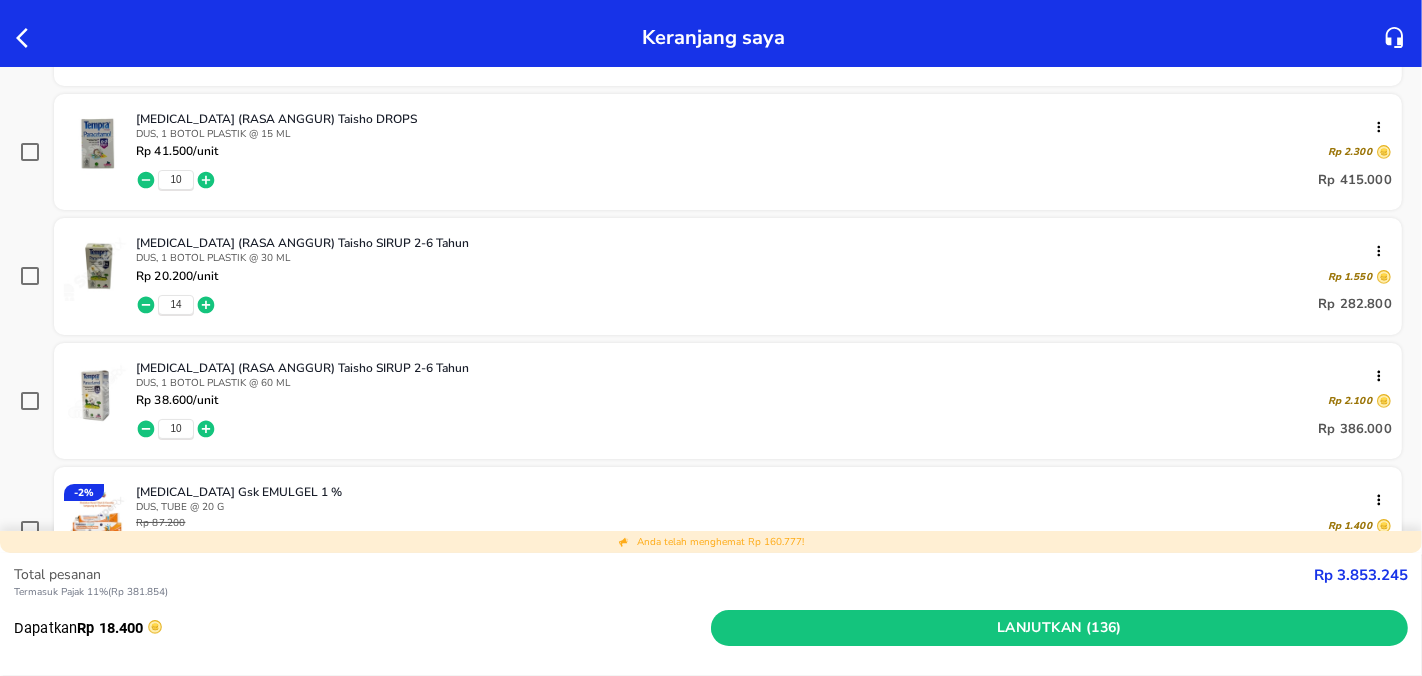 click 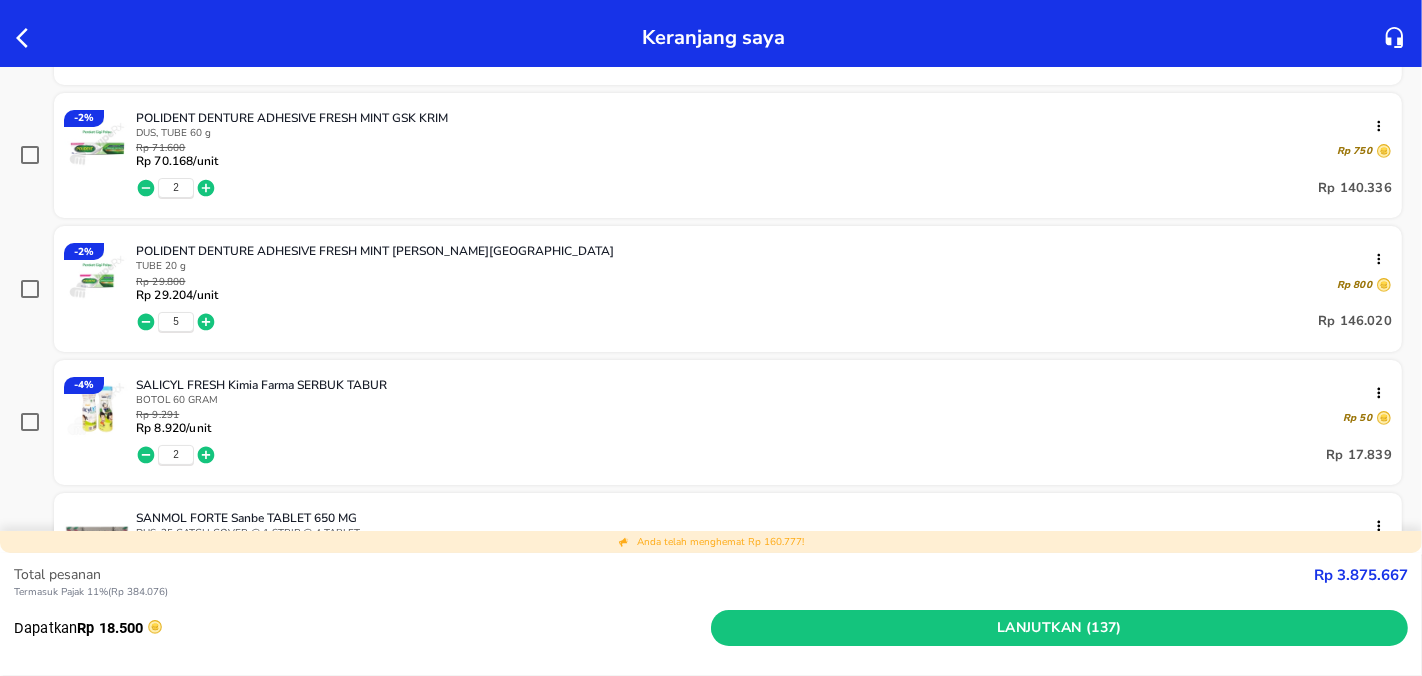 scroll, scrollTop: 2888, scrollLeft: 0, axis: vertical 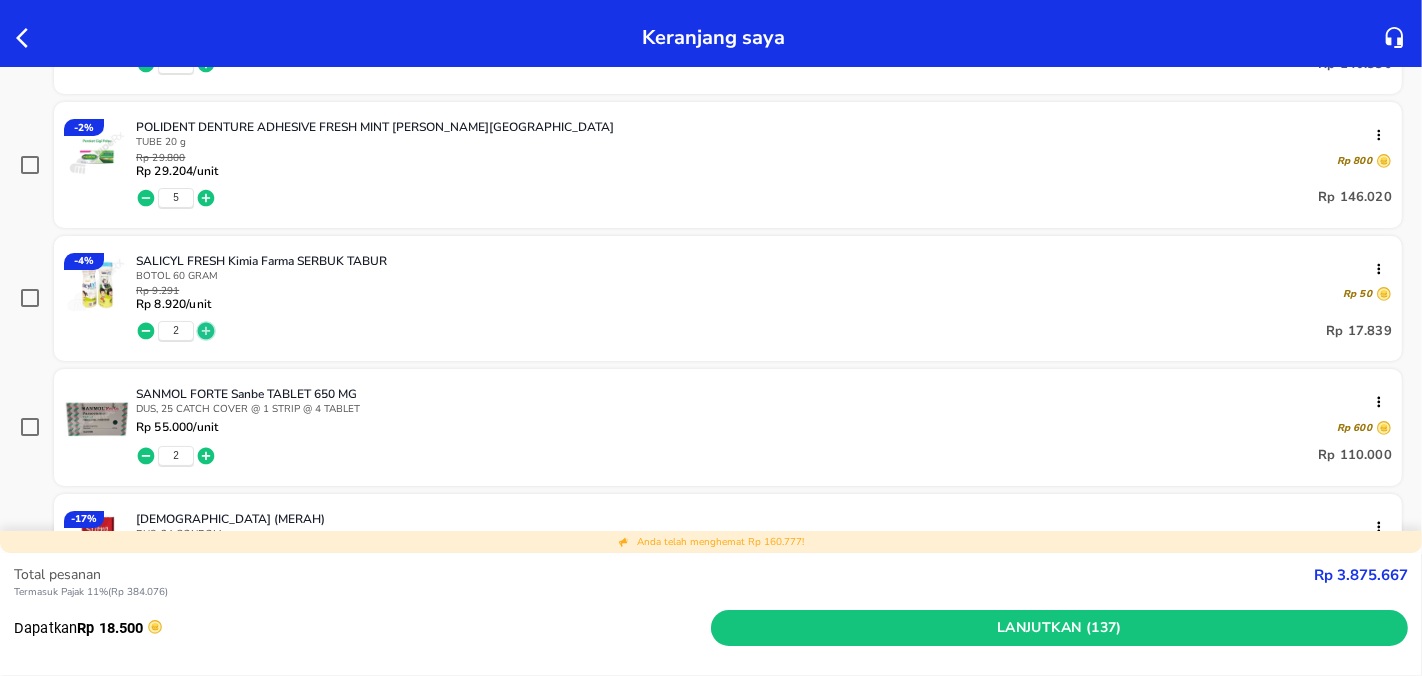 click 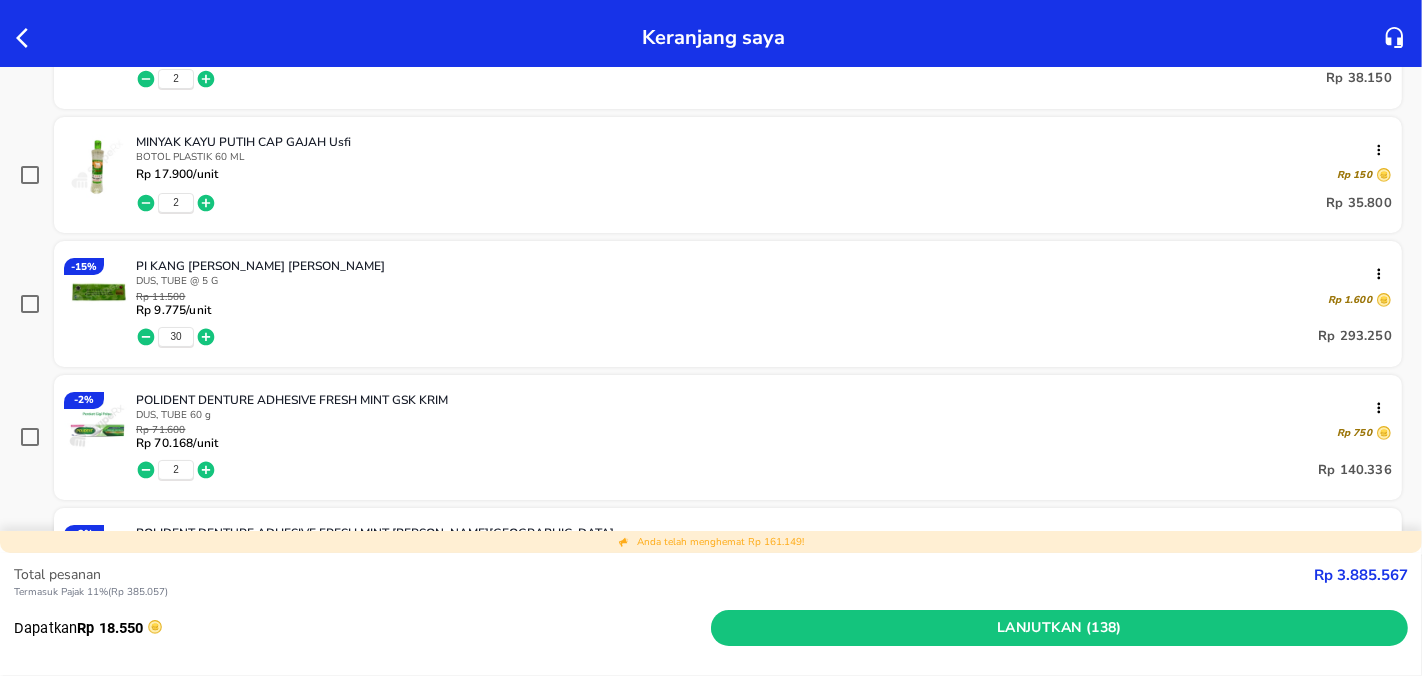 scroll, scrollTop: 2444, scrollLeft: 0, axis: vertical 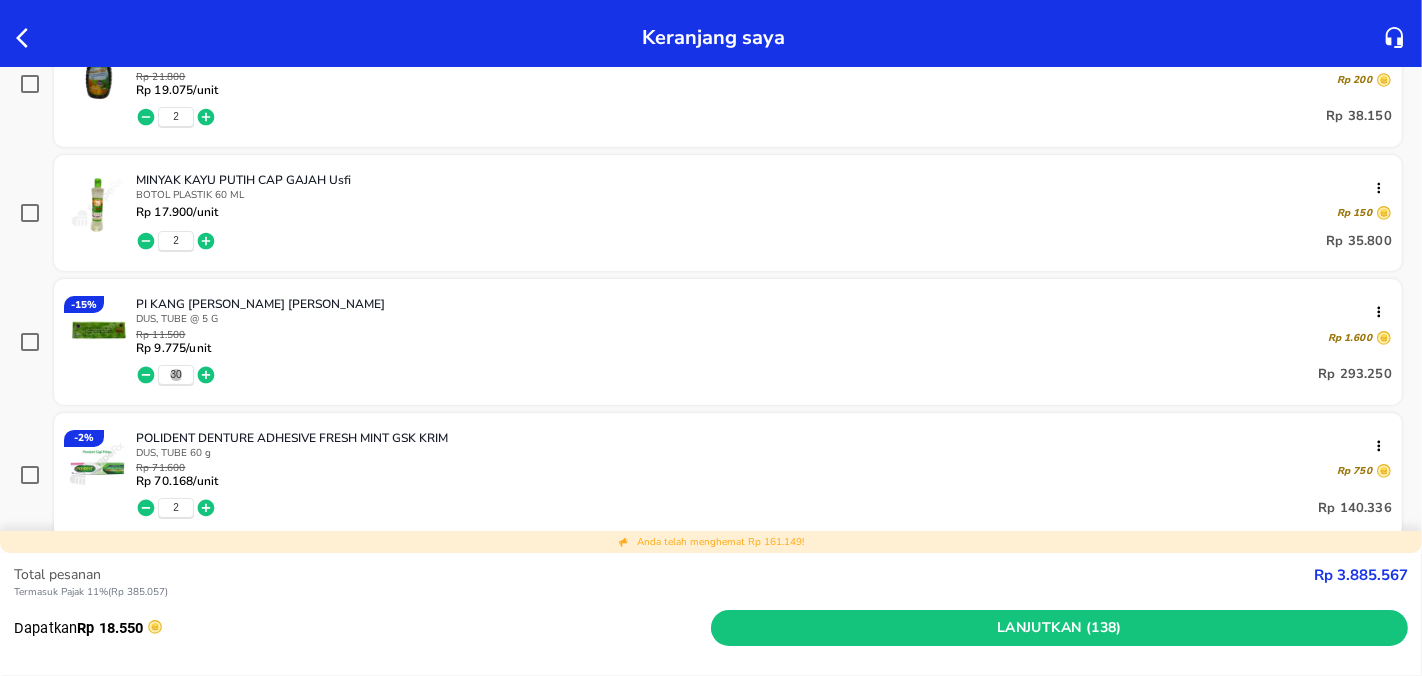 click on "30" at bounding box center [175, 375] 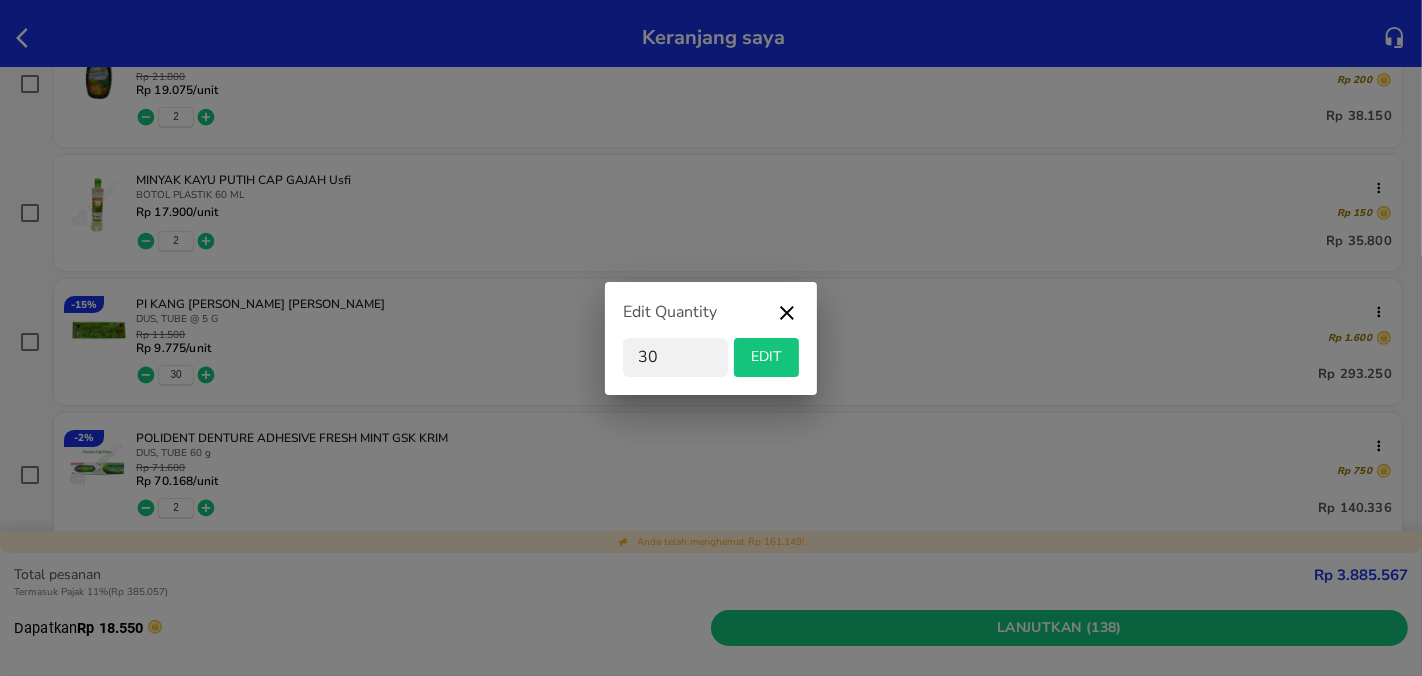 type on "3" 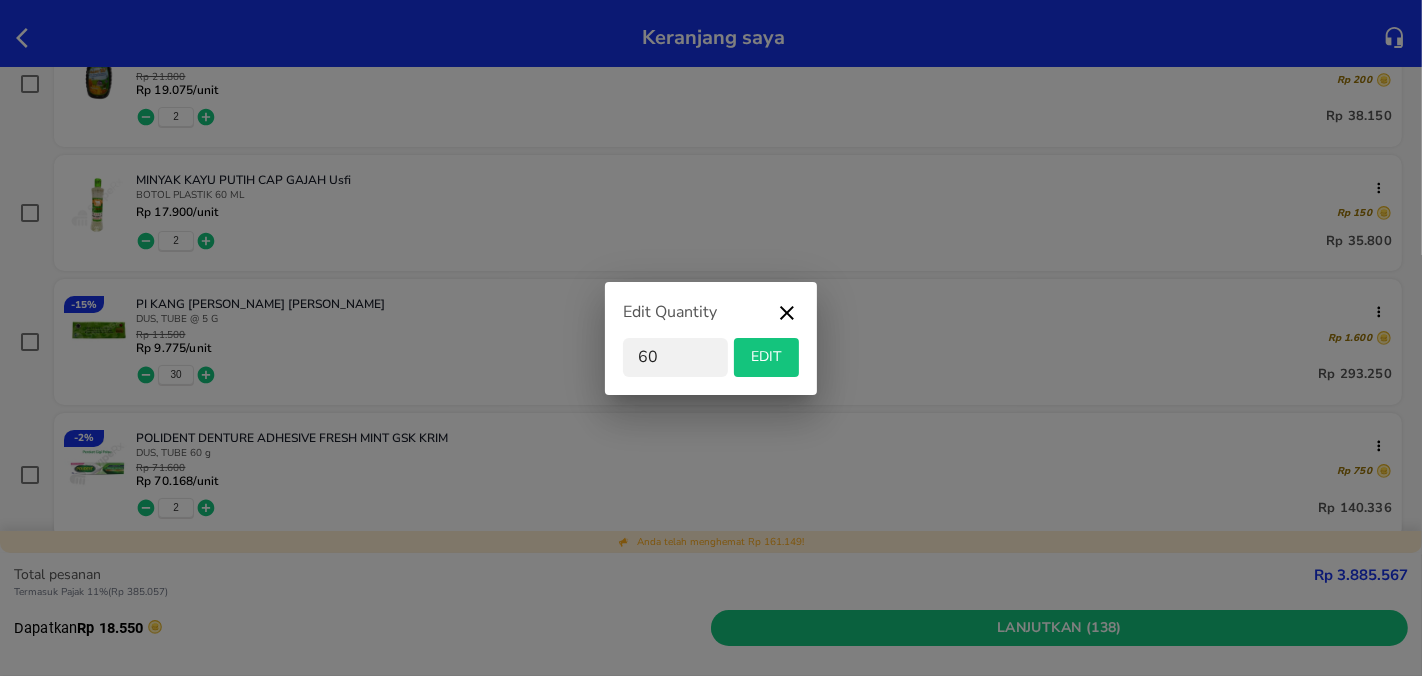 type on "60" 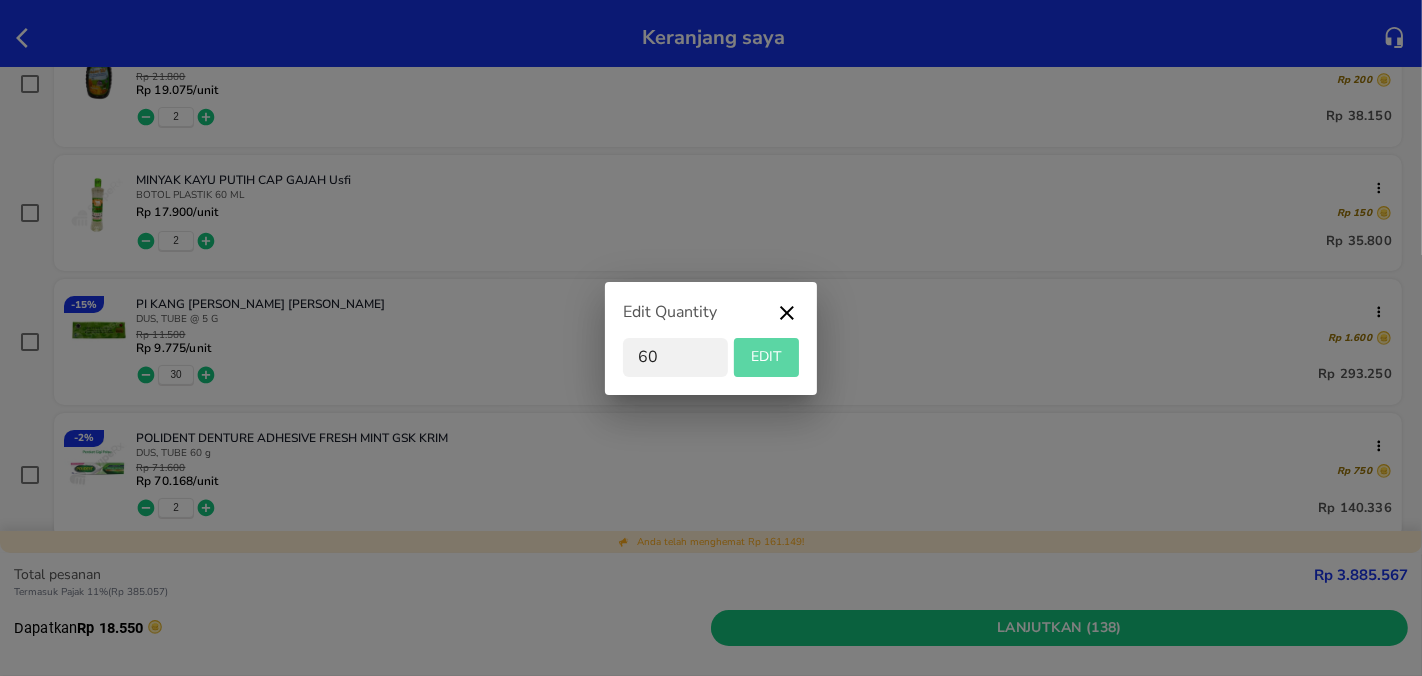 click on "EDIT" at bounding box center (766, 357) 